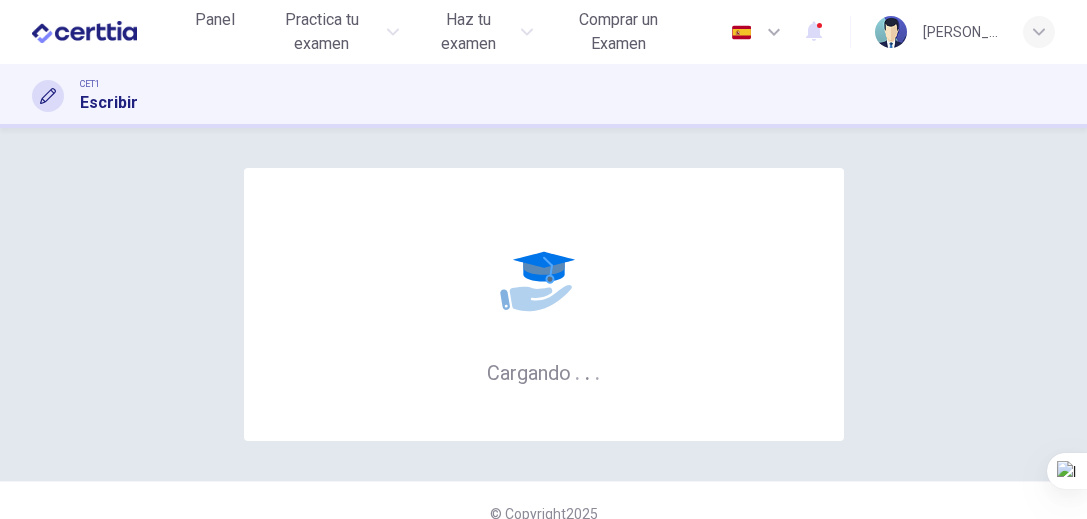 scroll, scrollTop: 0, scrollLeft: 0, axis: both 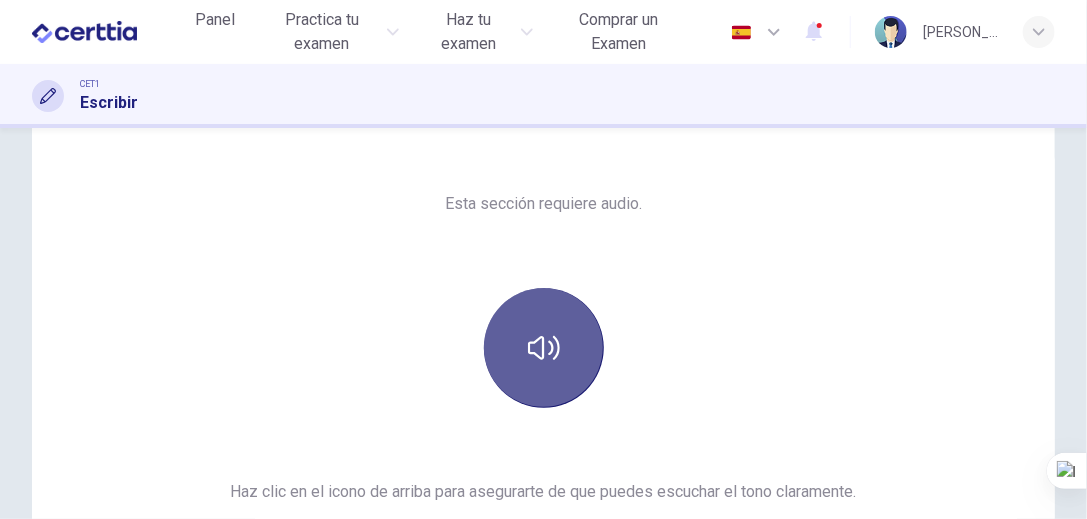 click 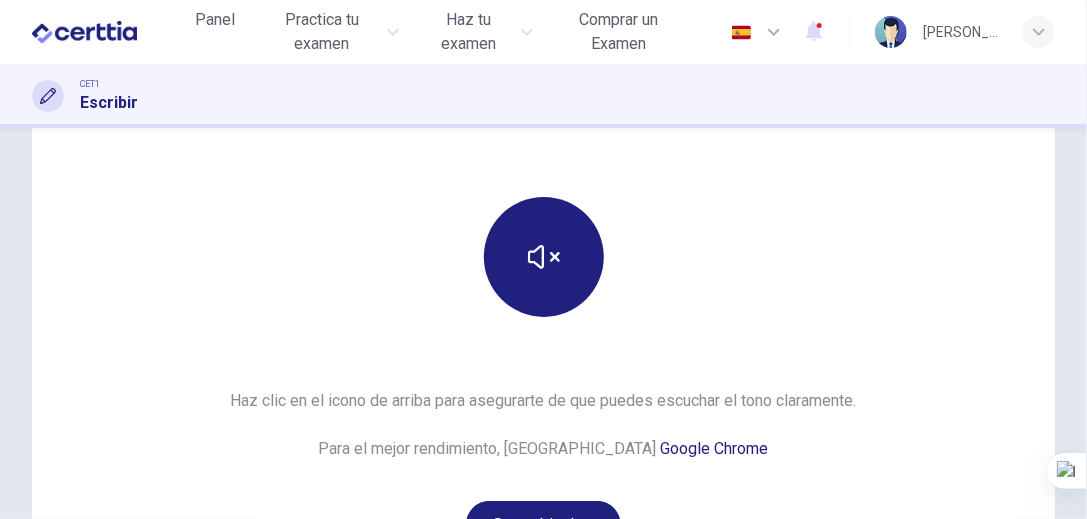 scroll, scrollTop: 299, scrollLeft: 0, axis: vertical 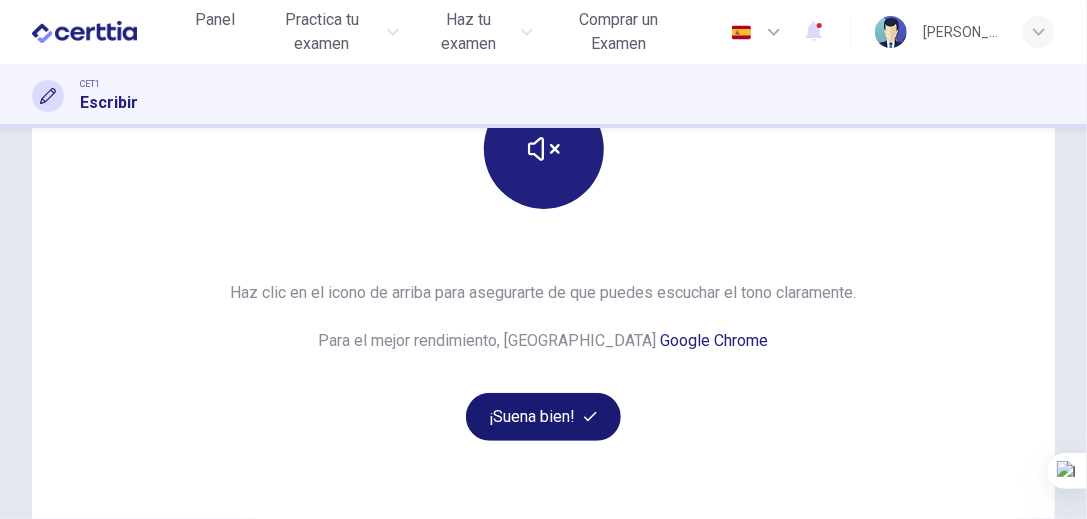click on "¡Suena bien!" at bounding box center (544, 417) 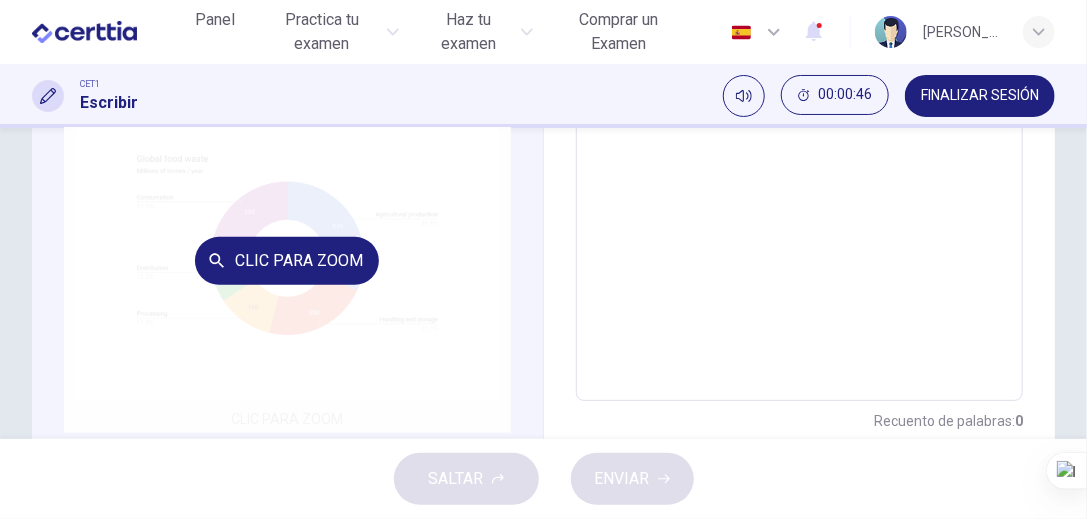 scroll, scrollTop: 364, scrollLeft: 0, axis: vertical 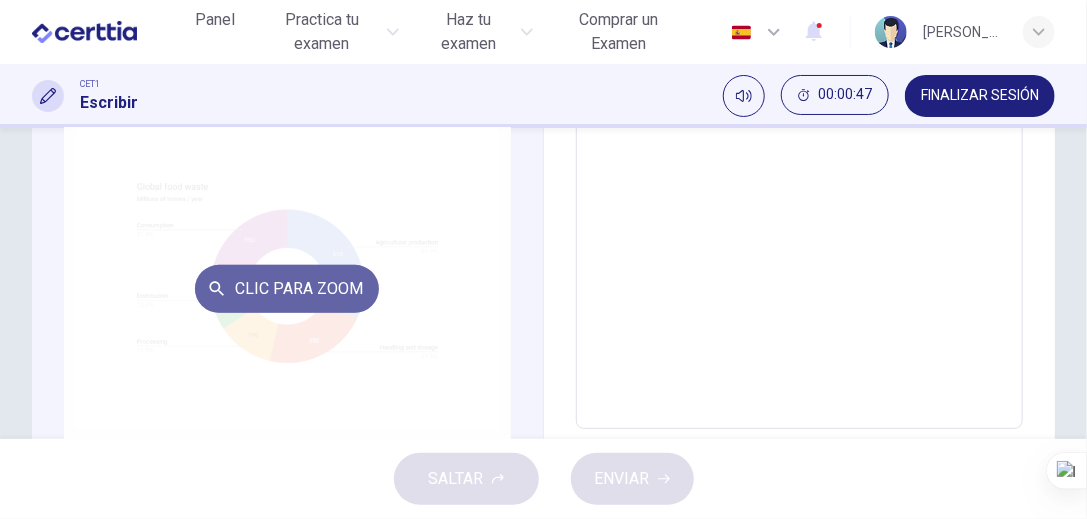 click on "Clic para zoom" at bounding box center (287, 289) 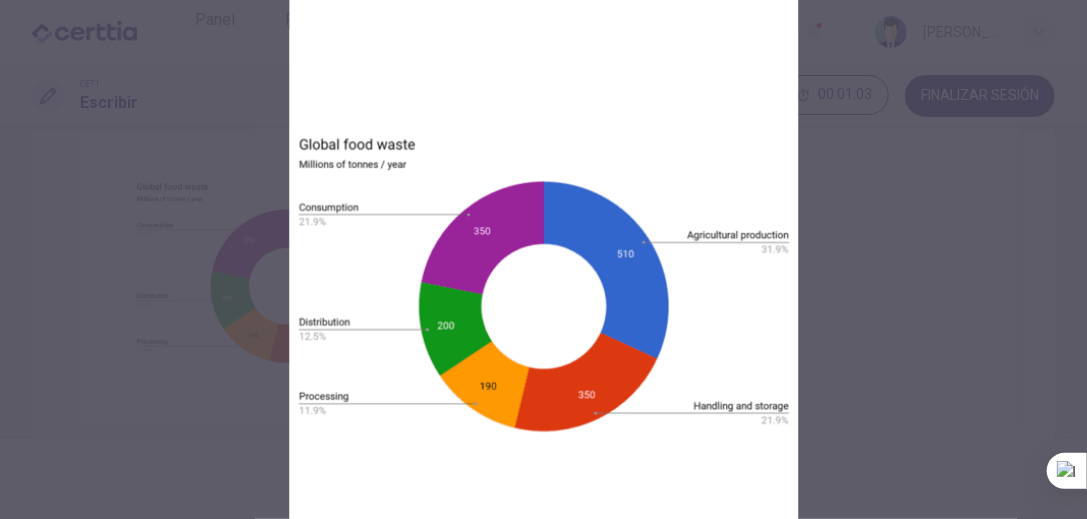 click at bounding box center (543, 259) 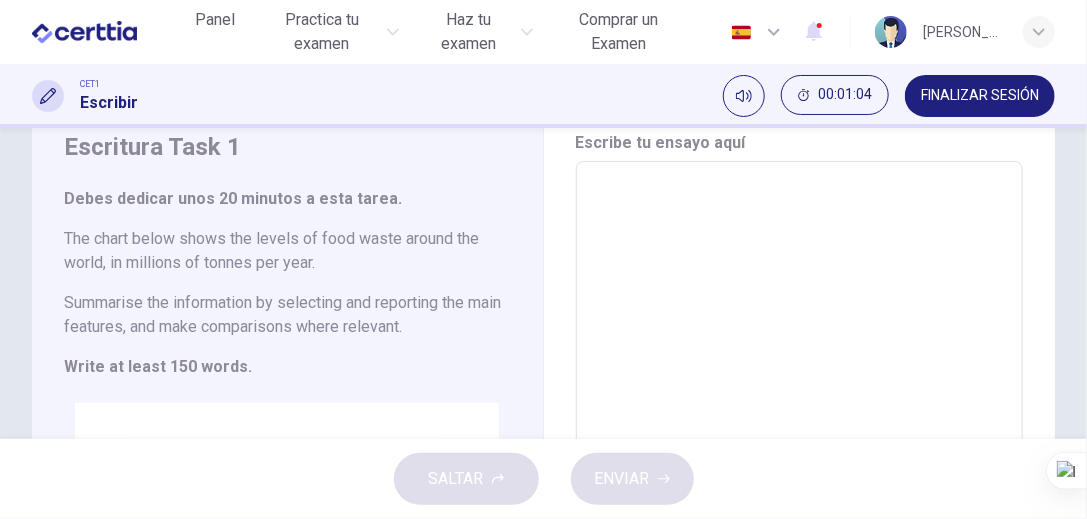 scroll, scrollTop: 0, scrollLeft: 0, axis: both 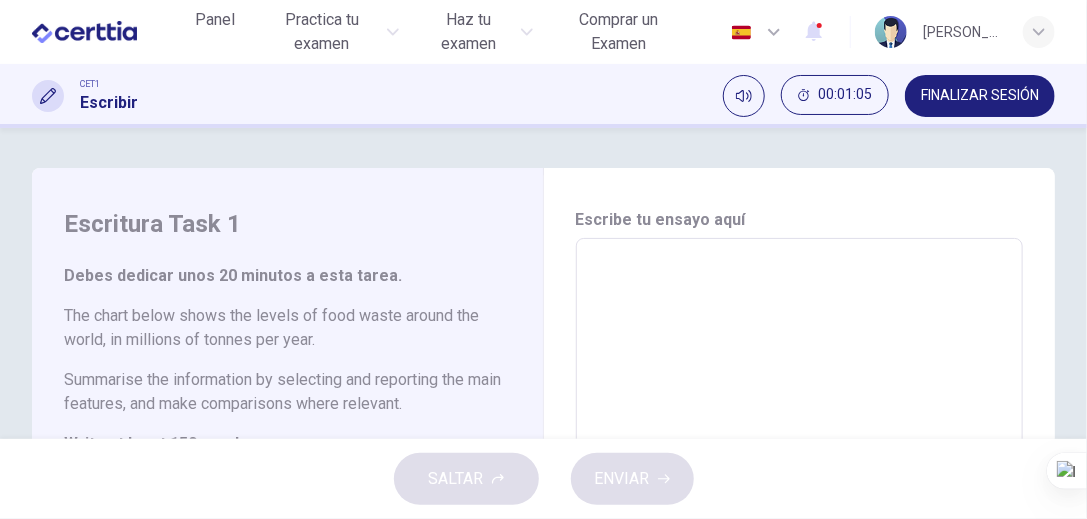 click at bounding box center (800, 516) 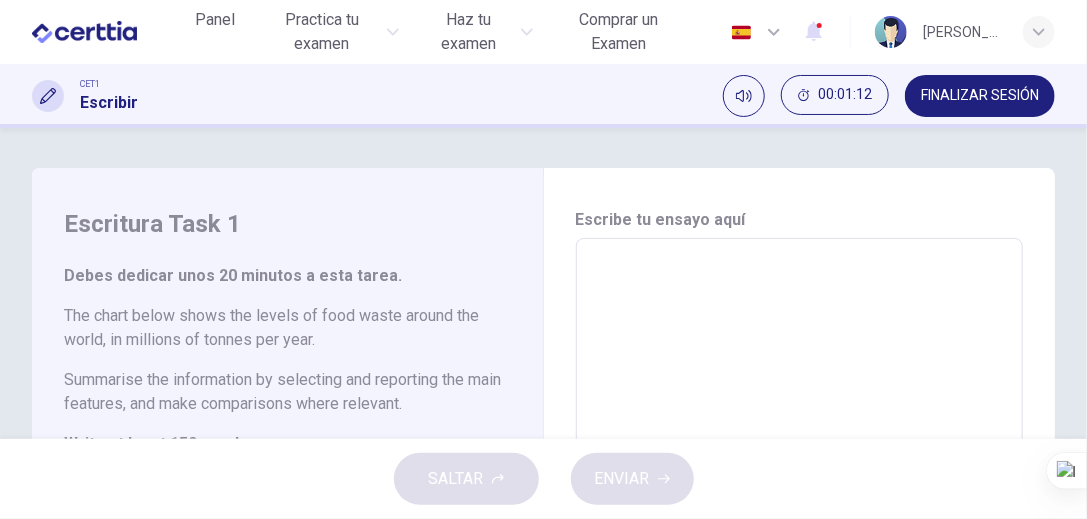 type on "*" 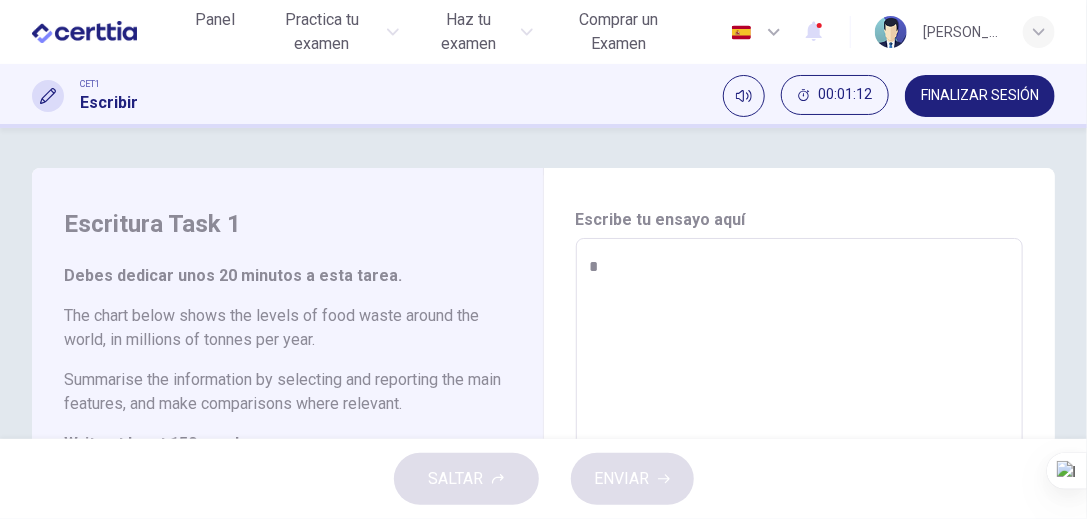 type on "*" 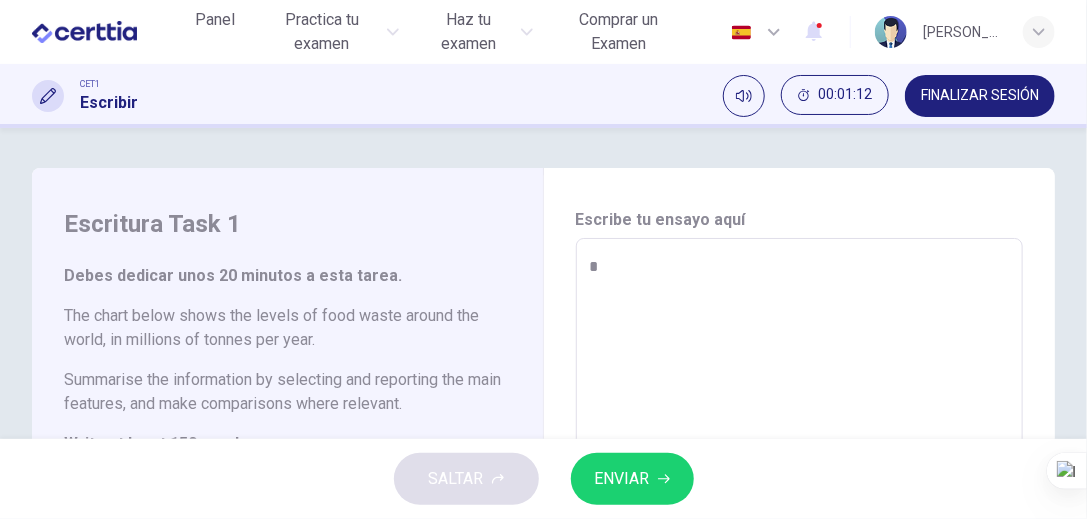 type on "**" 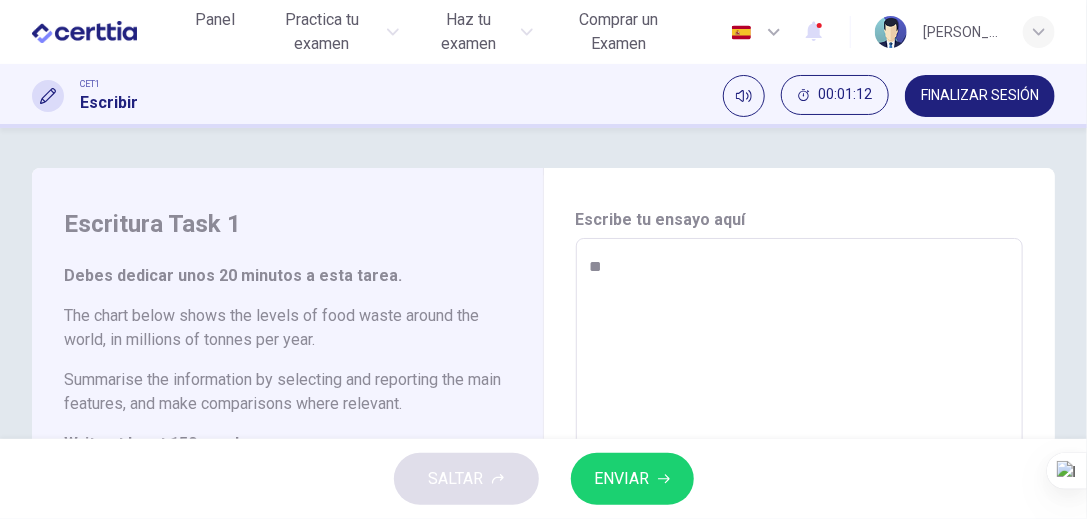 type on "*" 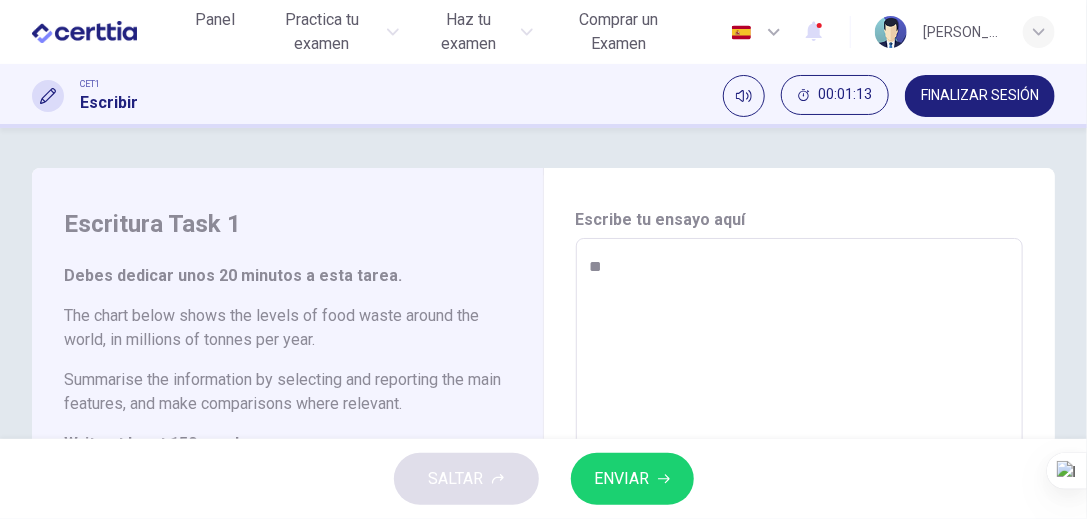 type on "***" 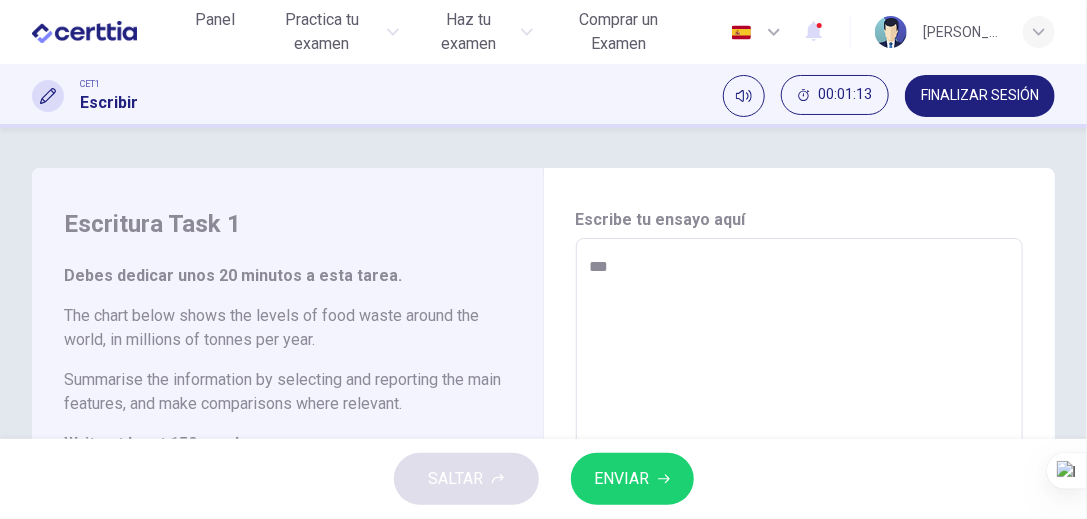 type on "****" 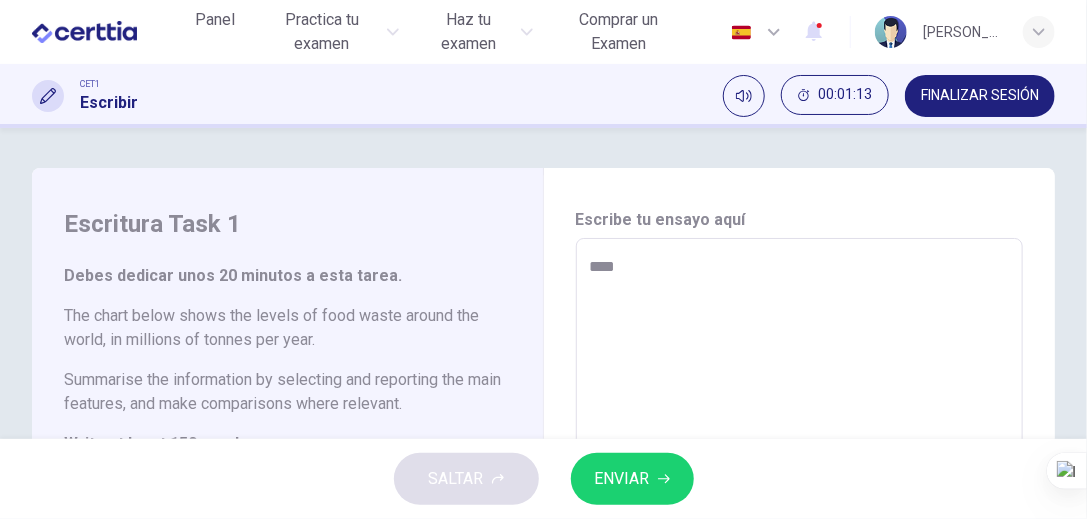 type on "*" 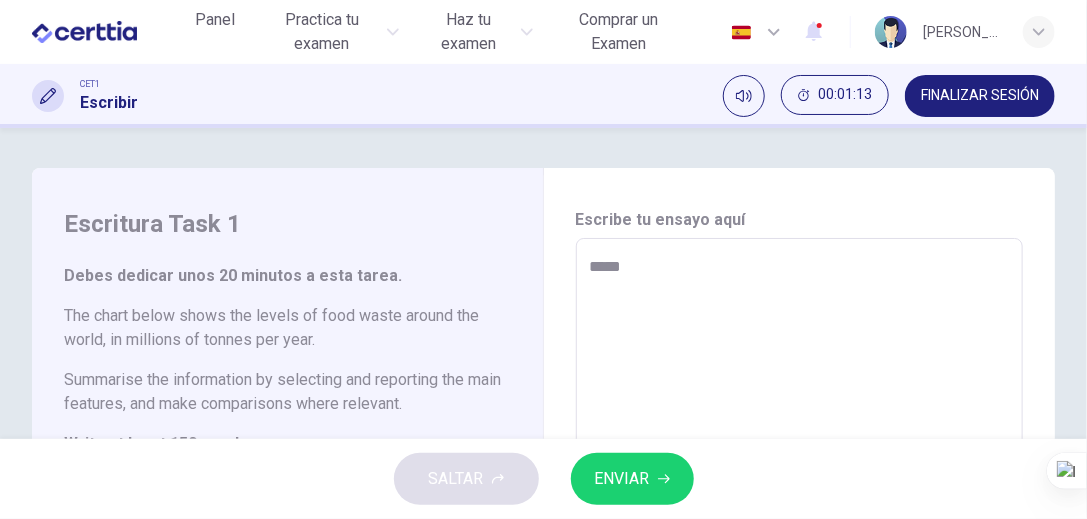 type on "*" 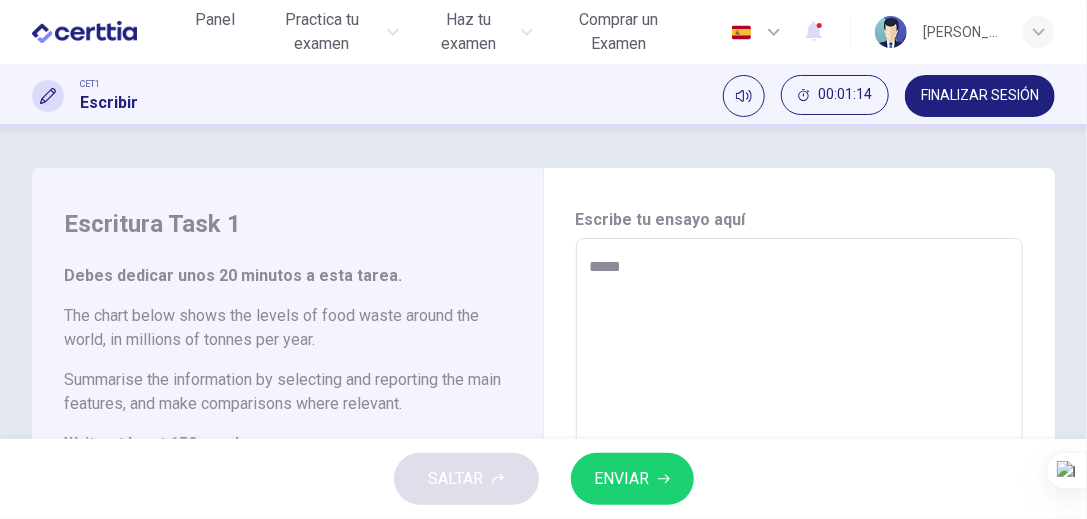 type on "******" 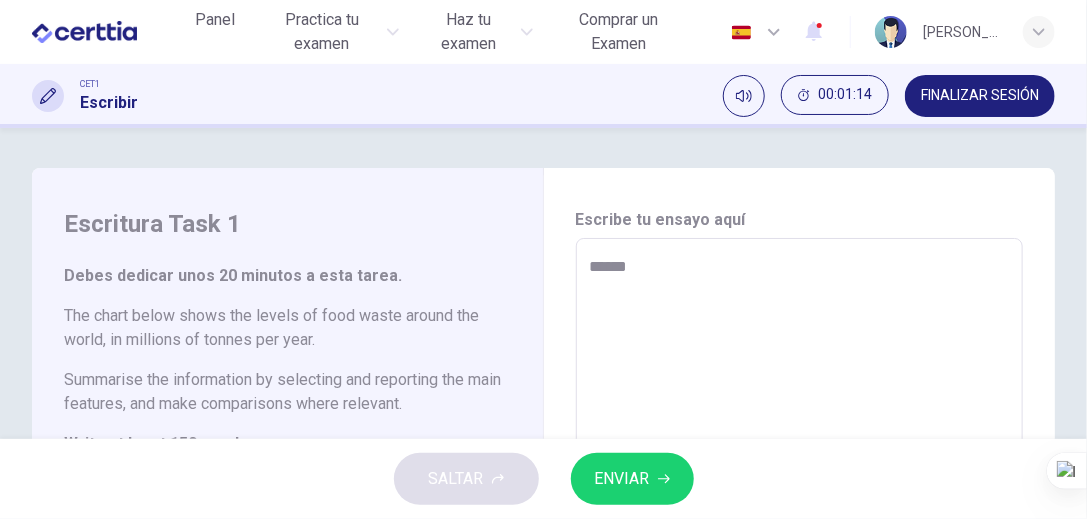 type on "*******" 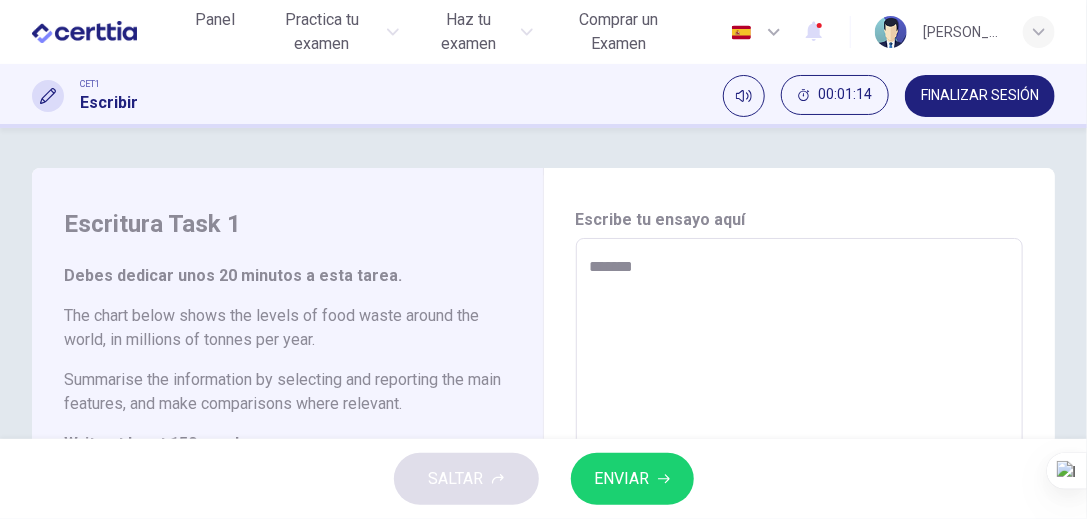 type on "*" 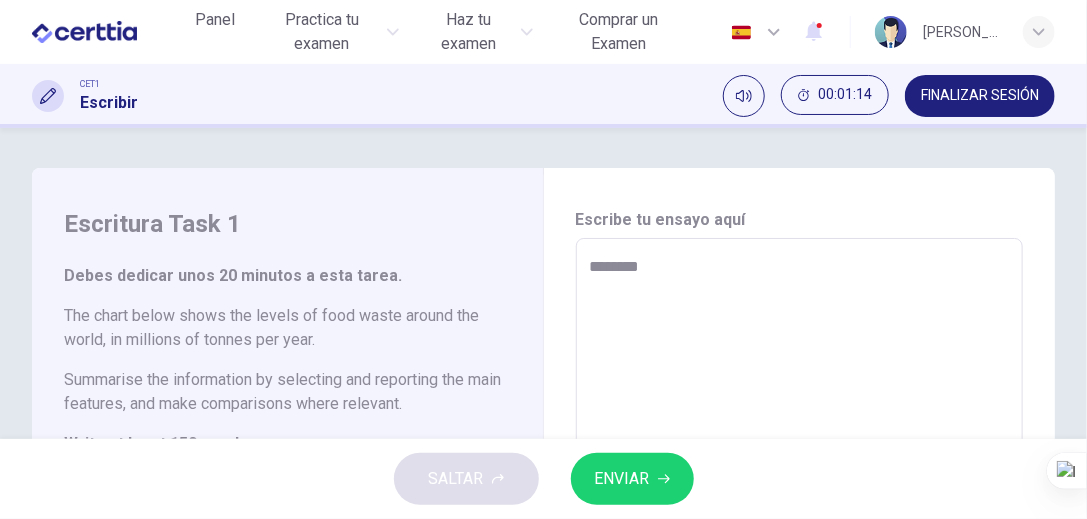 type on "*" 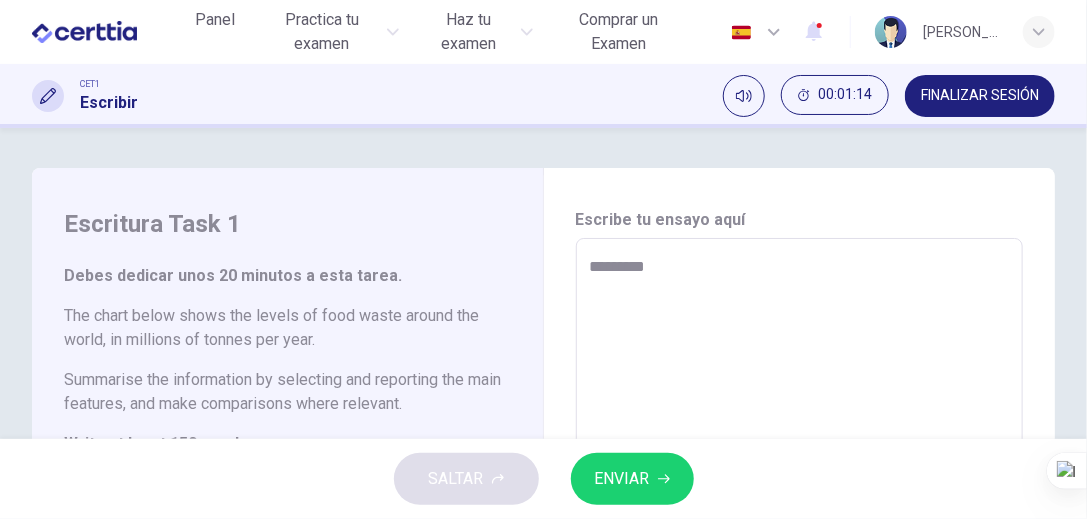 type on "*" 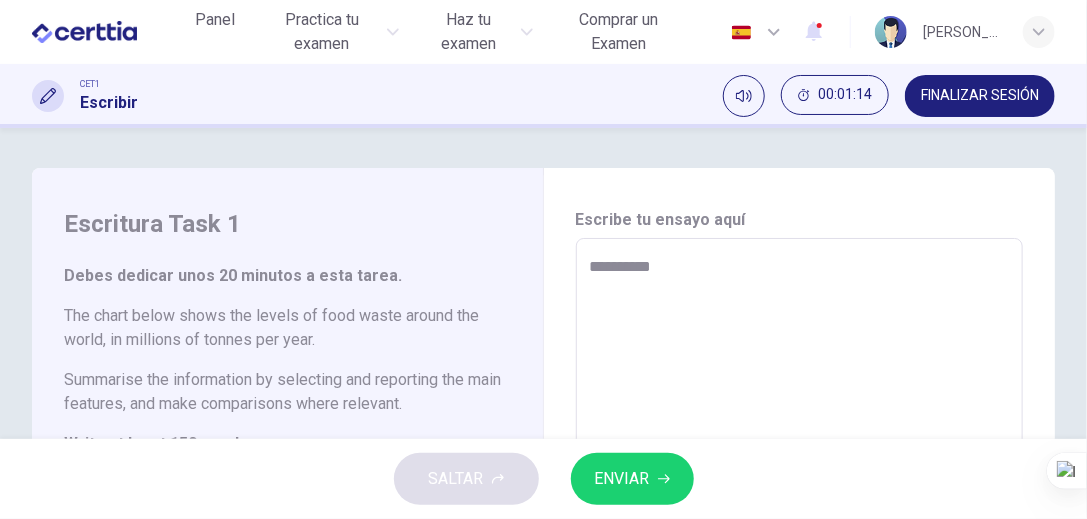 type on "*" 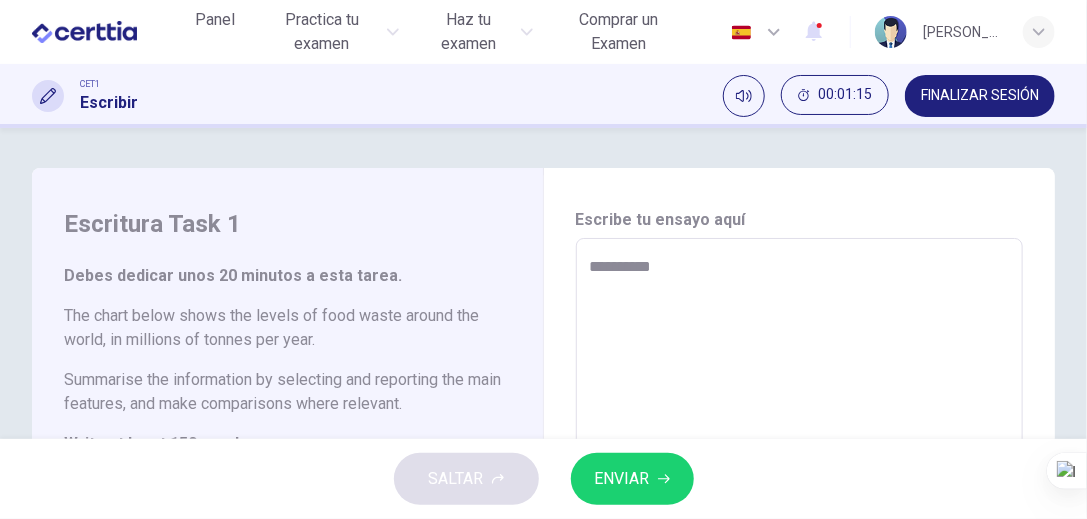 type on "**********" 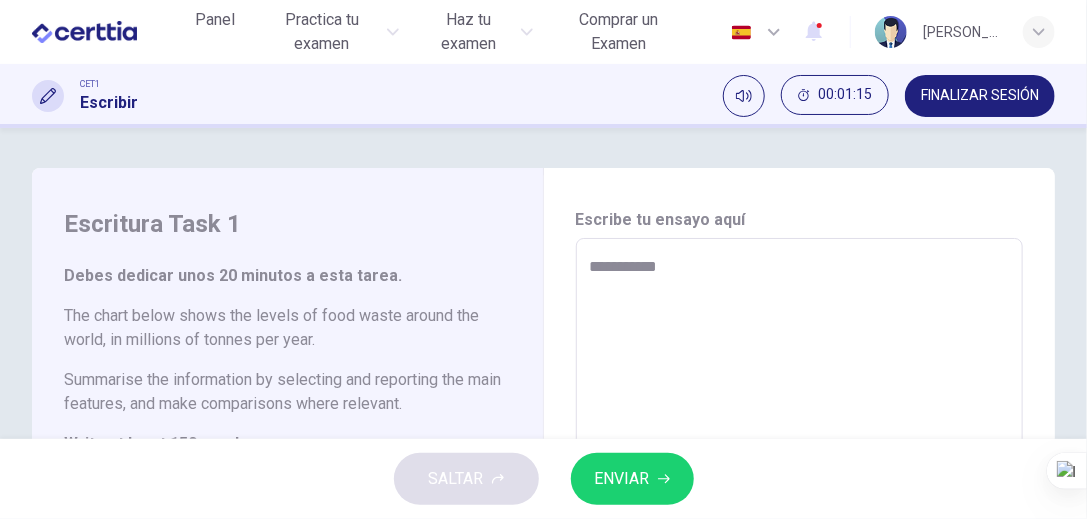 type on "**********" 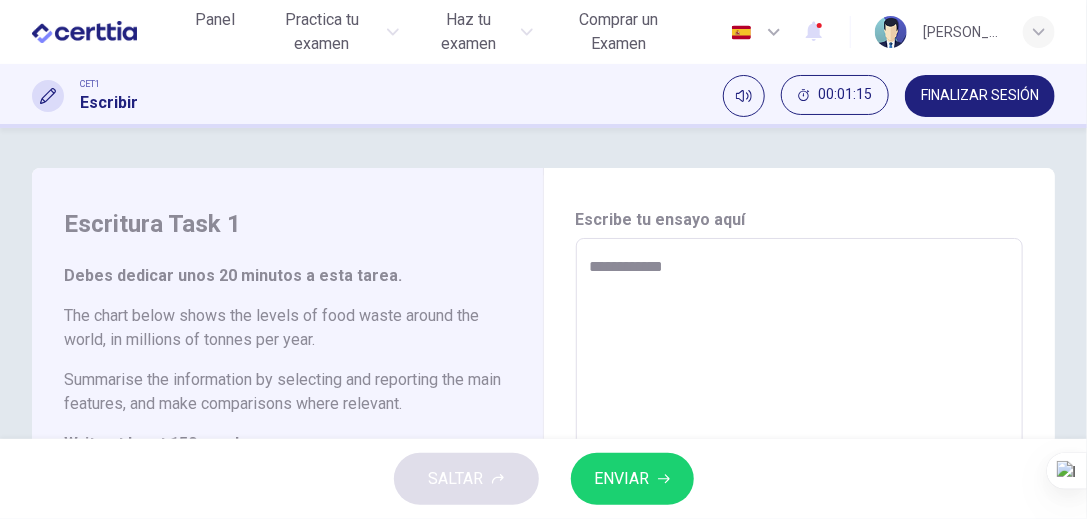 type on "*" 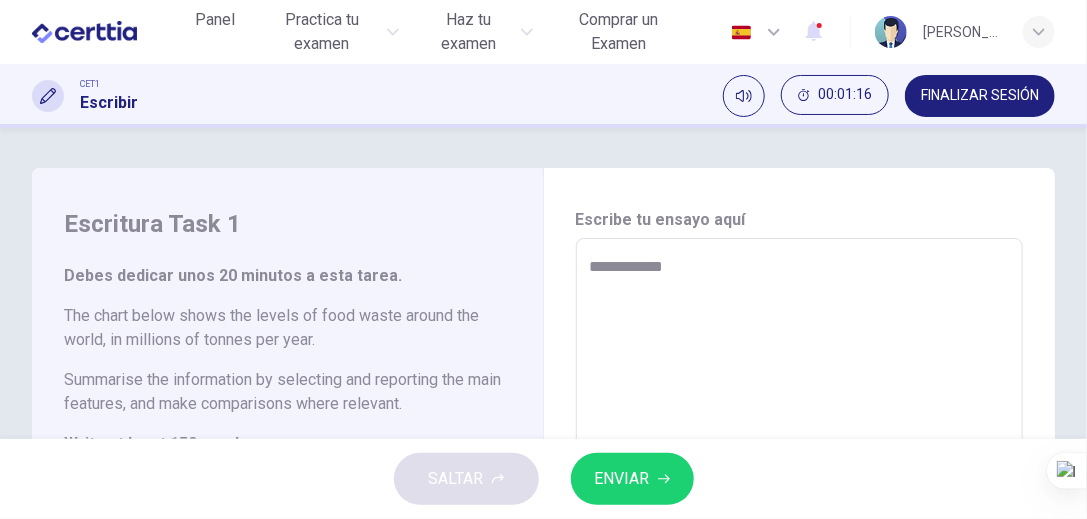 type on "**********" 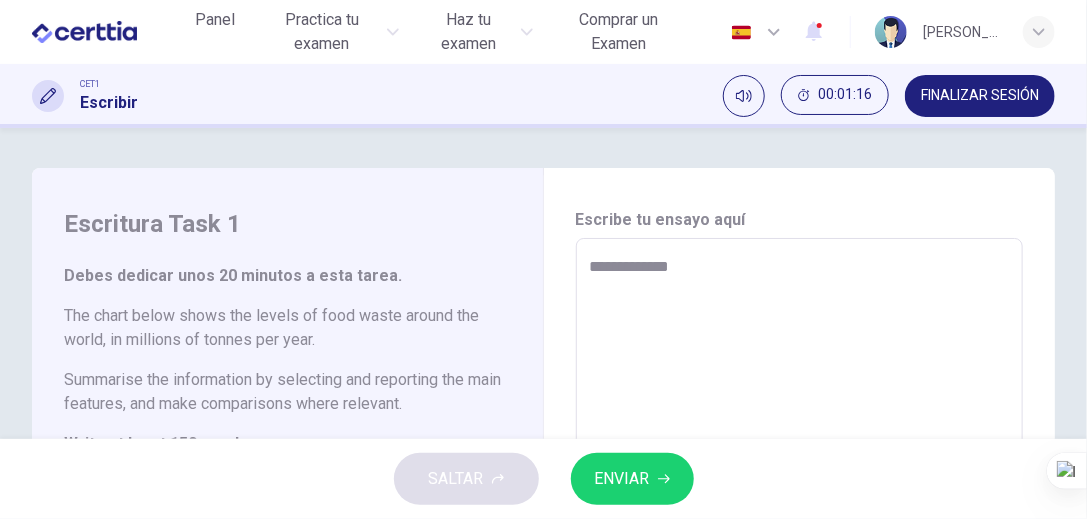 type on "*" 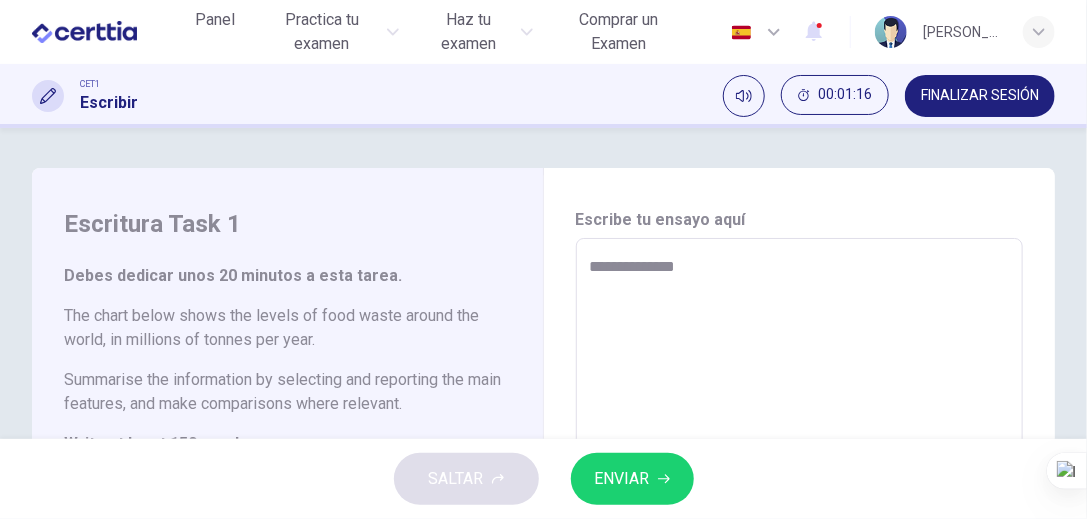 type on "**********" 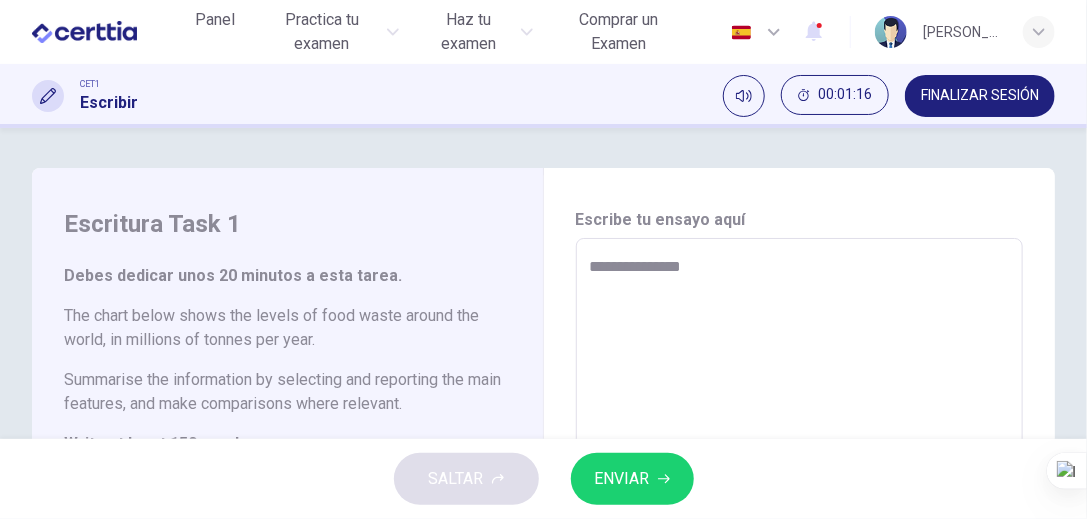 type on "*" 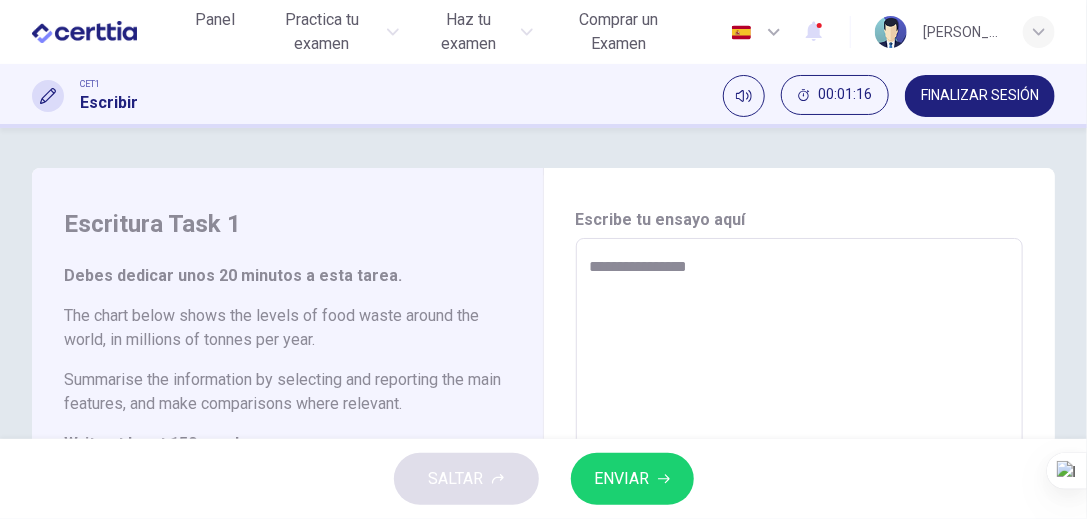 type on "*" 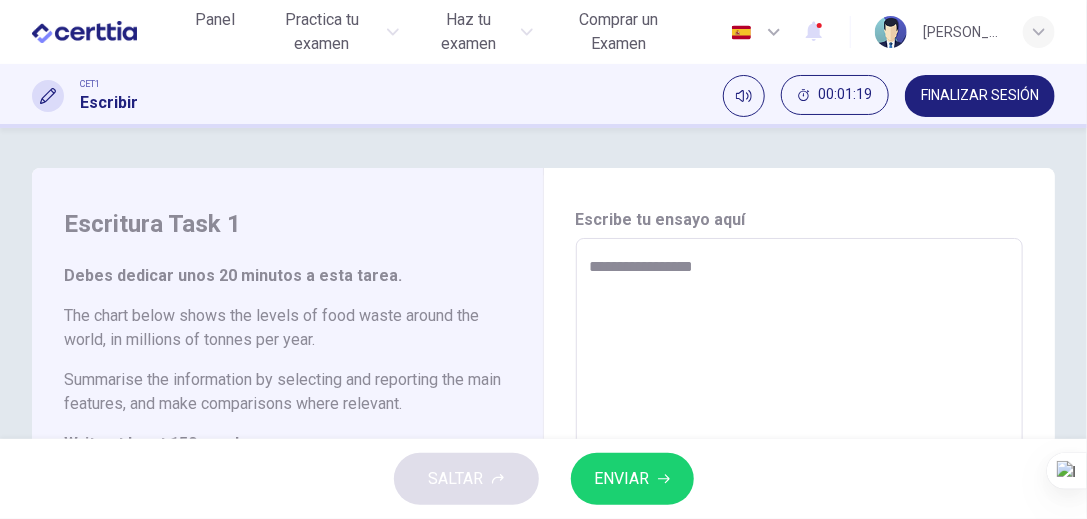 type on "**********" 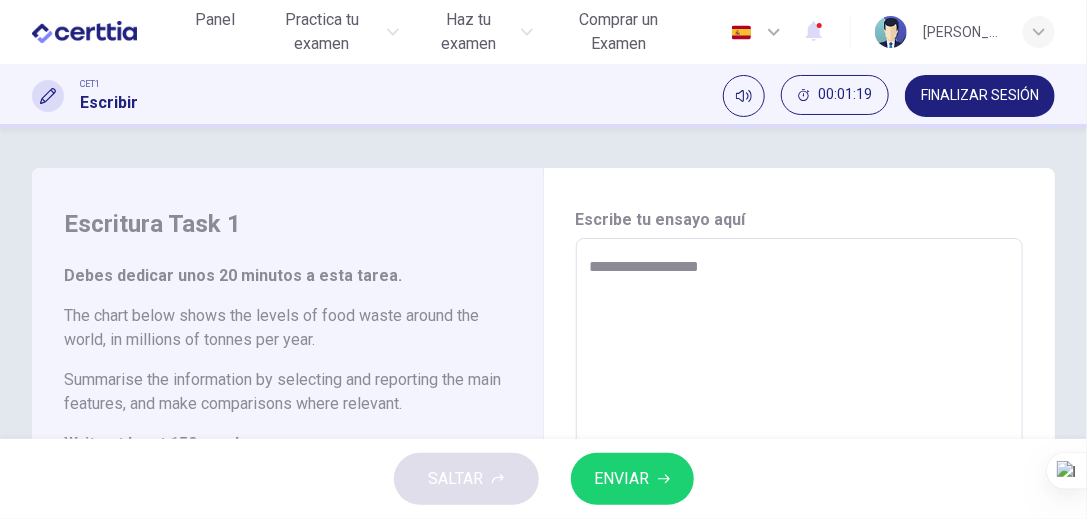 type on "**********" 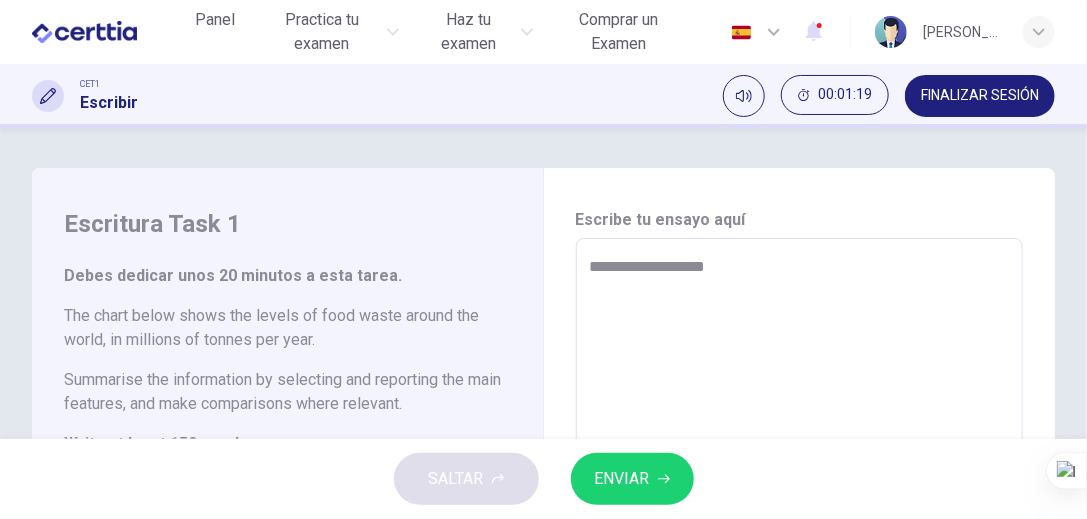 type on "*" 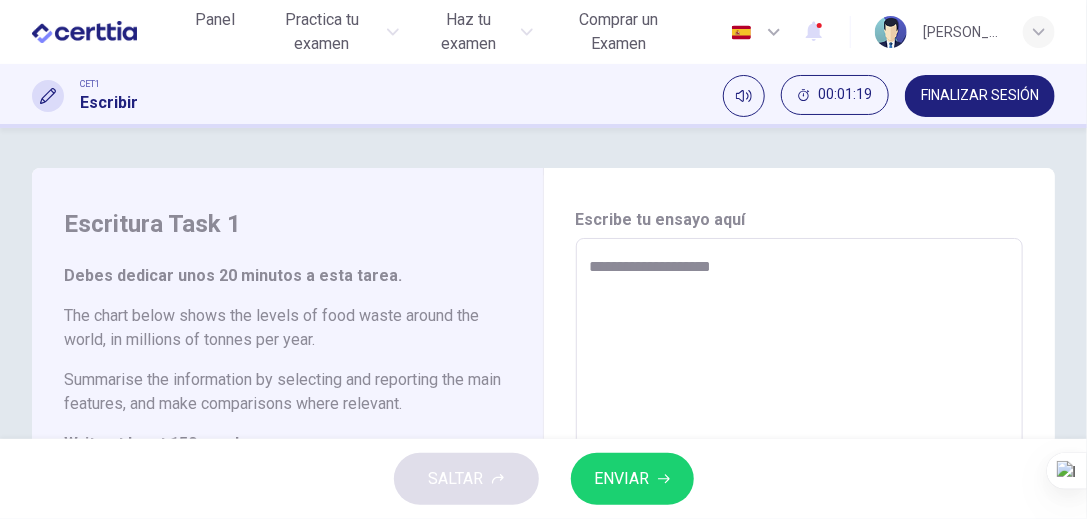 type on "*" 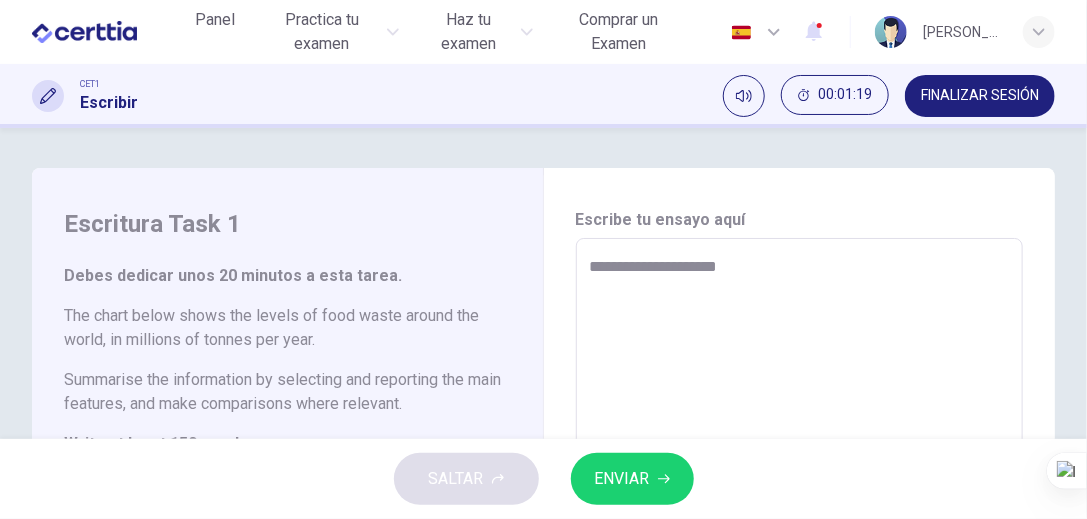 type on "*" 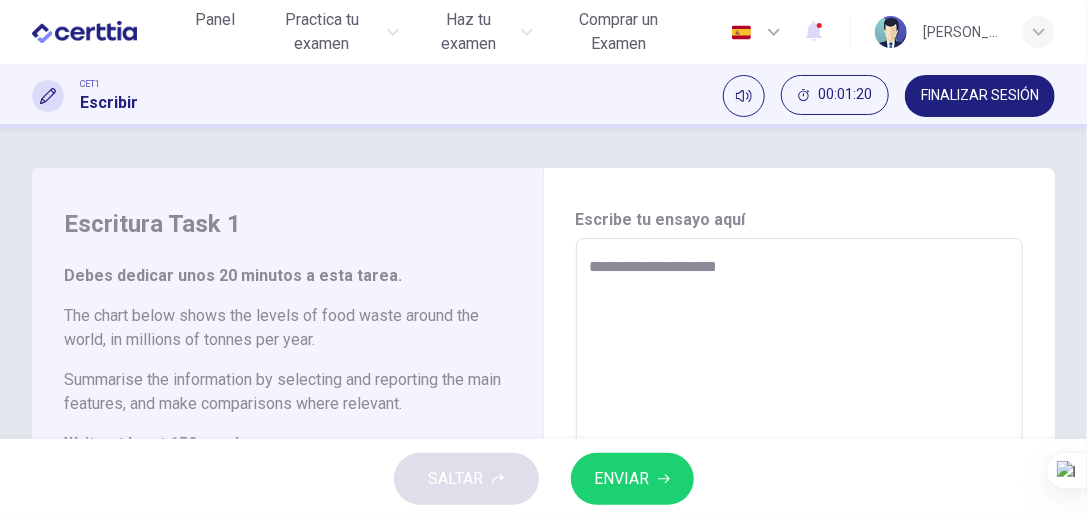 type on "**********" 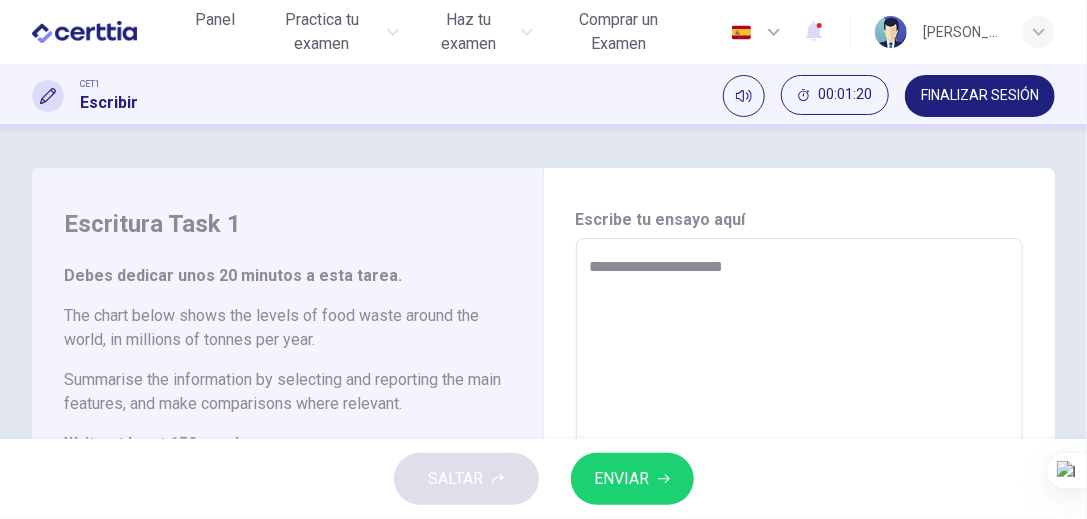 type on "*" 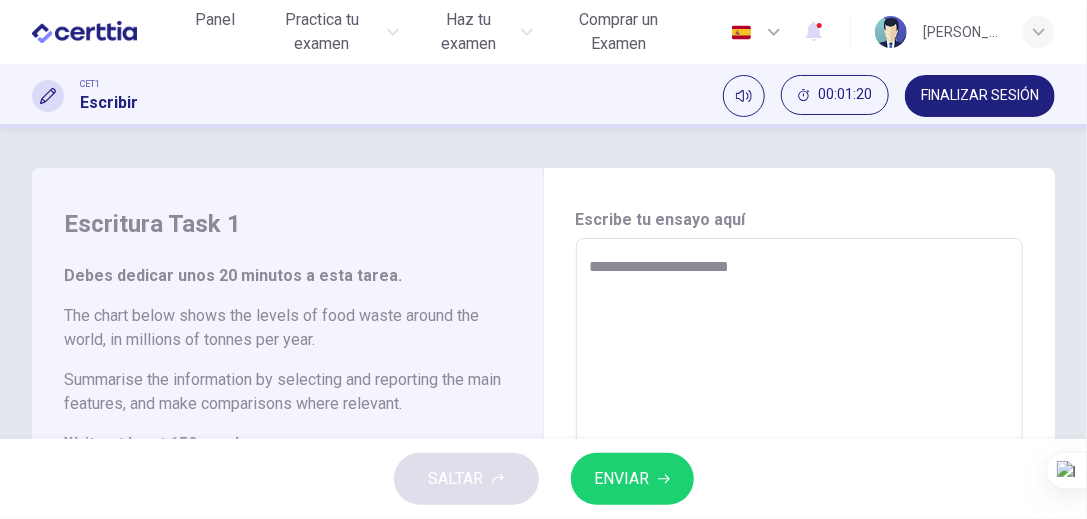 type on "**********" 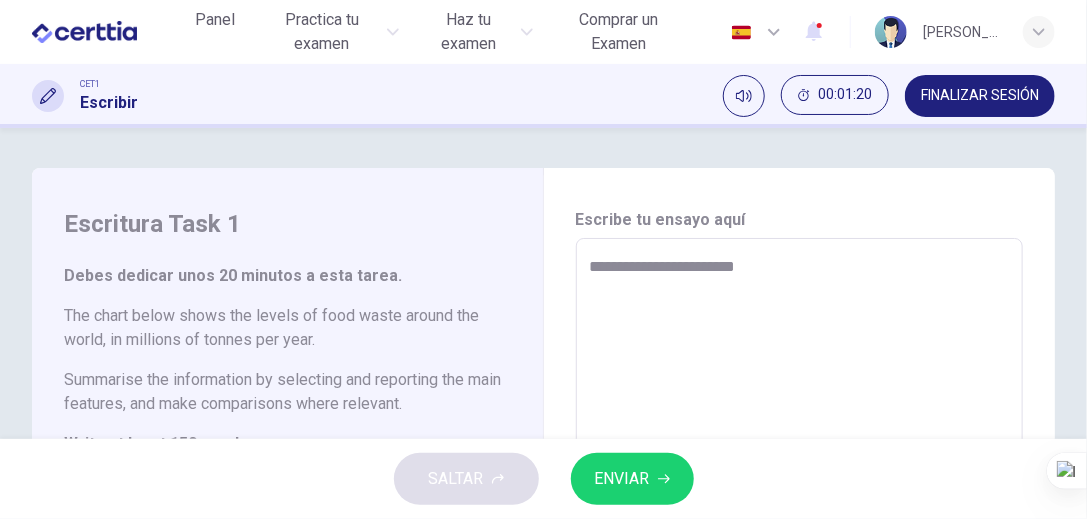 type on "*" 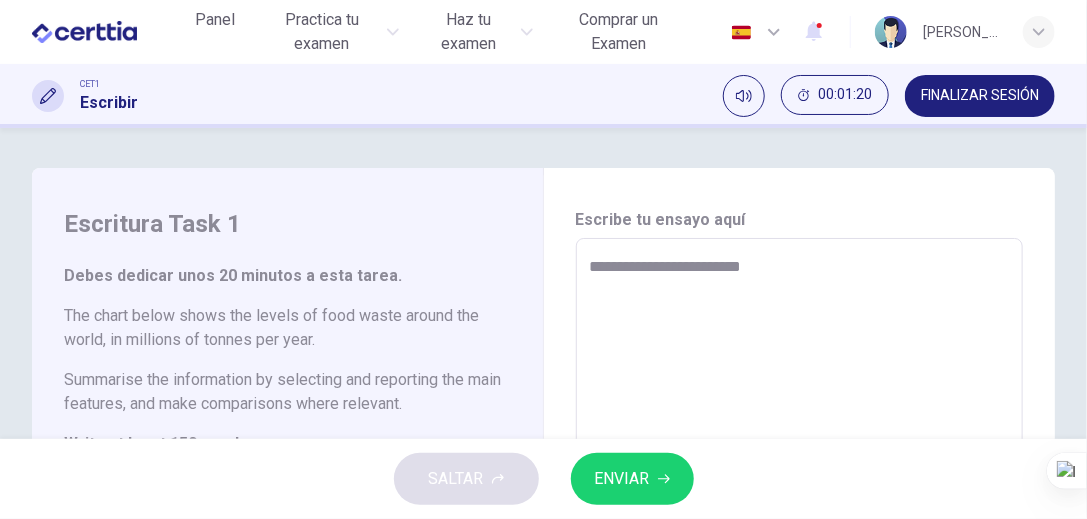 type on "*" 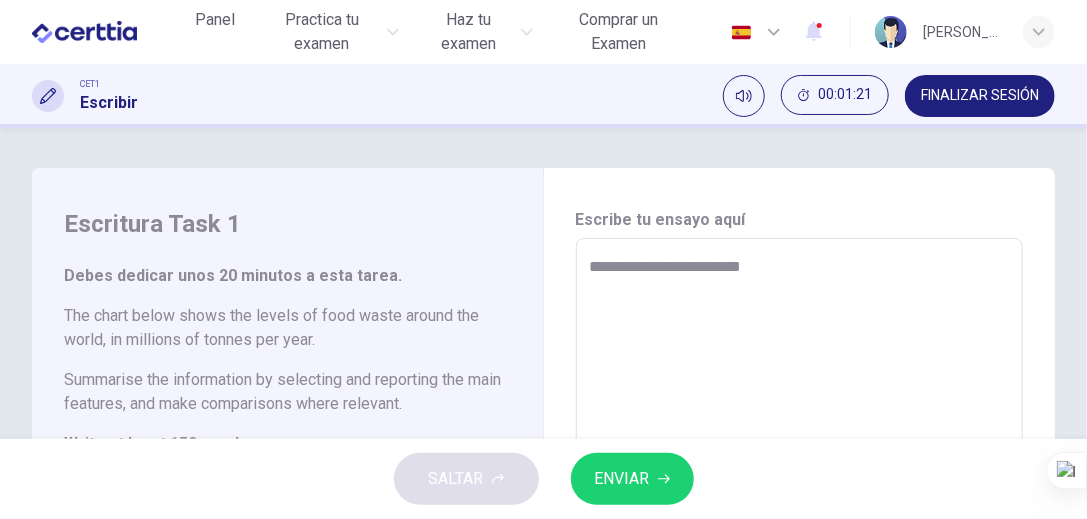 type on "**********" 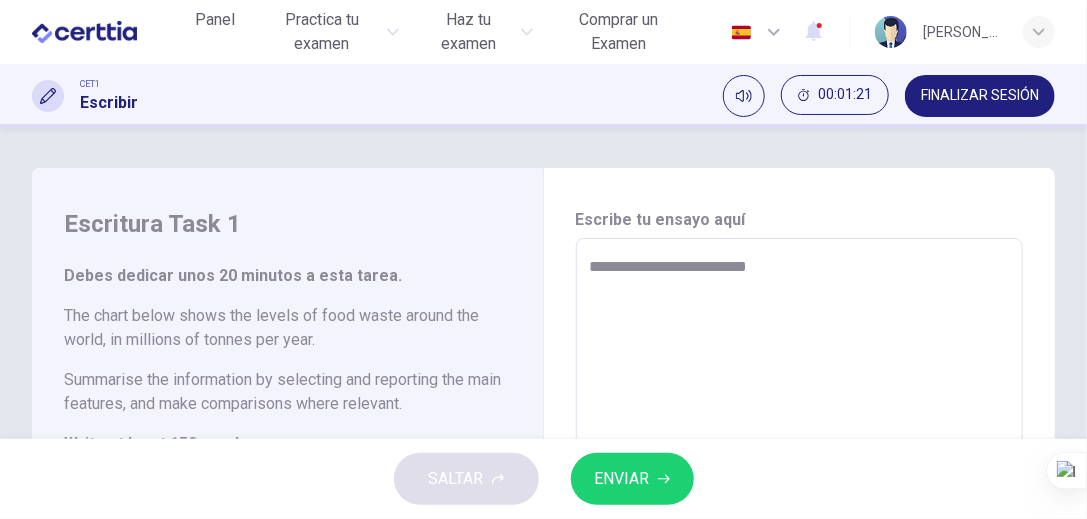 type on "**********" 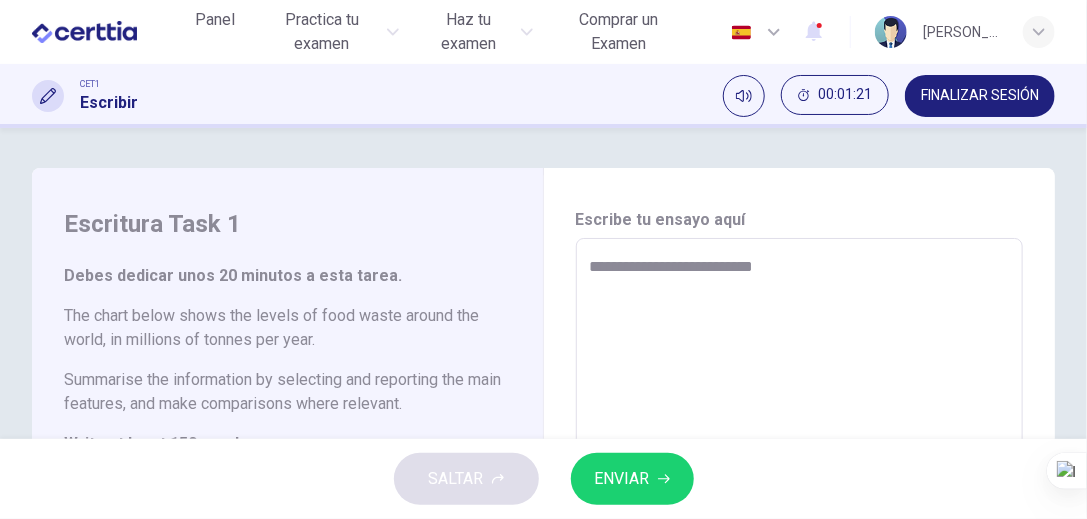 type on "*" 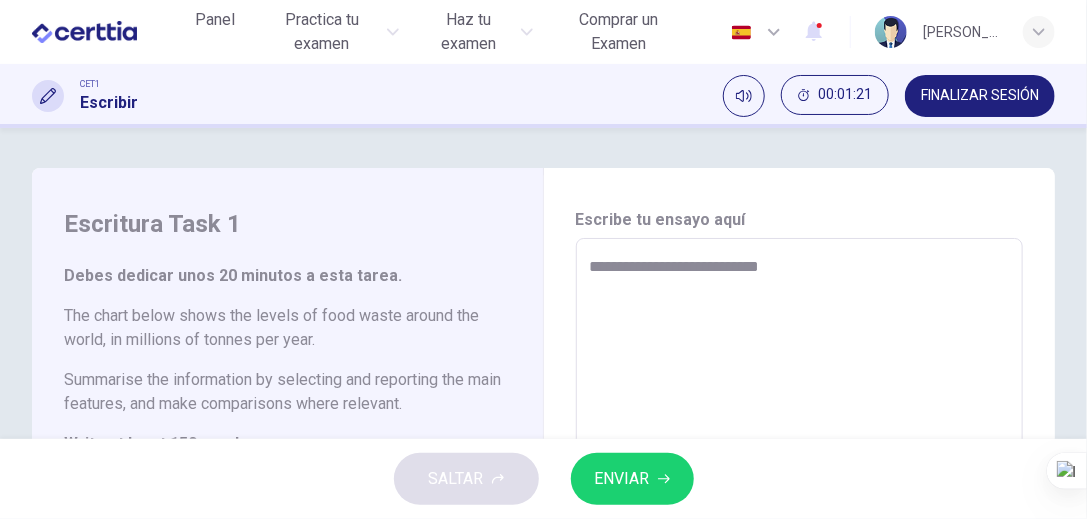 type on "*" 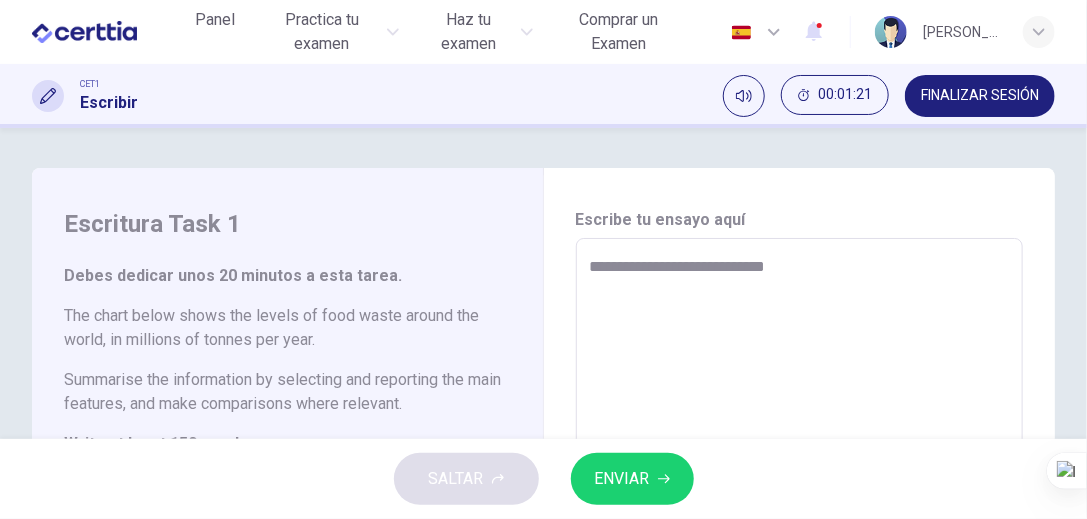 type on "*" 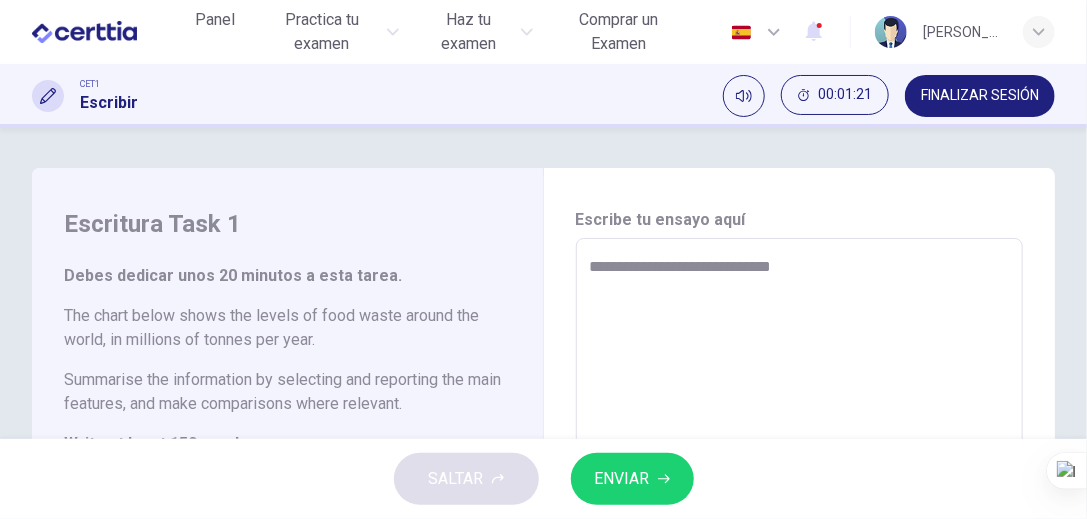 type on "*" 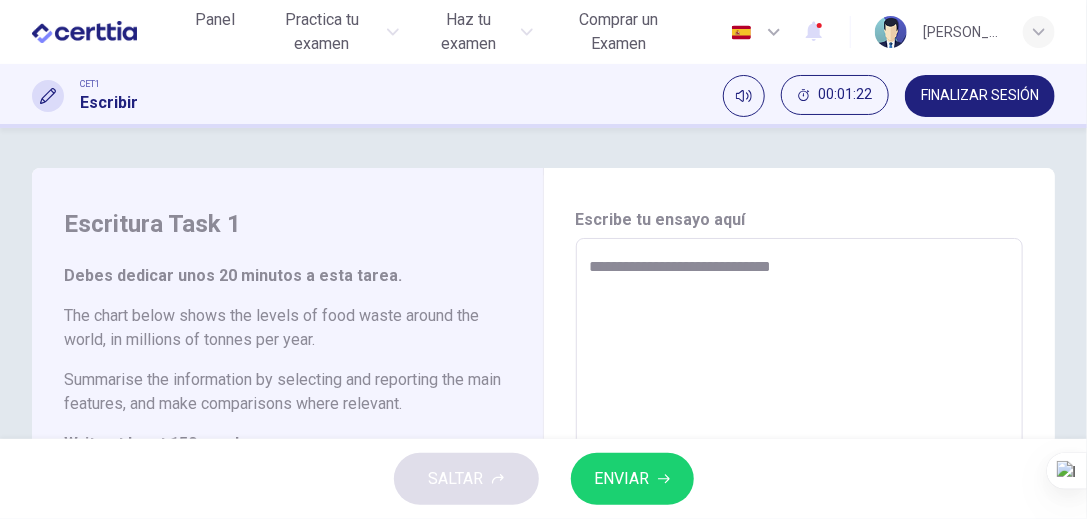 type on "**********" 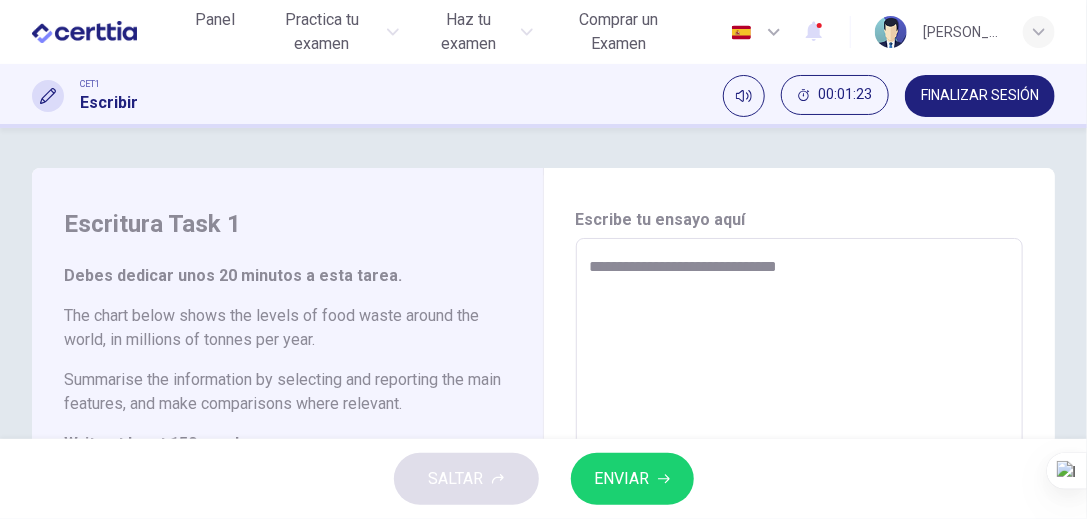 type on "**********" 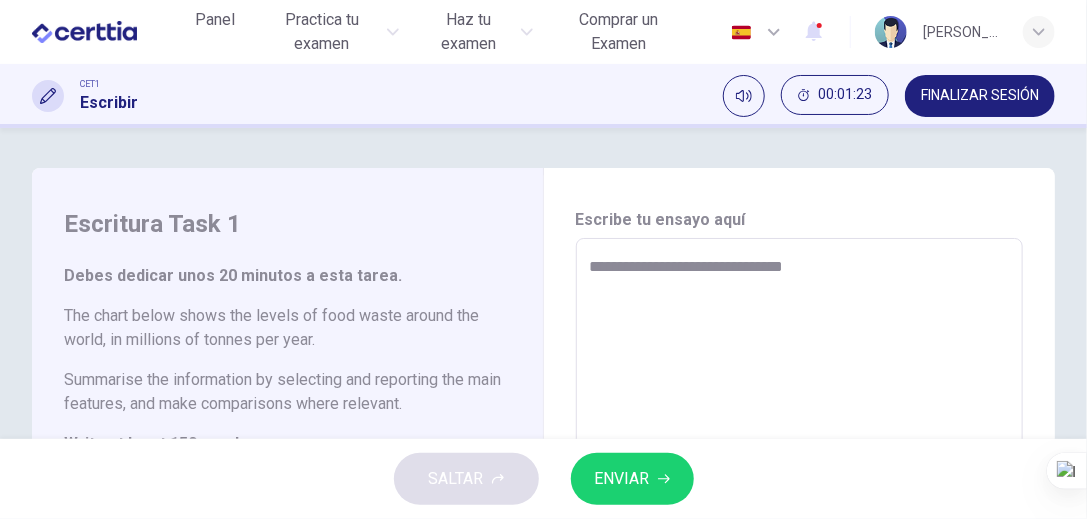 type on "*" 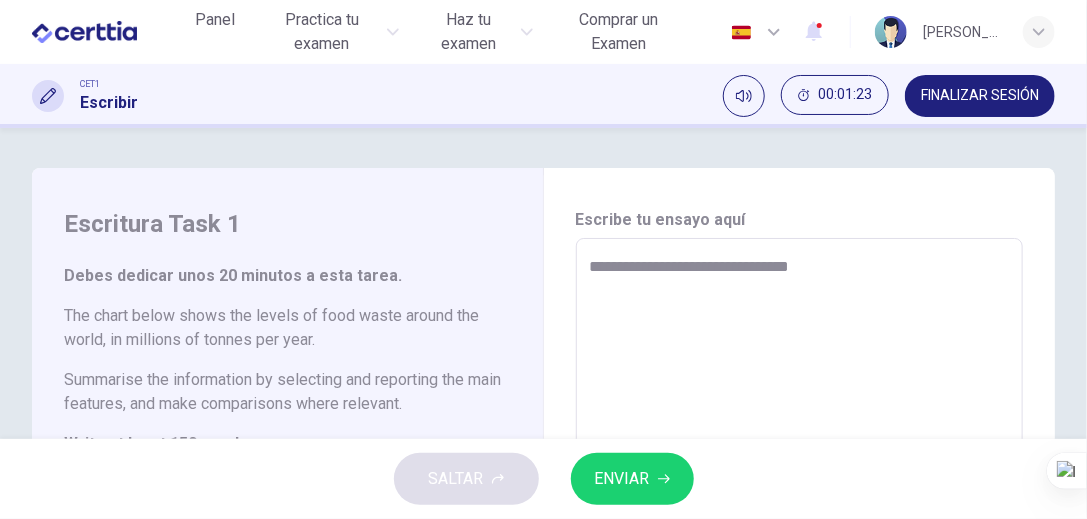 type on "**********" 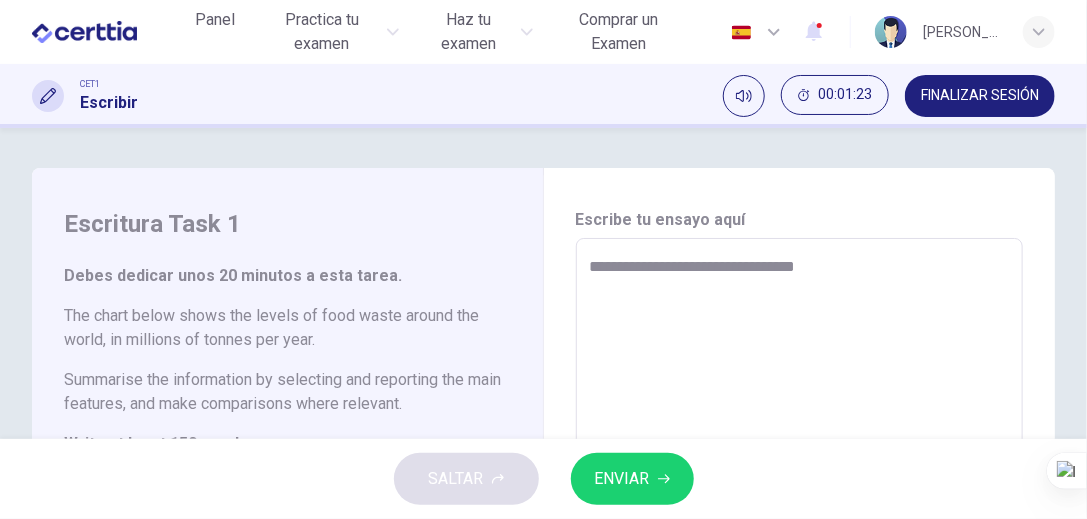 type on "*" 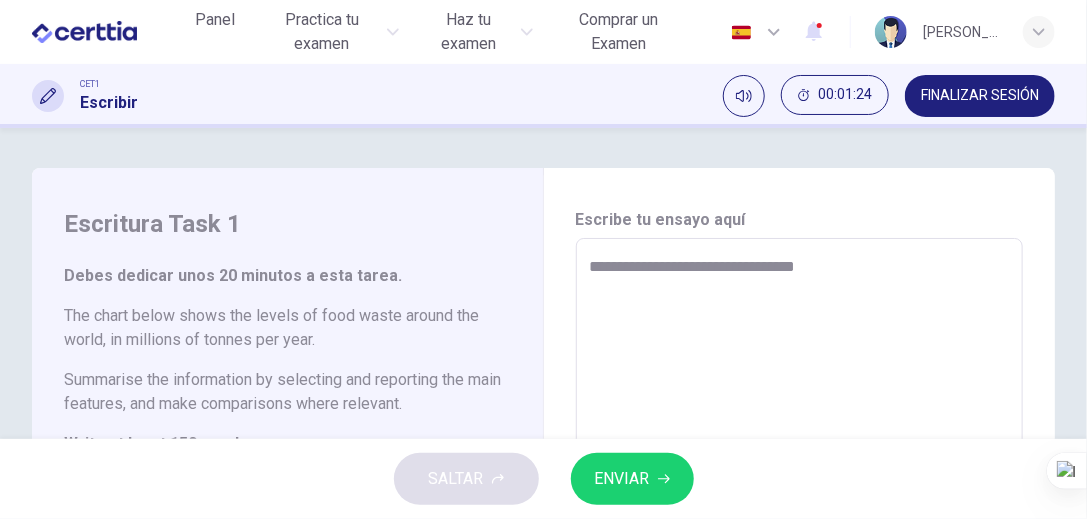 type on "**********" 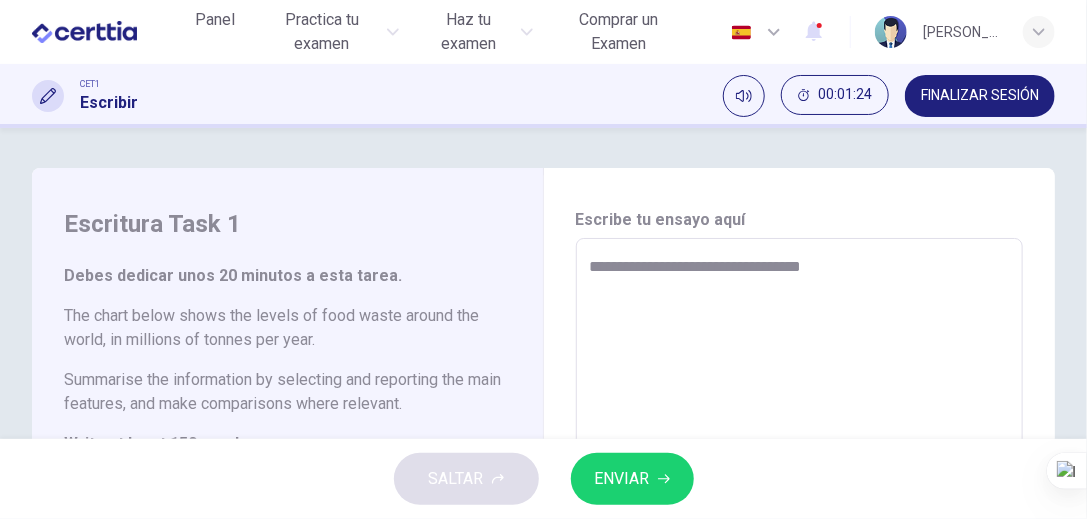 type on "*" 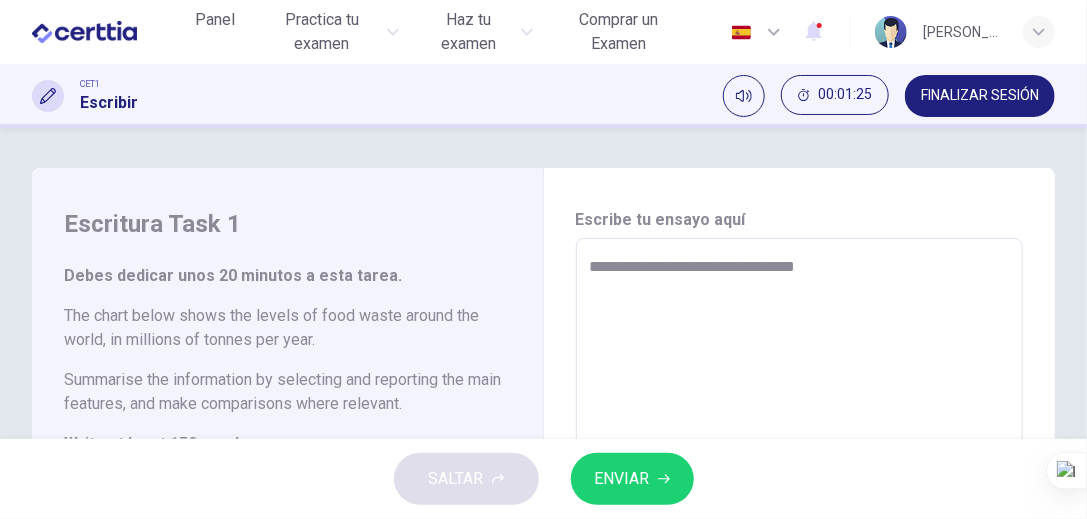 type on "**********" 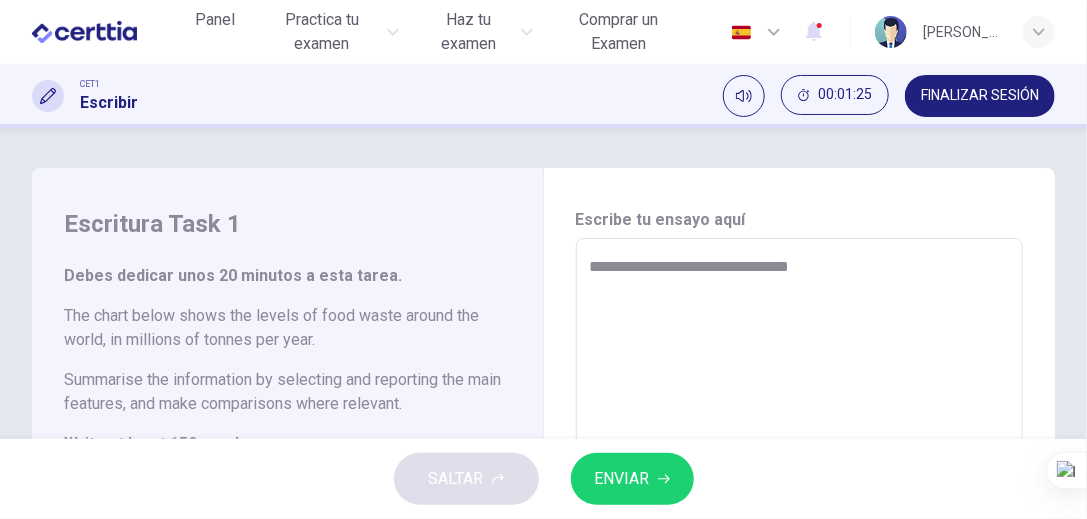 type on "**********" 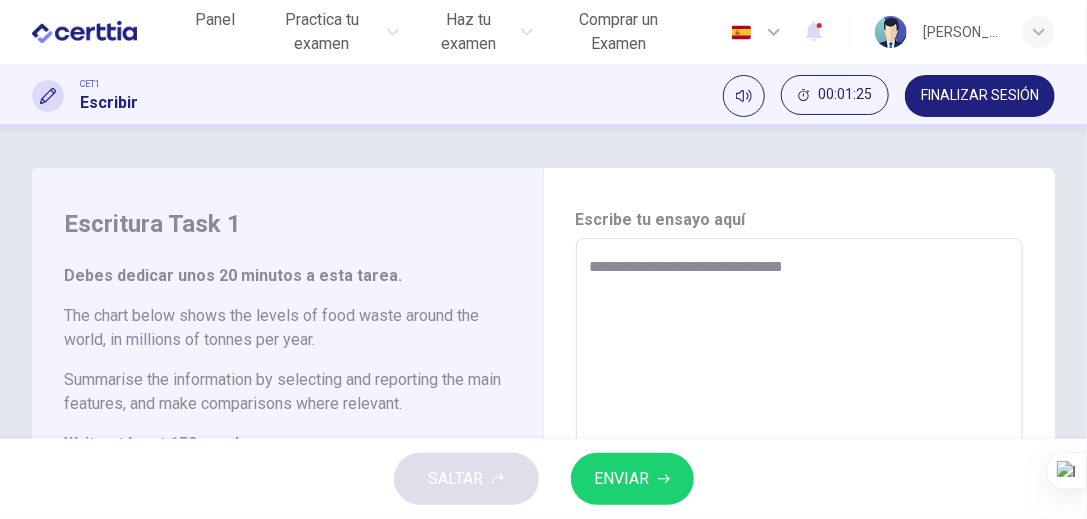type on "*" 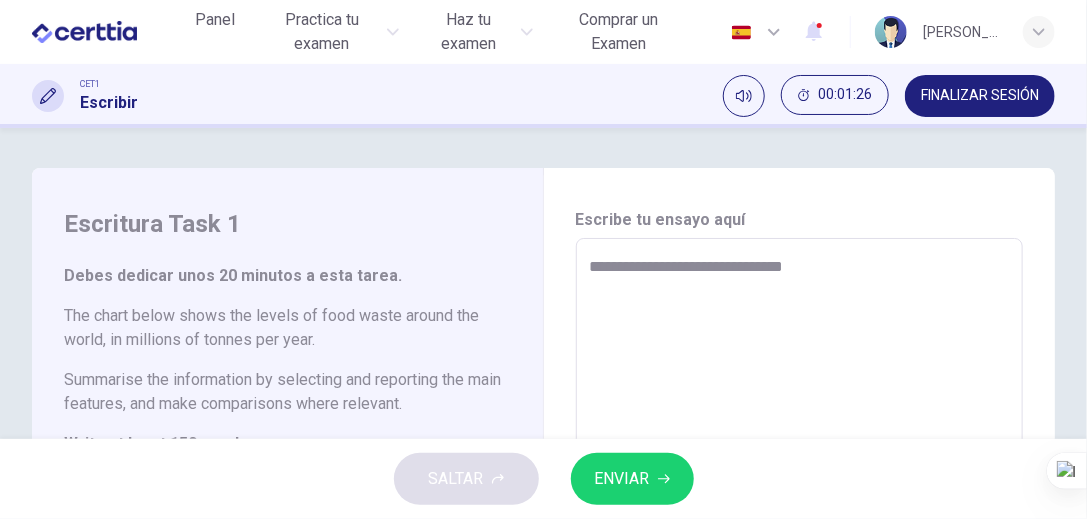 type on "**********" 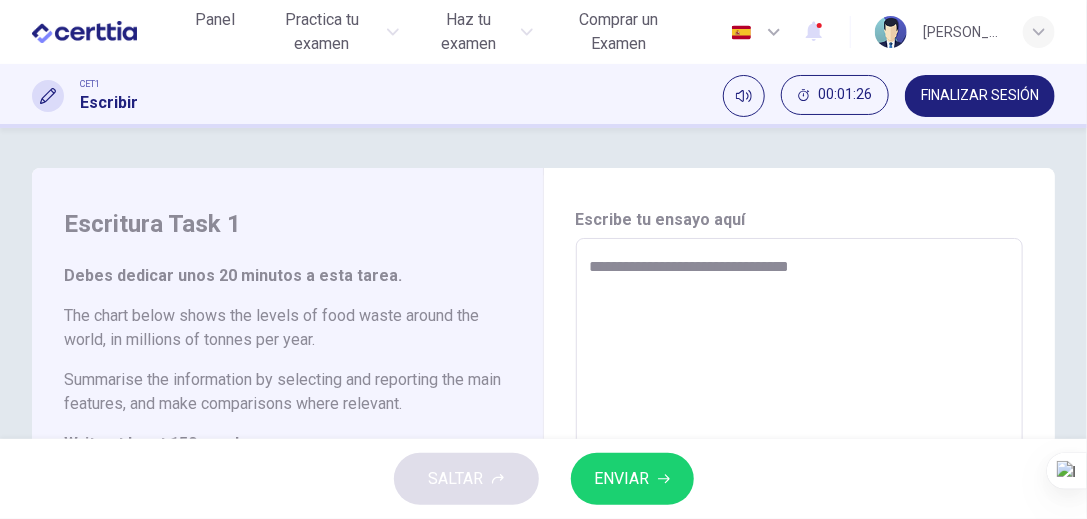 type on "**********" 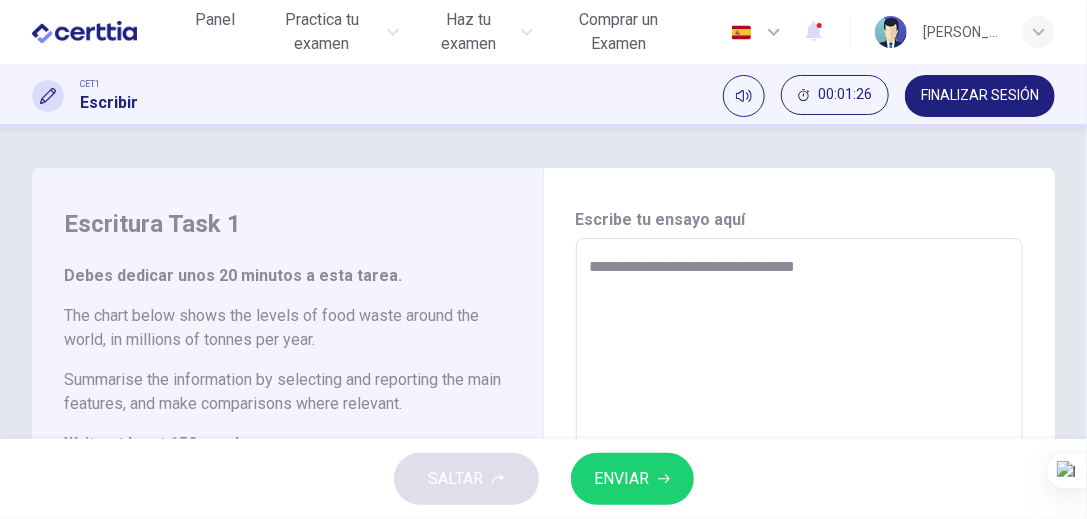 type on "*" 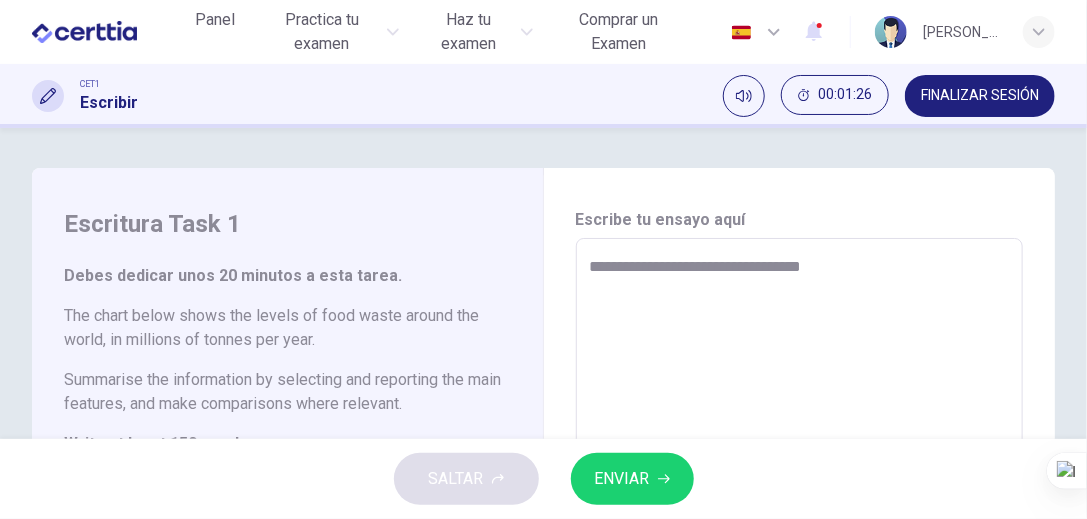 type on "*" 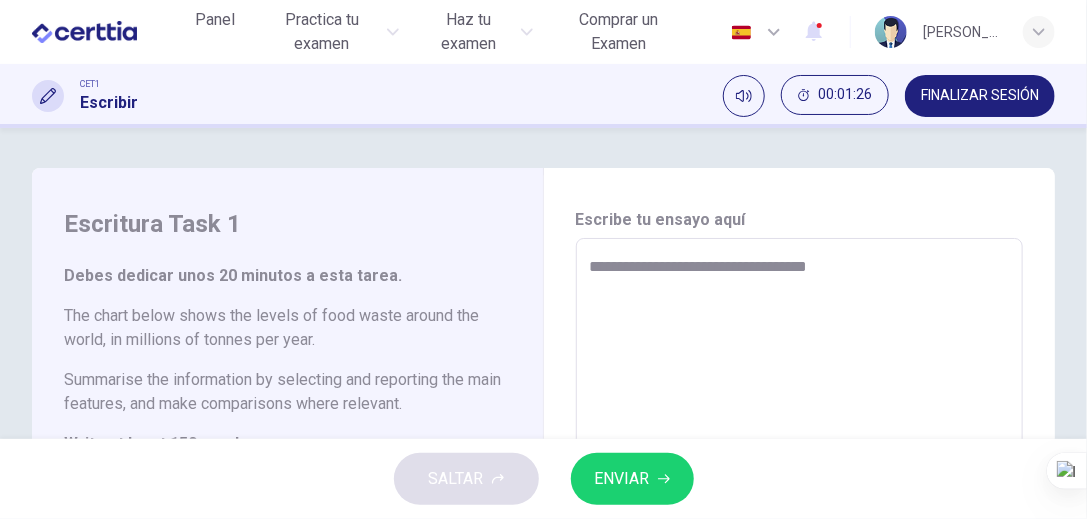 type on "*" 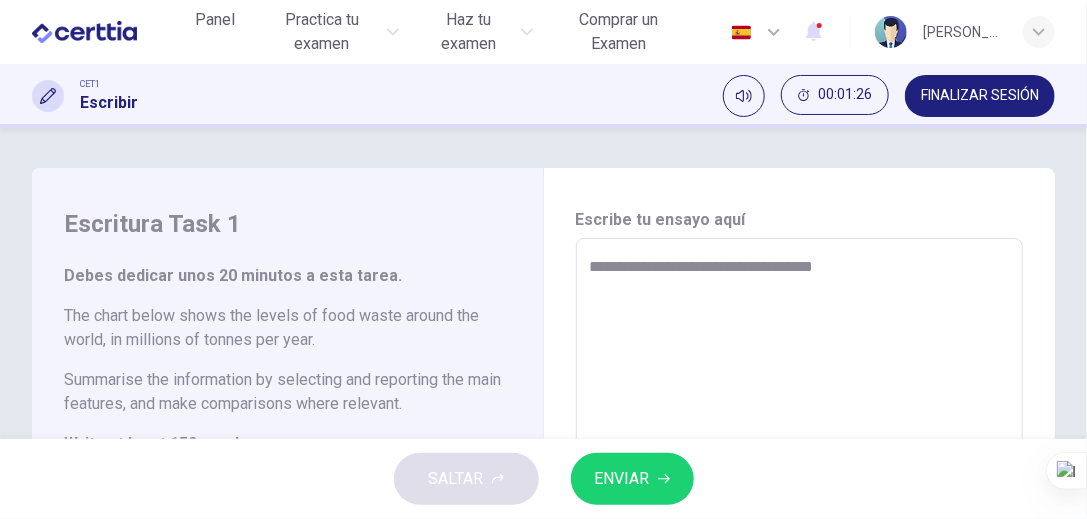 type on "*" 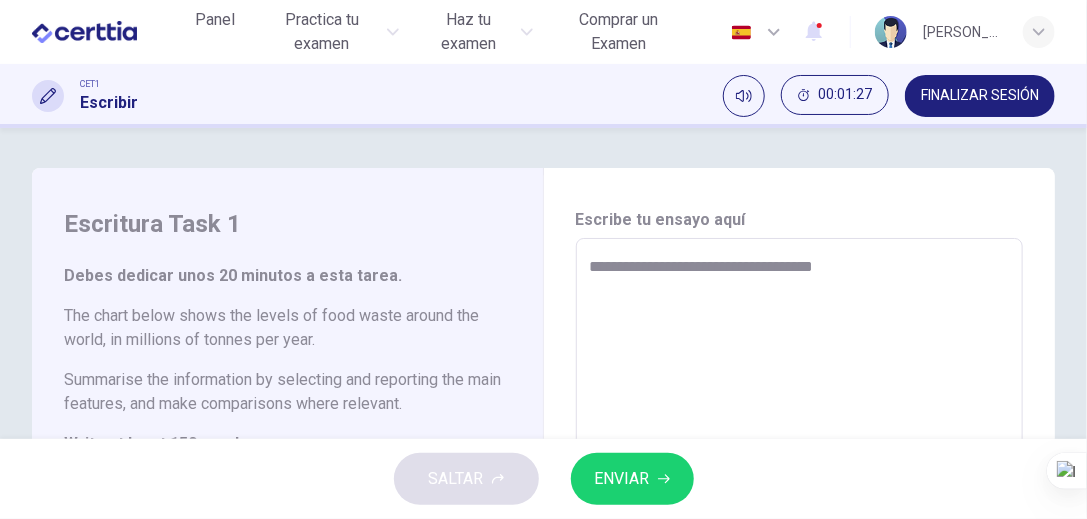 type on "**********" 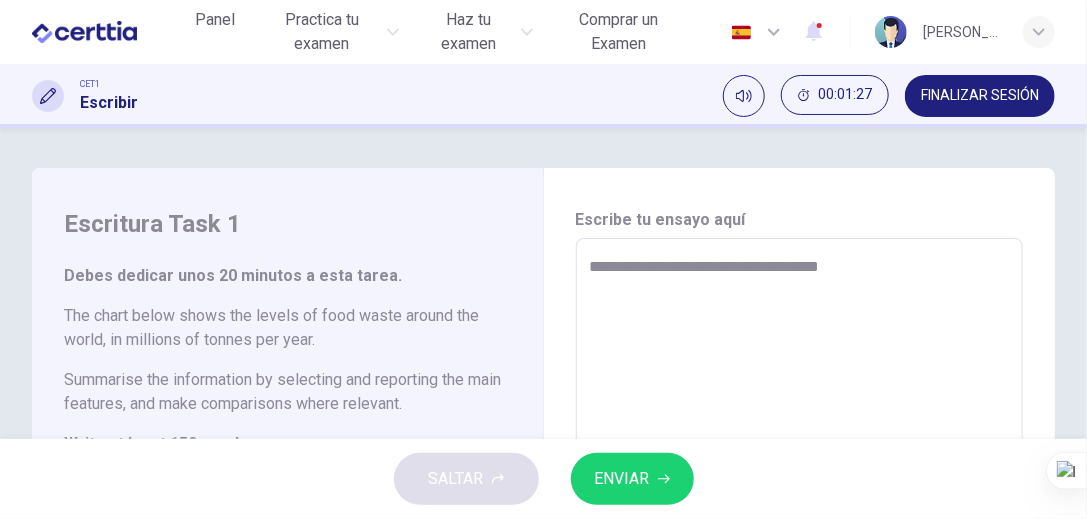 type on "*" 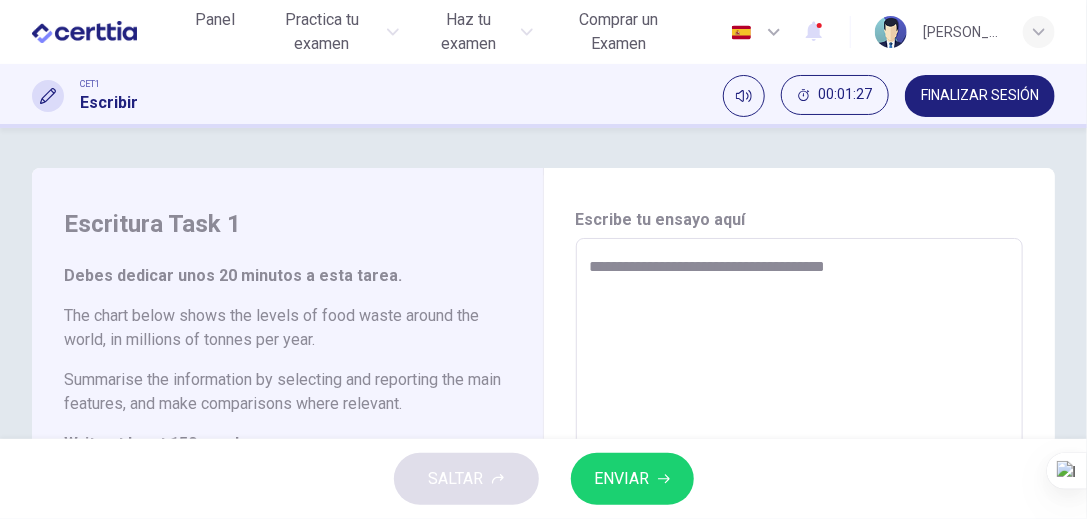 type on "**********" 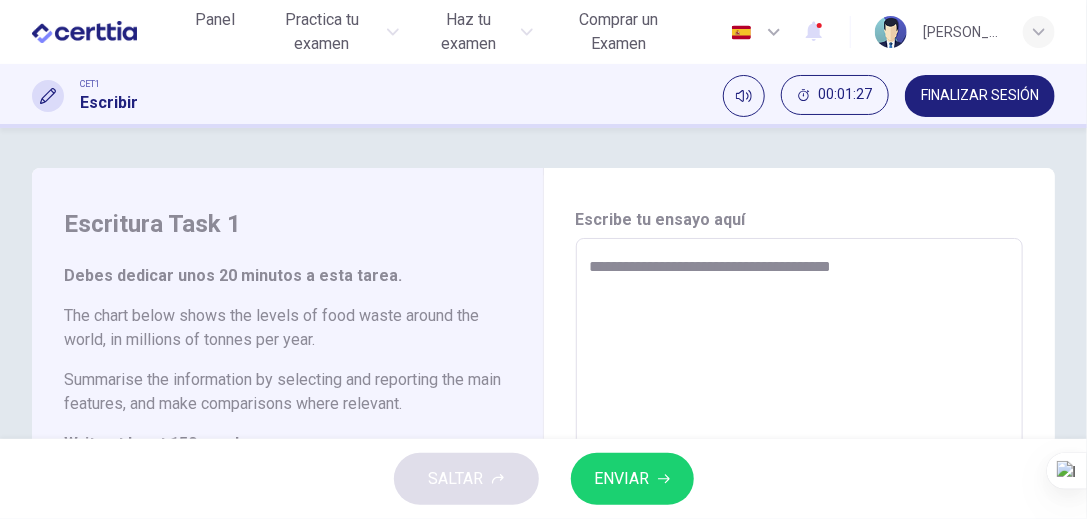 type on "*" 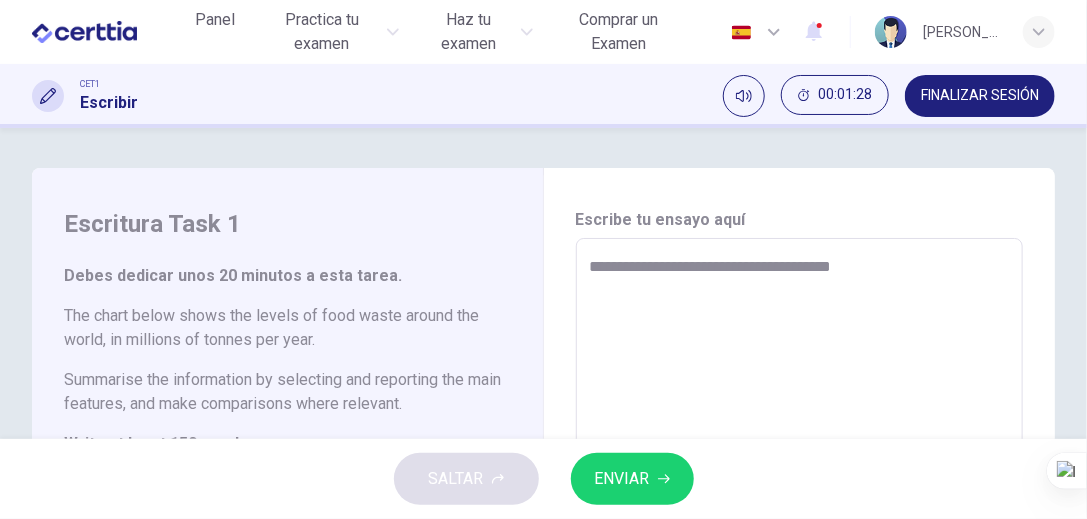 type on "**********" 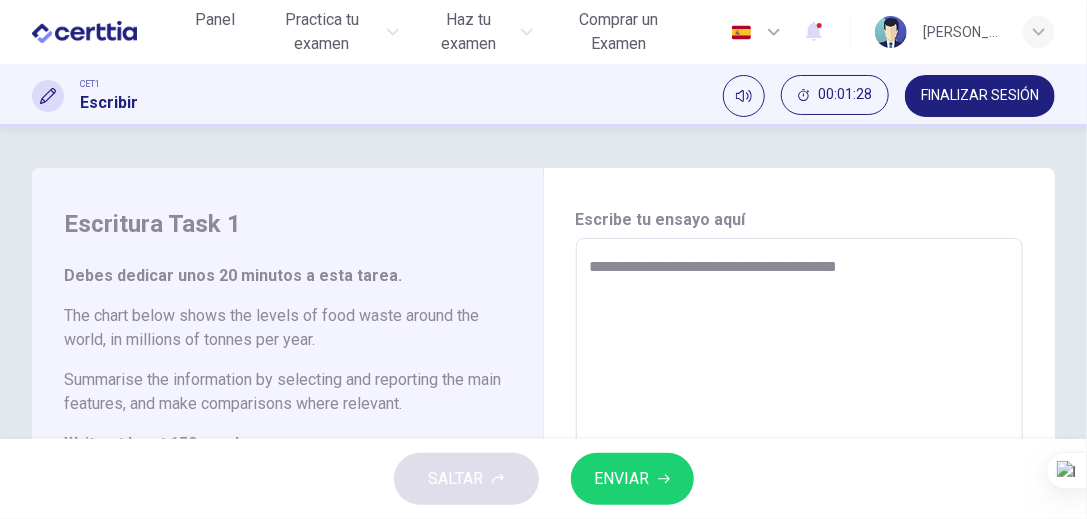 type on "**********" 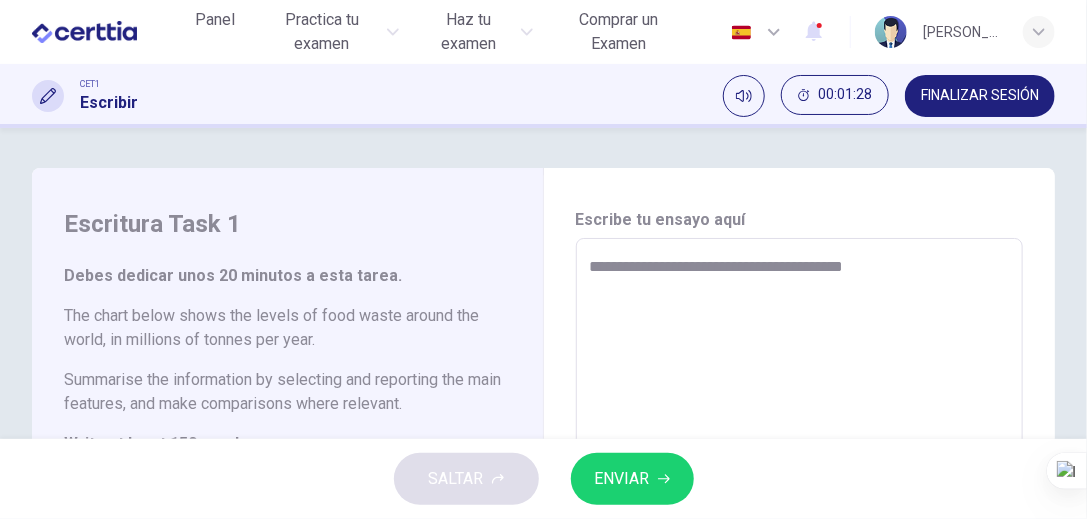 type on "*" 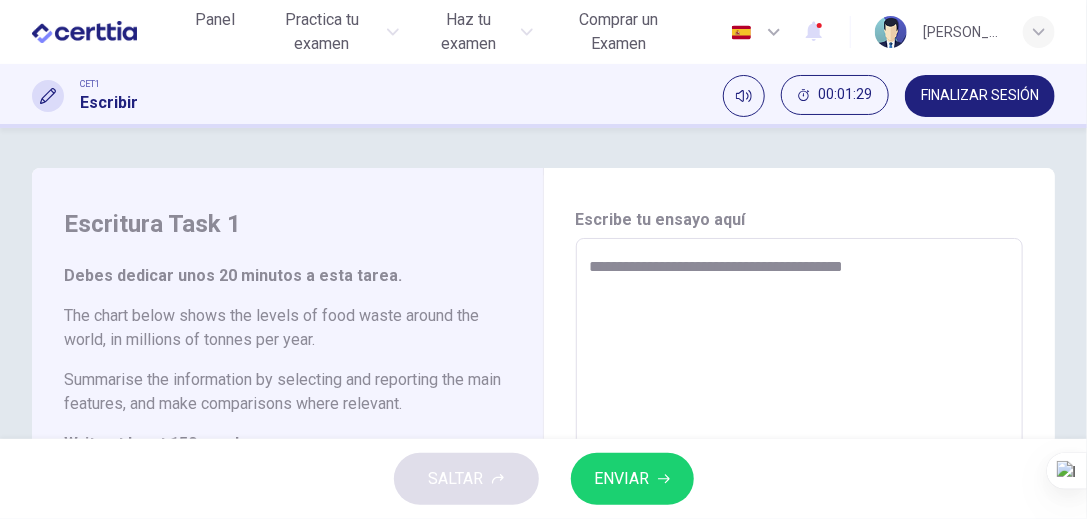 type on "**********" 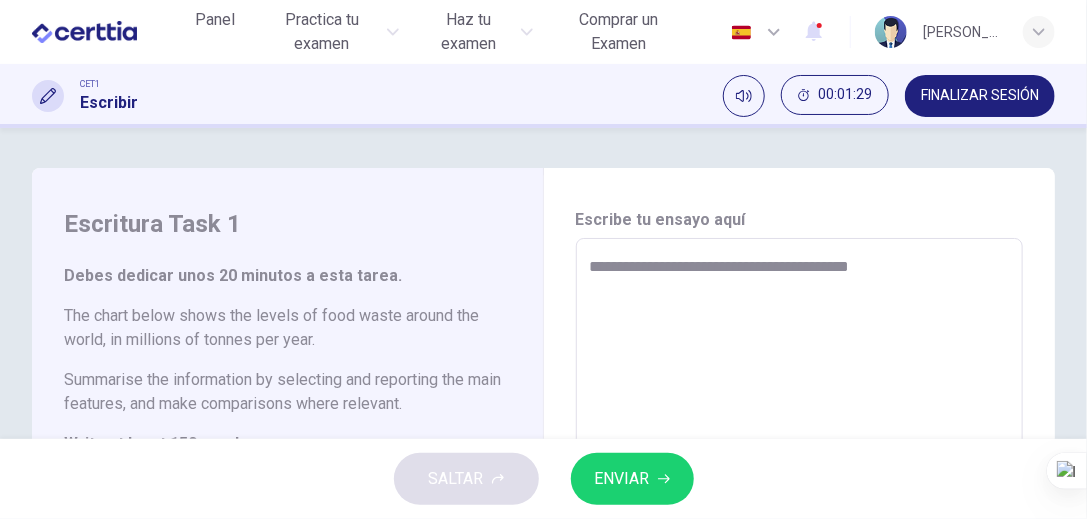 type on "**********" 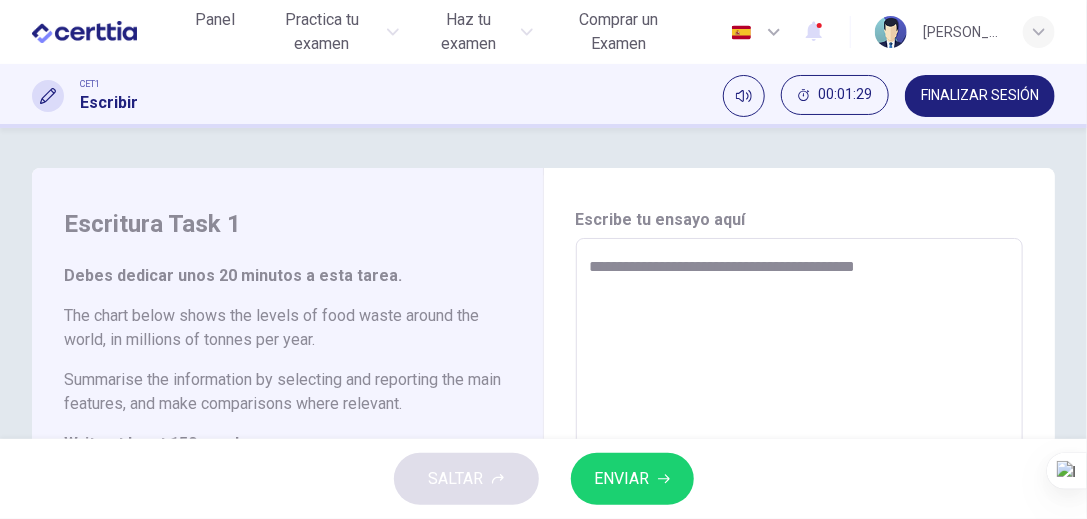 type on "*" 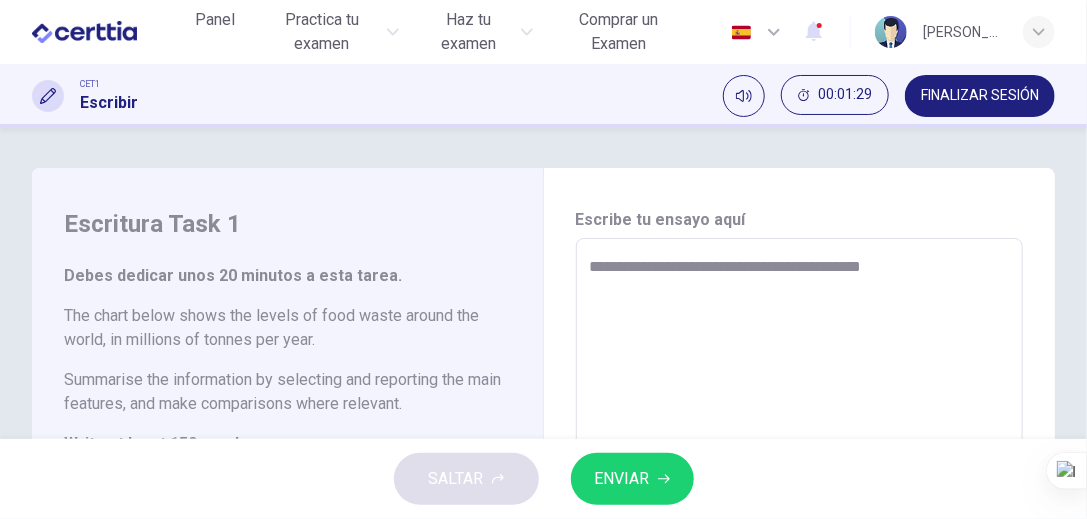type on "*" 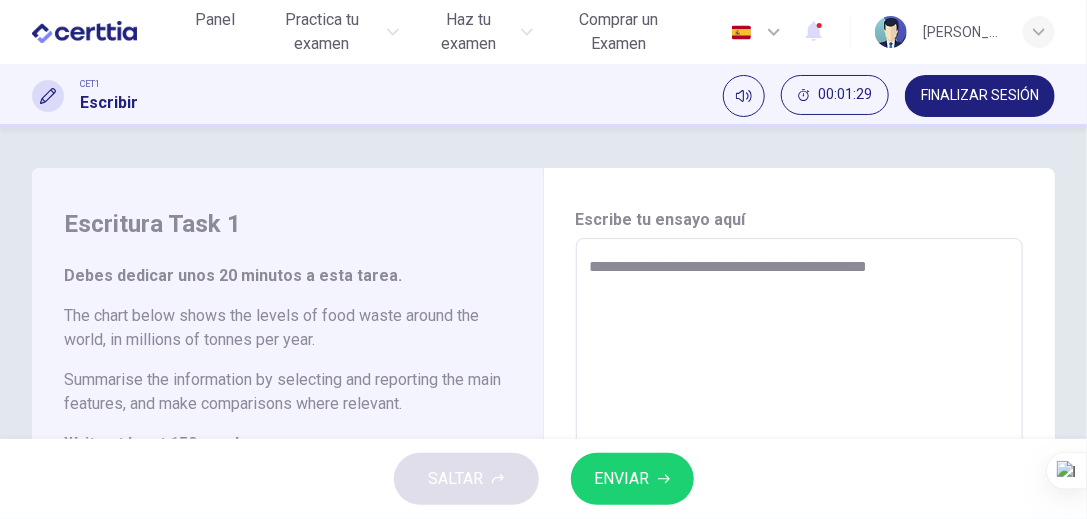 type on "*" 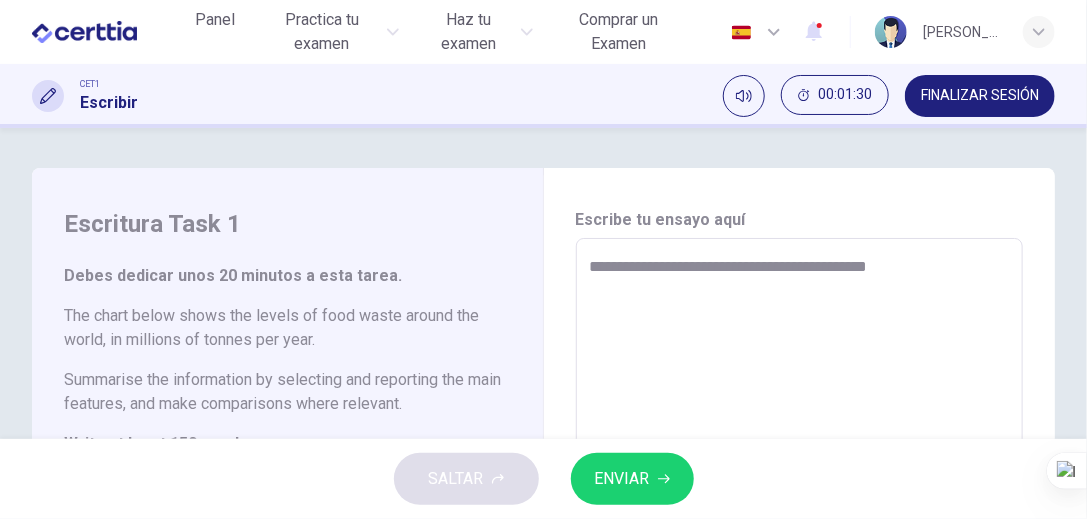 type on "**********" 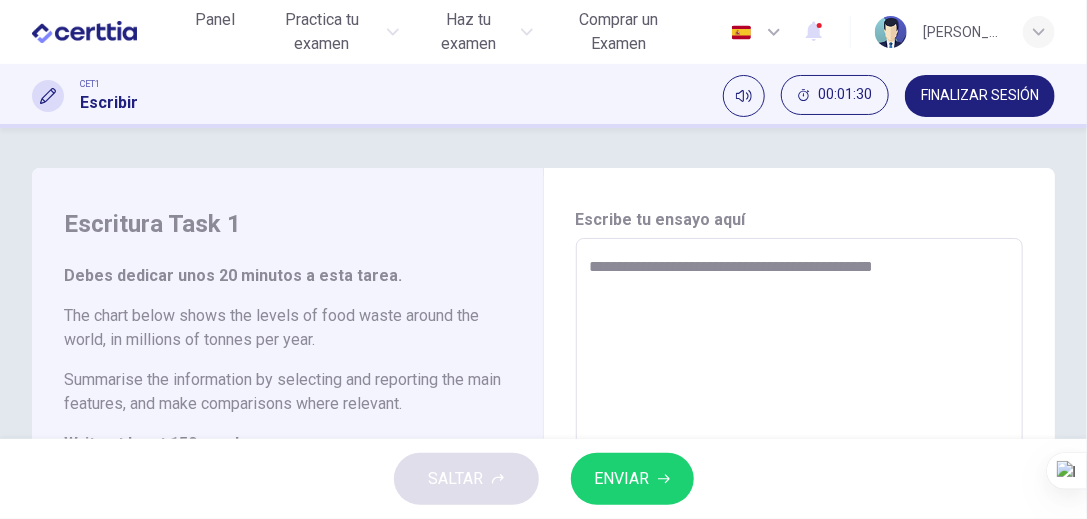 type on "*" 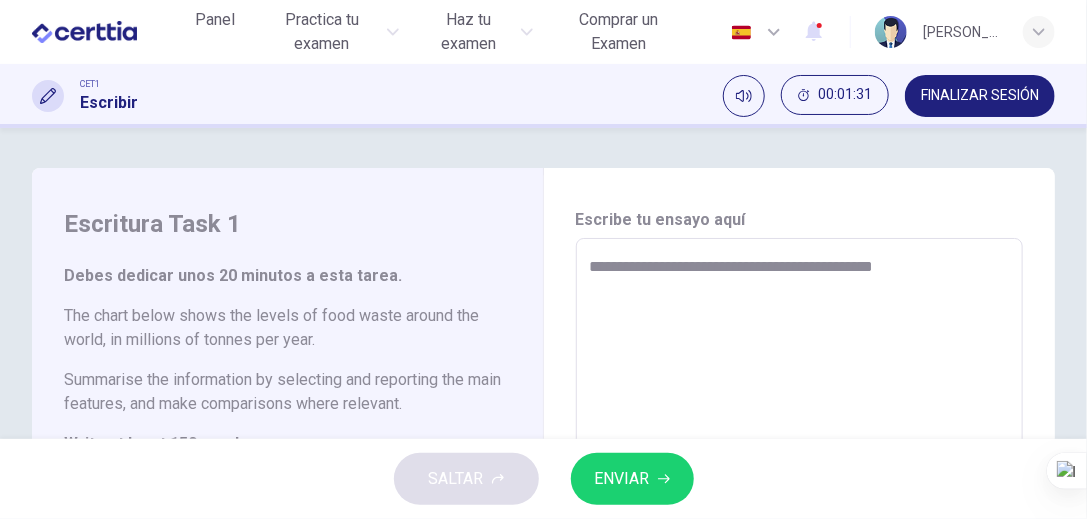 type on "**********" 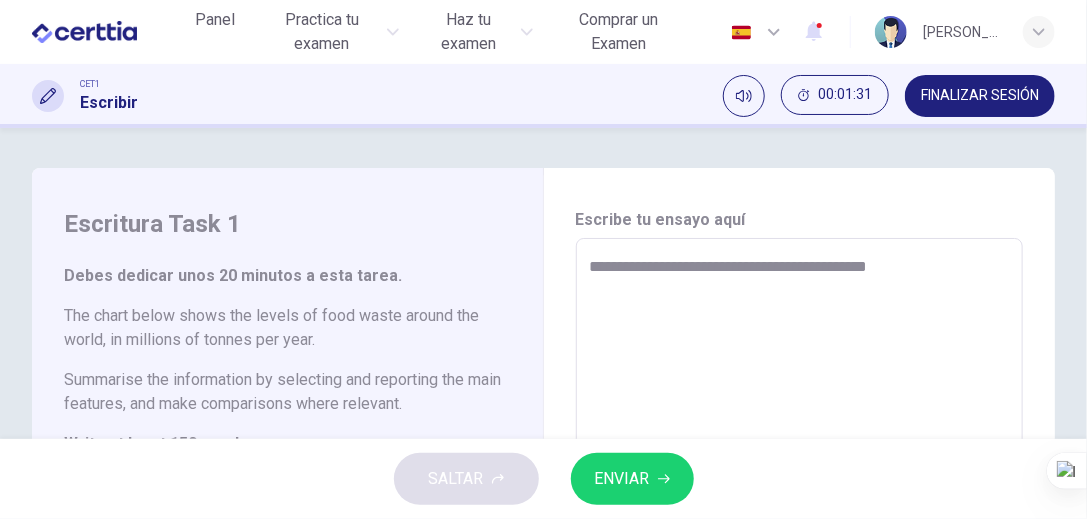 type on "**********" 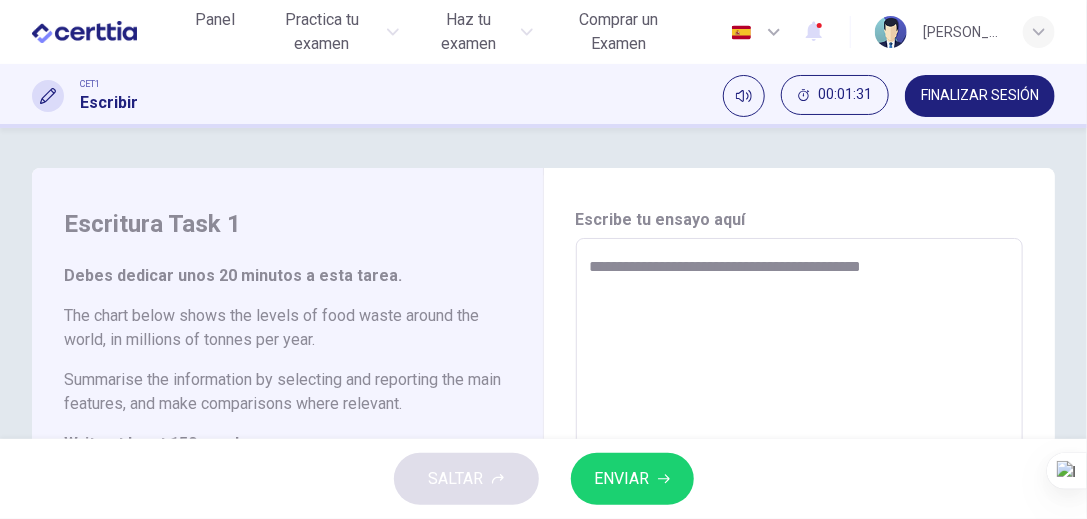type on "*" 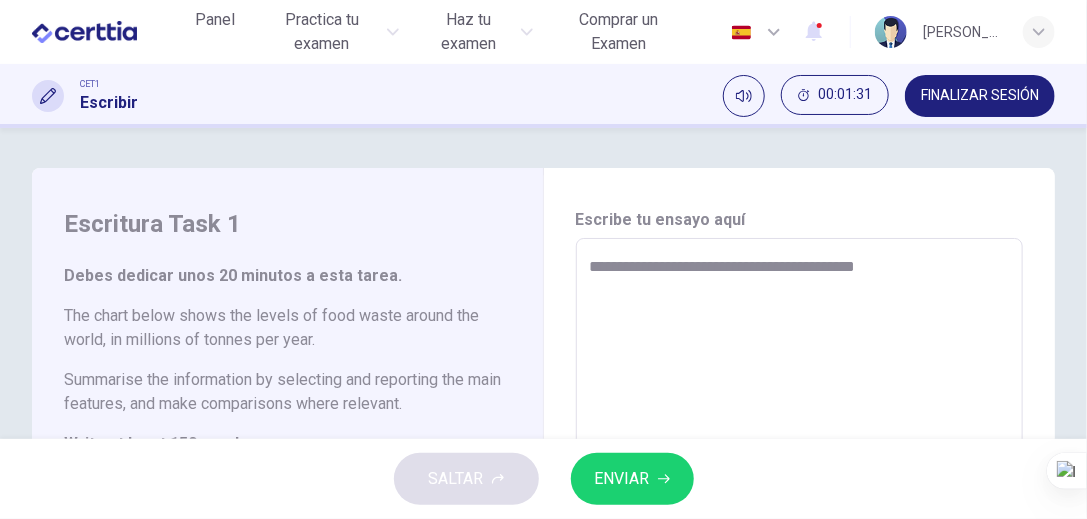 type on "*" 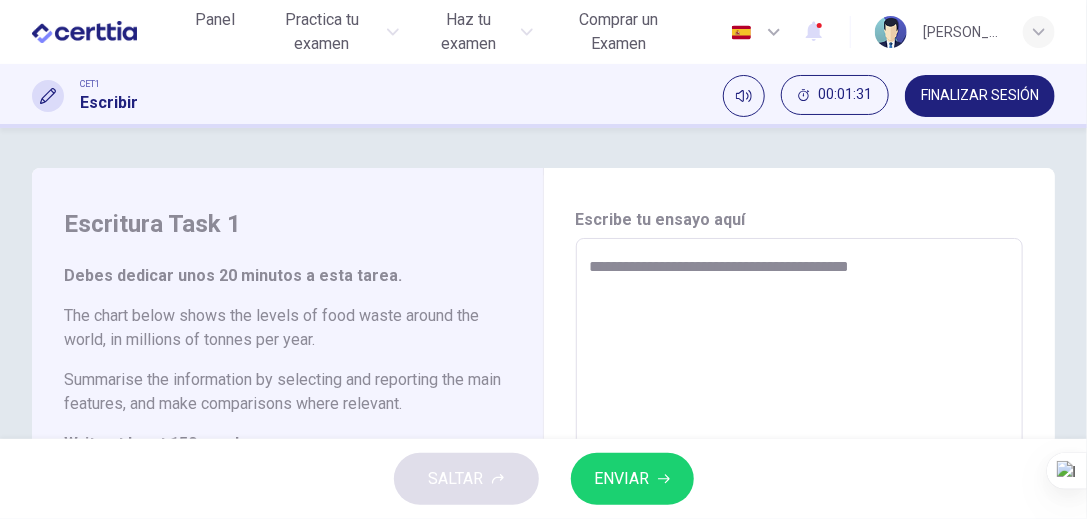 type on "*" 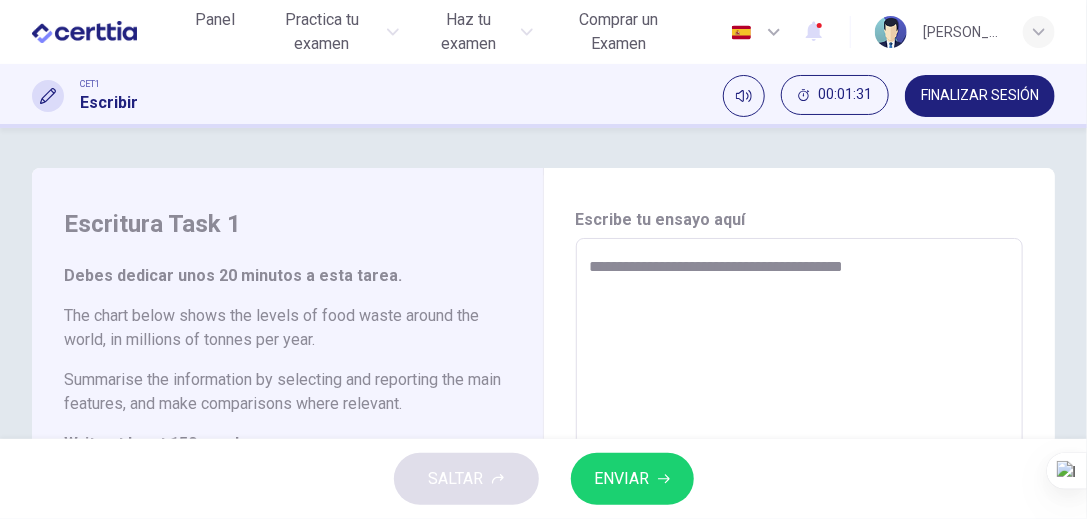 type on "*" 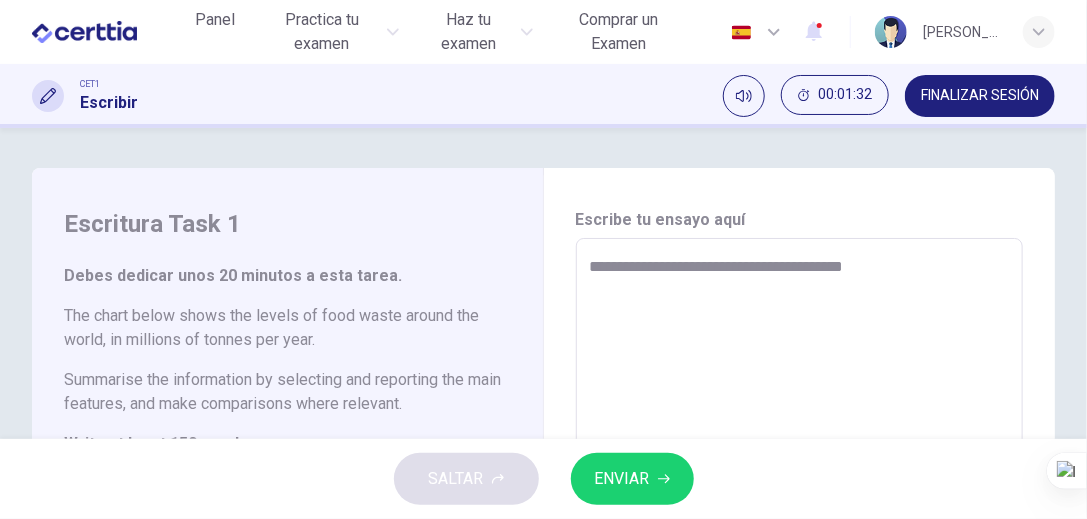 type on "**********" 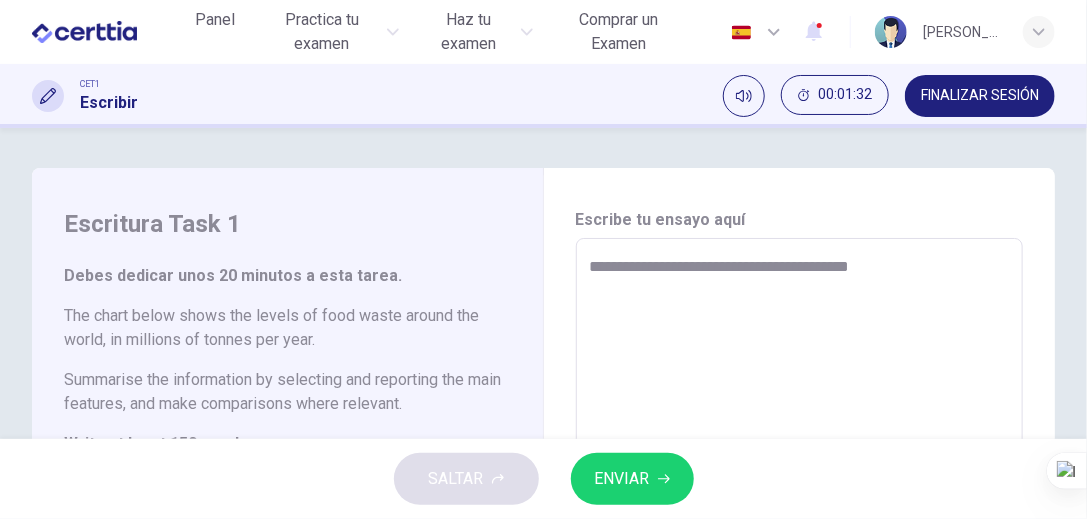 type on "**********" 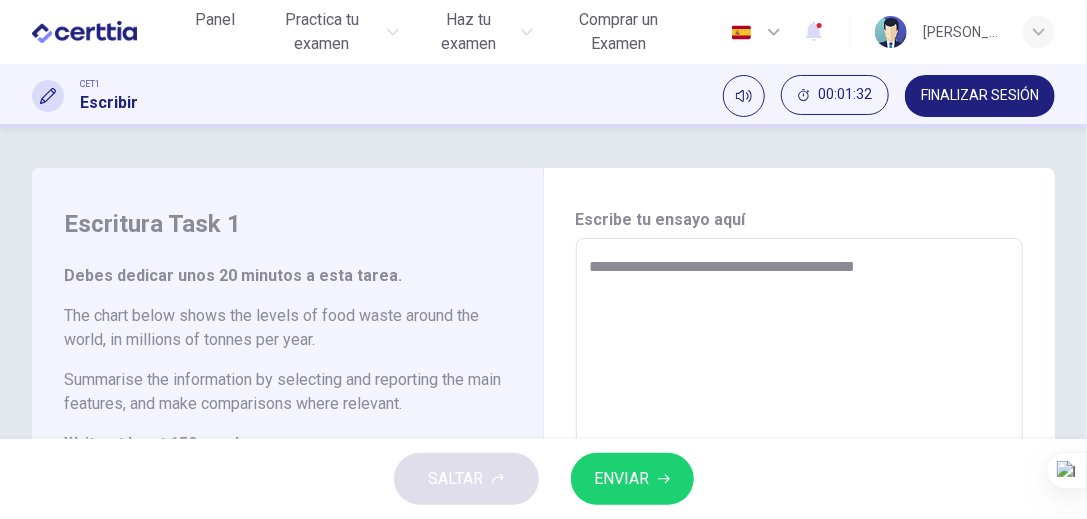 type on "*" 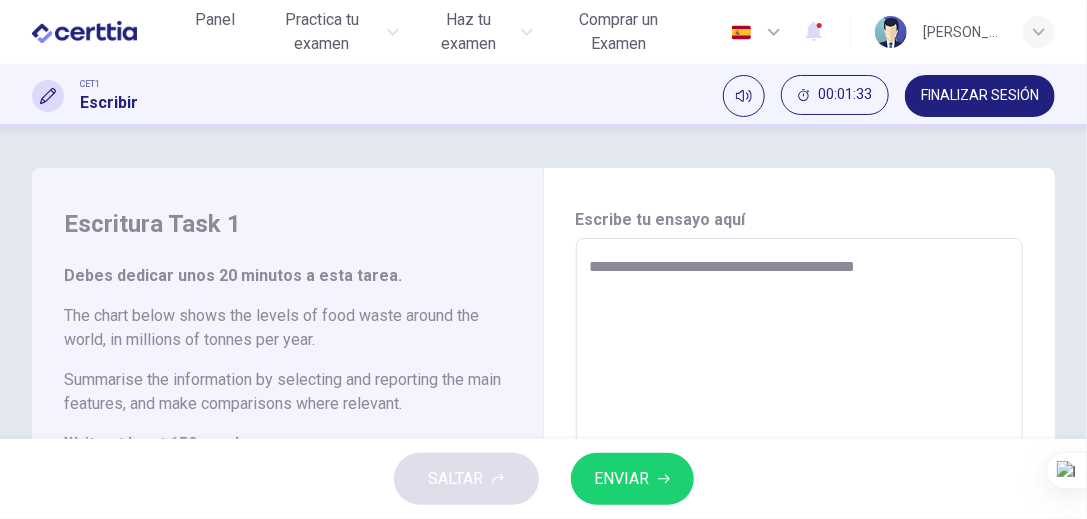 type on "**********" 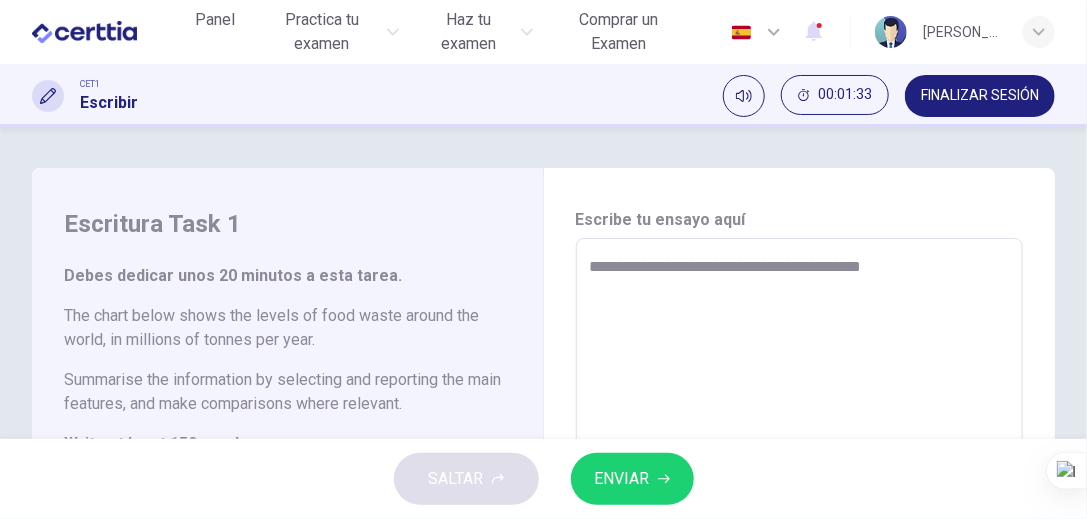 type on "**********" 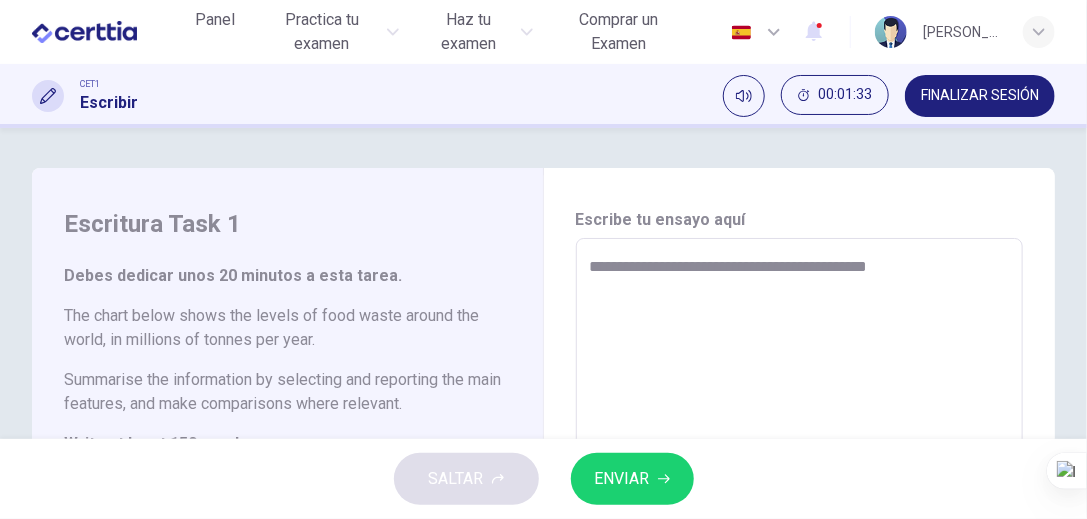 type on "*" 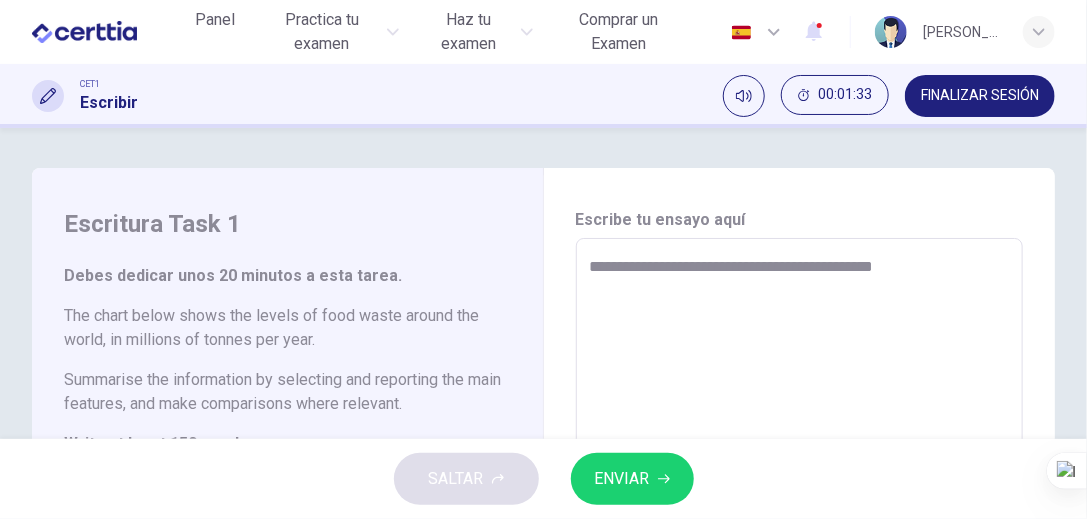 type on "*" 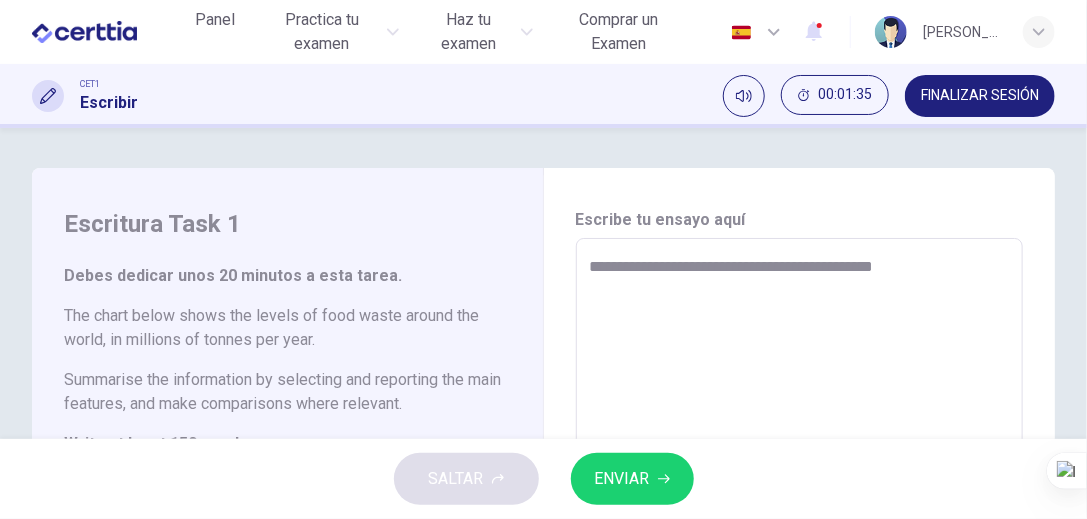 type on "**********" 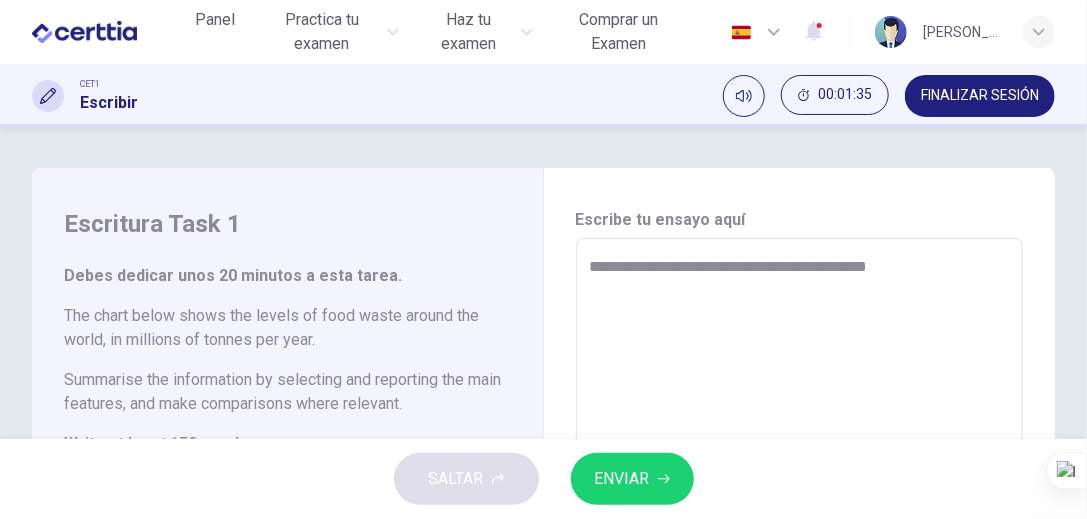 type on "**********" 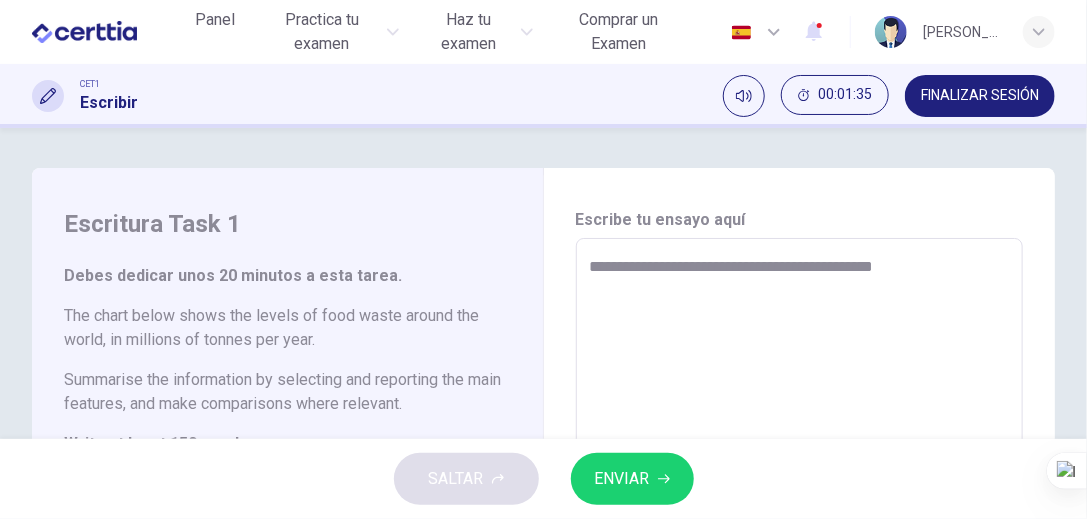 type on "*" 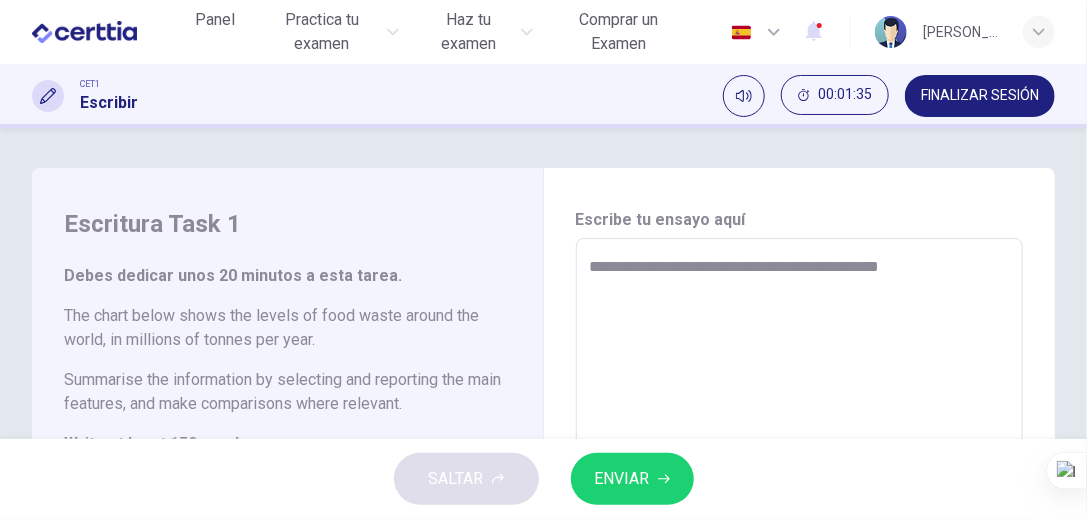 type on "*" 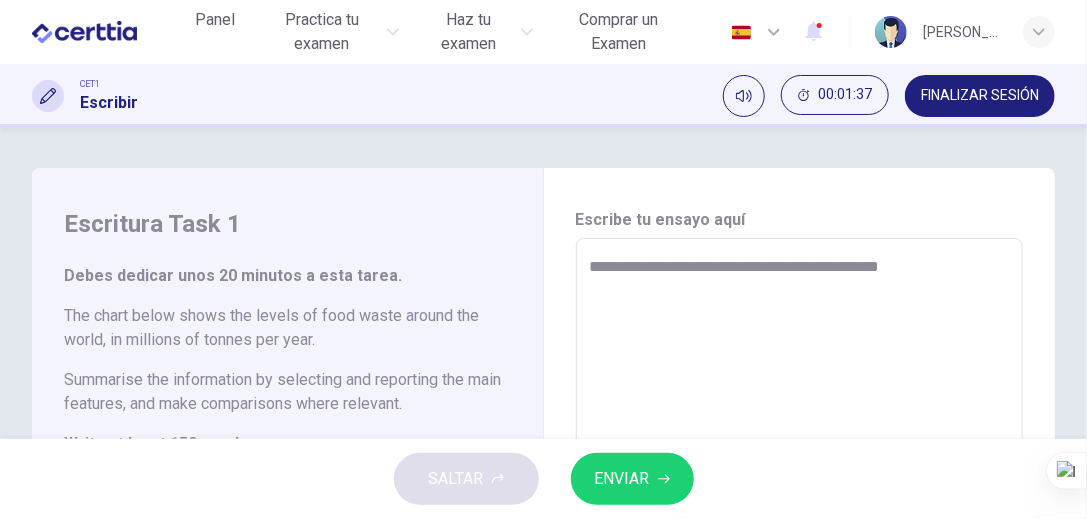type on "**********" 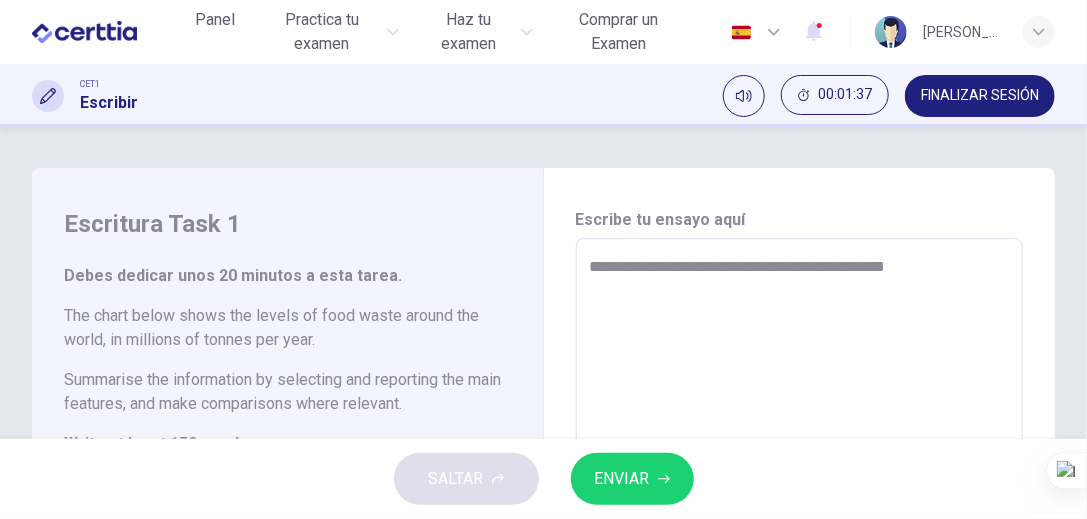 type on "**********" 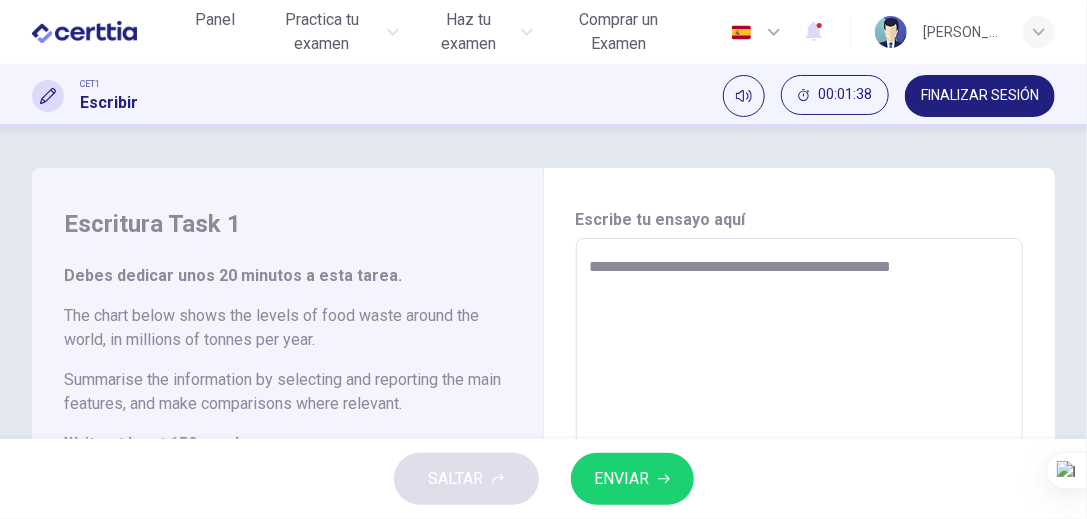type on "**********" 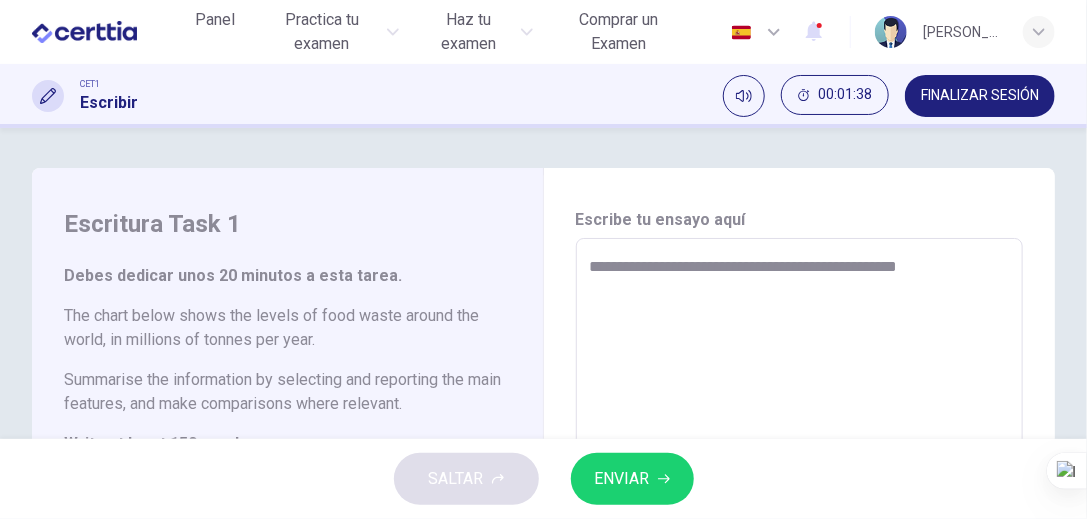 type on "**********" 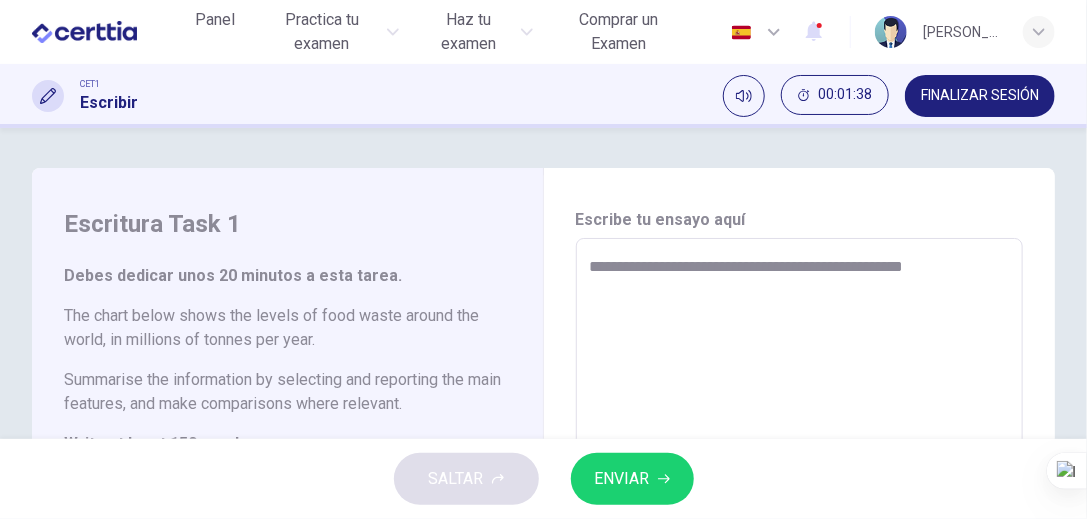 type on "*" 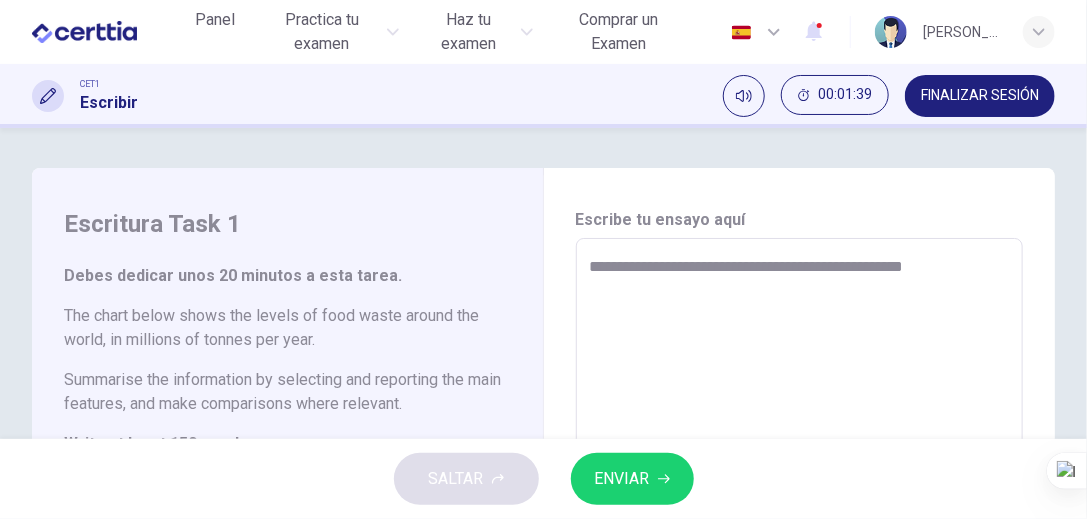 type on "**********" 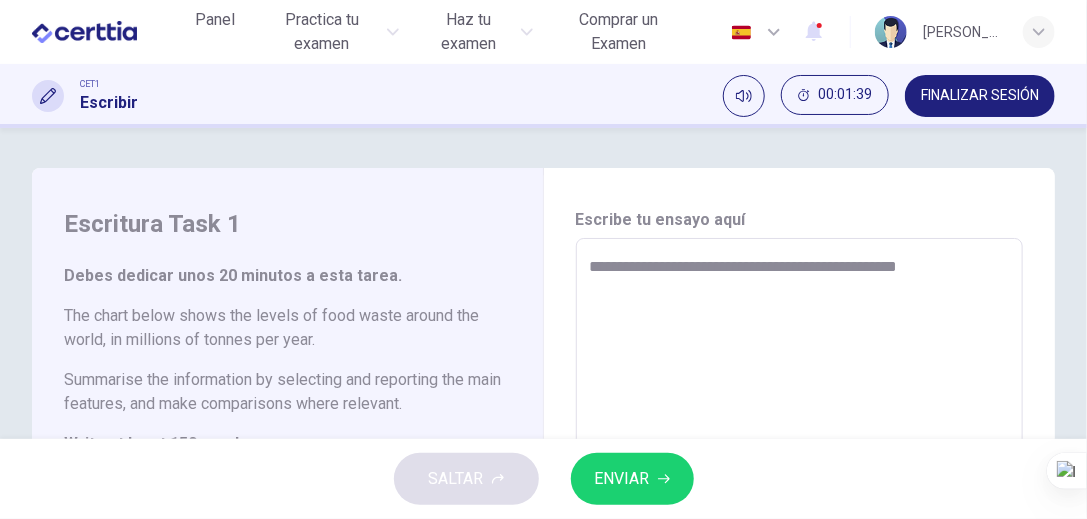 type on "**********" 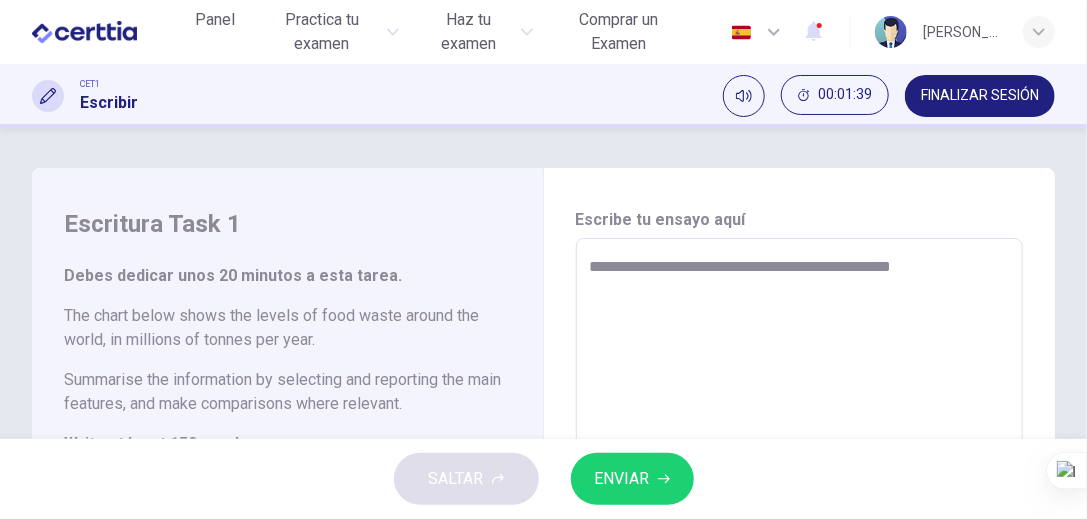 type on "*" 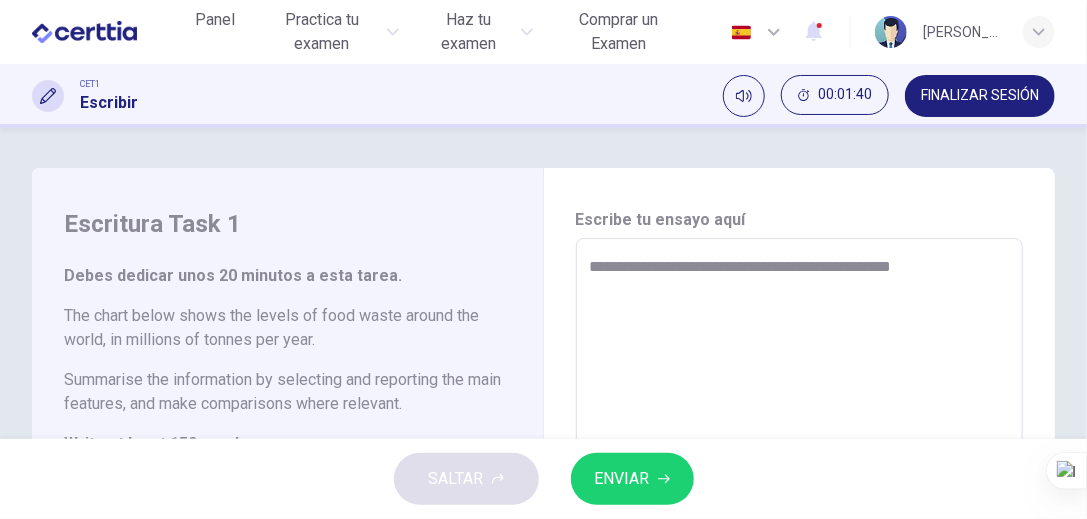 type on "*" 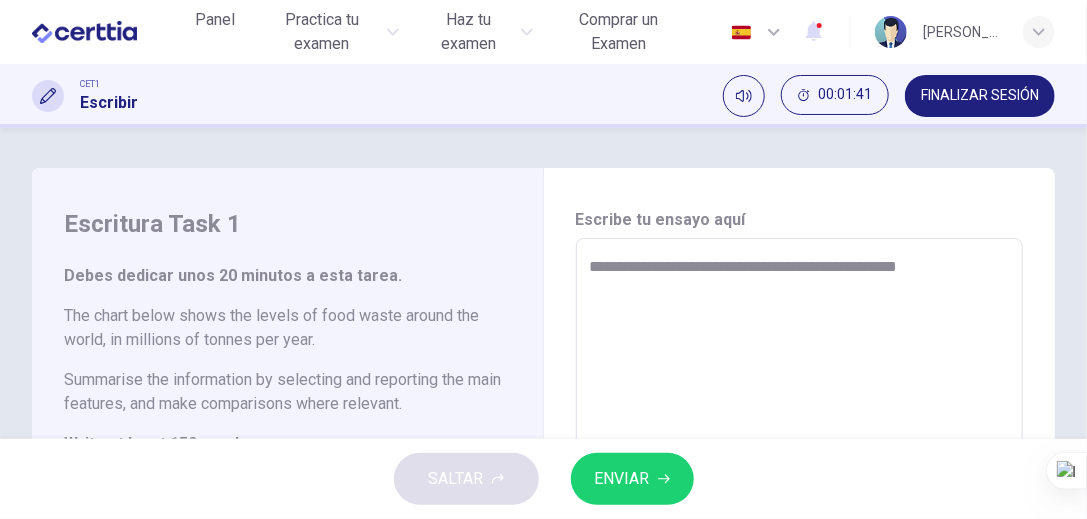 type on "**********" 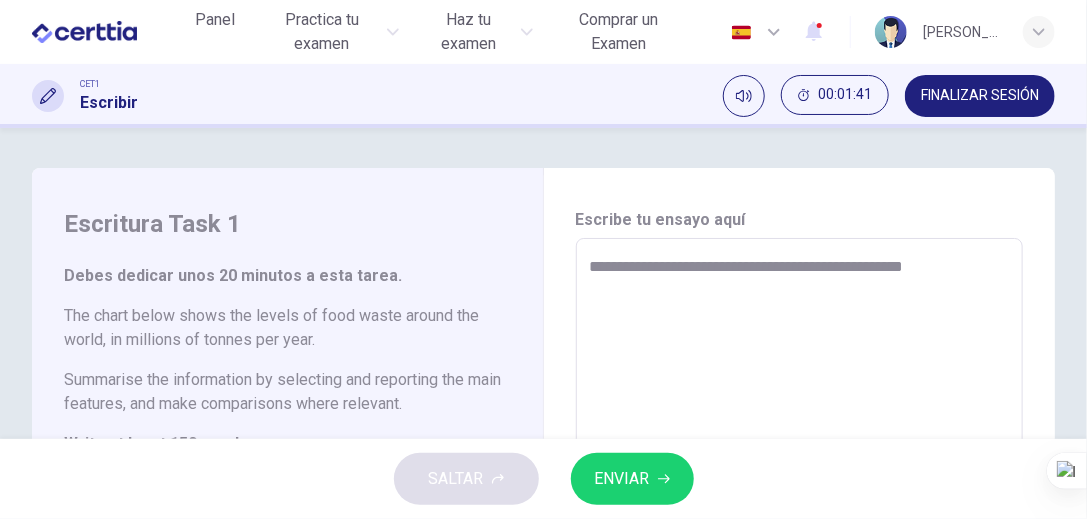 type on "*" 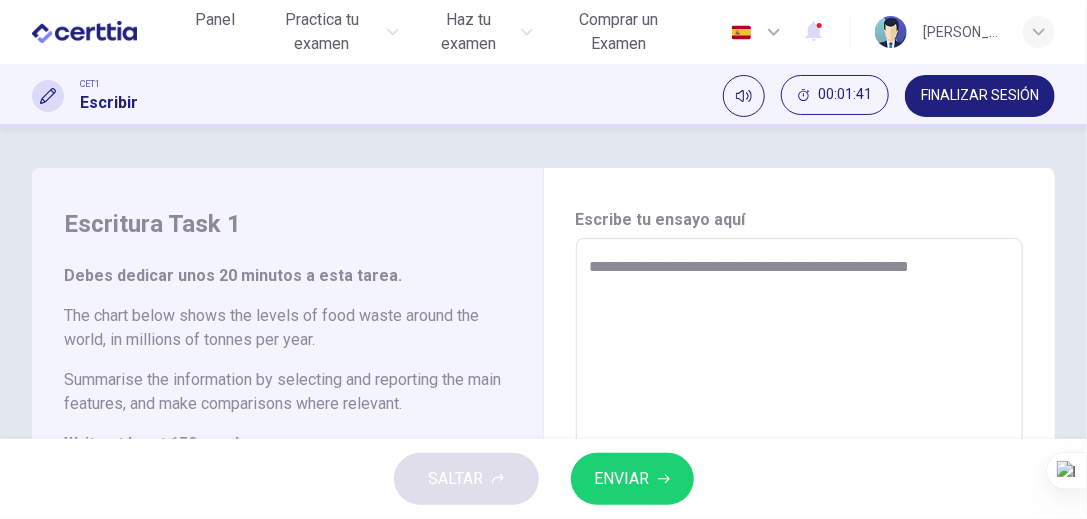 type on "**********" 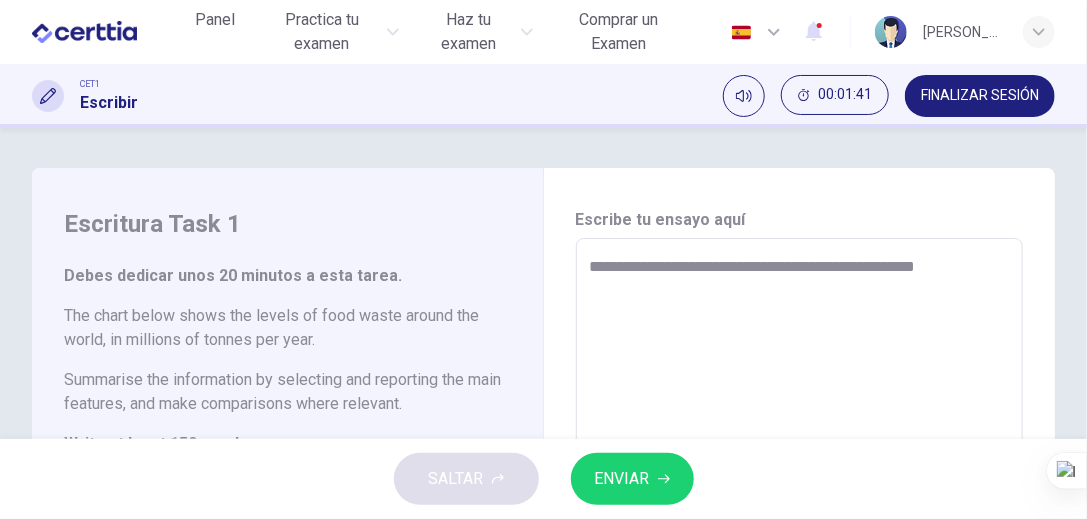 type on "*" 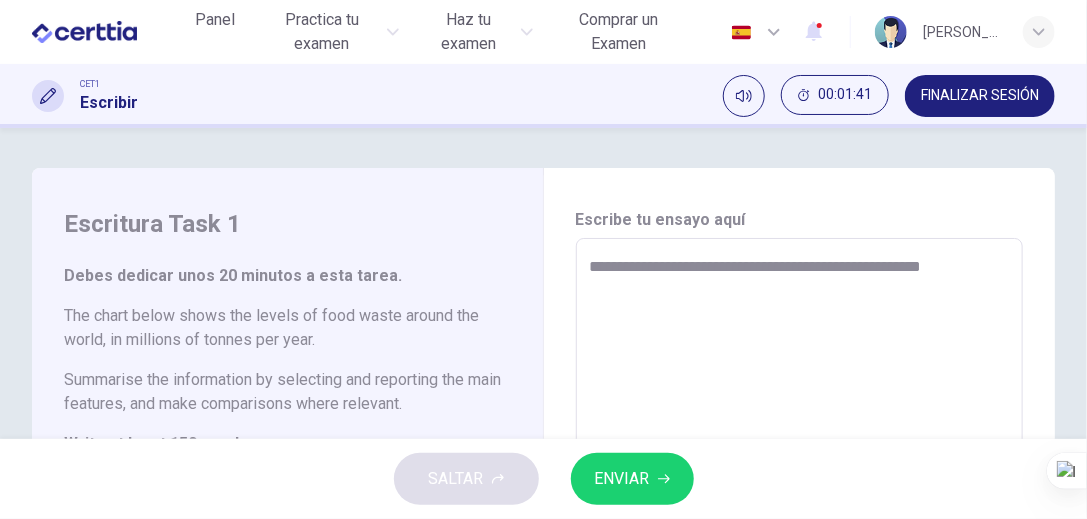 type on "*" 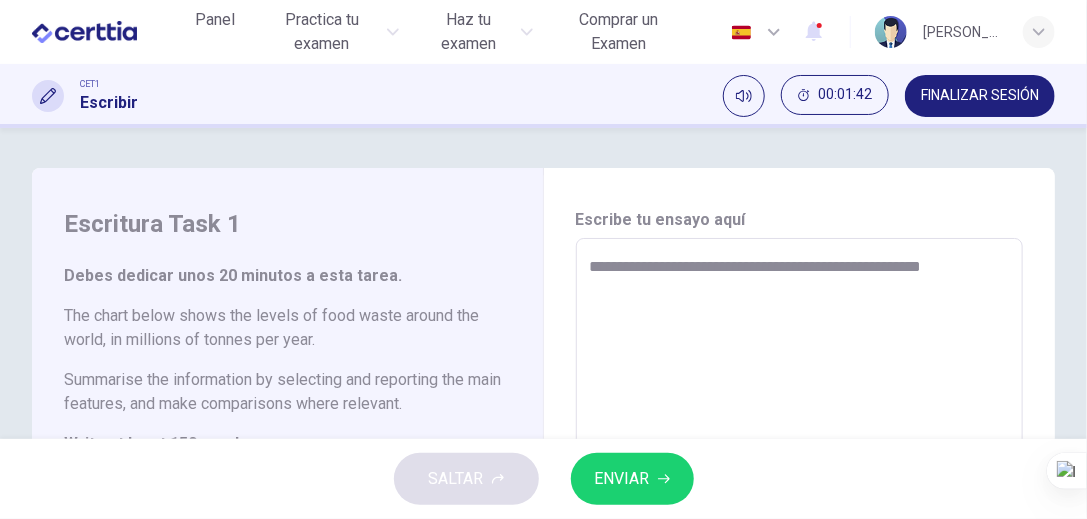 type on "**********" 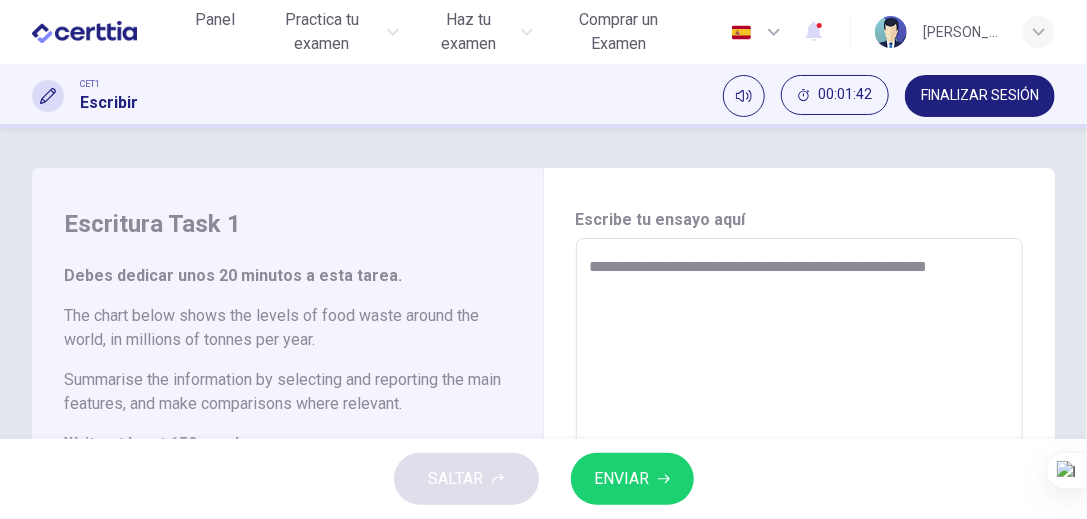 type on "**********" 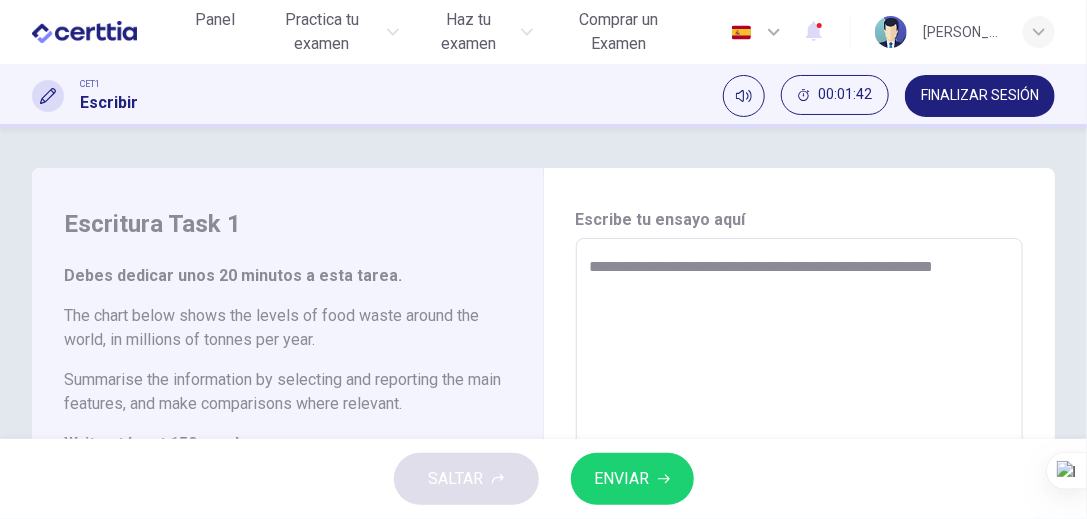 type on "*" 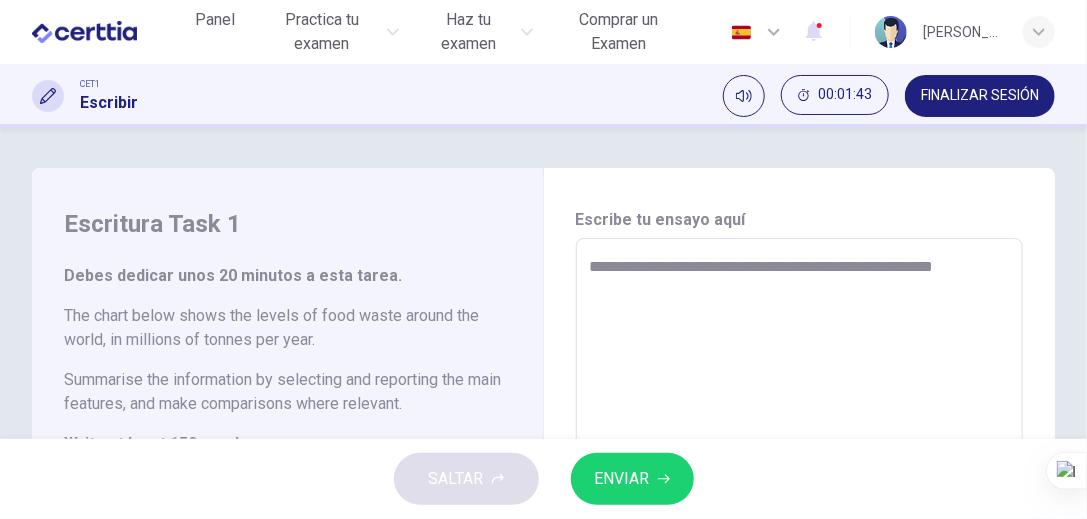 type on "**********" 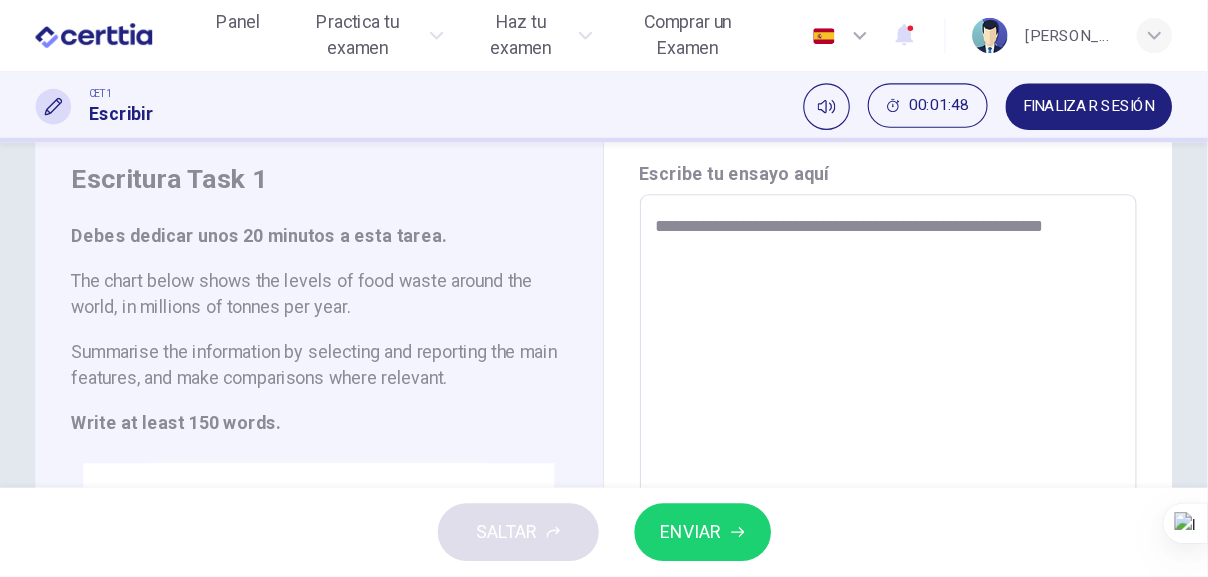 scroll, scrollTop: 0, scrollLeft: 0, axis: both 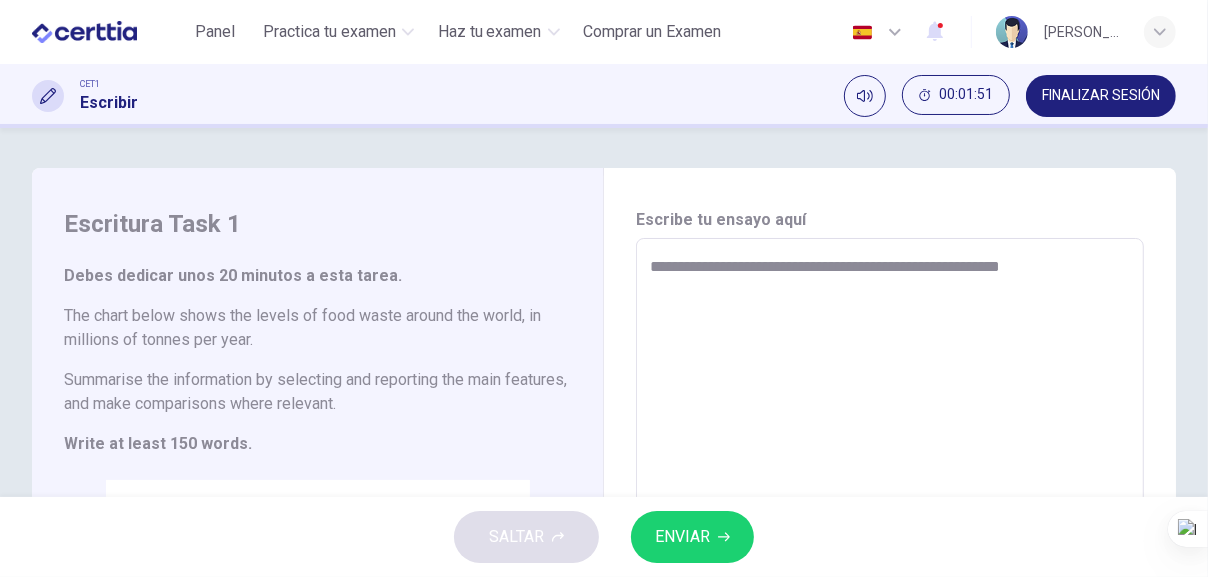 type on "*" 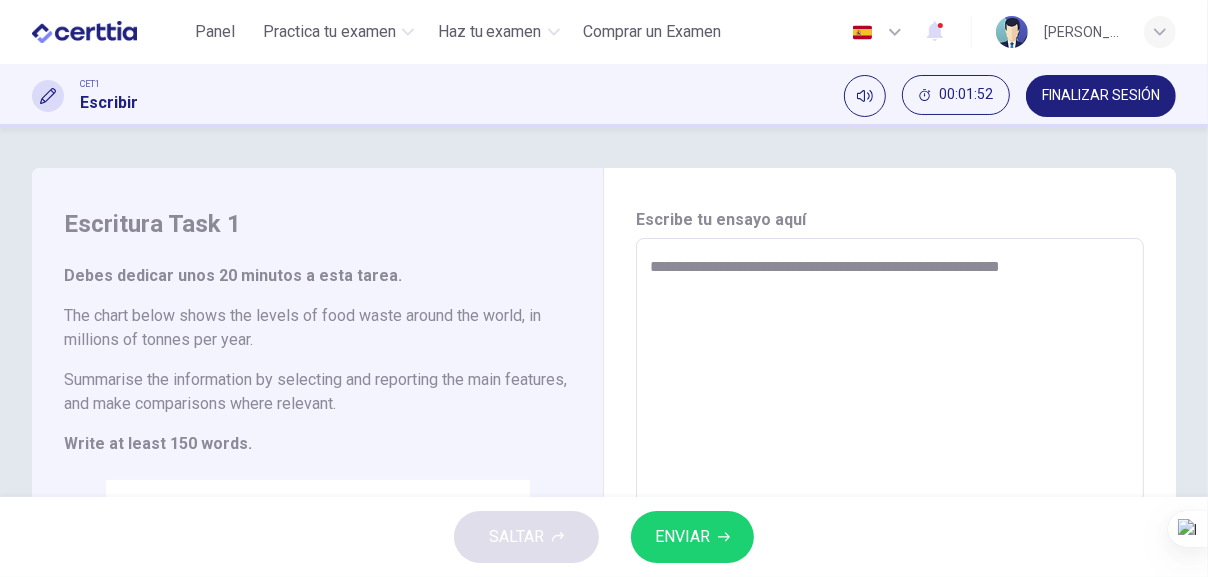 drag, startPoint x: 944, startPoint y: 7, endPoint x: 793, endPoint y: 312, distance: 340.33218 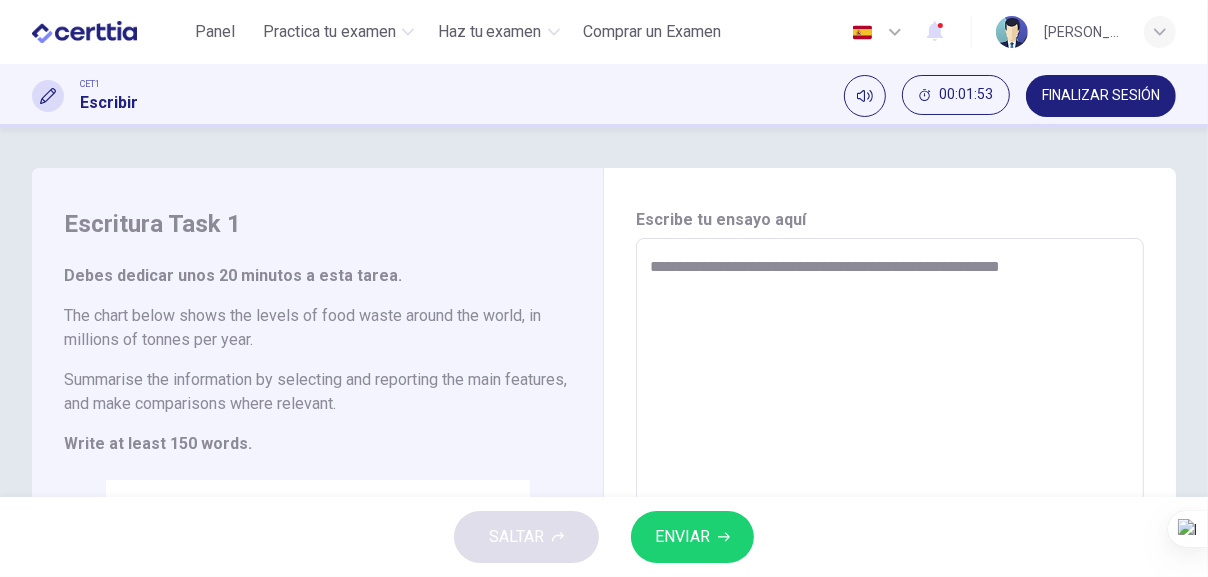 click on "**********" at bounding box center [887, 516] 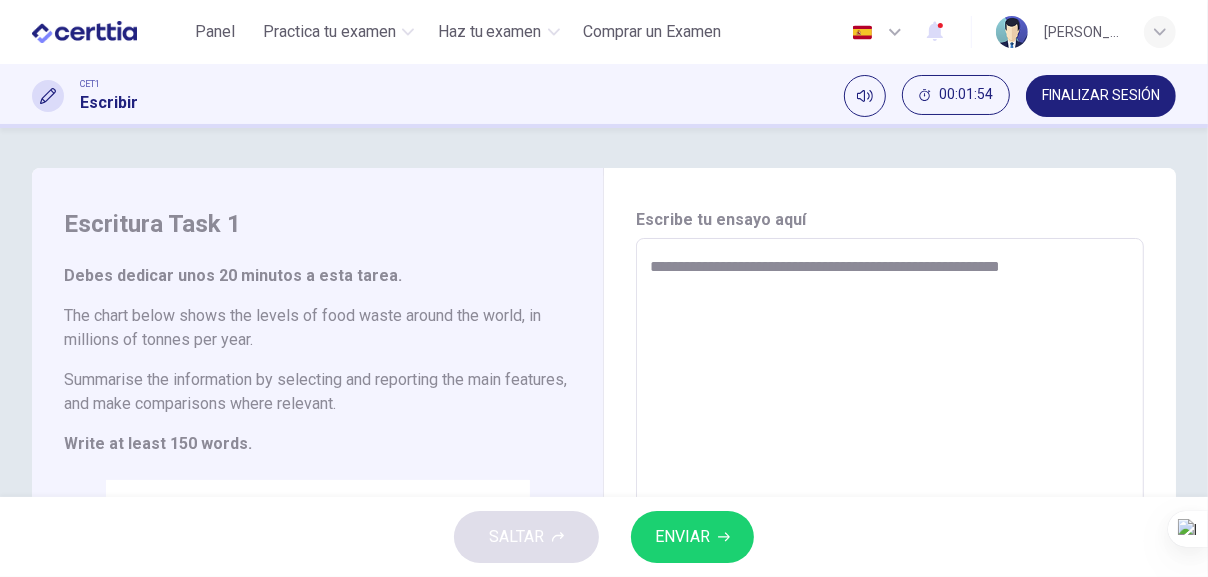 type on "**********" 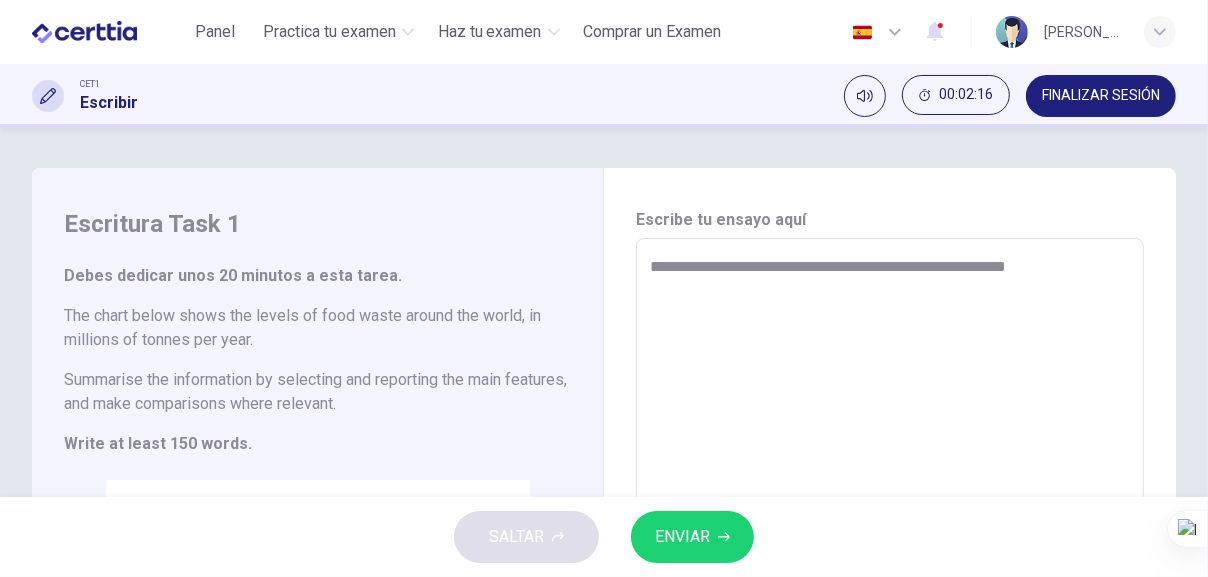 type on "**********" 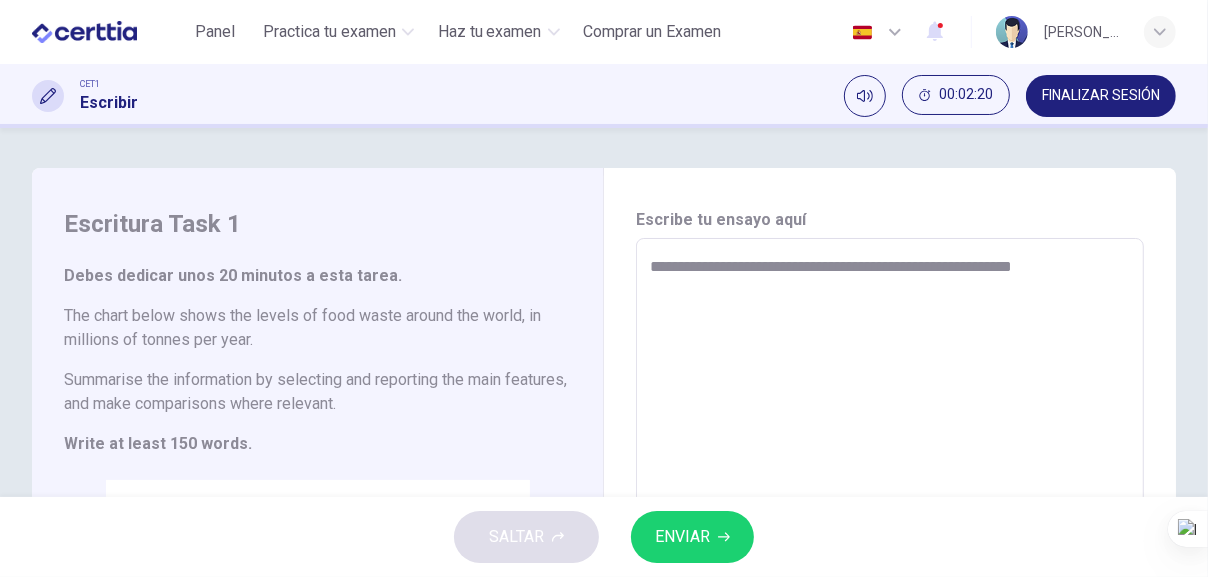 type on "**********" 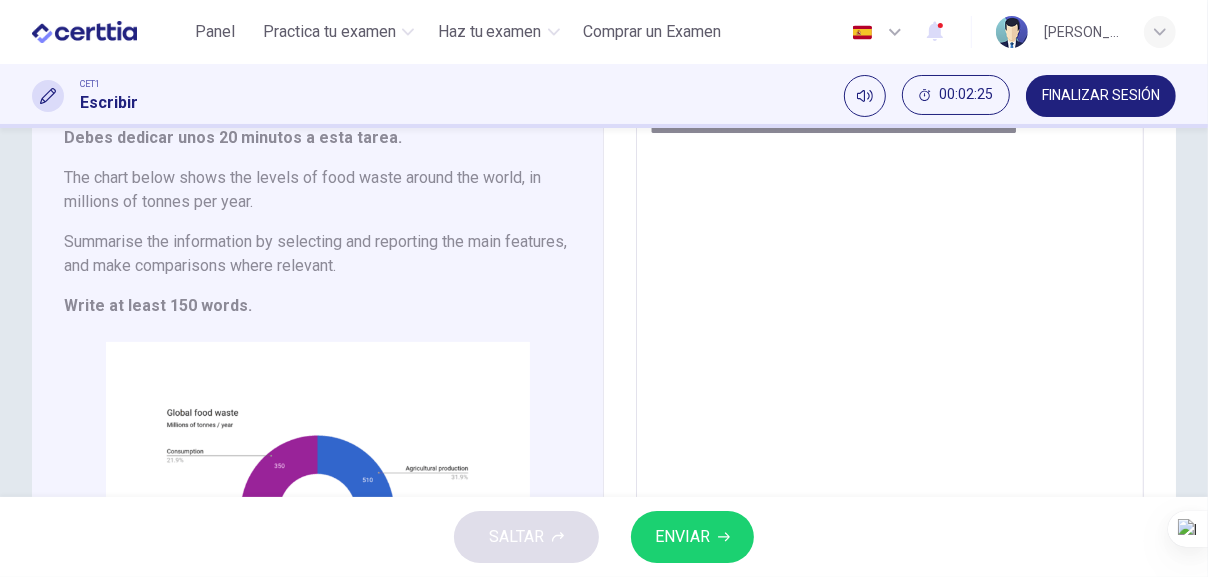 scroll, scrollTop: 111, scrollLeft: 0, axis: vertical 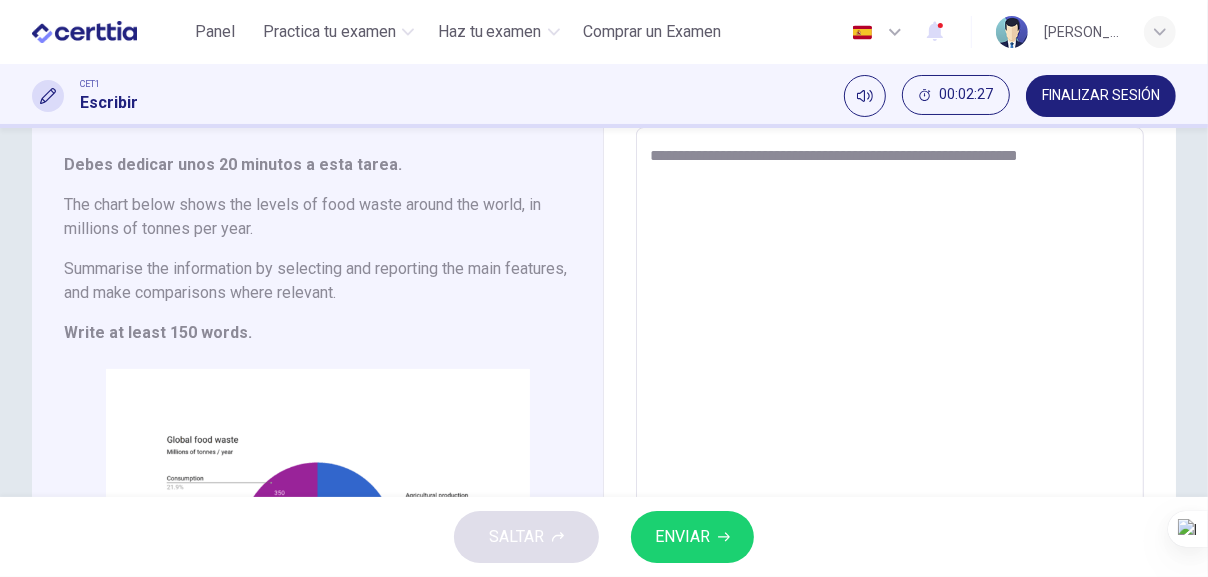 type on "**********" 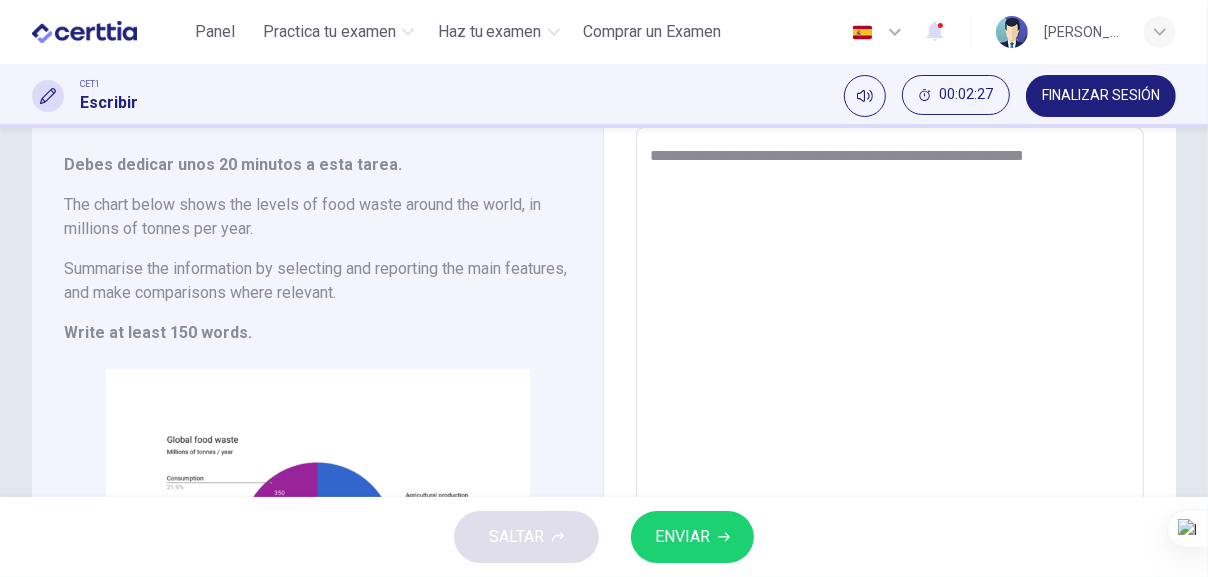 type on "**********" 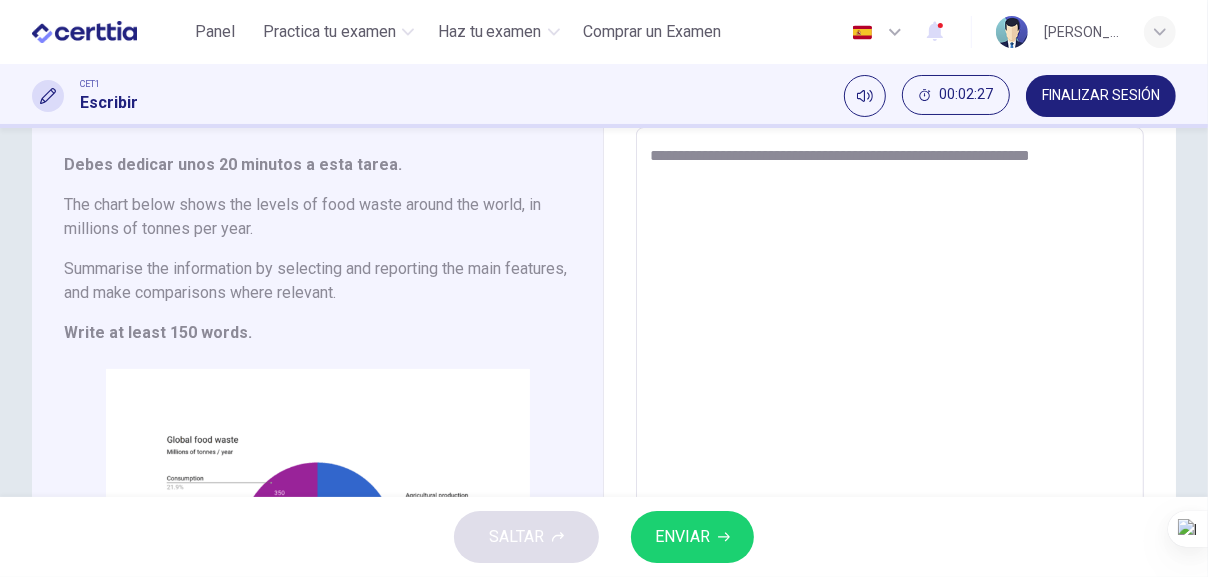 type on "*" 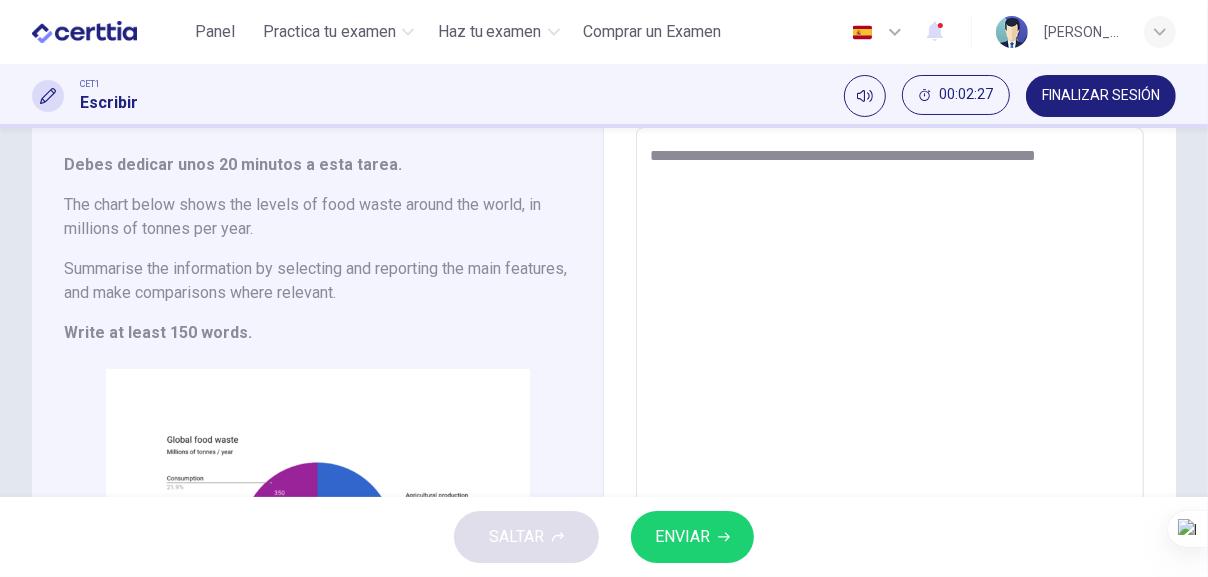 type on "*" 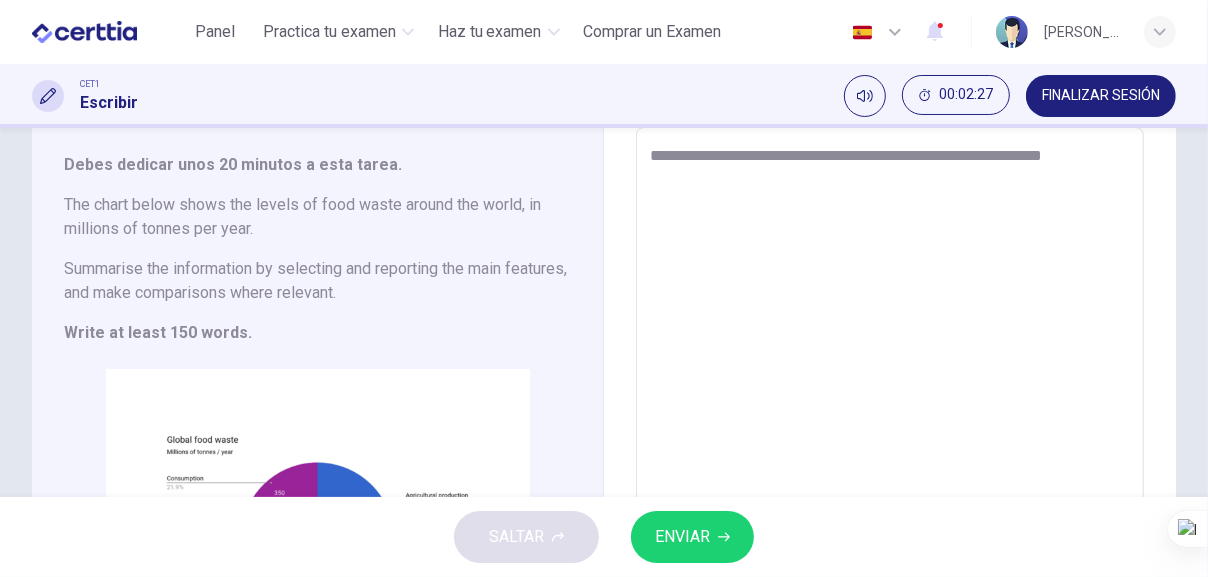 type on "*" 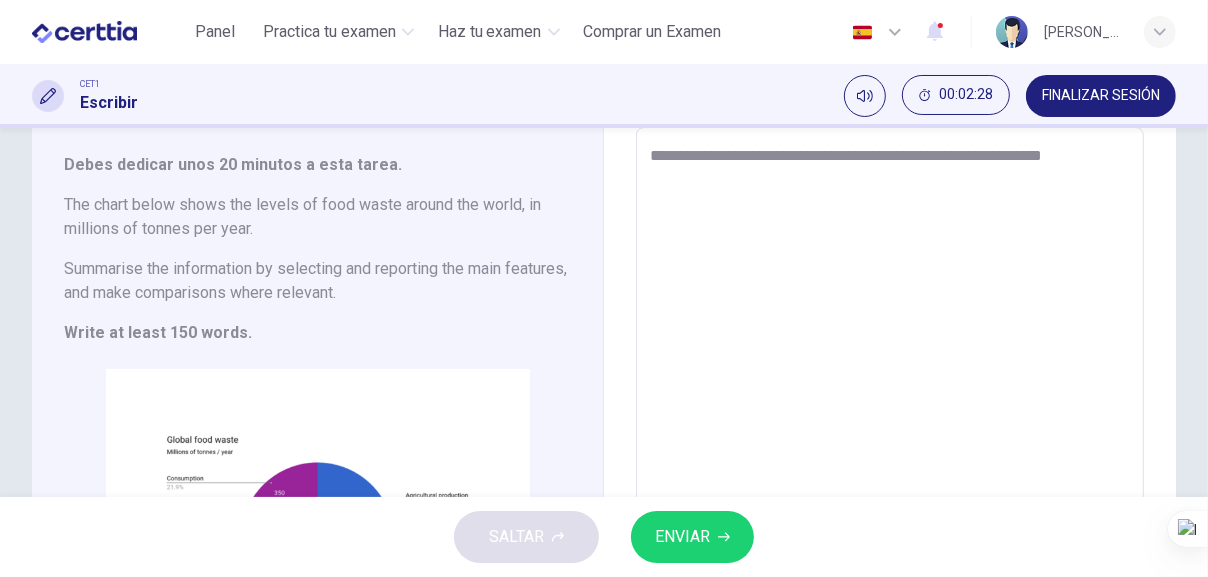 type on "**********" 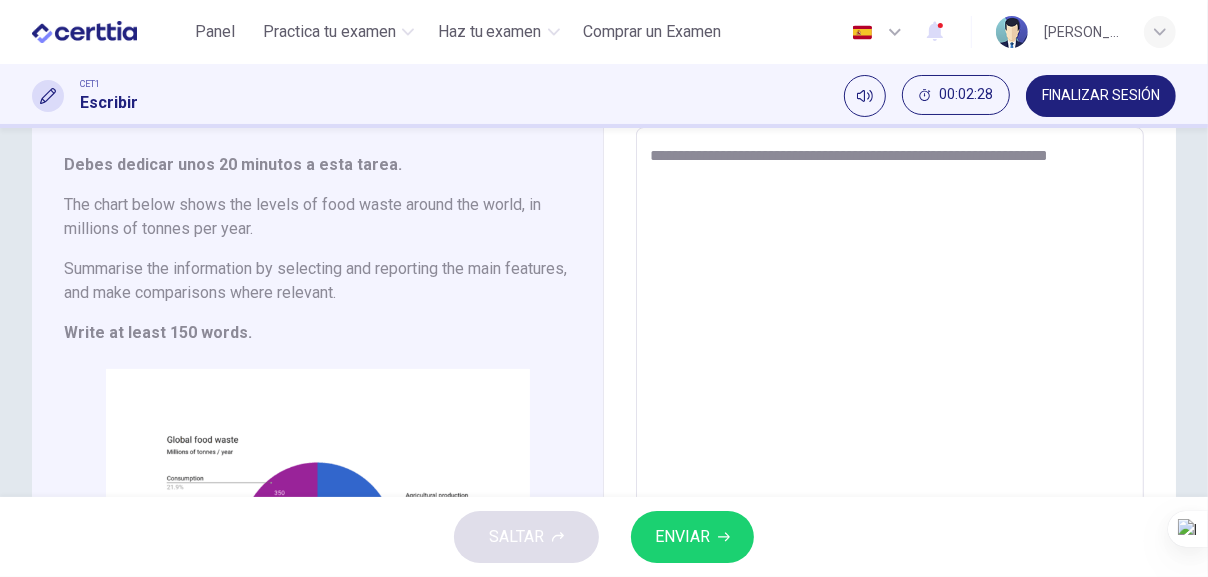 type on "*" 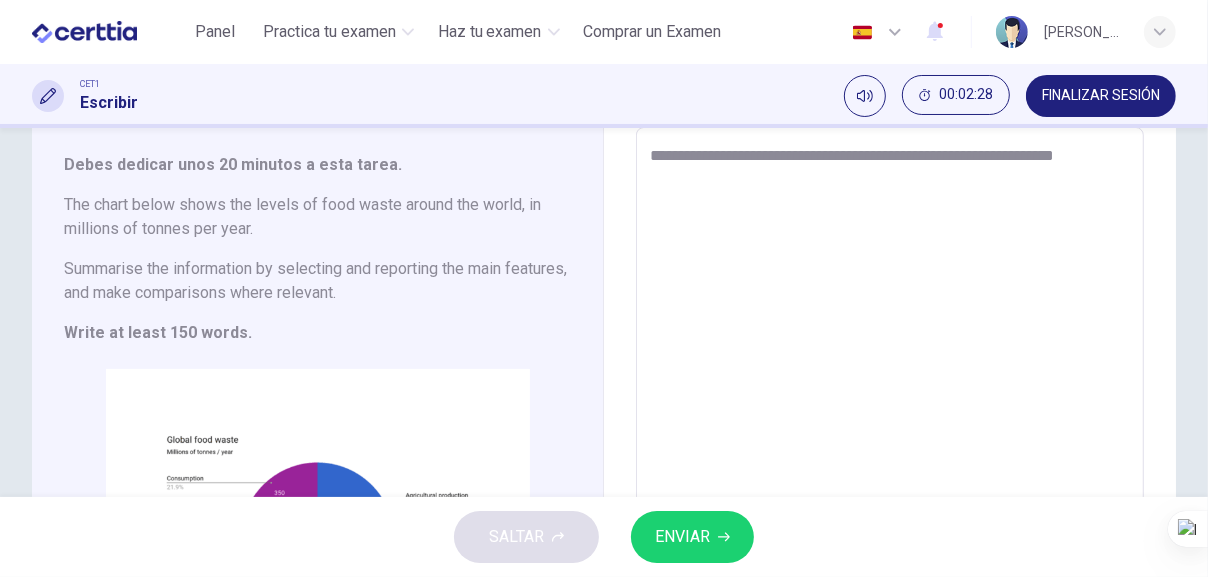 type on "**********" 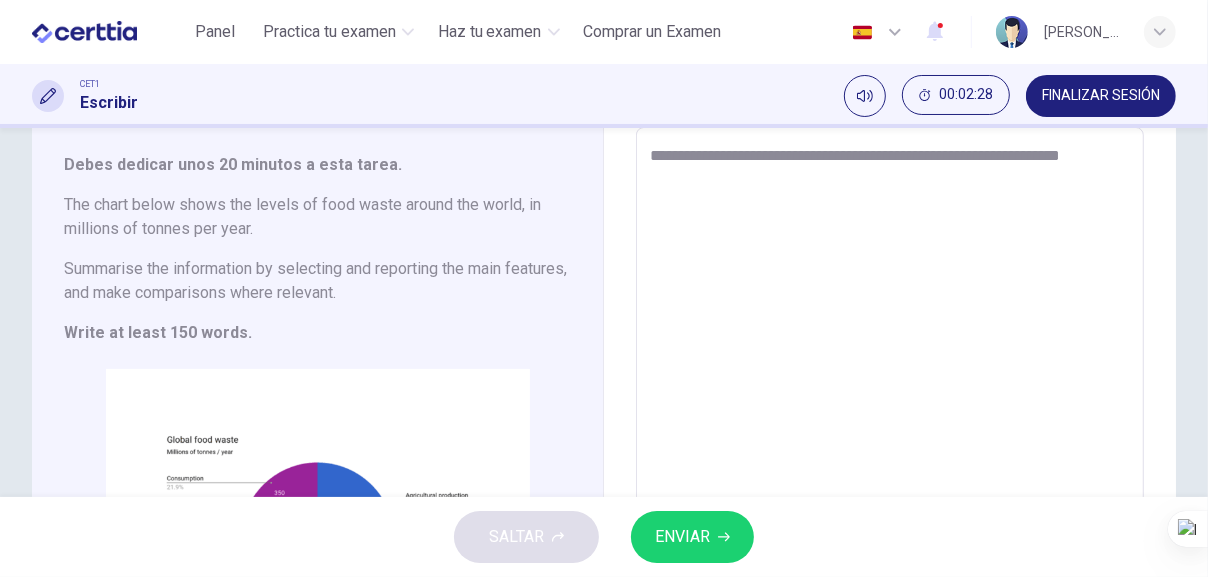 type on "*" 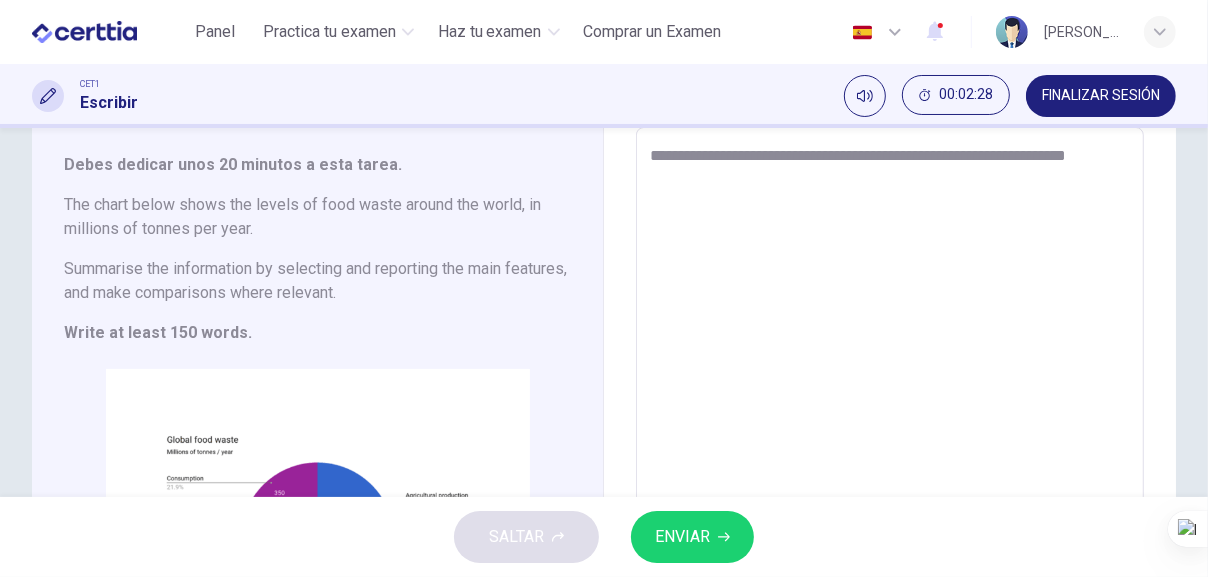 type on "*" 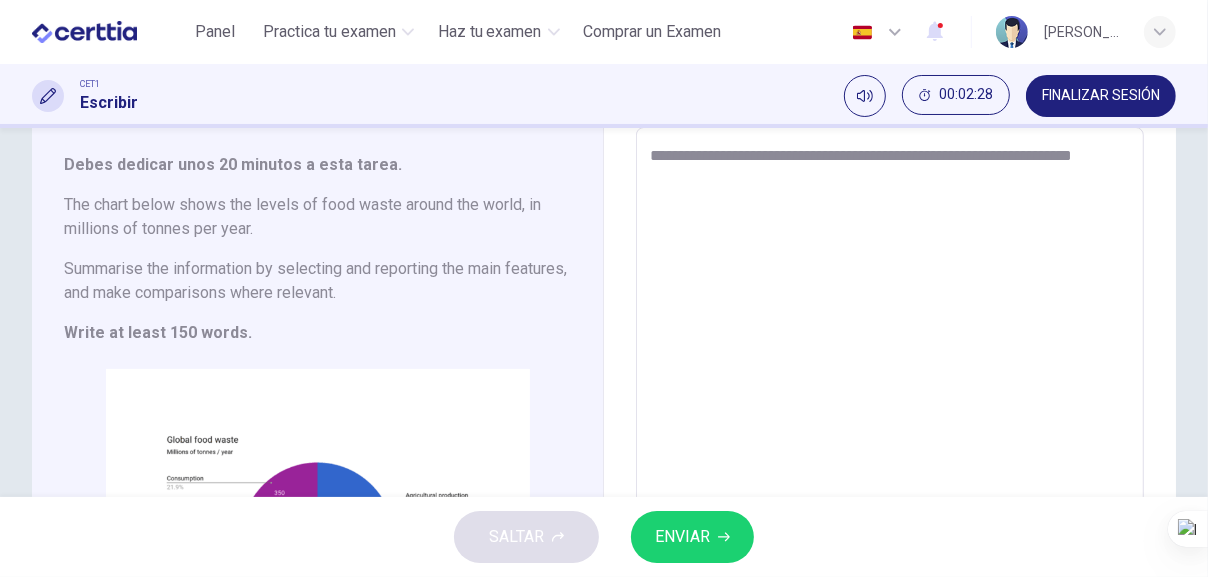 type on "*" 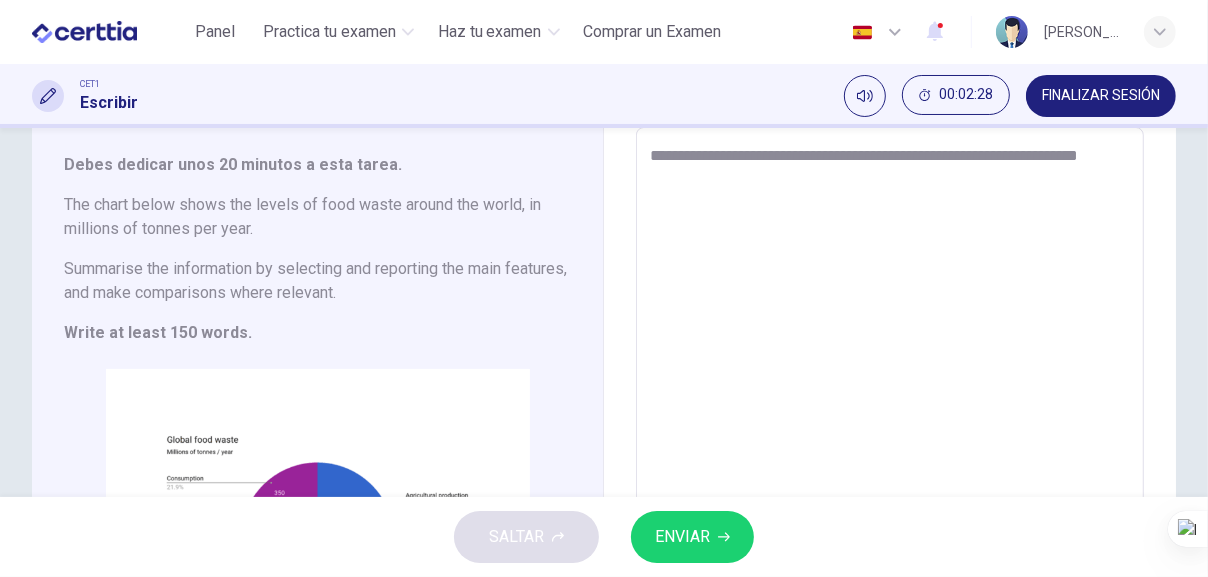 type on "*" 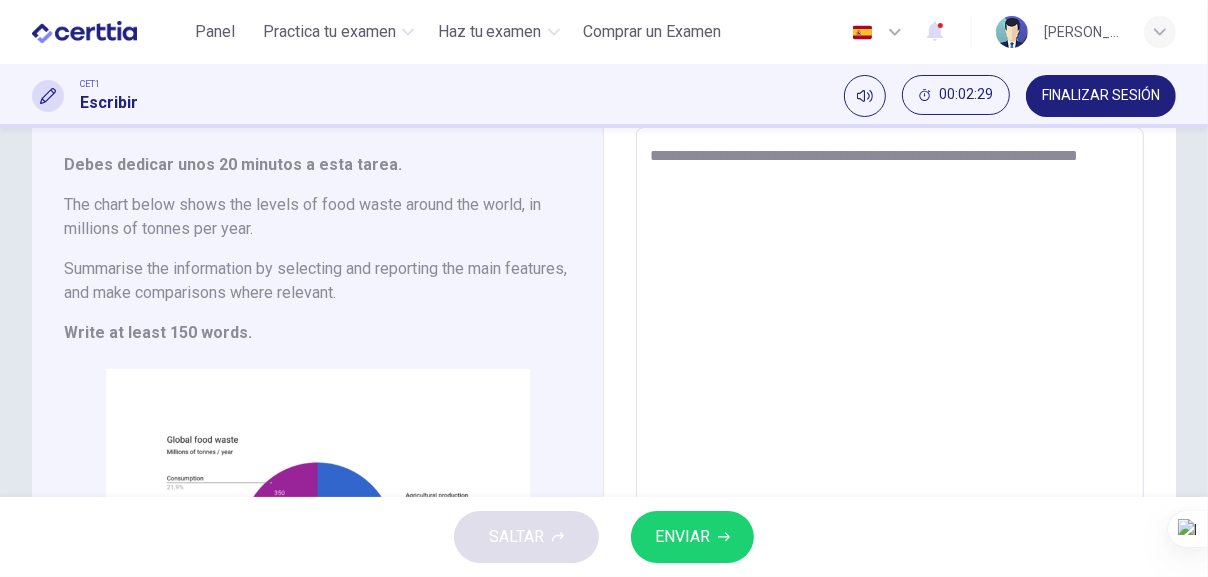 type on "**********" 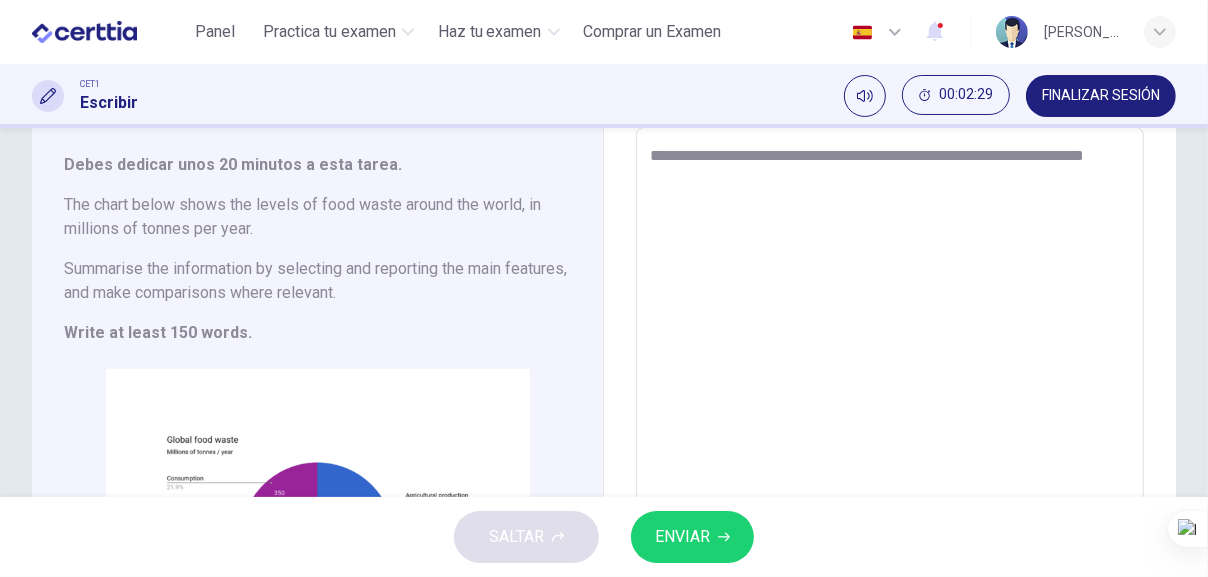 type on "**********" 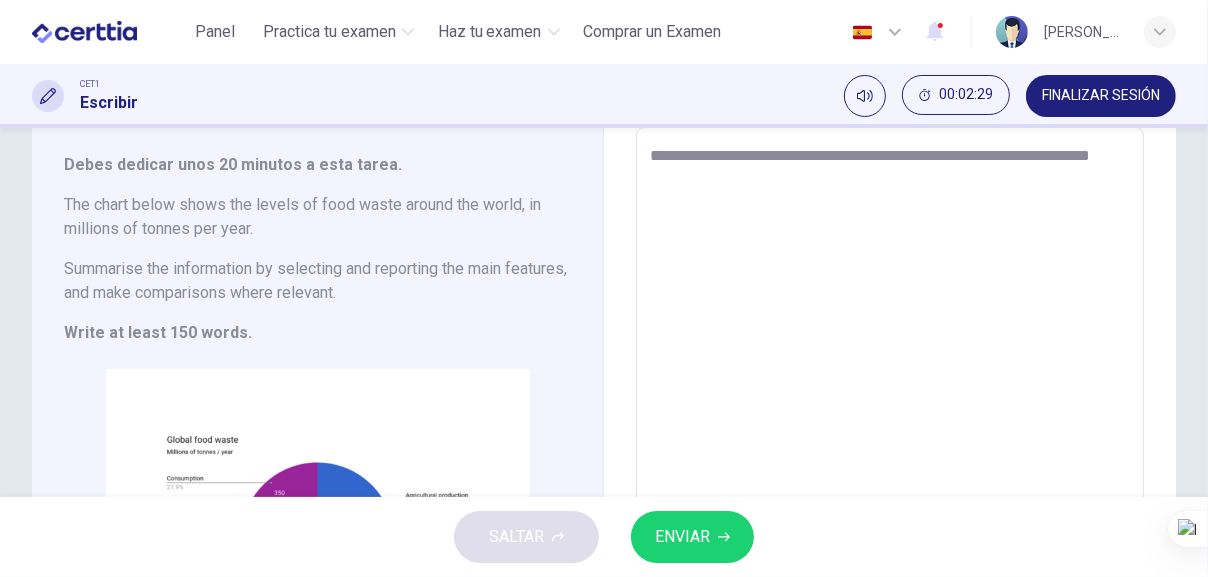 type on "*" 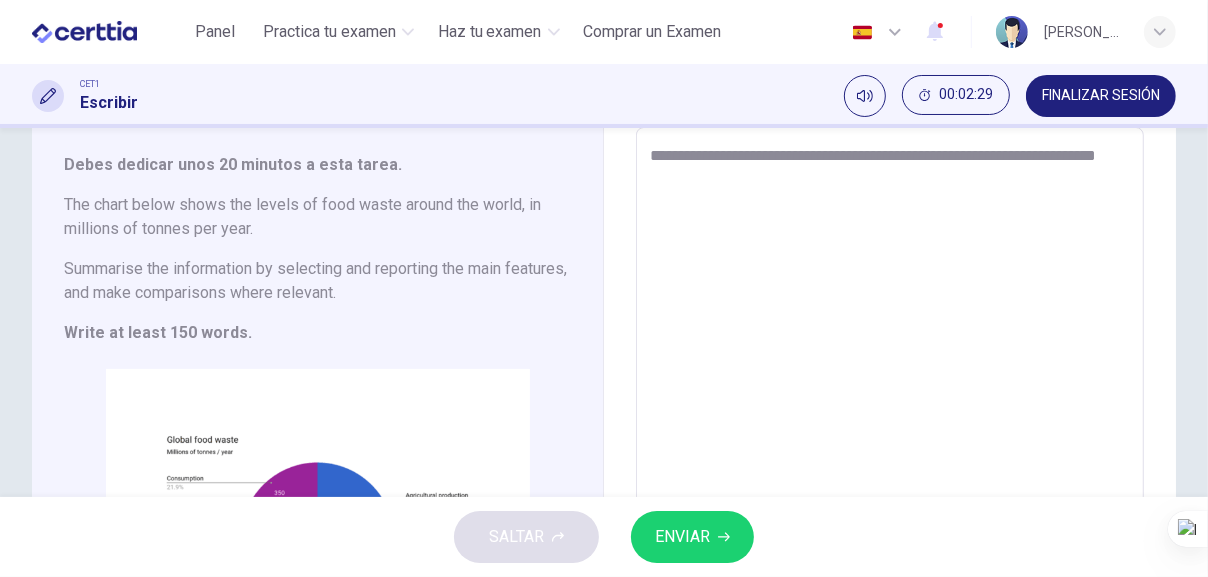 type on "*" 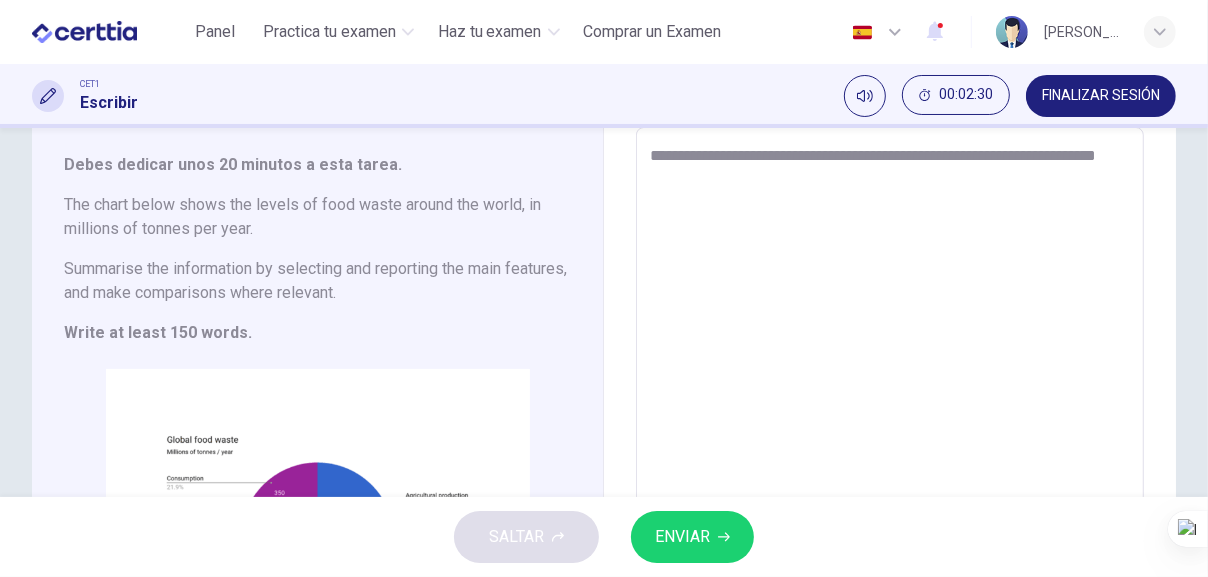 type on "**********" 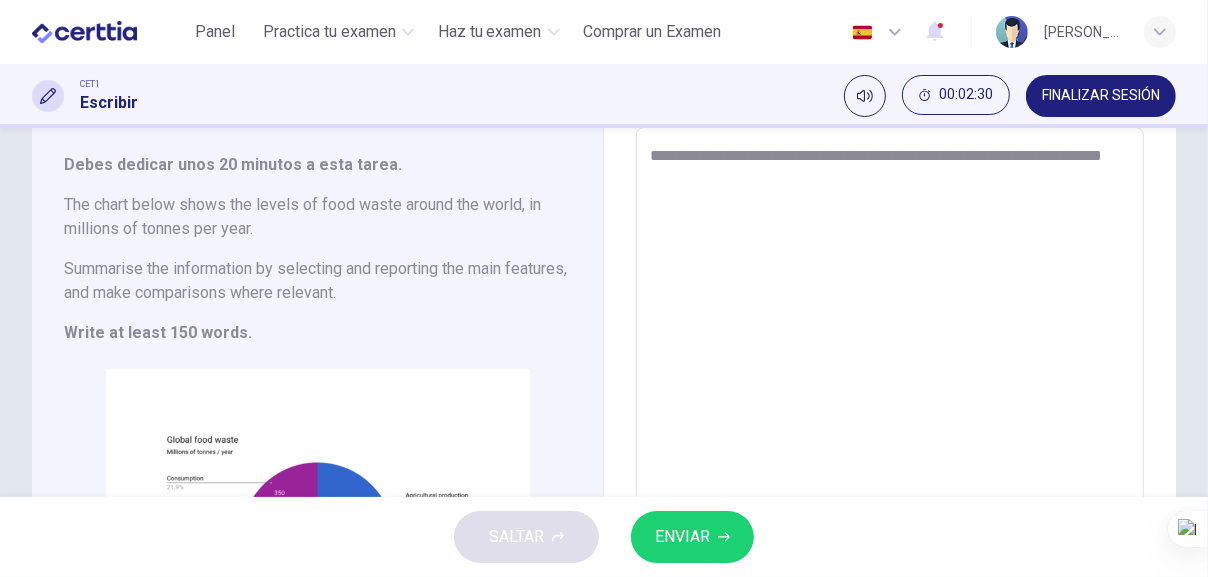 type on "**********" 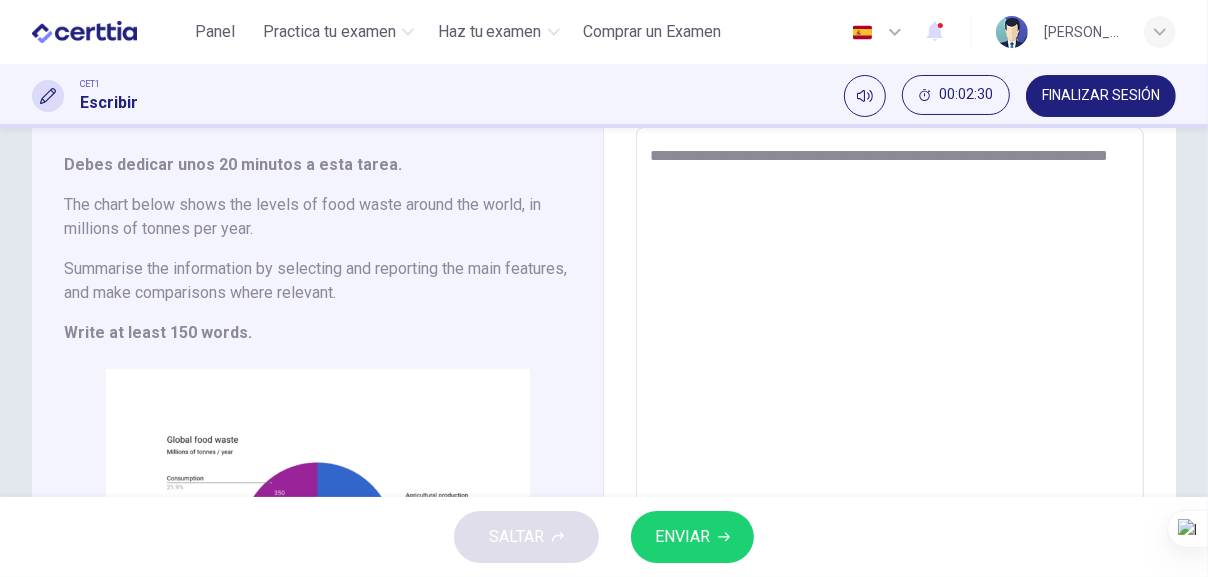 type on "*" 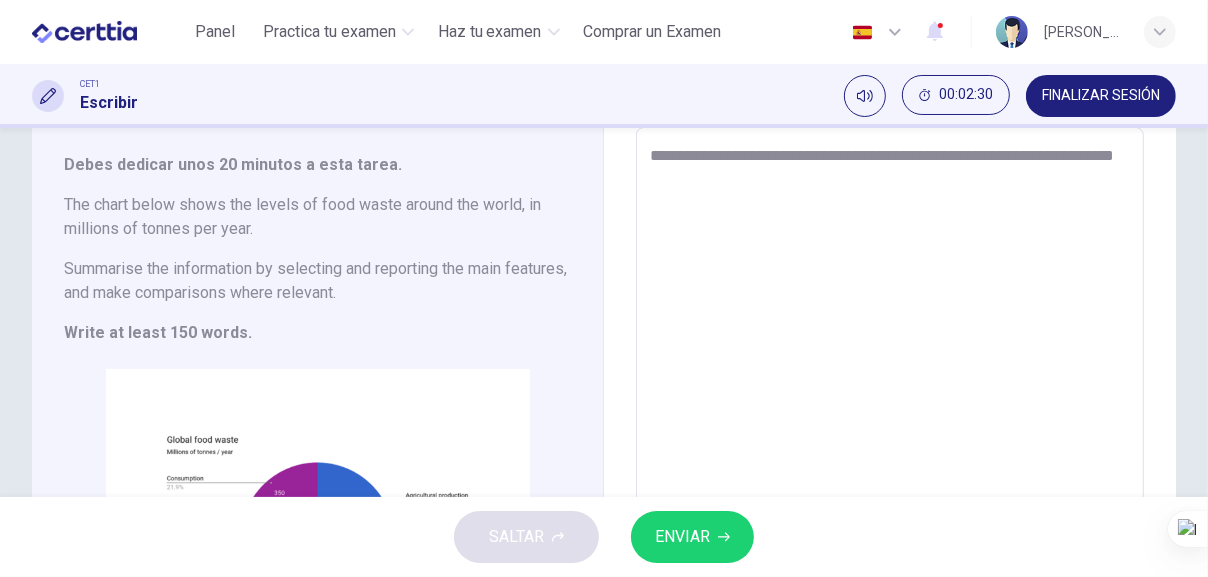type on "*" 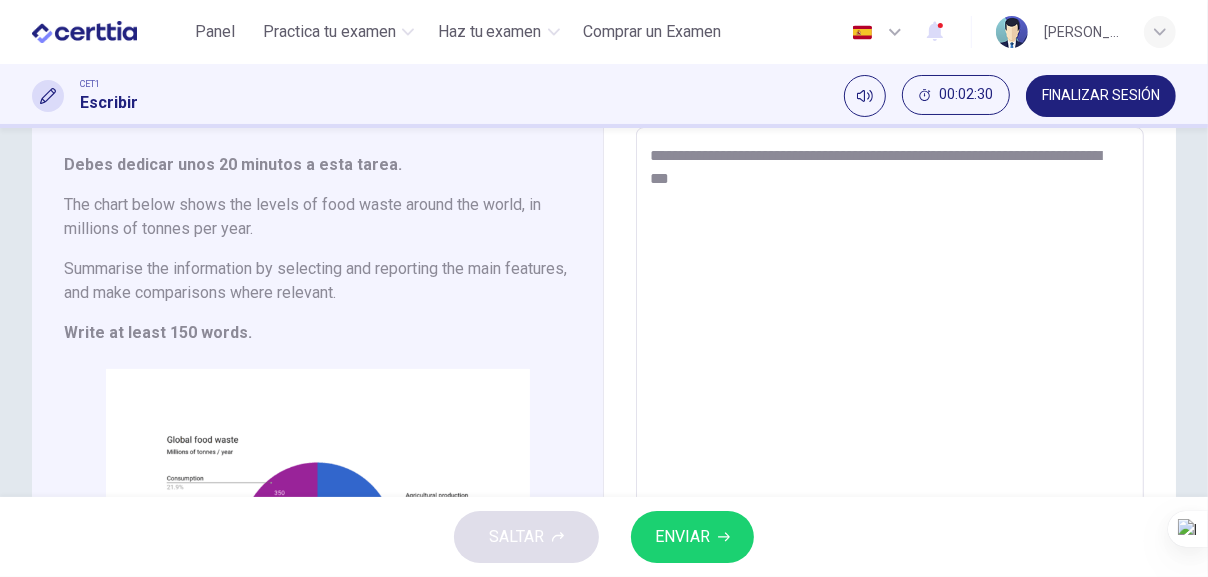 type on "*" 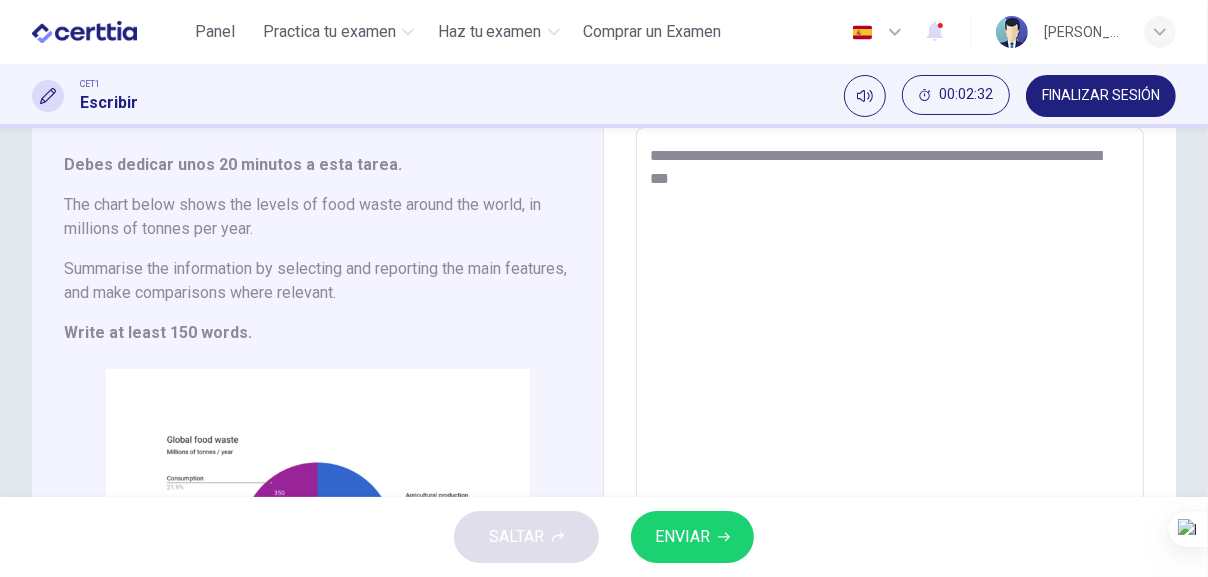 type 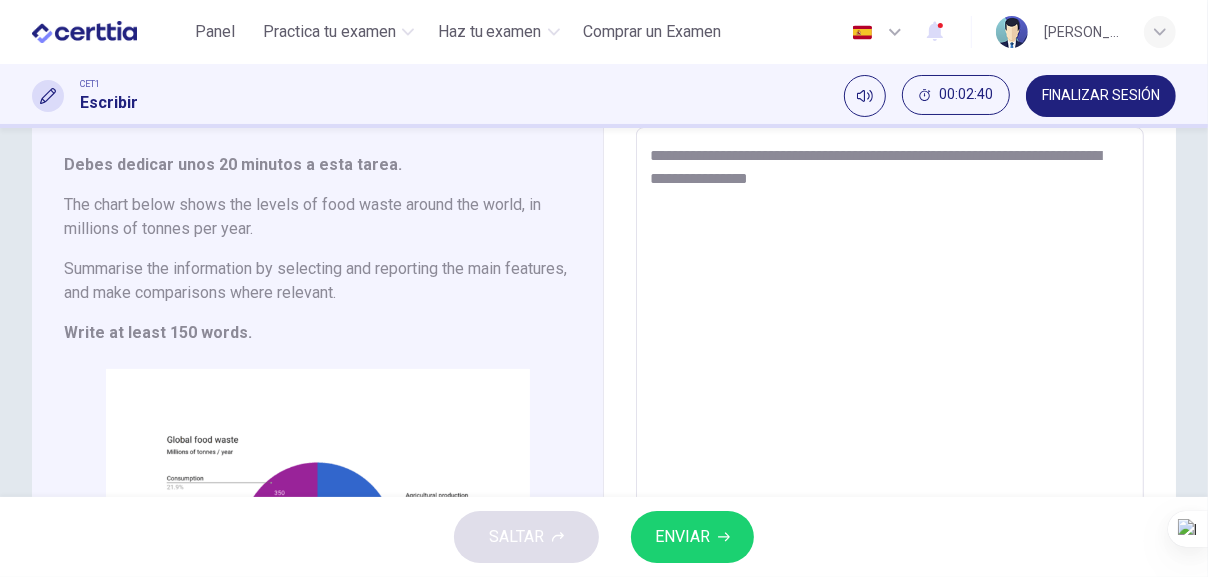 click on "**********" at bounding box center (887, 405) 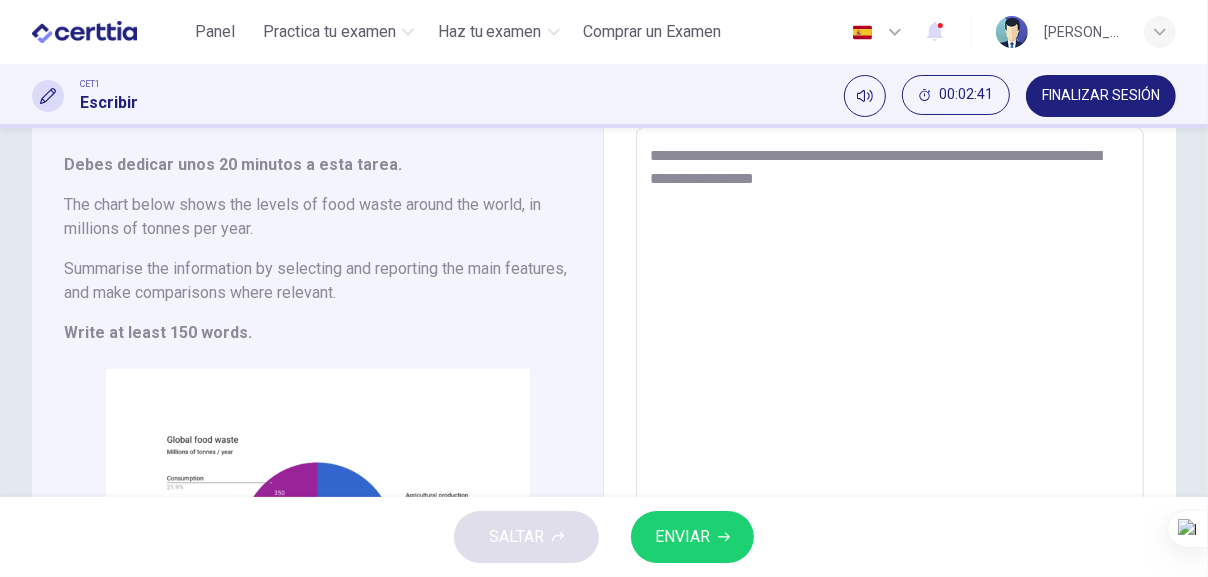 click on "**********" at bounding box center (887, 405) 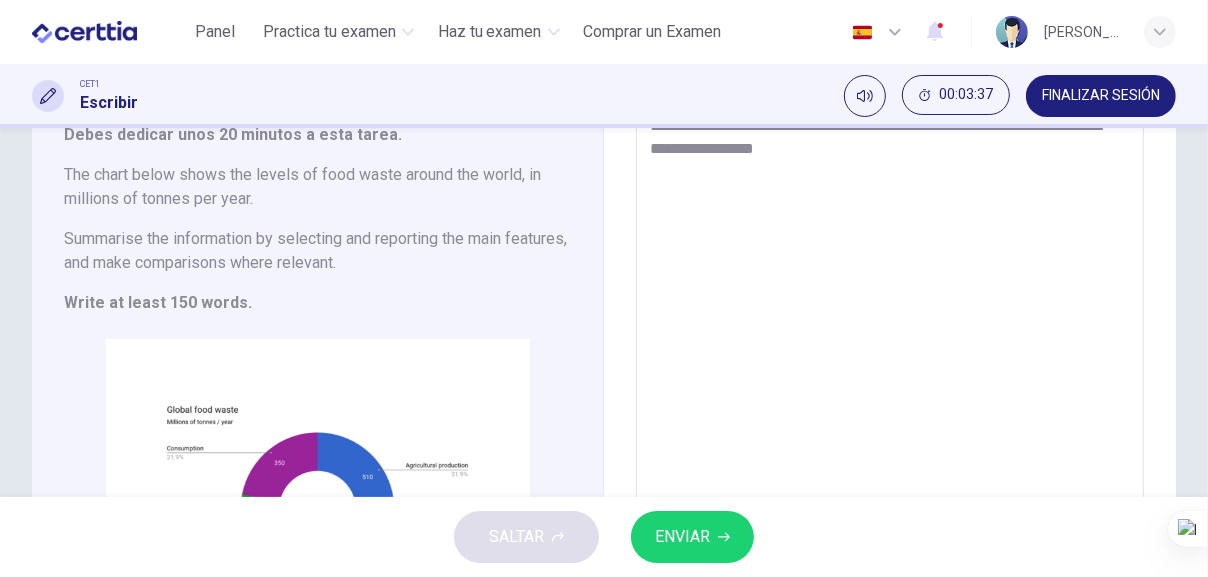 scroll, scrollTop: 111, scrollLeft: 0, axis: vertical 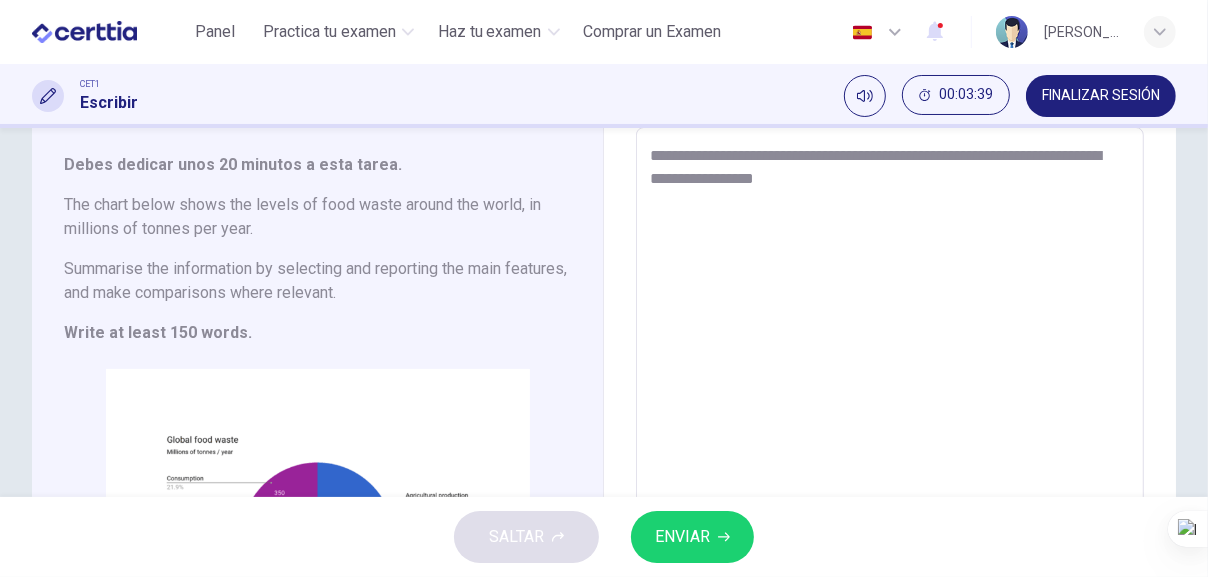 click on "**********" at bounding box center (887, 405) 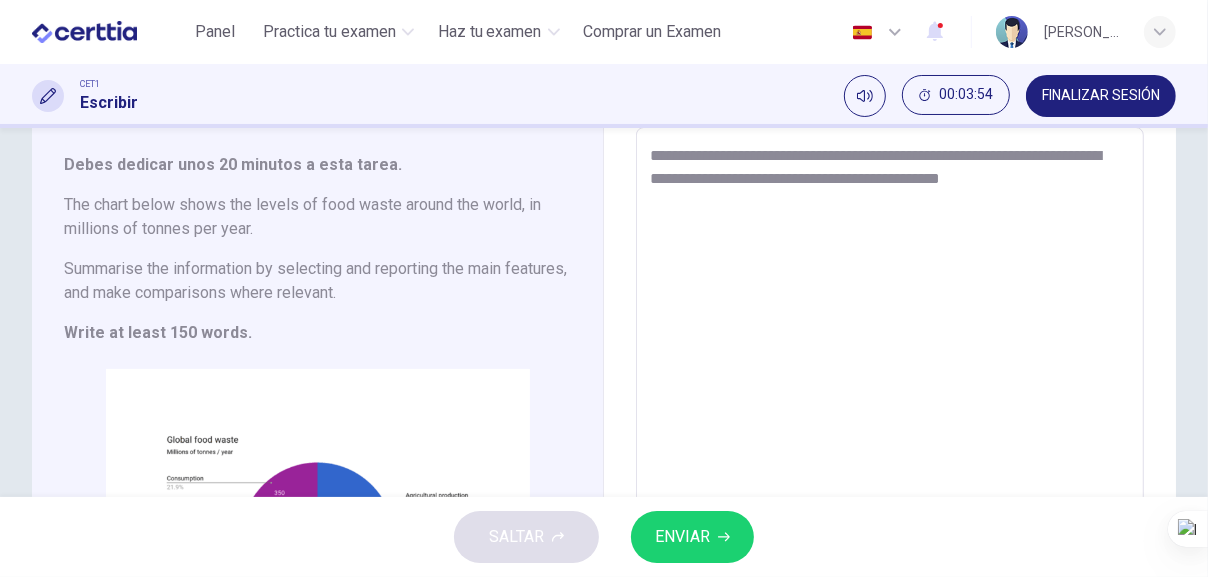 click on "**********" at bounding box center [887, 405] 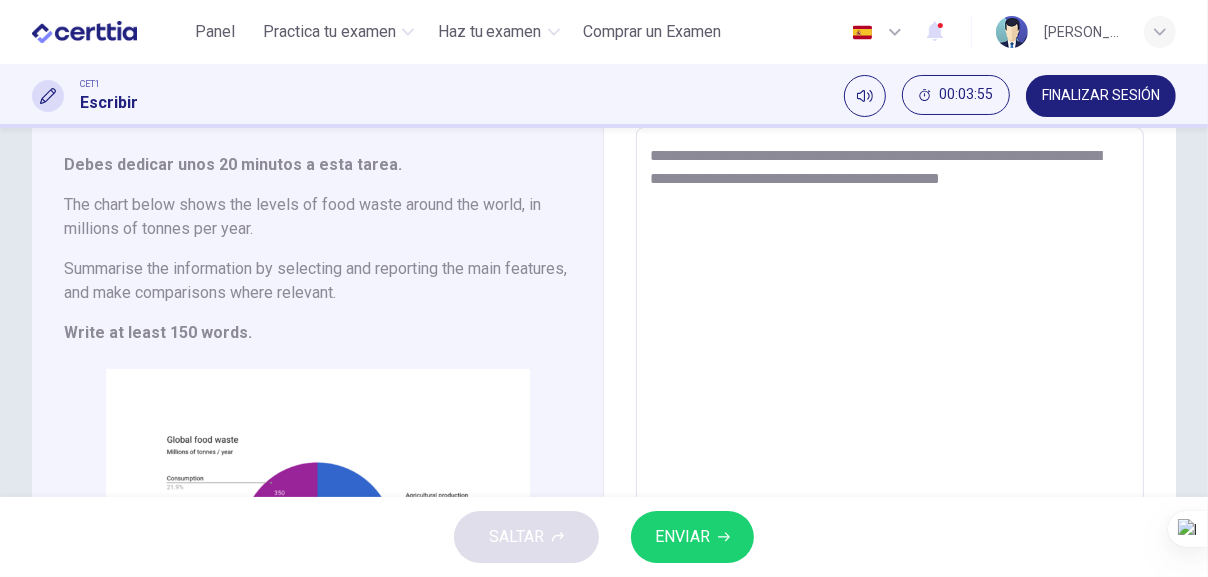 click on "**********" at bounding box center [887, 405] 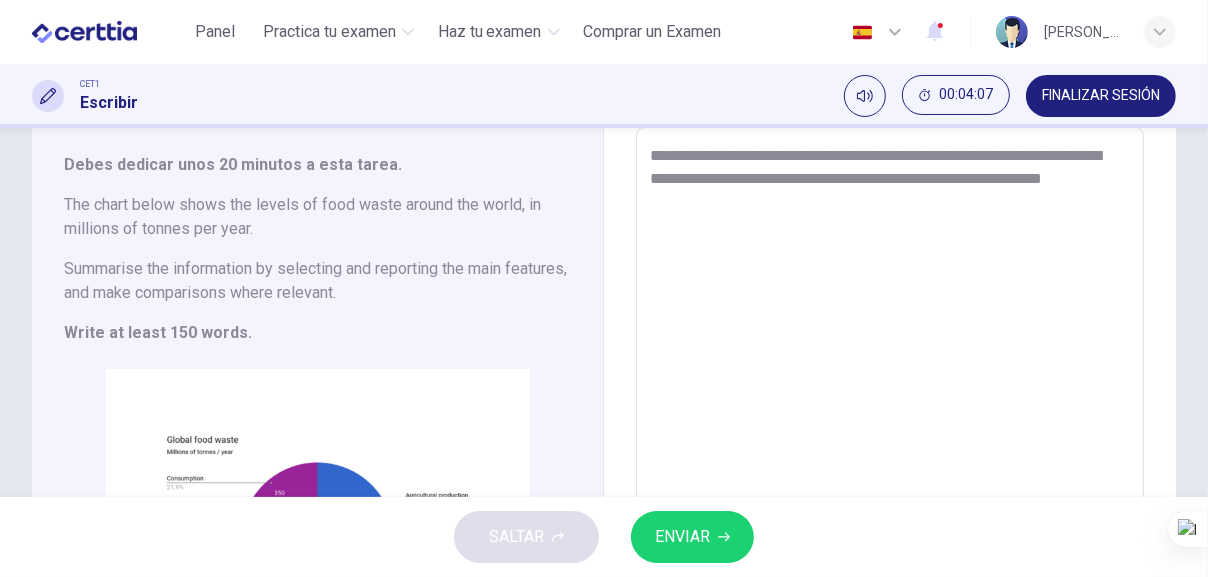 drag, startPoint x: 696, startPoint y: 201, endPoint x: 775, endPoint y: 199, distance: 79.025314 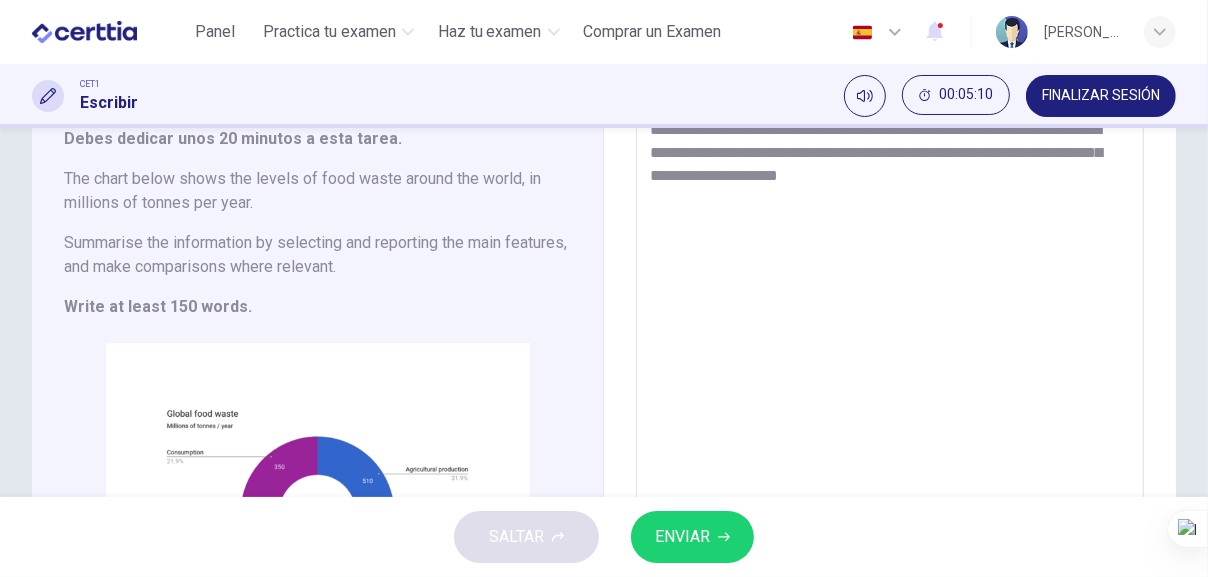 scroll, scrollTop: 111, scrollLeft: 0, axis: vertical 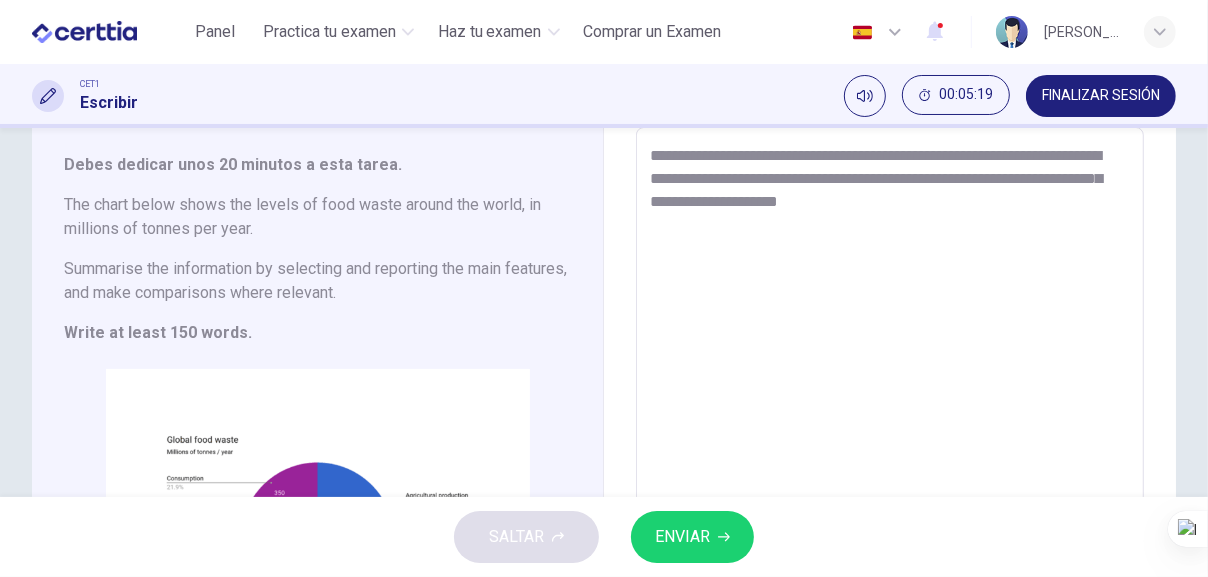click on "**********" at bounding box center (887, 405) 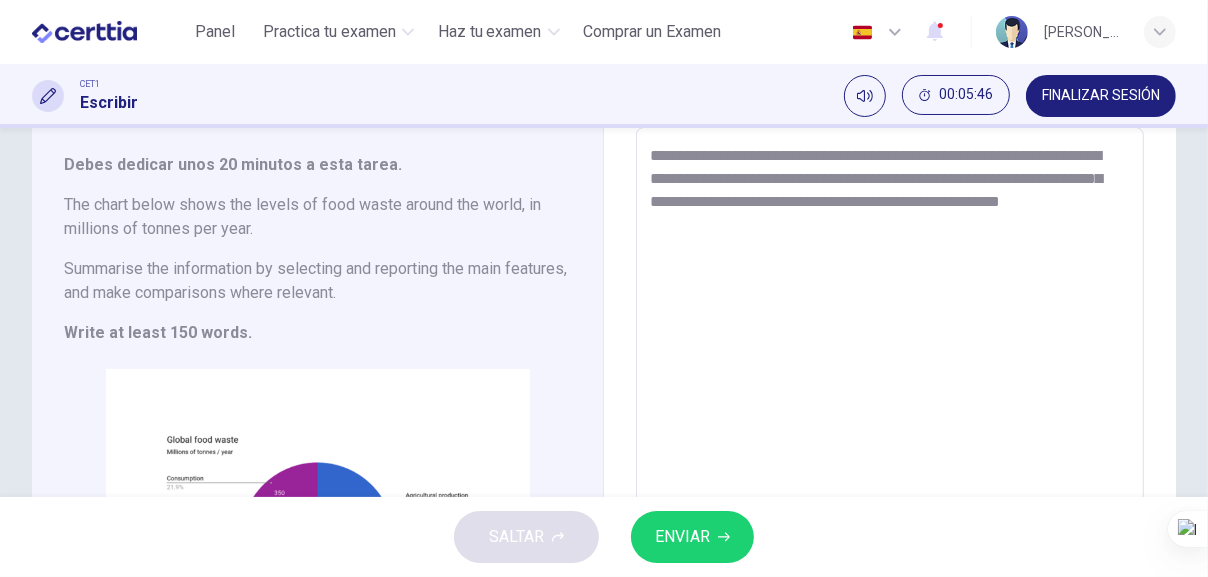 click on "**********" at bounding box center (887, 405) 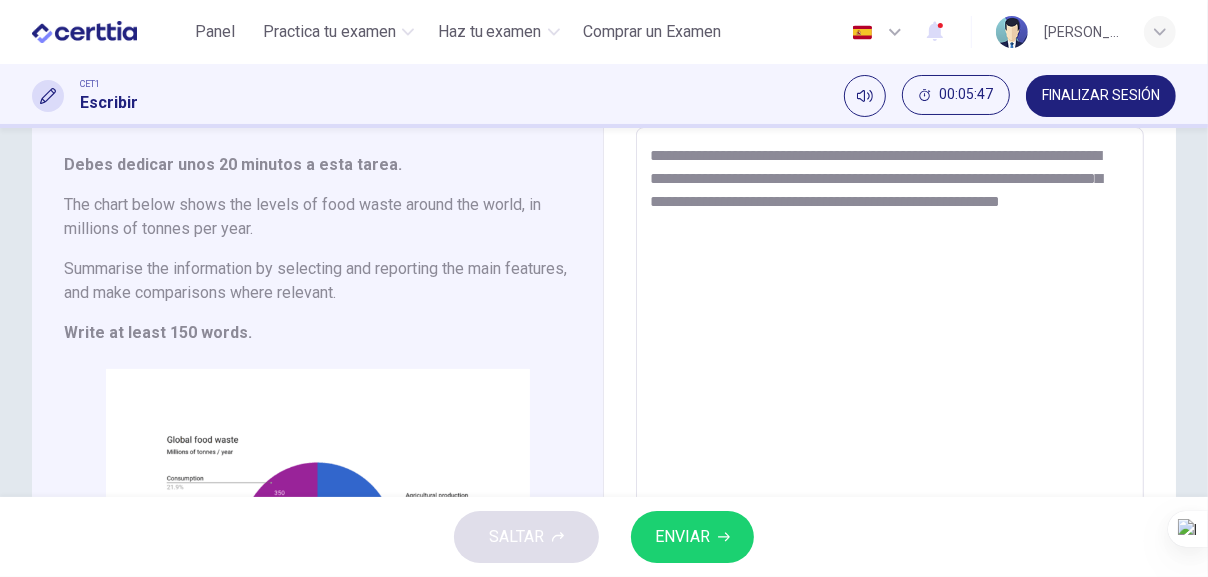 click on "**********" at bounding box center [887, 405] 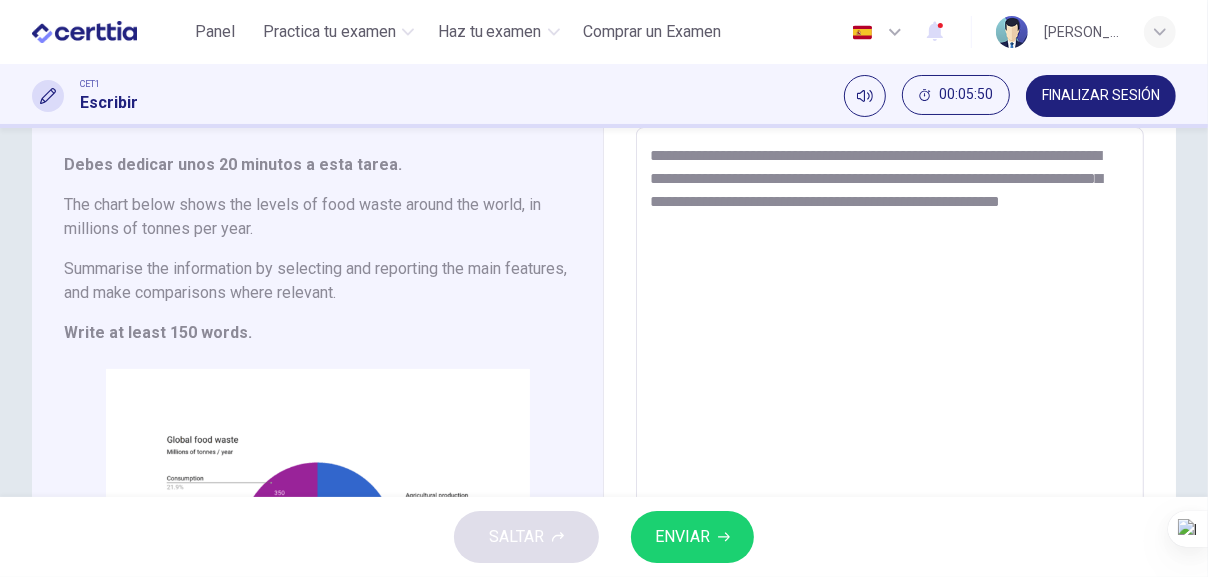 drag, startPoint x: 953, startPoint y: 176, endPoint x: 771, endPoint y: 206, distance: 184.45596 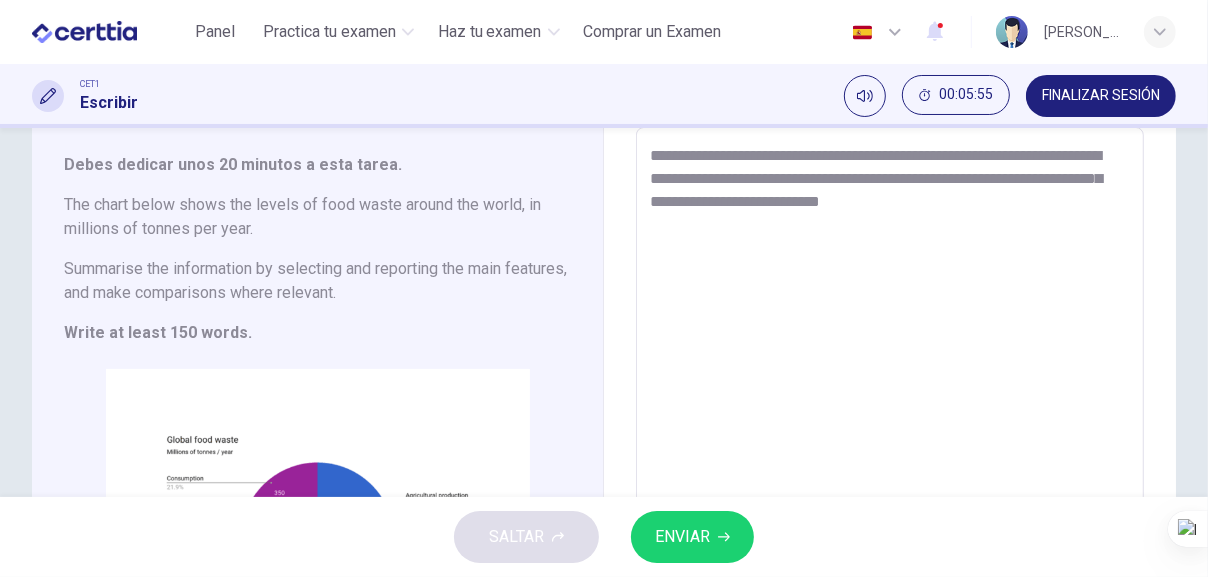 click on "**********" at bounding box center [887, 405] 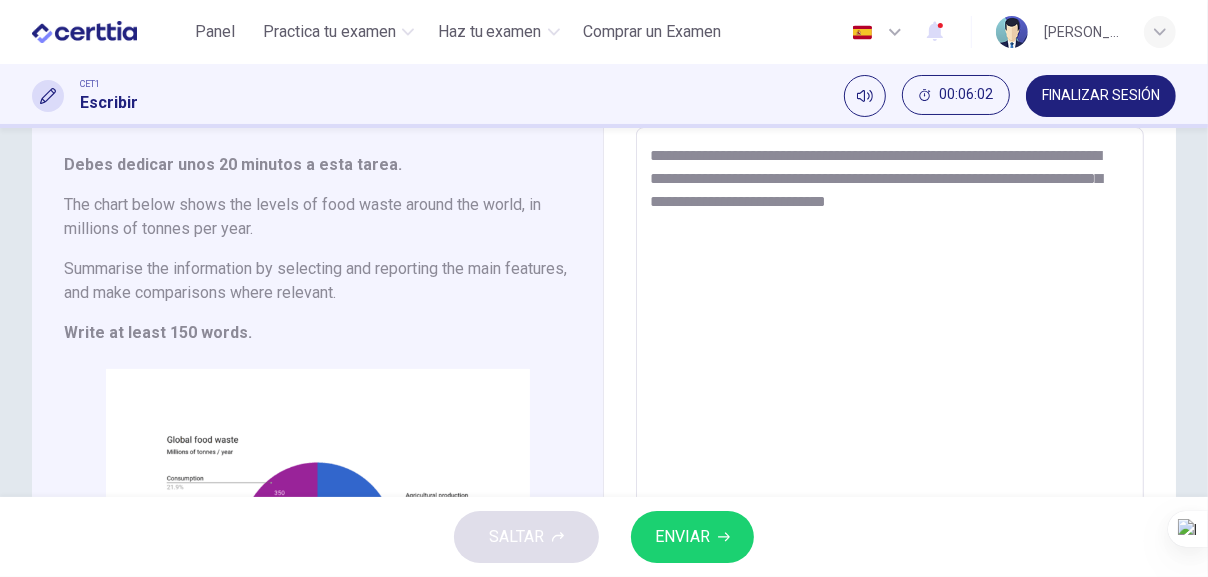 click on "**********" at bounding box center (887, 405) 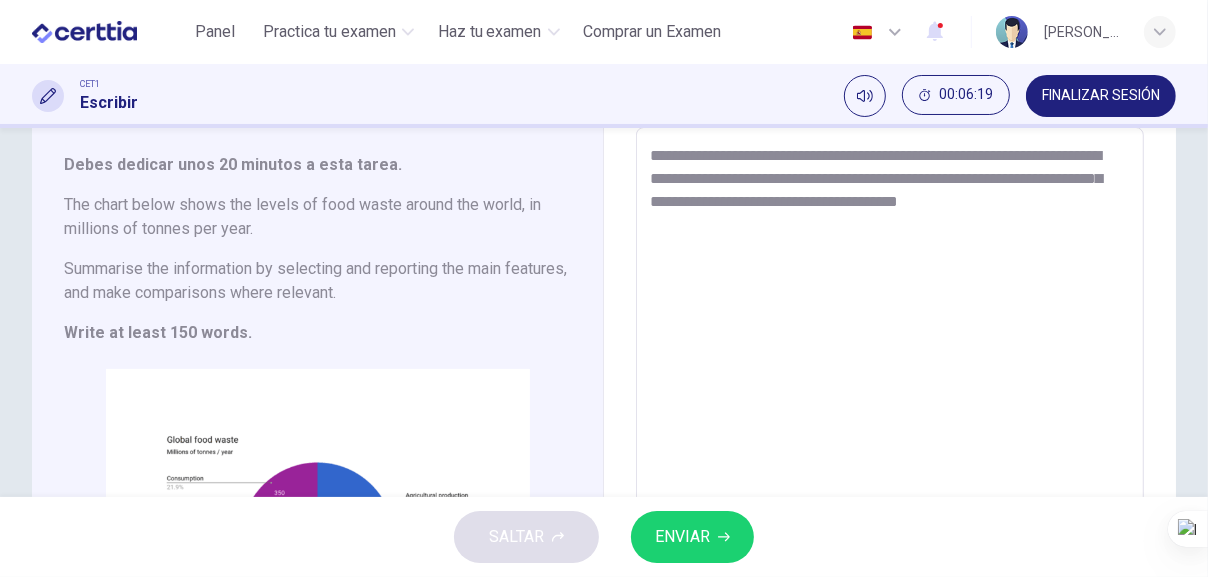 click on "**********" at bounding box center (887, 405) 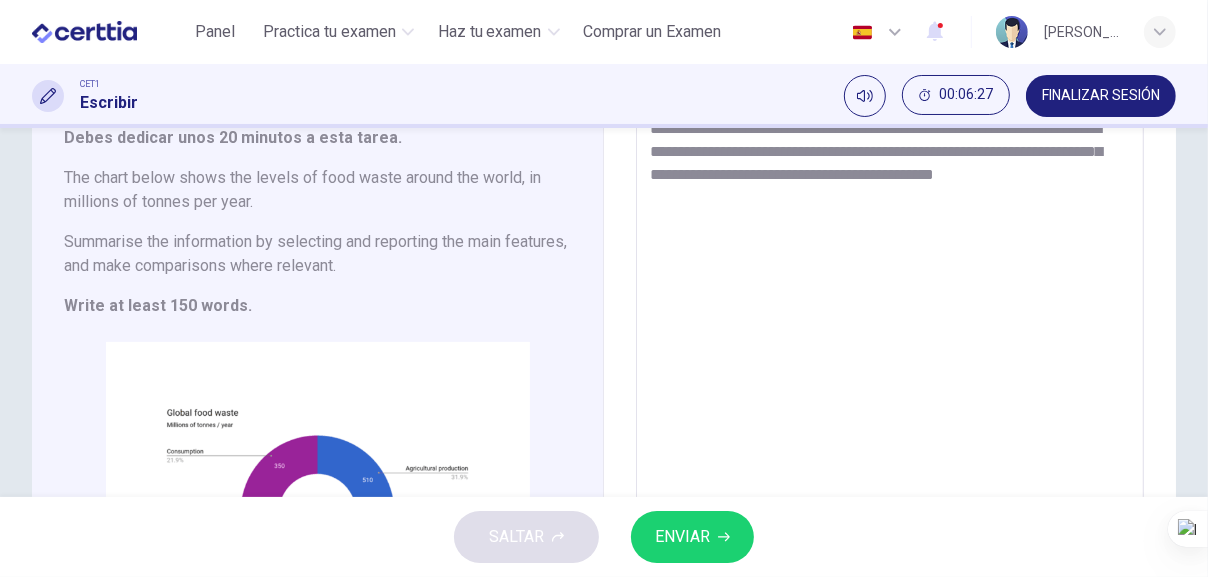 scroll, scrollTop: 111, scrollLeft: 0, axis: vertical 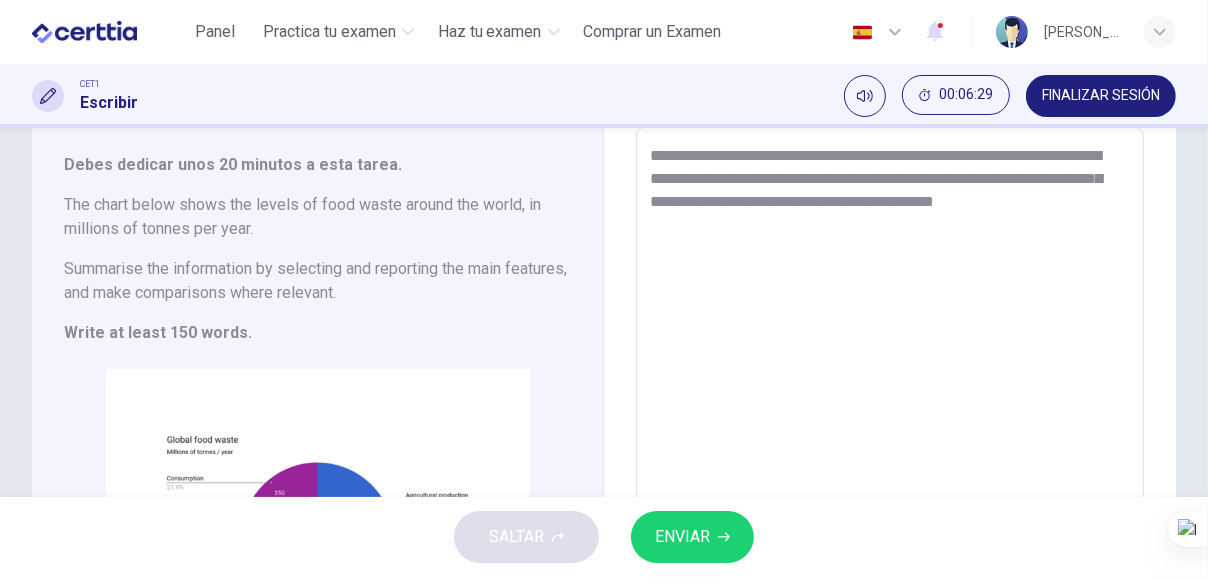 click on "**********" at bounding box center (887, 405) 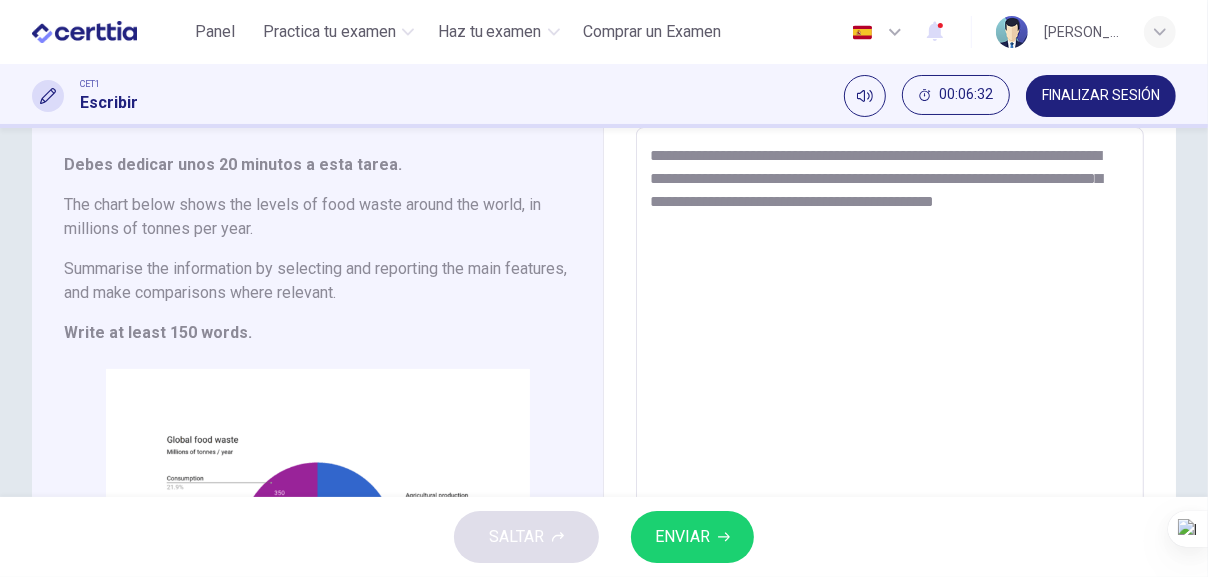 drag, startPoint x: 981, startPoint y: 200, endPoint x: 864, endPoint y: 204, distance: 117.06836 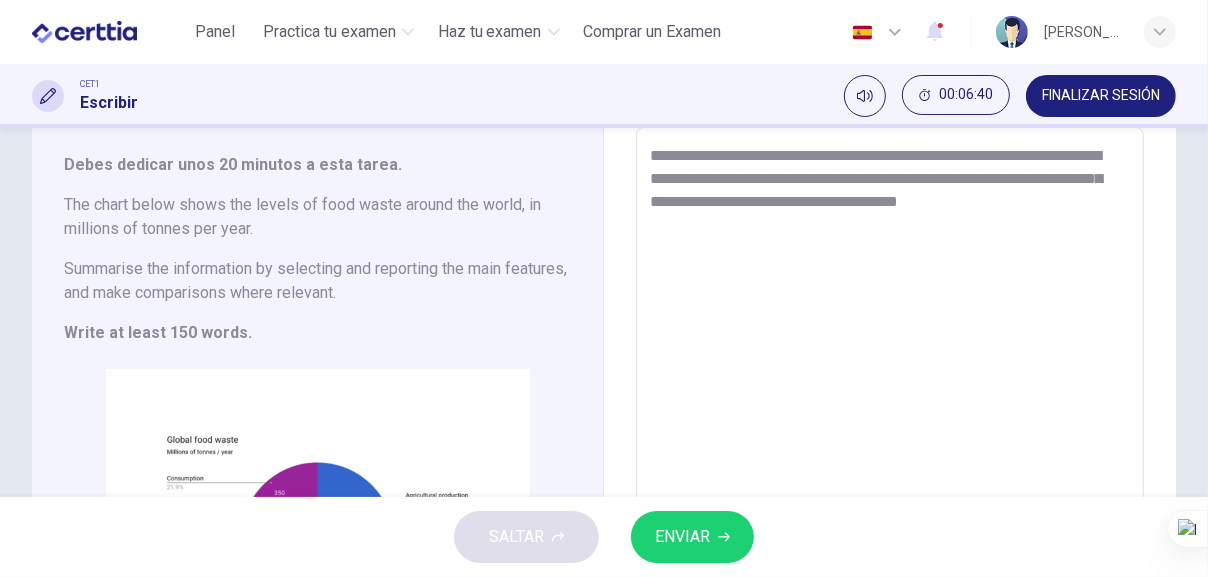click on "**********" at bounding box center (887, 405) 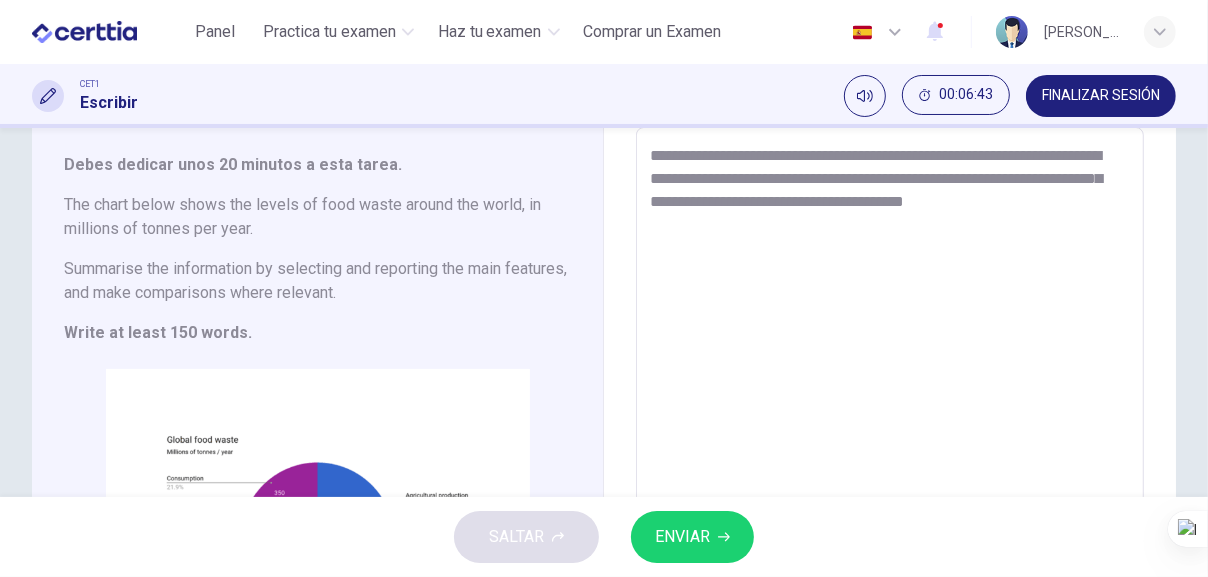 click on "**********" at bounding box center [887, 405] 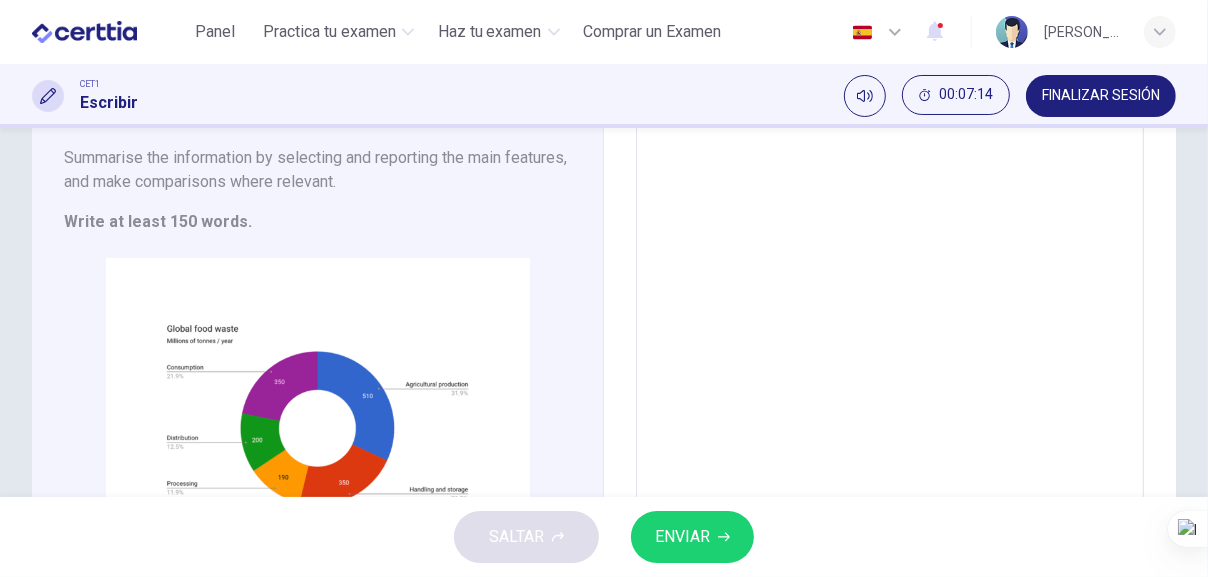 scroll, scrollTop: 111, scrollLeft: 0, axis: vertical 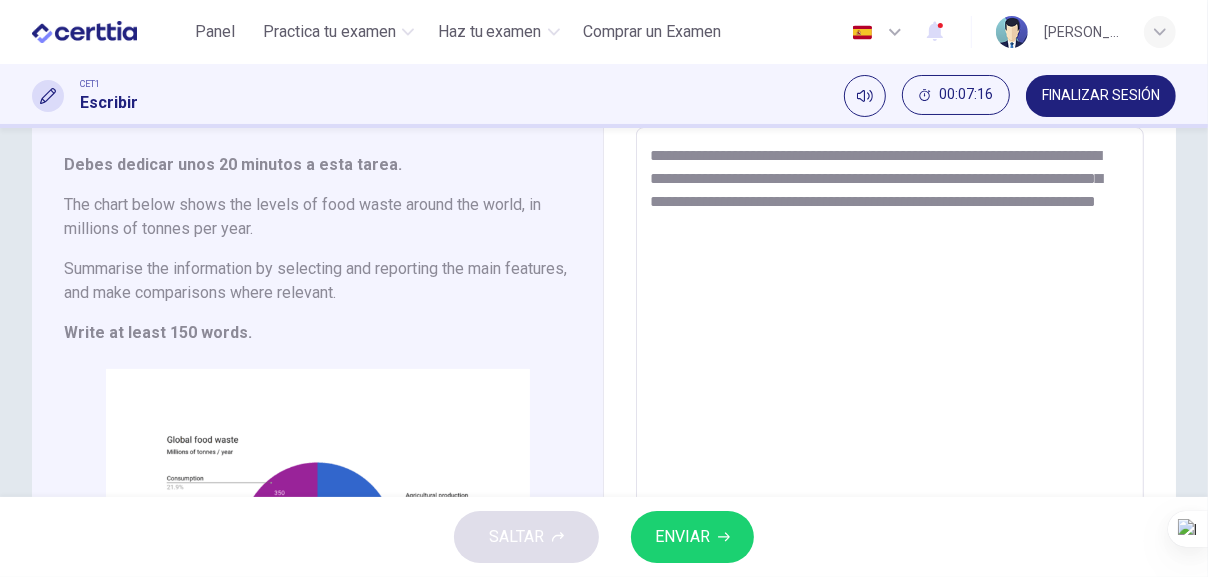 click on "**********" at bounding box center (887, 405) 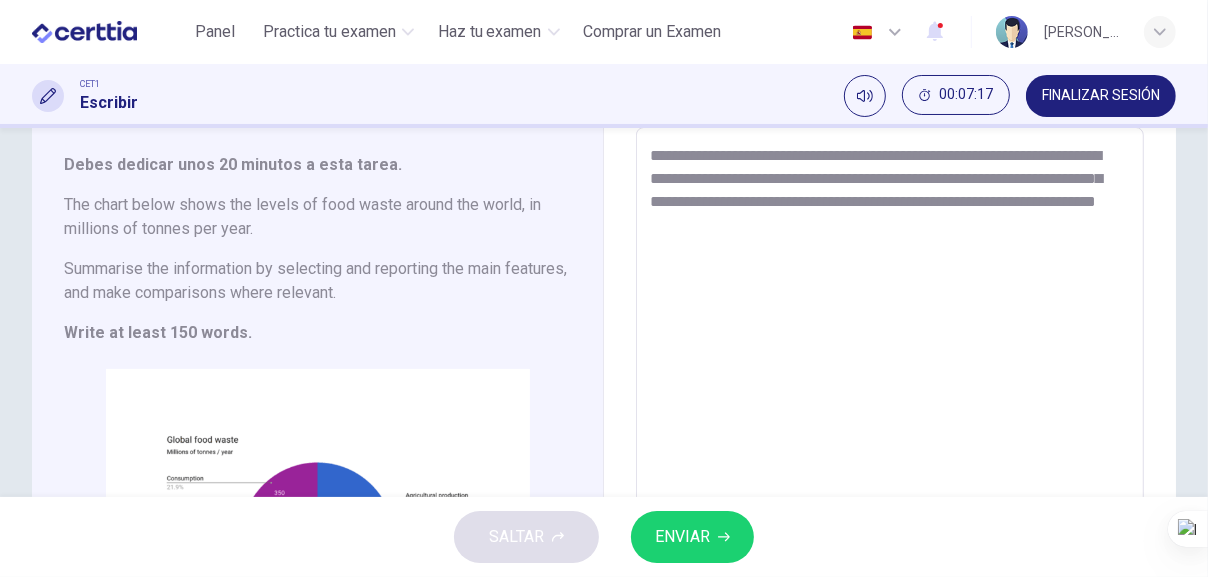 click on "**********" at bounding box center [887, 405] 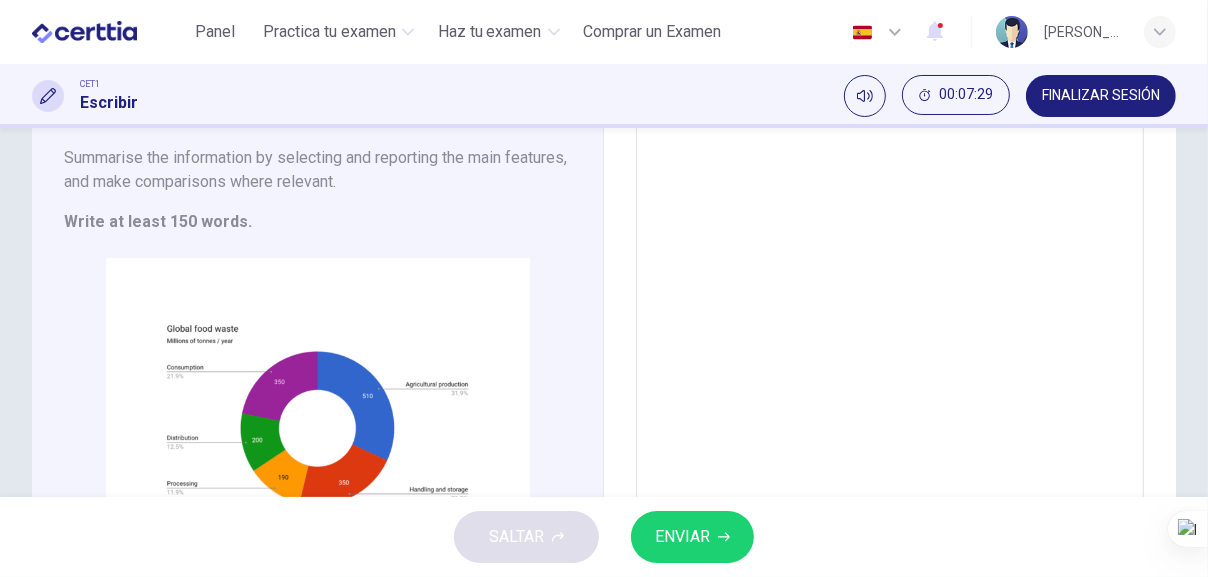 scroll, scrollTop: 111, scrollLeft: 0, axis: vertical 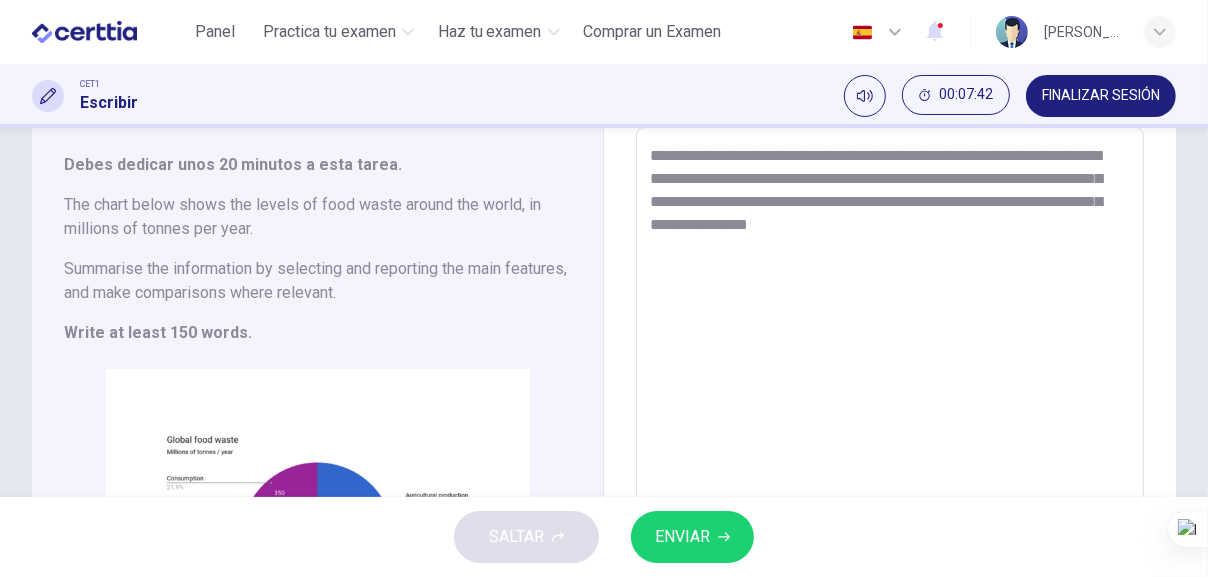 click on "**********" at bounding box center (887, 405) 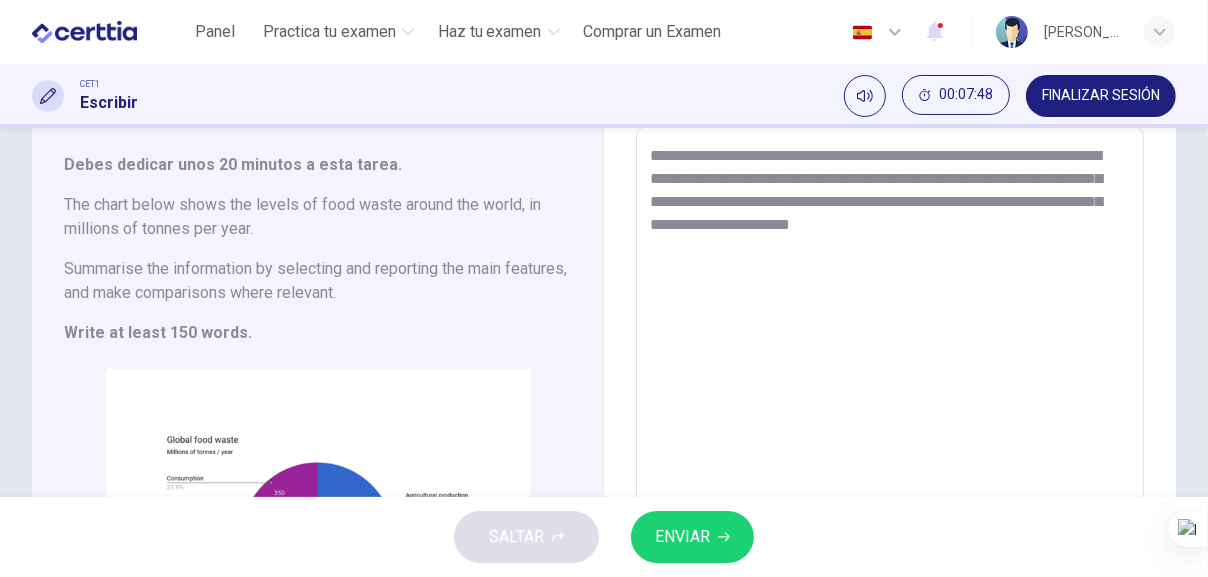 click on "**********" at bounding box center [887, 405] 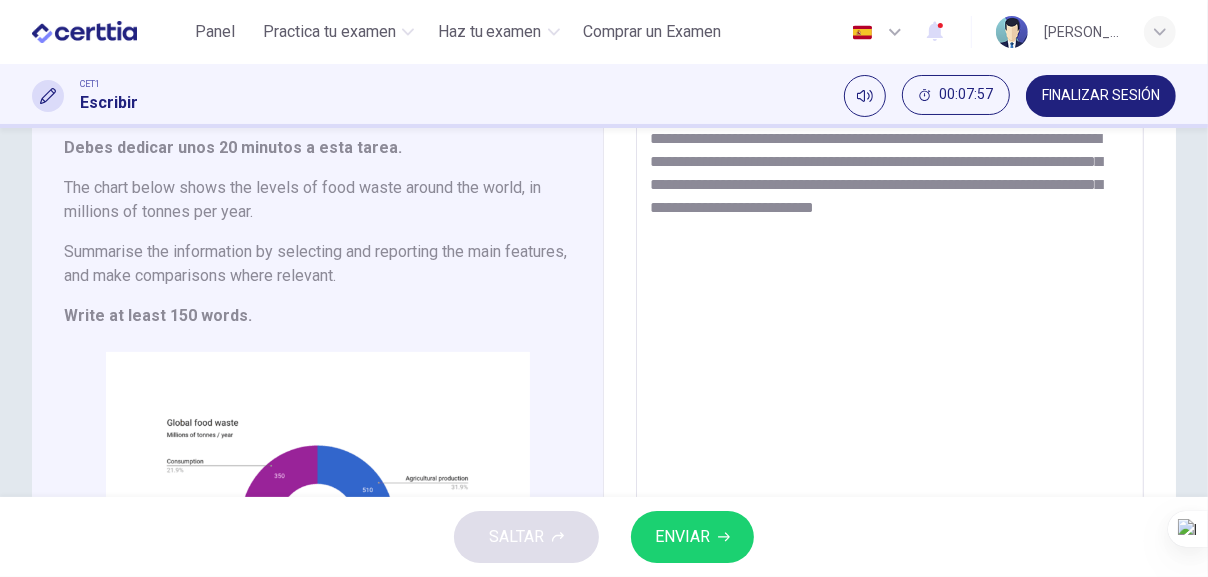 scroll, scrollTop: 111, scrollLeft: 0, axis: vertical 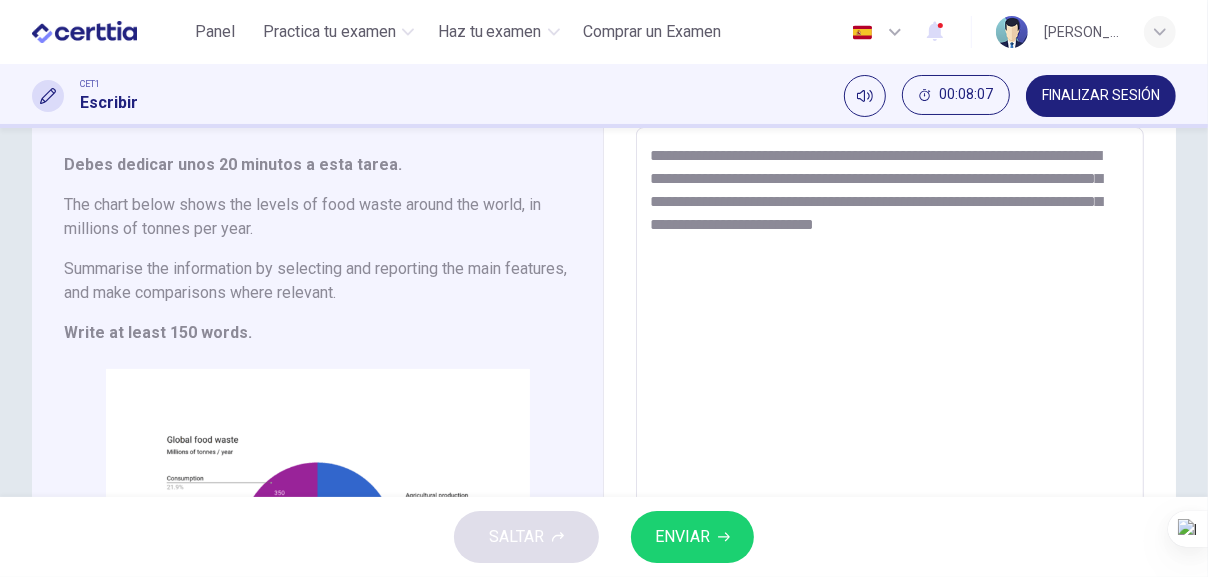 click on "**********" at bounding box center [887, 405] 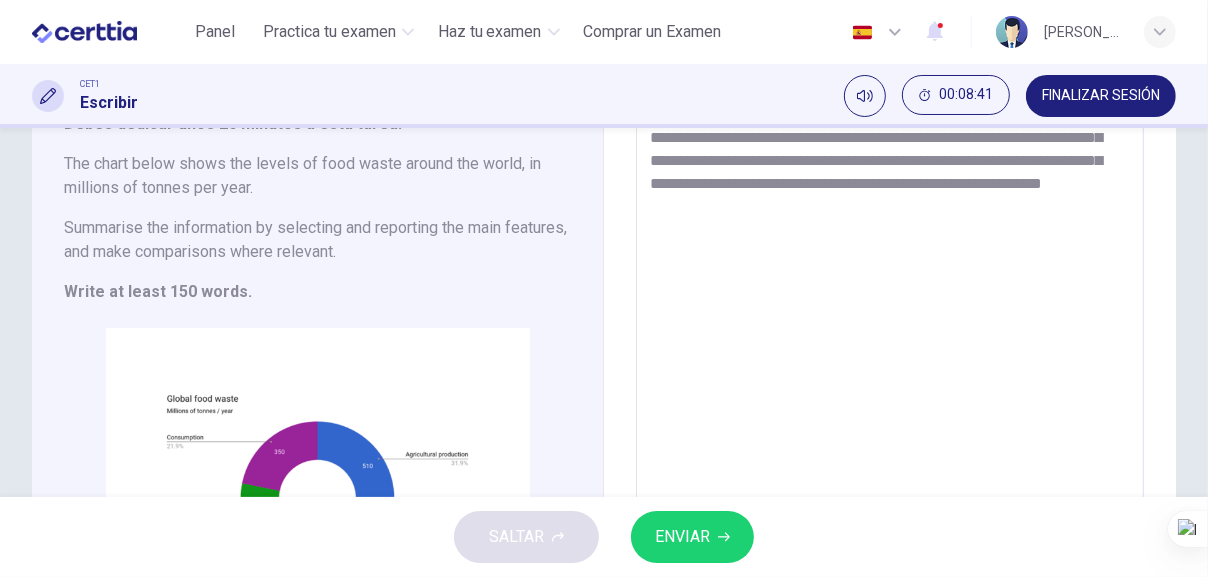 scroll, scrollTop: 111, scrollLeft: 0, axis: vertical 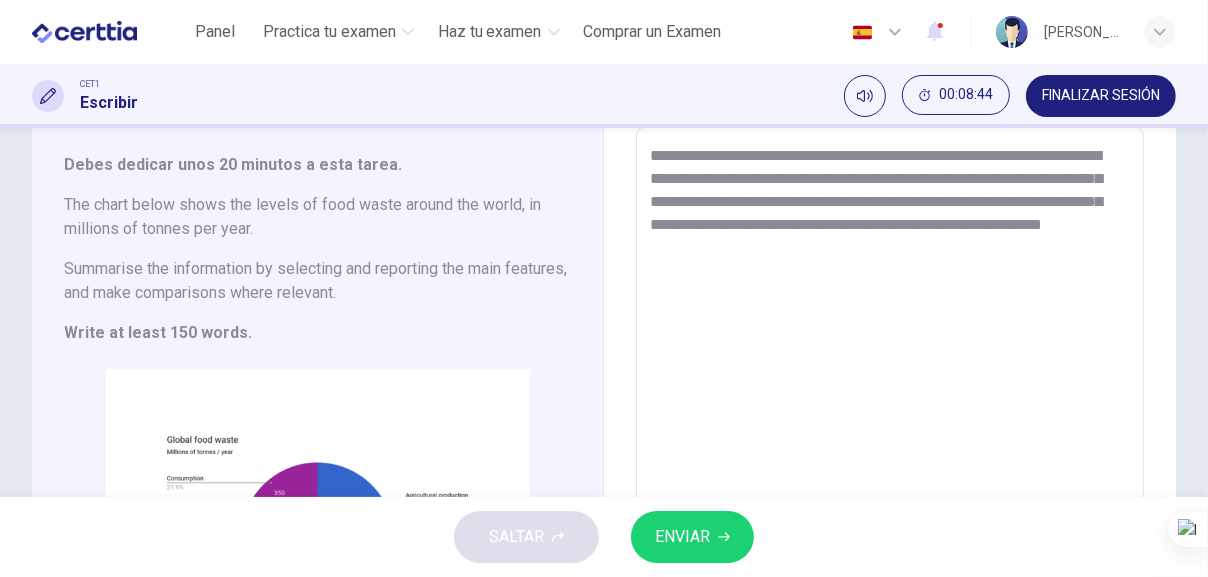 click on "**********" at bounding box center (887, 405) 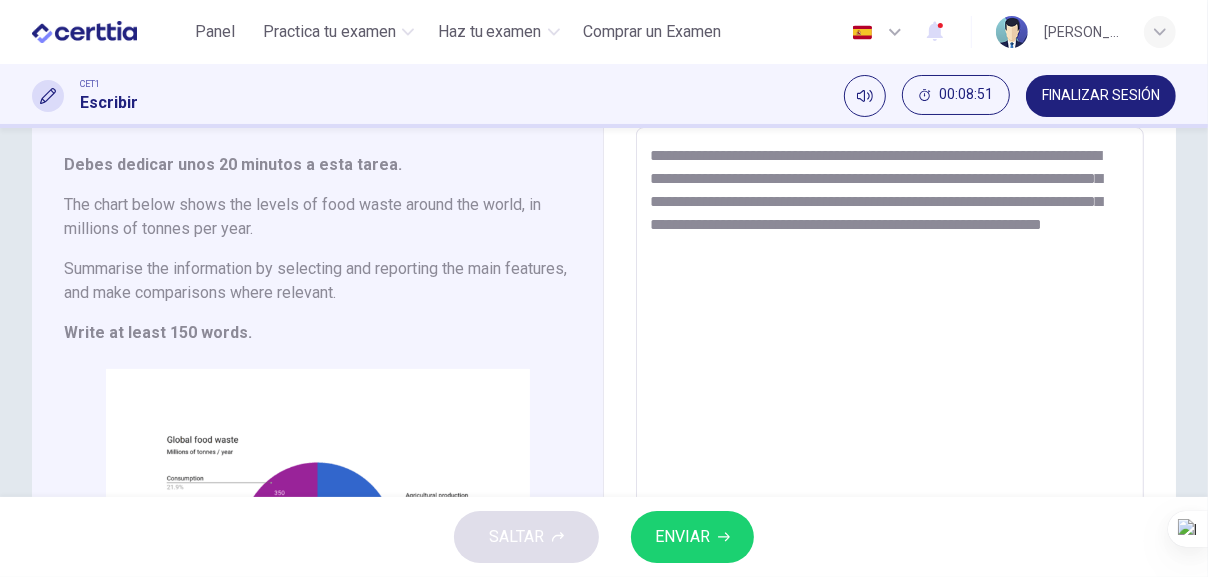 click on "**********" at bounding box center [887, 405] 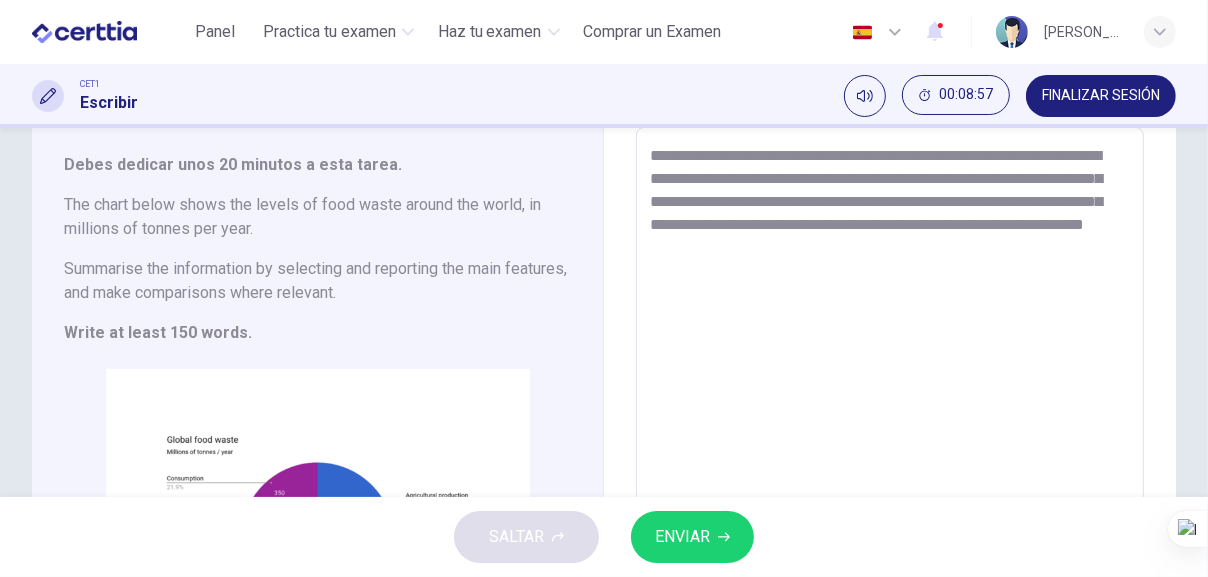 click on "**********" at bounding box center [887, 405] 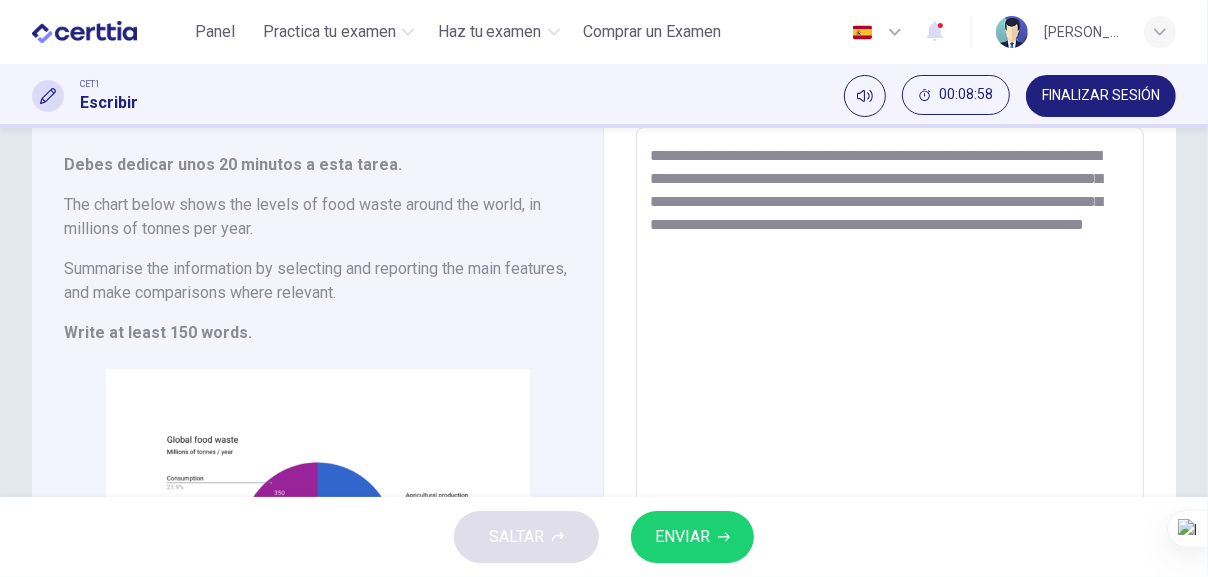 click on "**********" at bounding box center (887, 405) 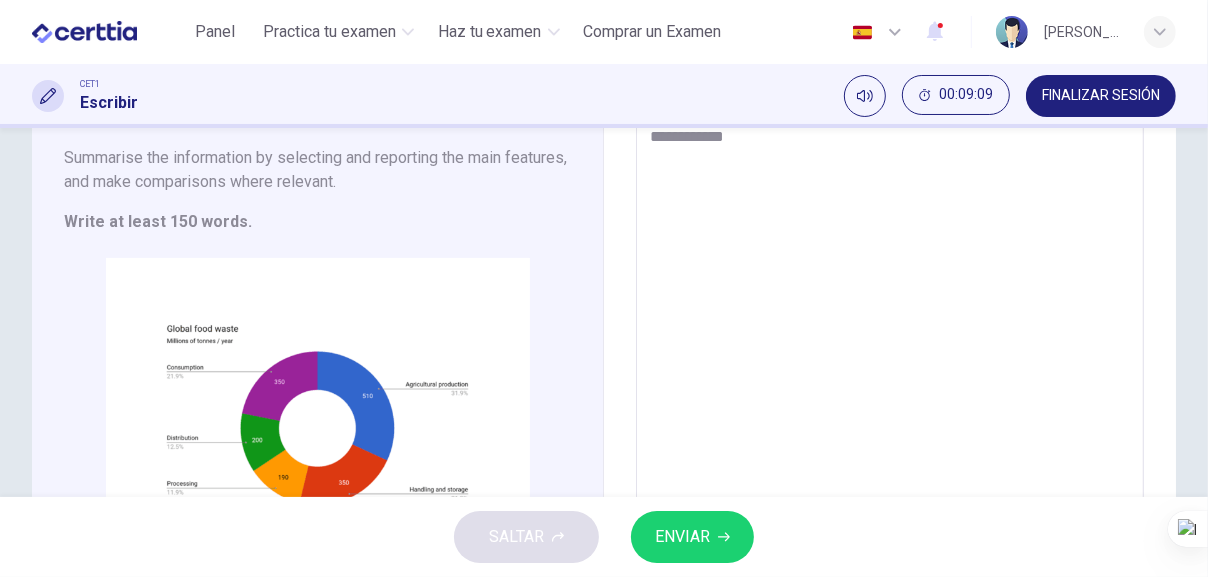 scroll, scrollTop: 111, scrollLeft: 0, axis: vertical 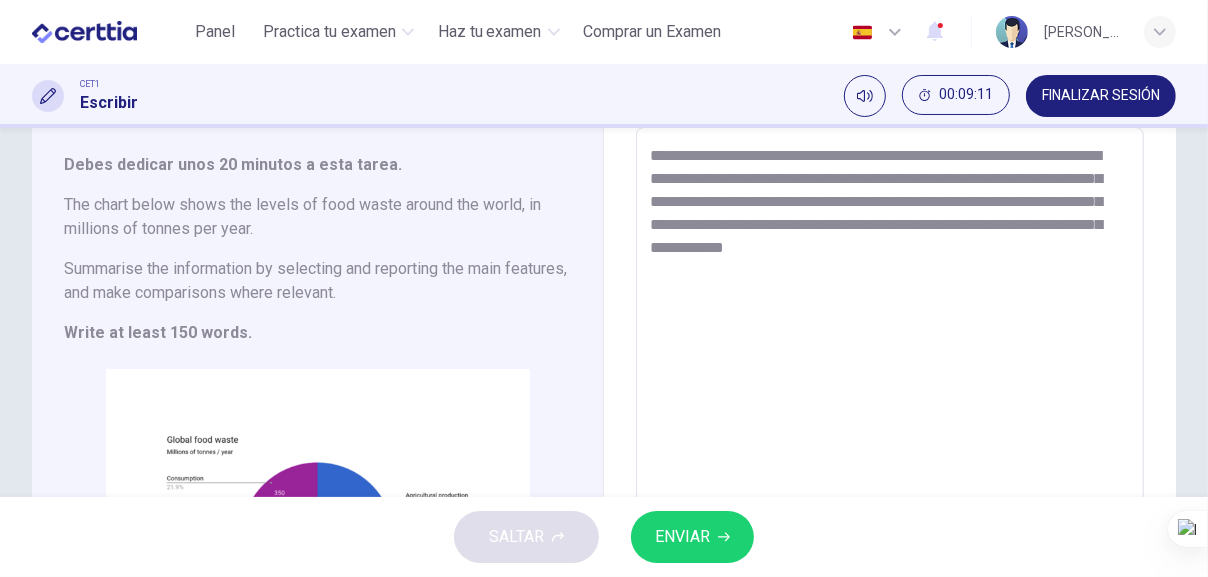 click on "**********" at bounding box center (887, 405) 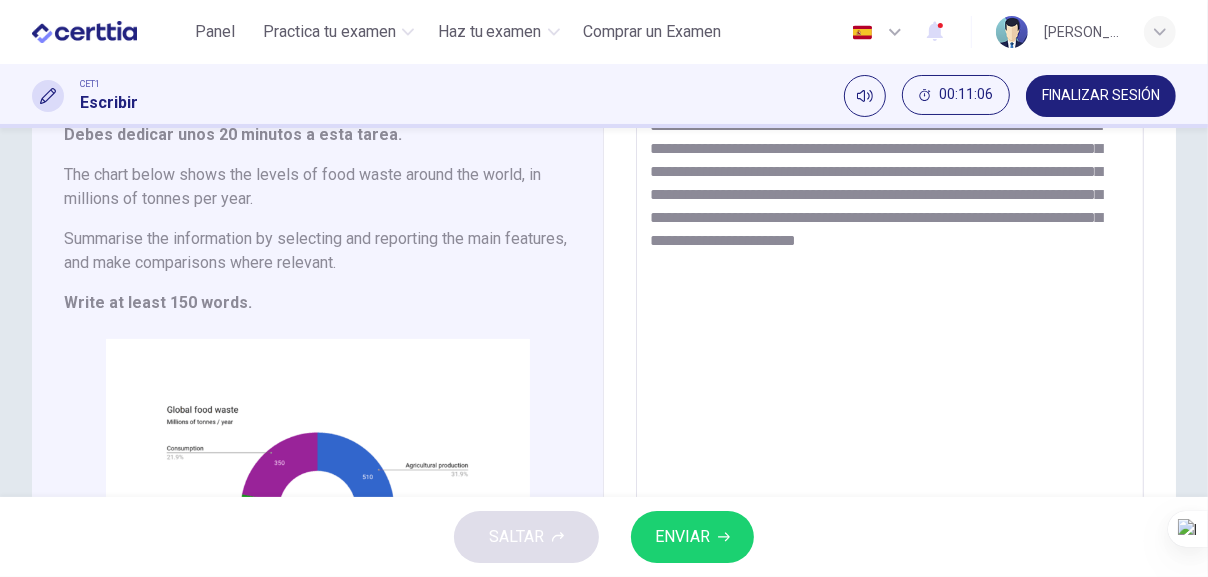 scroll, scrollTop: 111, scrollLeft: 0, axis: vertical 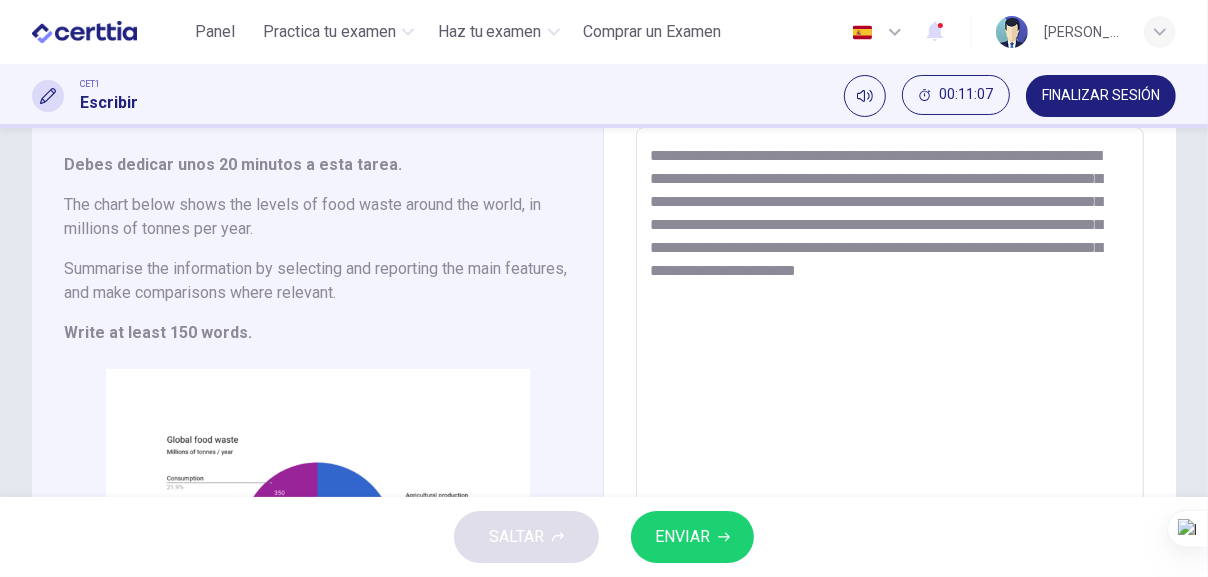 click on "**********" at bounding box center [887, 405] 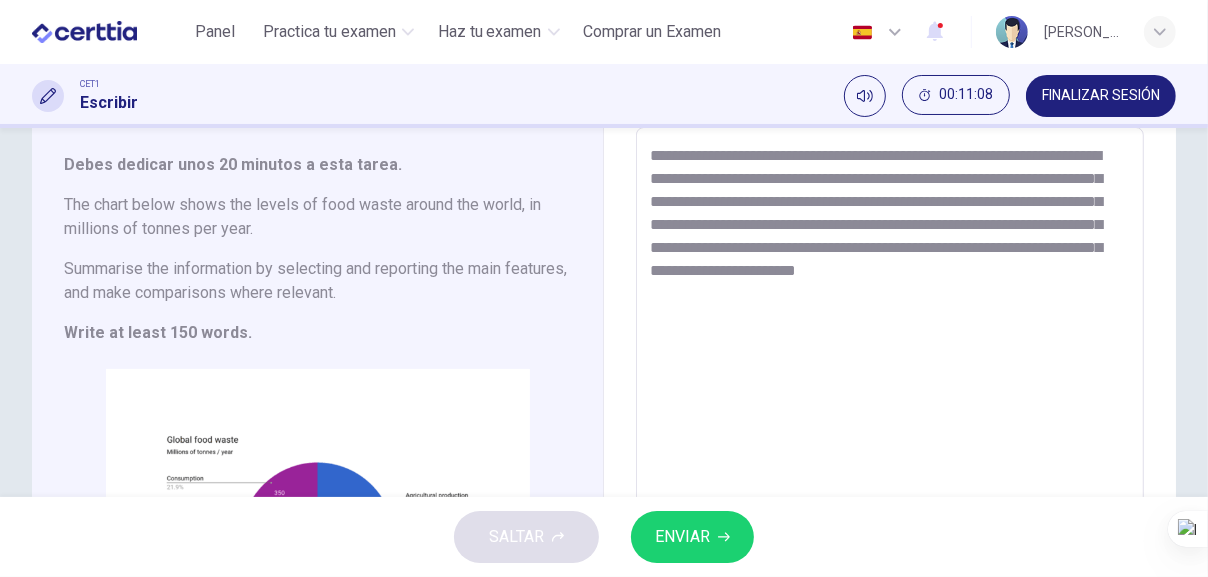click on "**********" at bounding box center (887, 405) 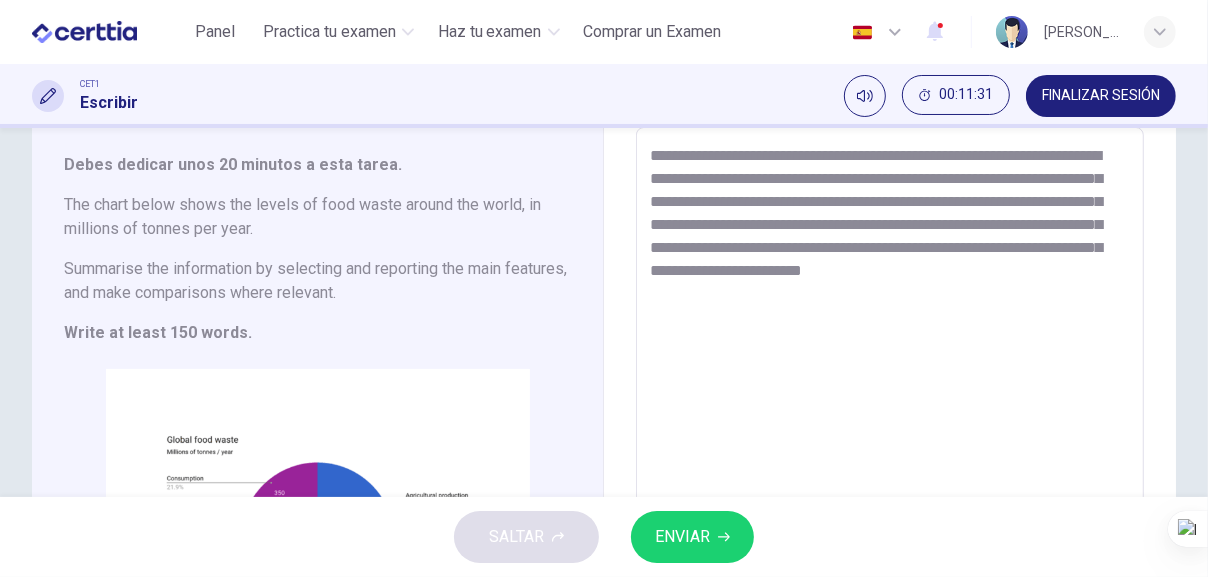 click on "**********" at bounding box center [887, 405] 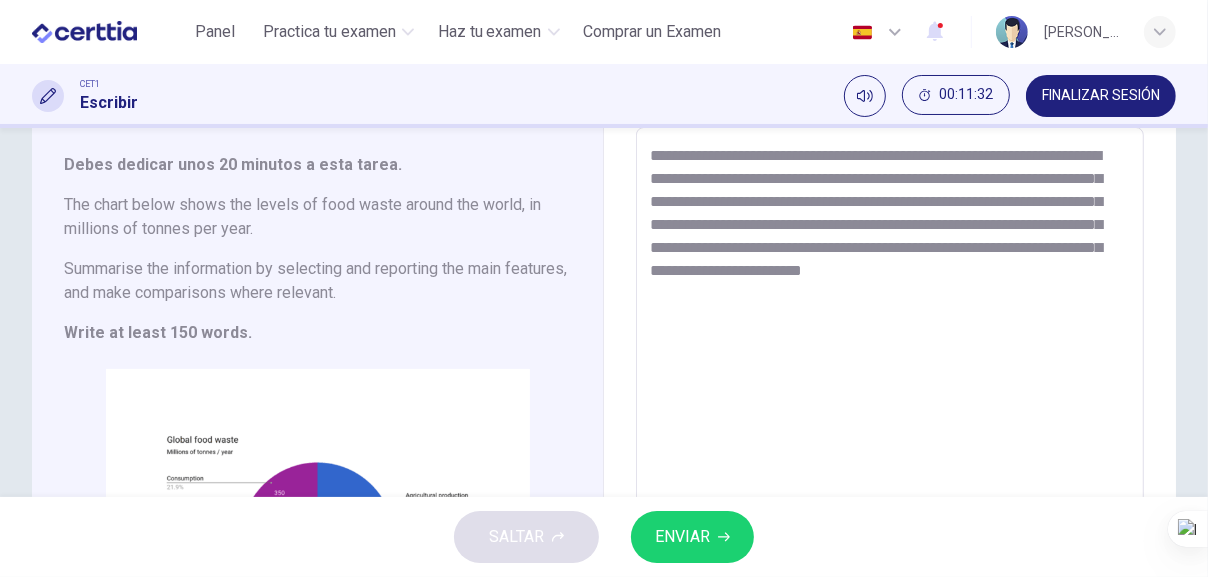 click on "**********" at bounding box center (887, 405) 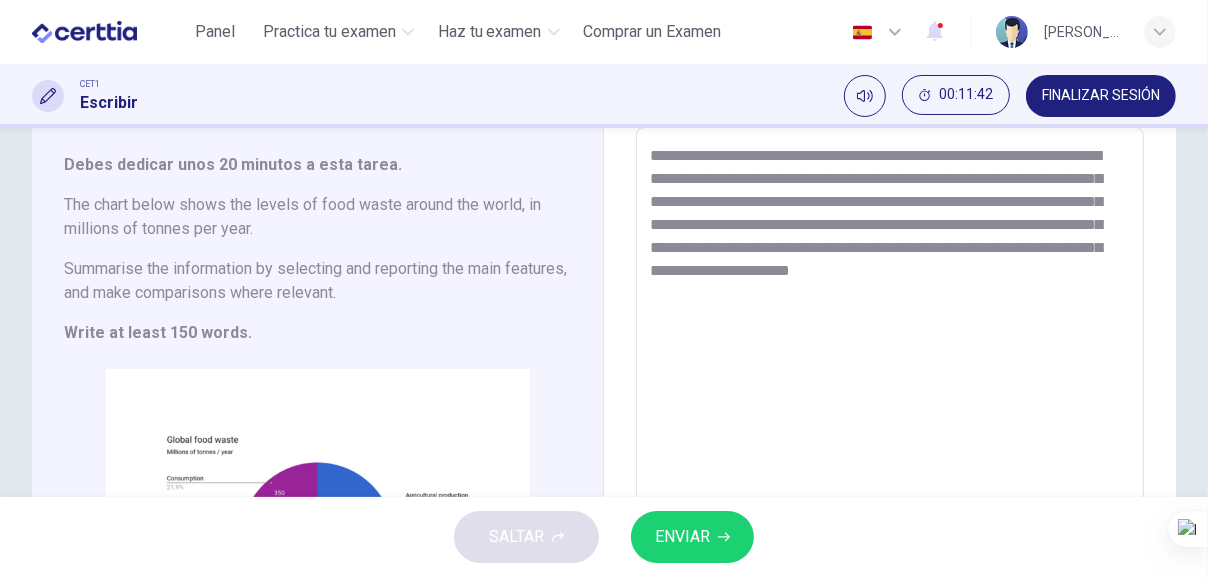 click on "**********" at bounding box center (887, 405) 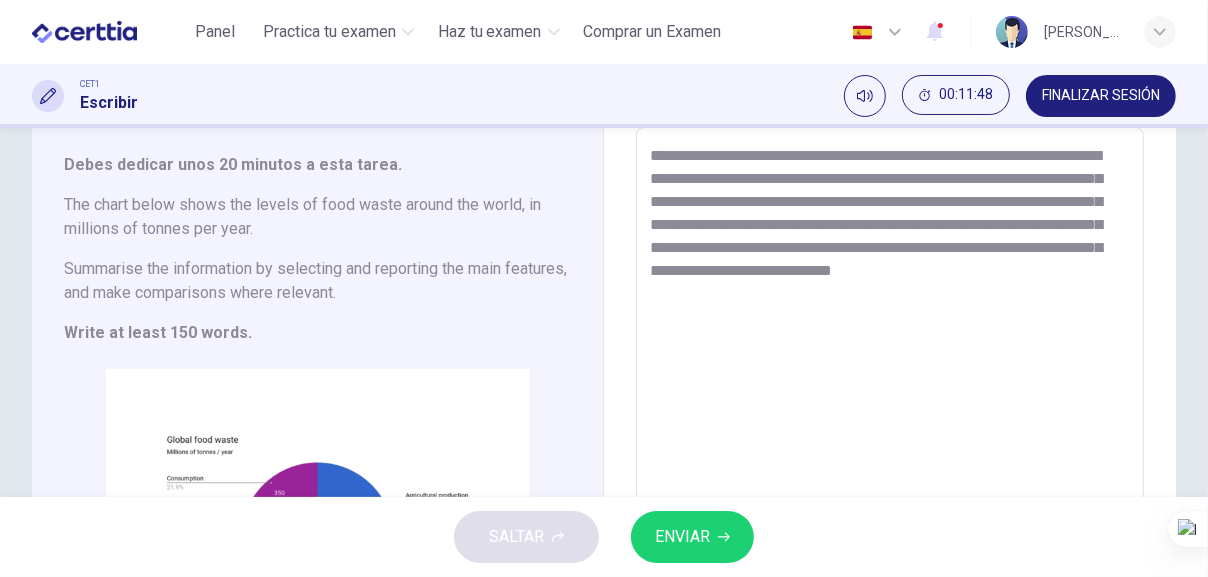 click on "**********" at bounding box center [887, 405] 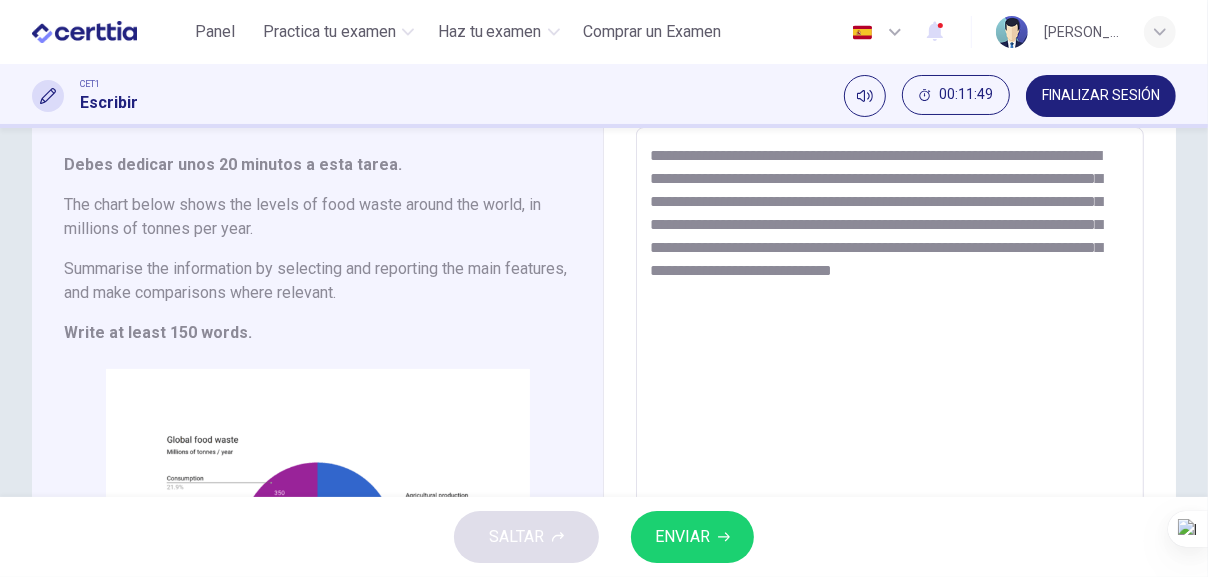 click on "**********" at bounding box center [887, 405] 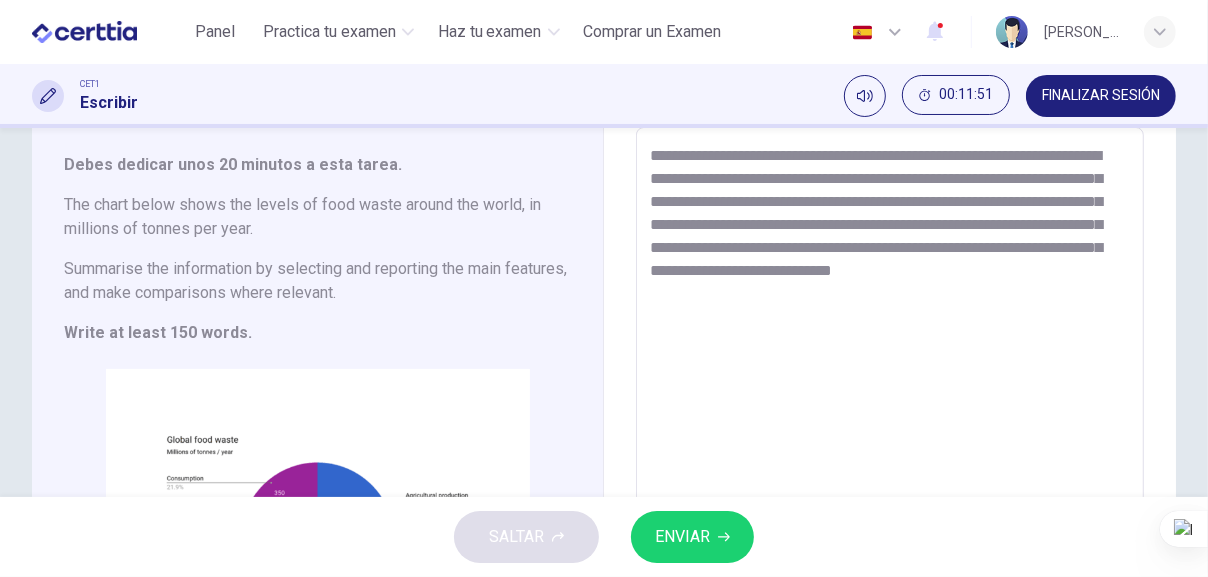 click on "**********" at bounding box center (887, 405) 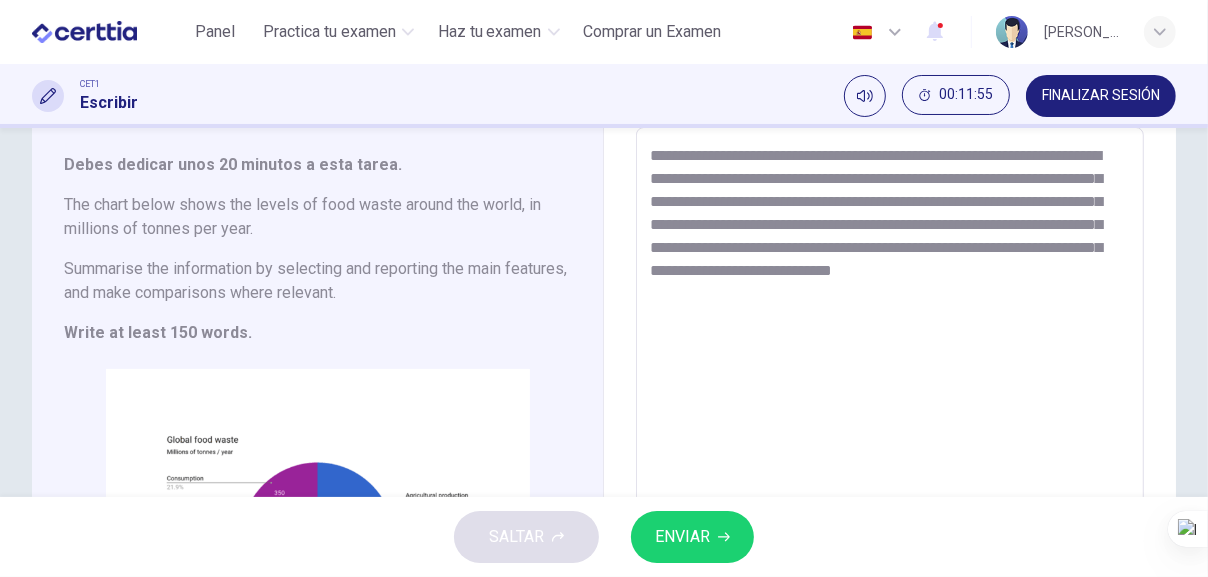 click on "**********" at bounding box center [887, 405] 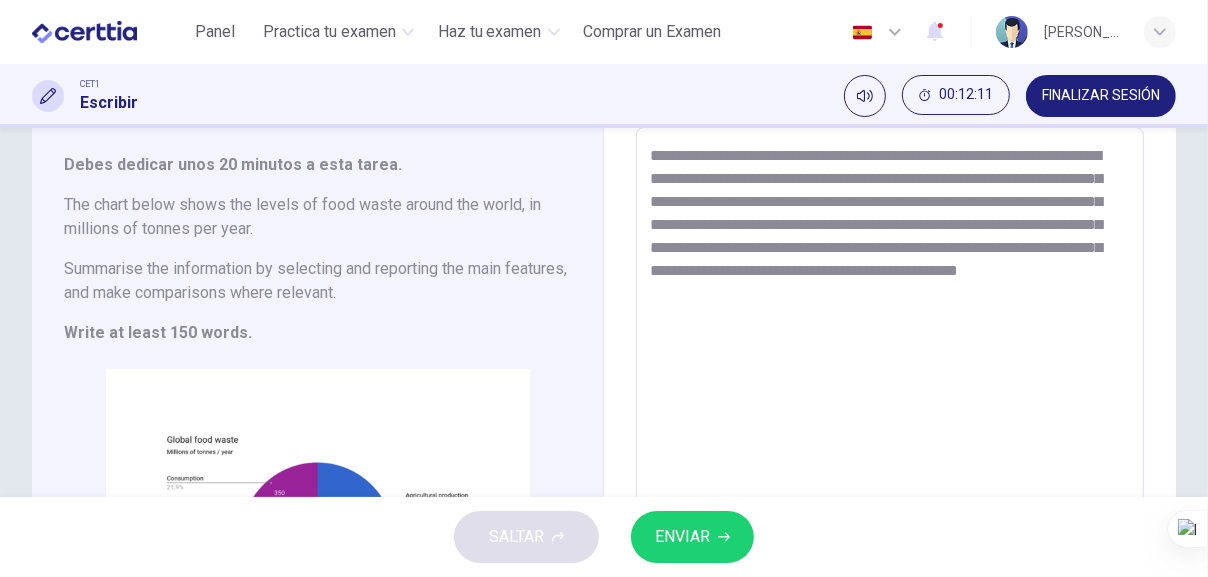 click on "**********" at bounding box center (887, 405) 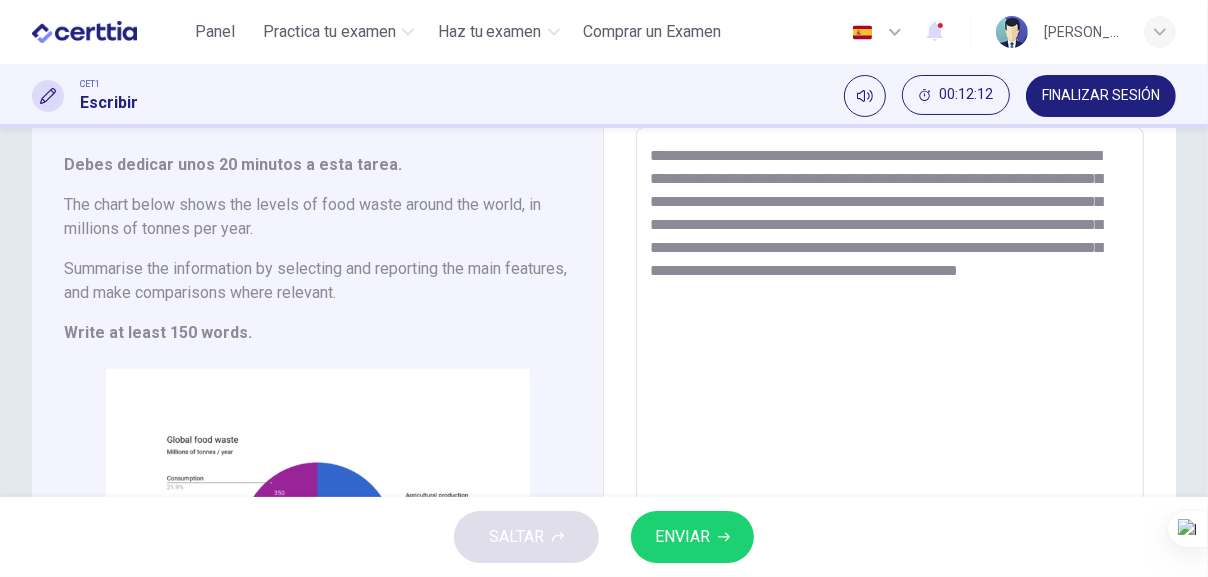 click on "**********" at bounding box center (887, 405) 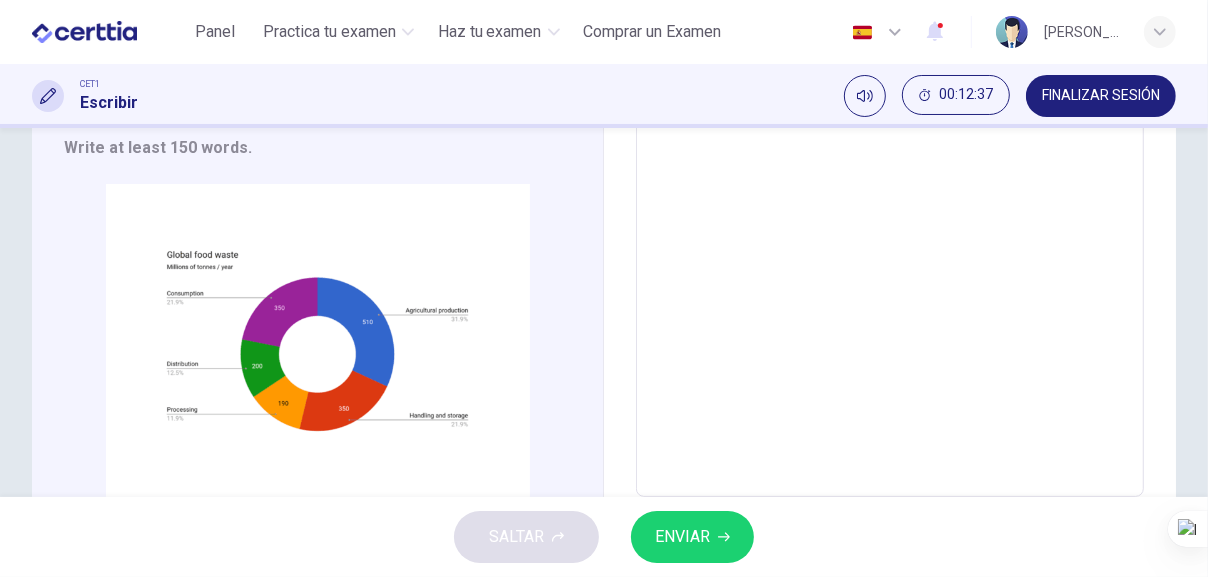 scroll, scrollTop: 185, scrollLeft: 0, axis: vertical 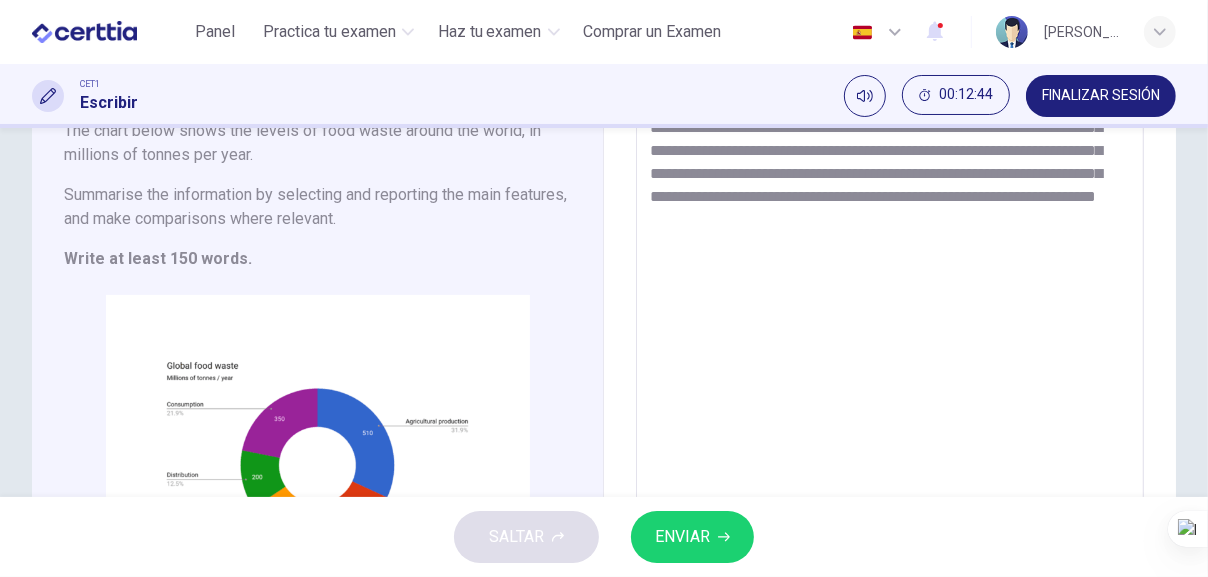 drag, startPoint x: 1025, startPoint y: 219, endPoint x: 953, endPoint y: 224, distance: 72.1734 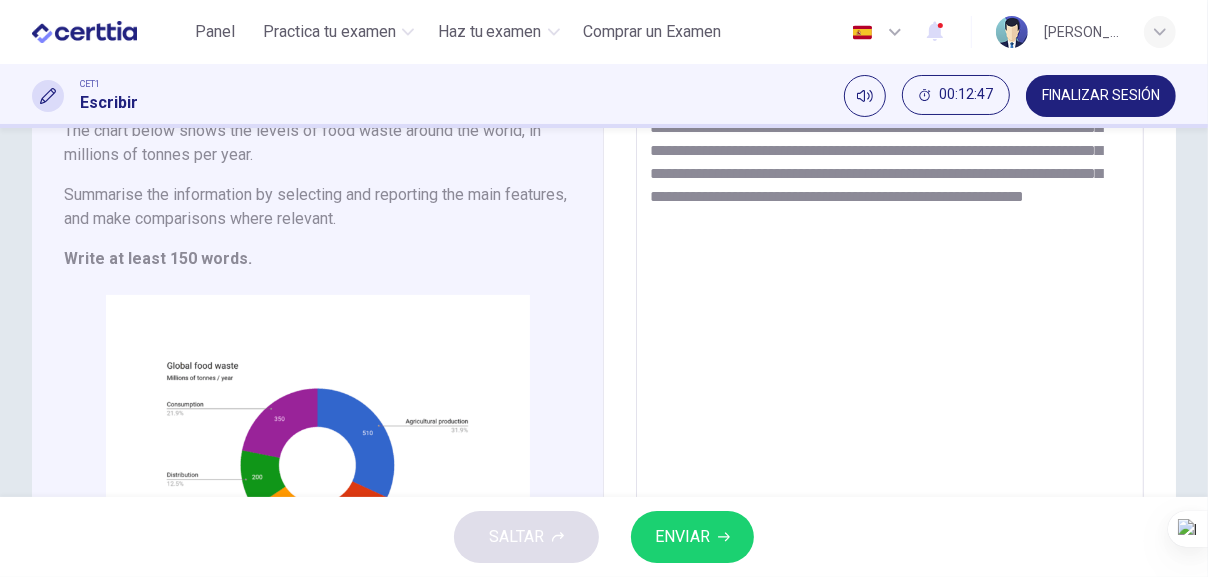 click on "**********" at bounding box center (887, 331) 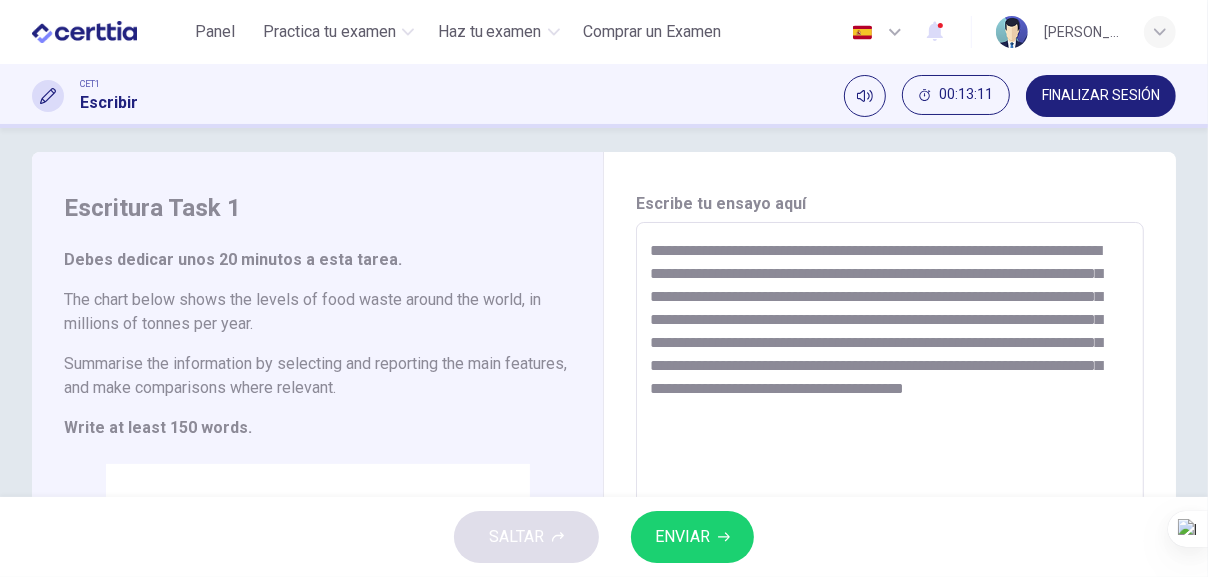 scroll, scrollTop: 0, scrollLeft: 0, axis: both 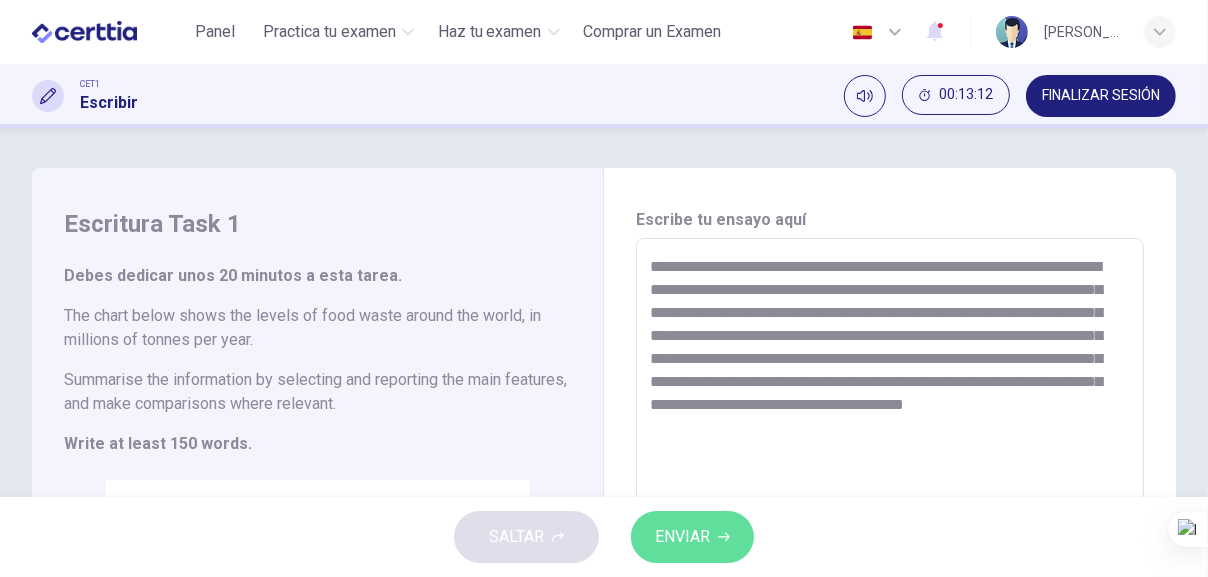 click 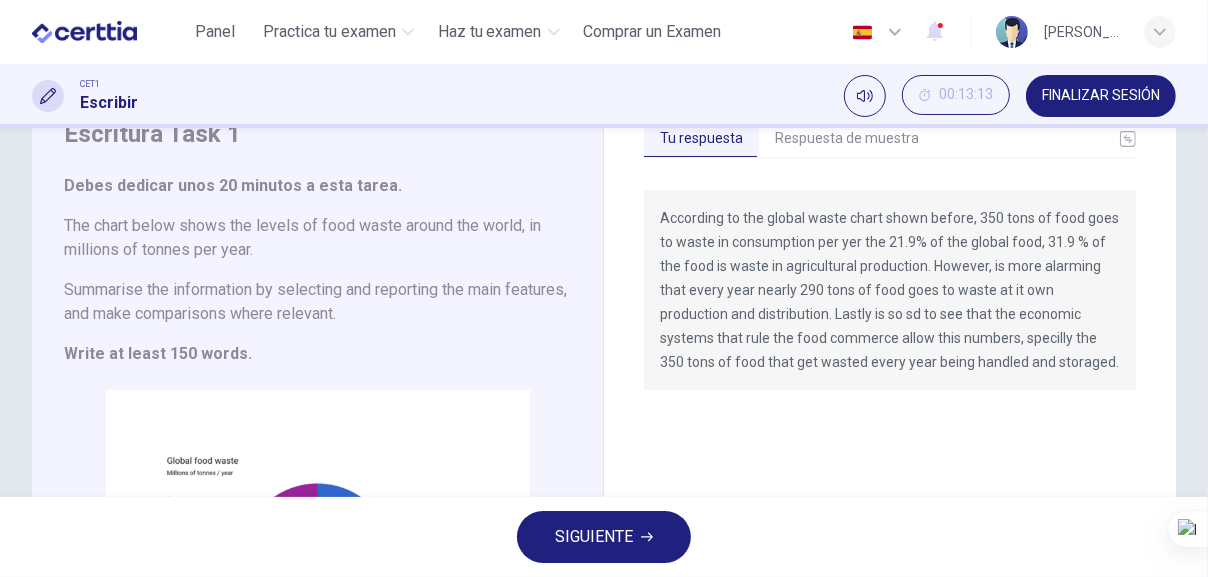scroll, scrollTop: 0, scrollLeft: 0, axis: both 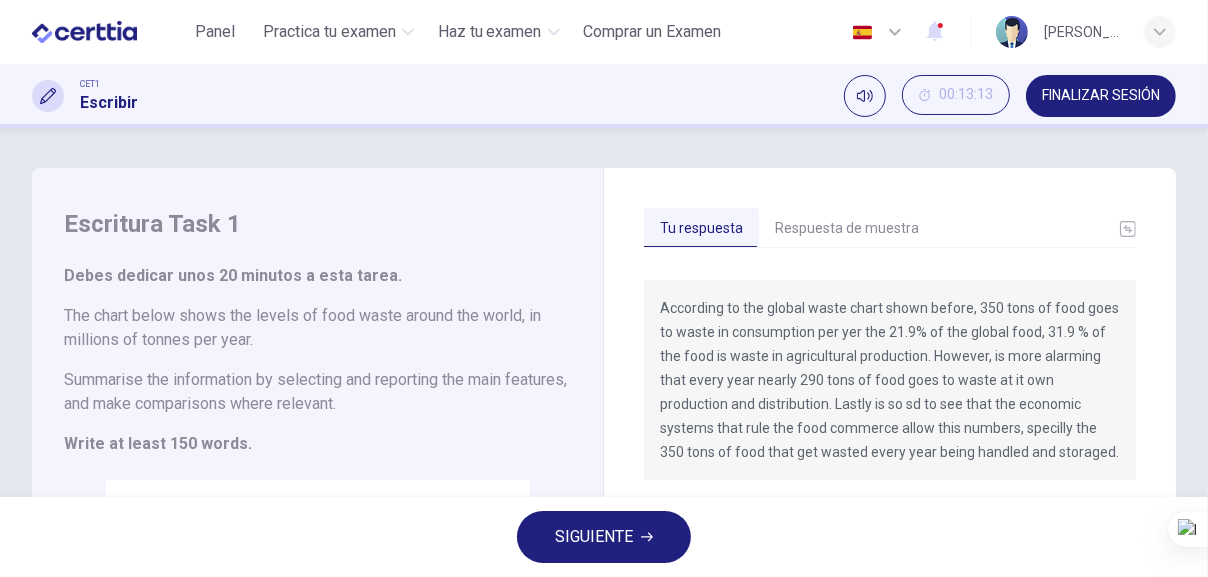 click on "Respuesta de muestra" at bounding box center [847, 229] 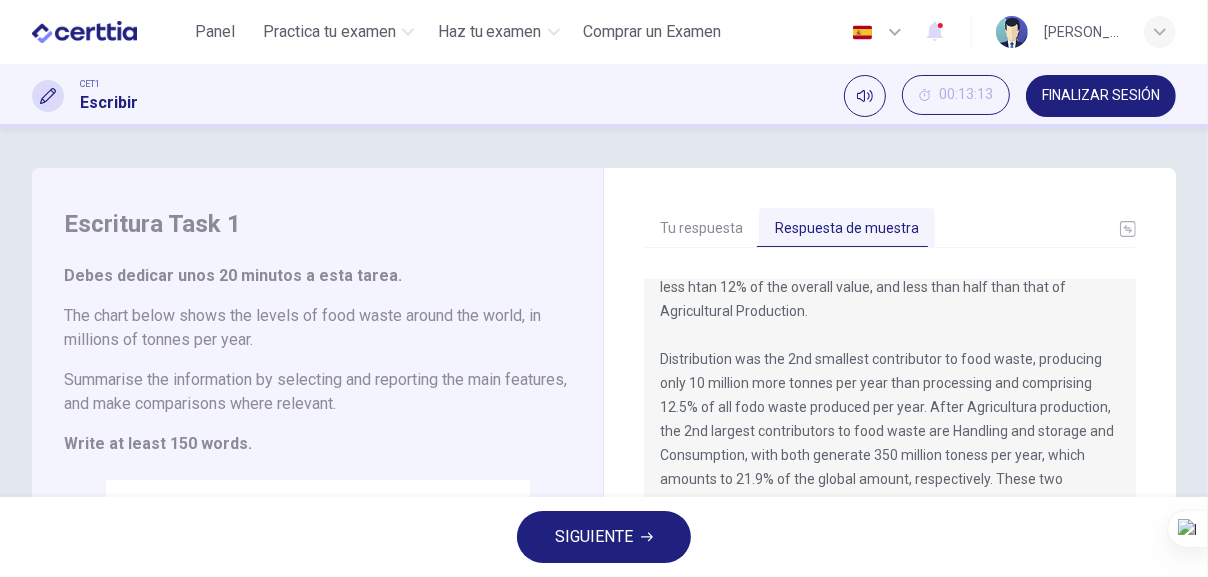scroll, scrollTop: 167, scrollLeft: 0, axis: vertical 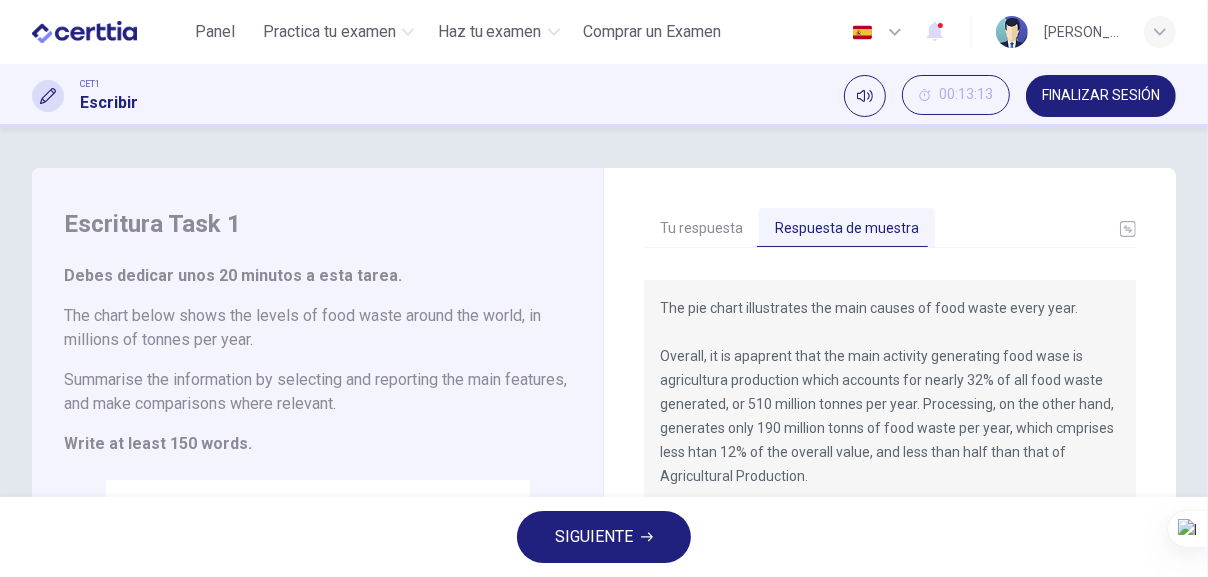 click on "Tu respuesta" at bounding box center (701, 229) 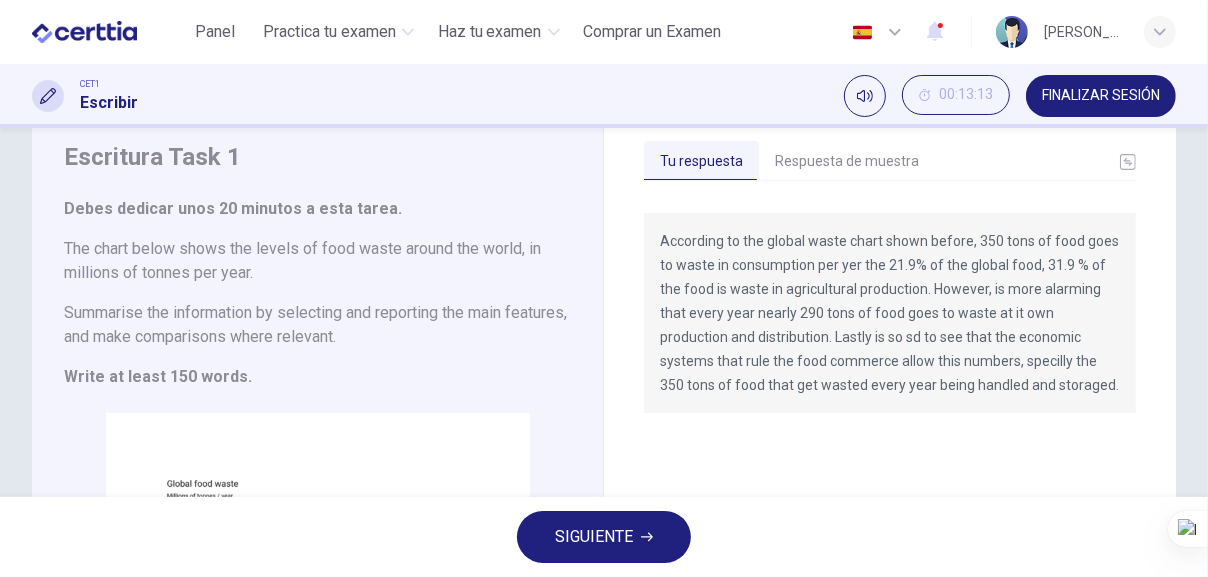scroll, scrollTop: 111, scrollLeft: 0, axis: vertical 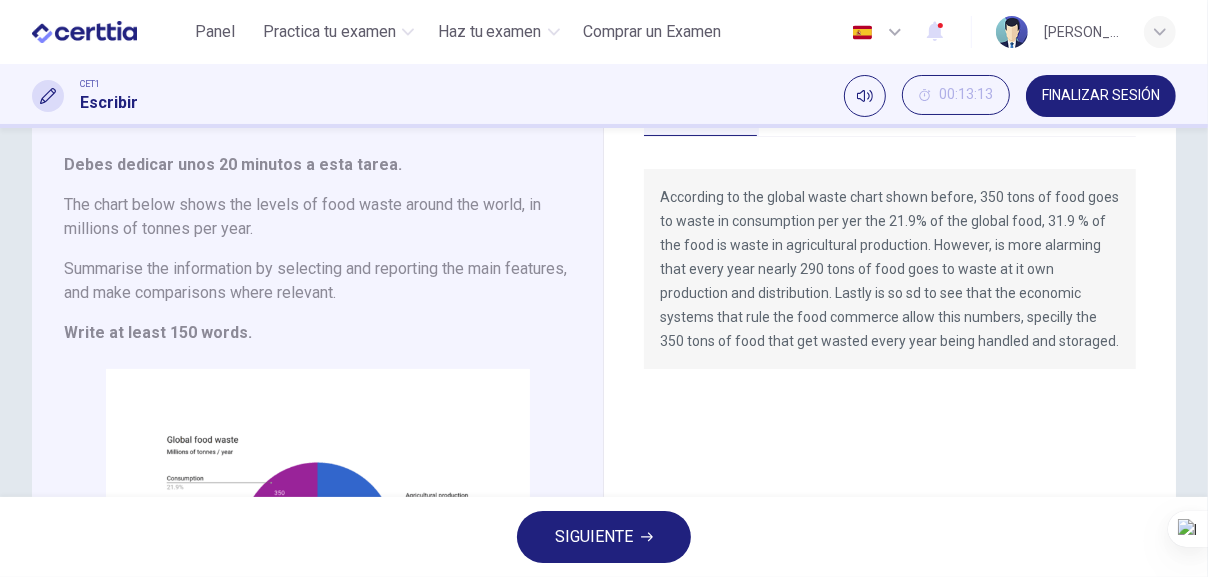 drag, startPoint x: 1037, startPoint y: 92, endPoint x: 711, endPoint y: 105, distance: 326.2591 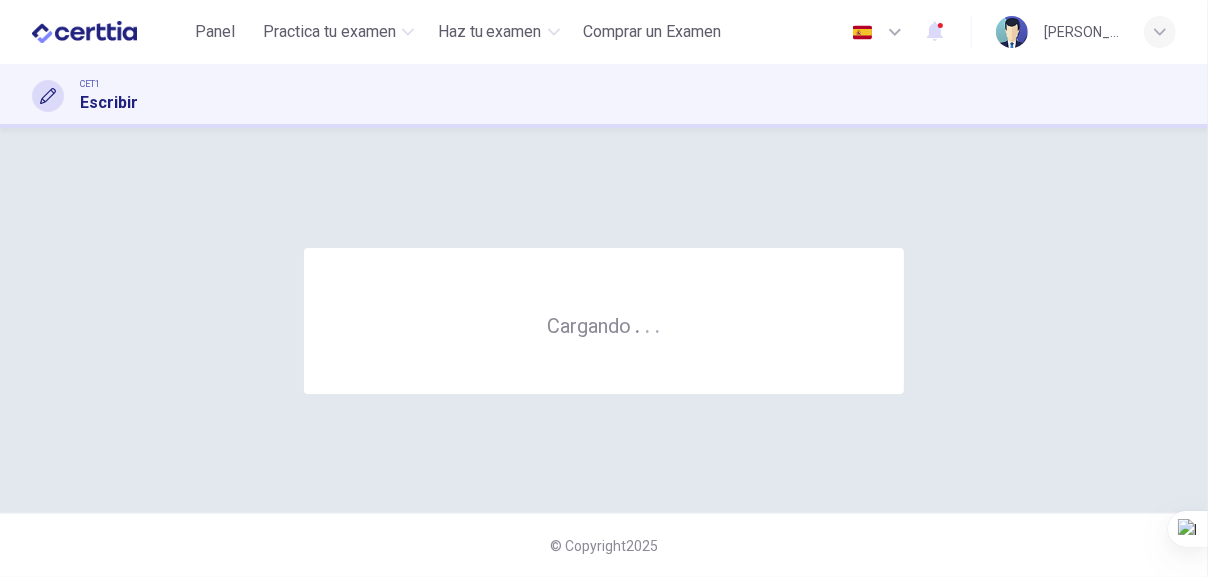 scroll, scrollTop: 0, scrollLeft: 0, axis: both 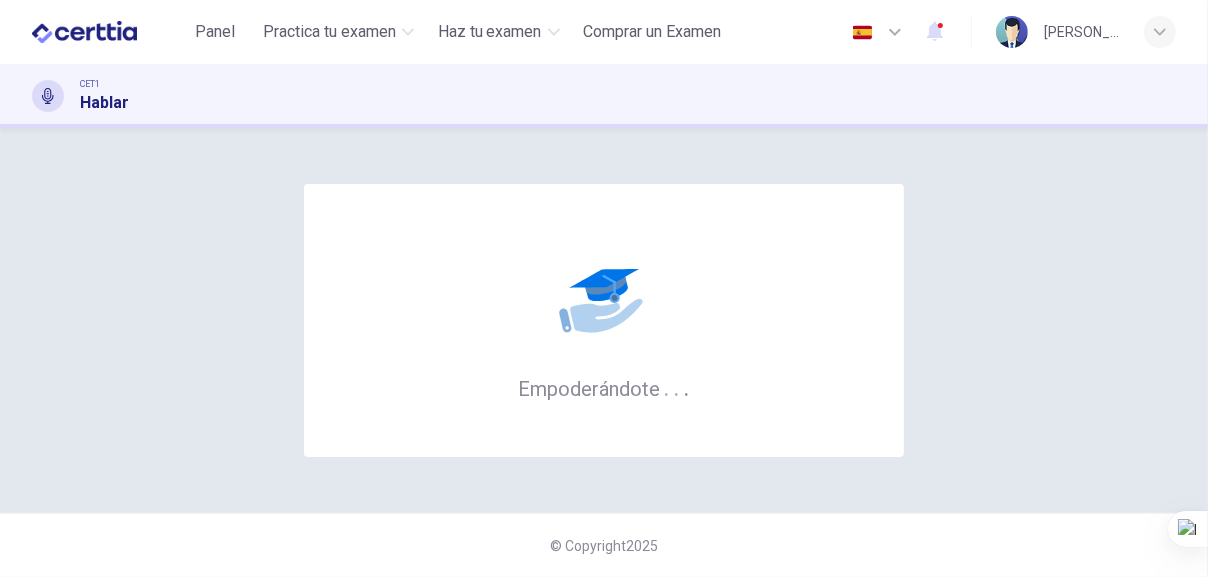 click on "CET1 Hablar" at bounding box center [80, 96] 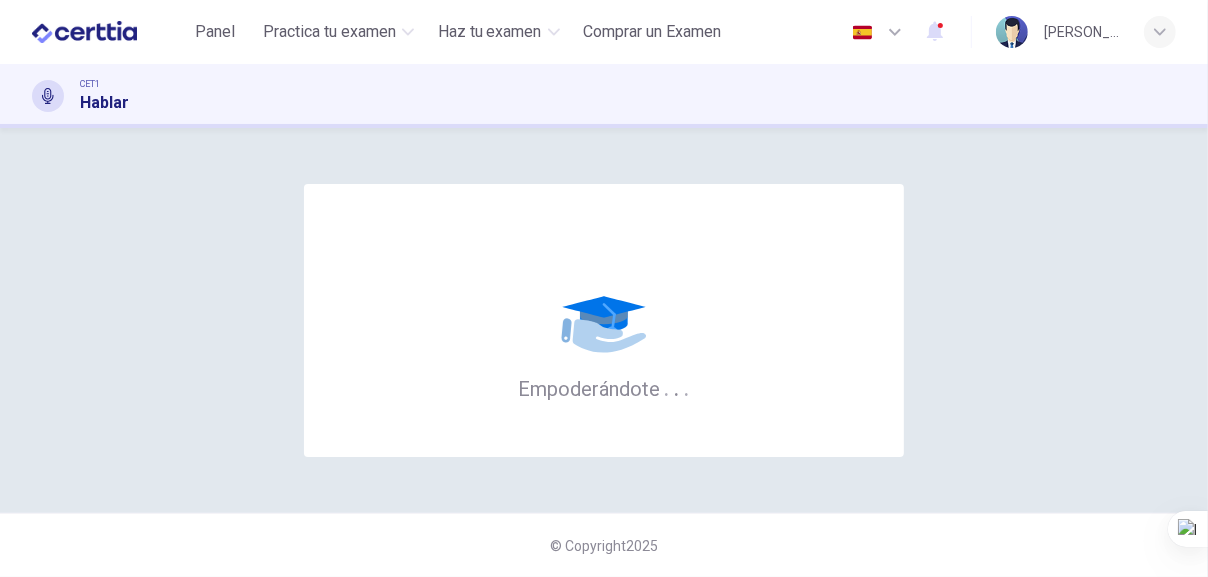 click 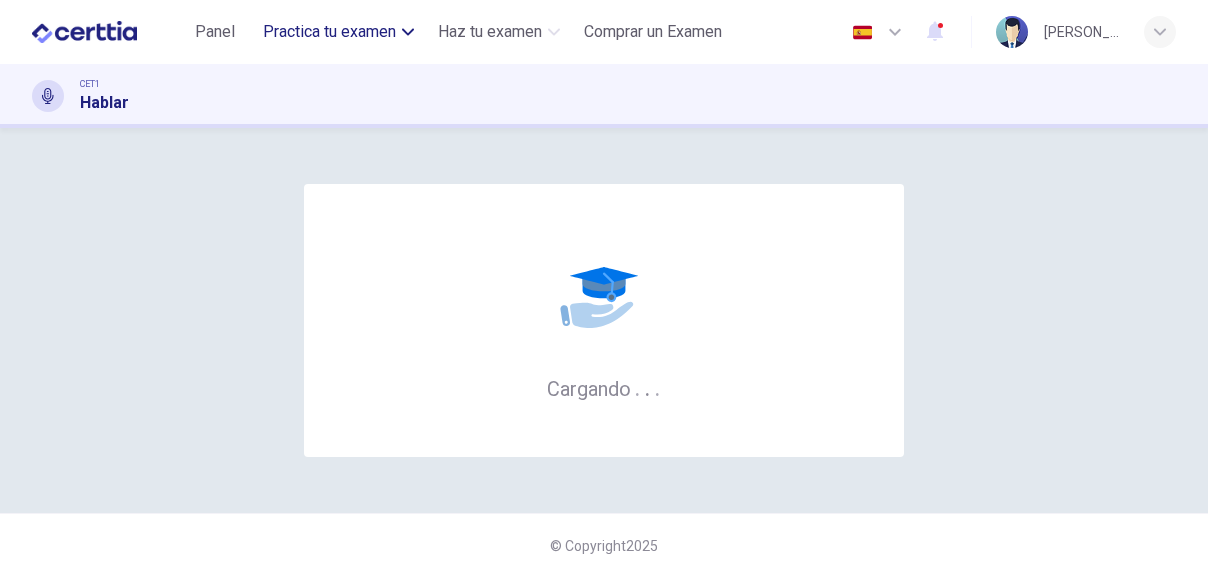 scroll, scrollTop: 0, scrollLeft: 0, axis: both 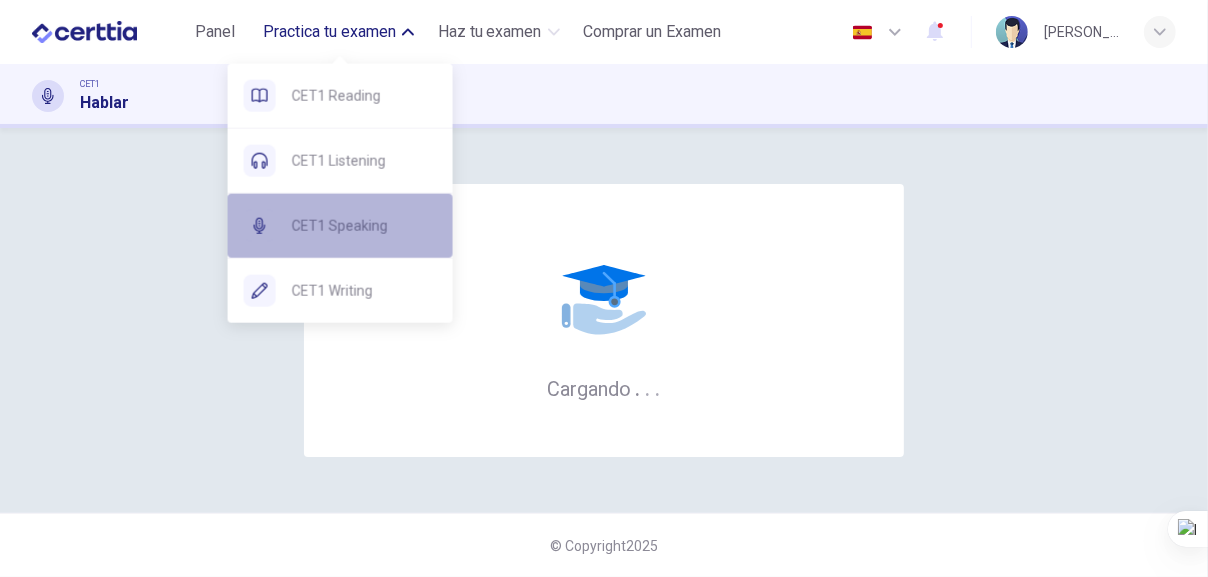 click on "CET1 Speaking" at bounding box center (364, 226) 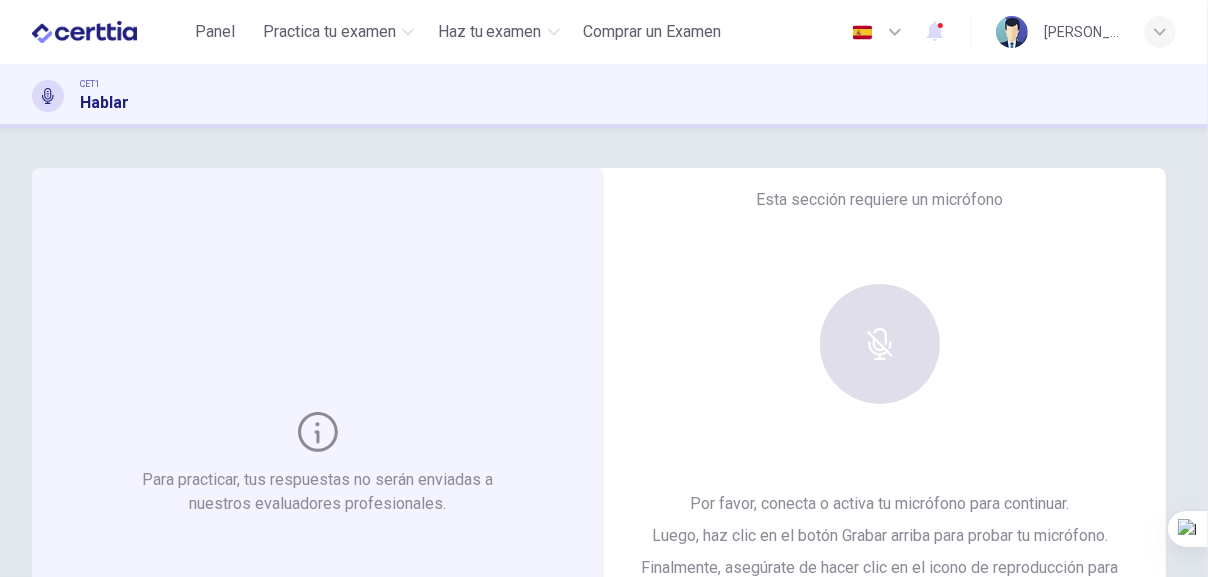 click on "Esta sección requiere un micrófono Por favor, conecta o activa tu micrófono para continuar. Luego, haz clic en el botón Grabar arriba para probar tu micrófono. Finalmente, asegúrate de hacer clic en el icono de reproducción para asegurarte de que puedes escucharte claramente. Para el mejor rendimiento, usa   Google Chrome ¡Suena bien!" at bounding box center (880, 464) 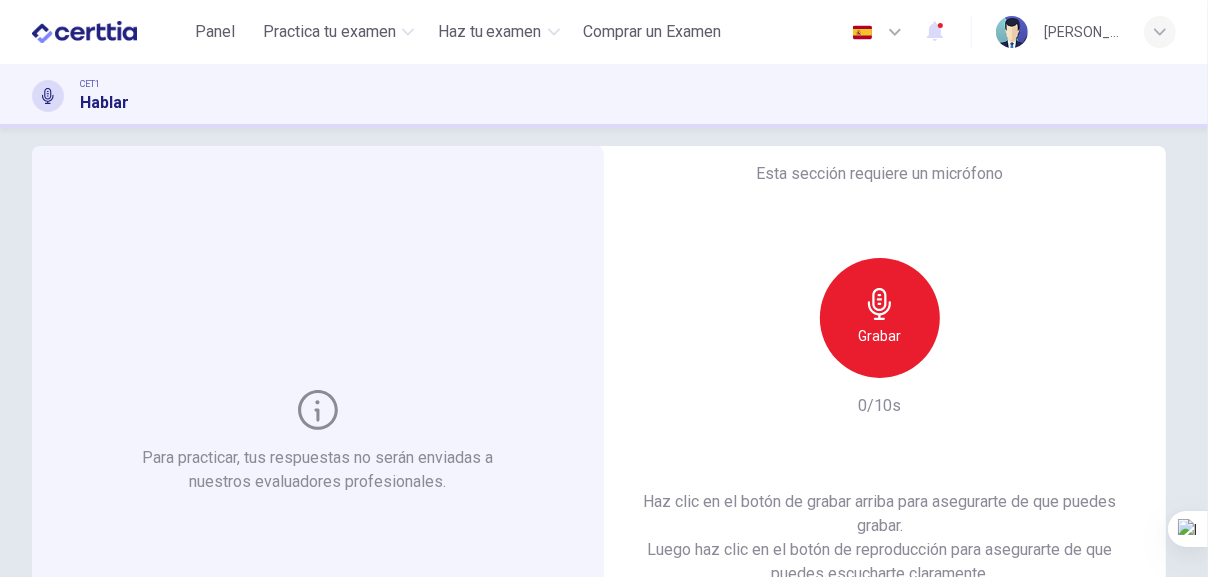 scroll, scrollTop: 0, scrollLeft: 0, axis: both 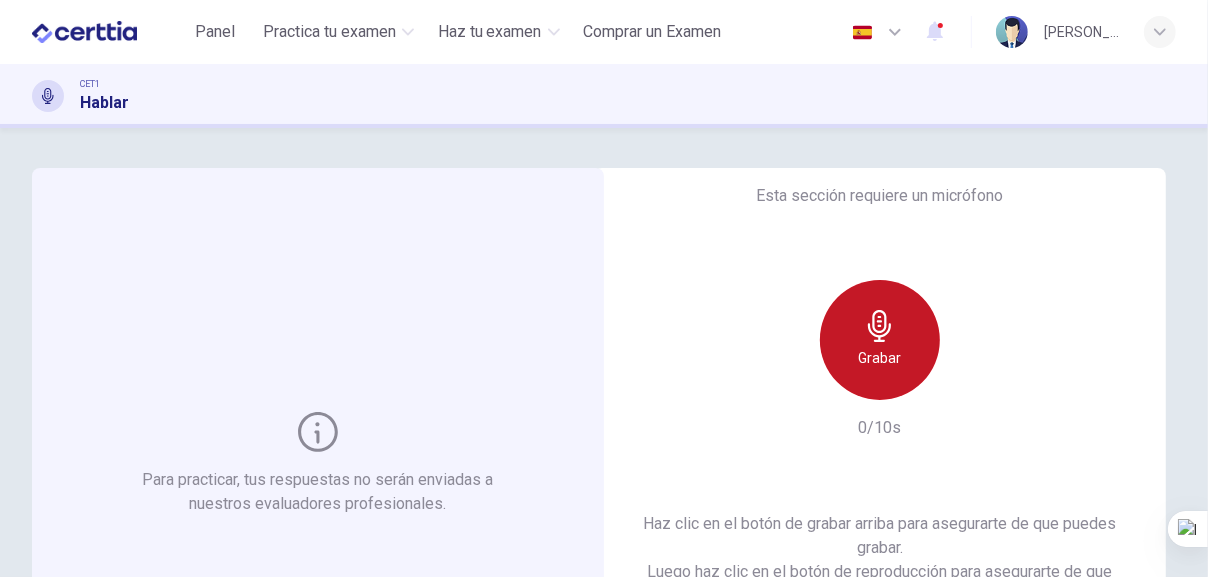 click 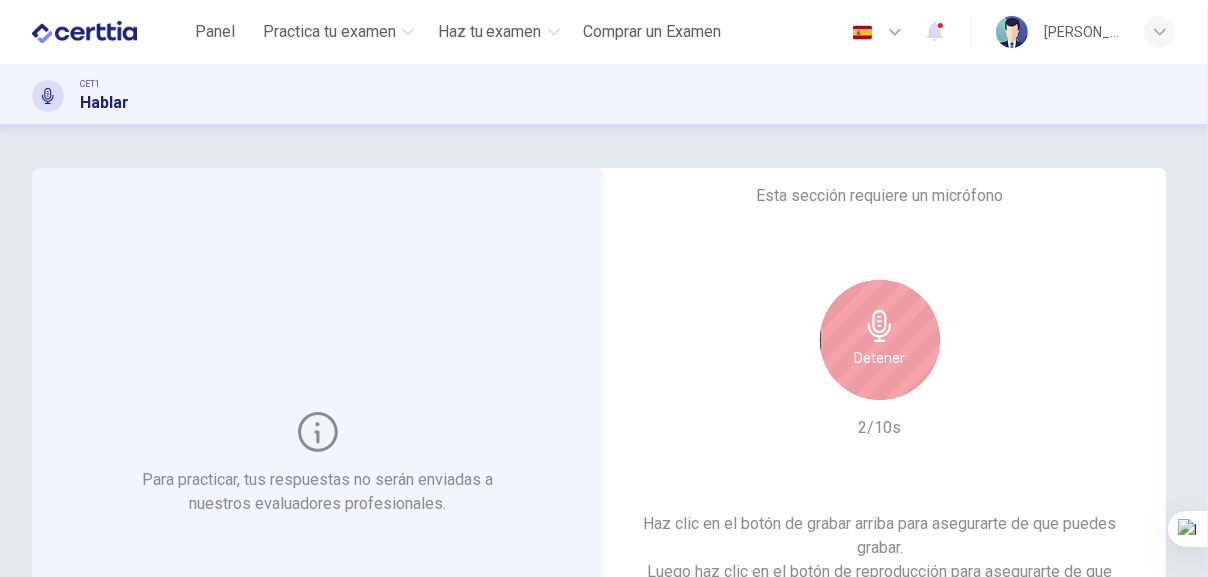 click on "Detener" at bounding box center [880, 340] 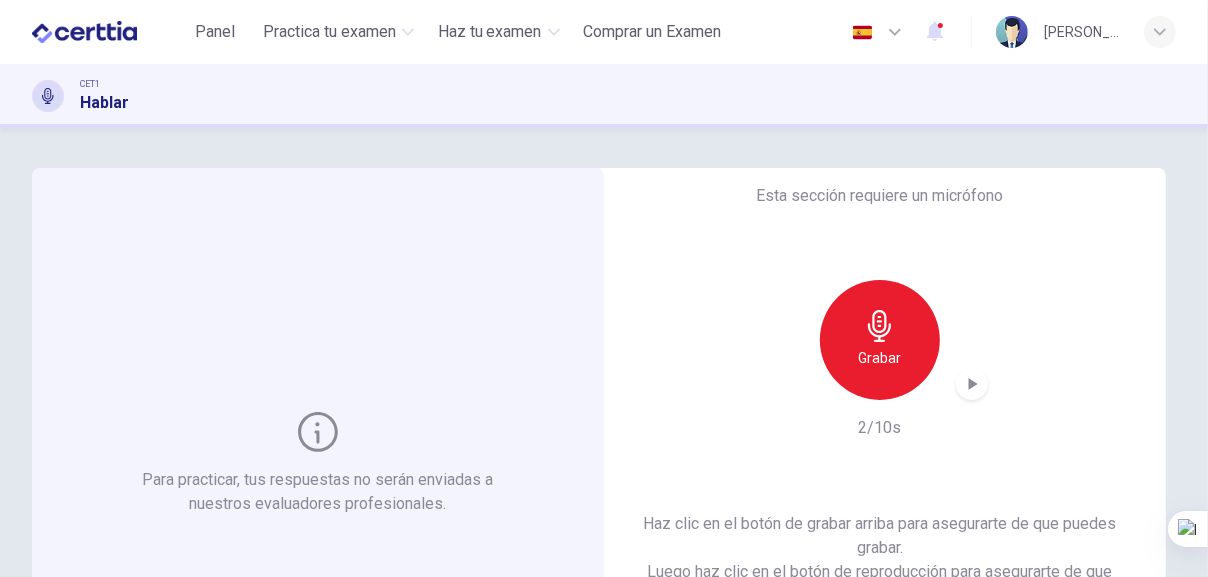 click 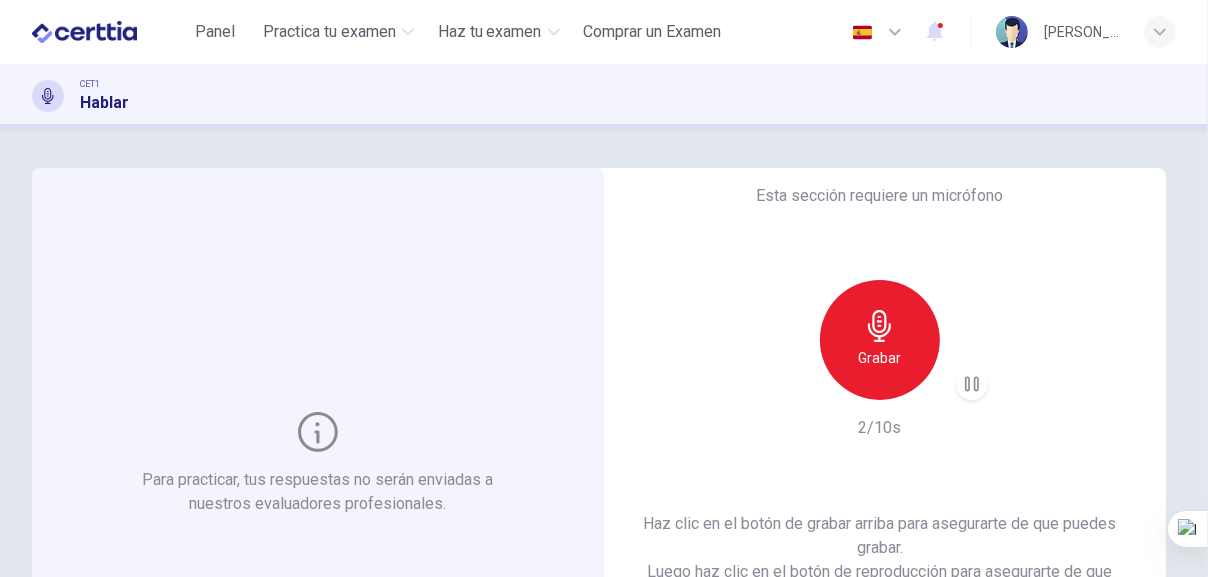 click 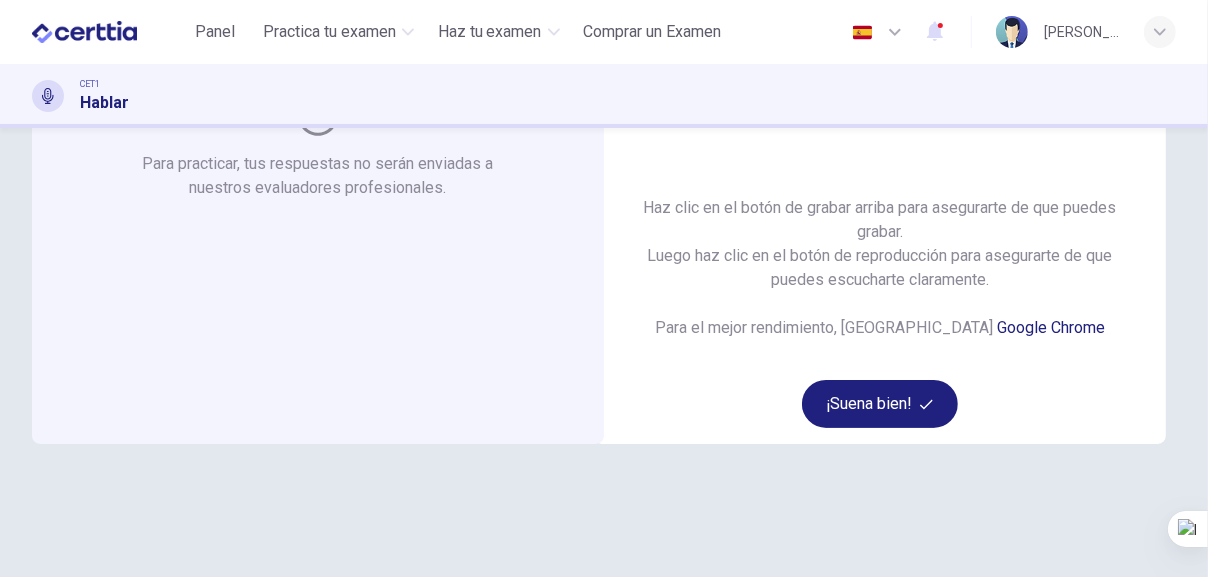 scroll, scrollTop: 333, scrollLeft: 0, axis: vertical 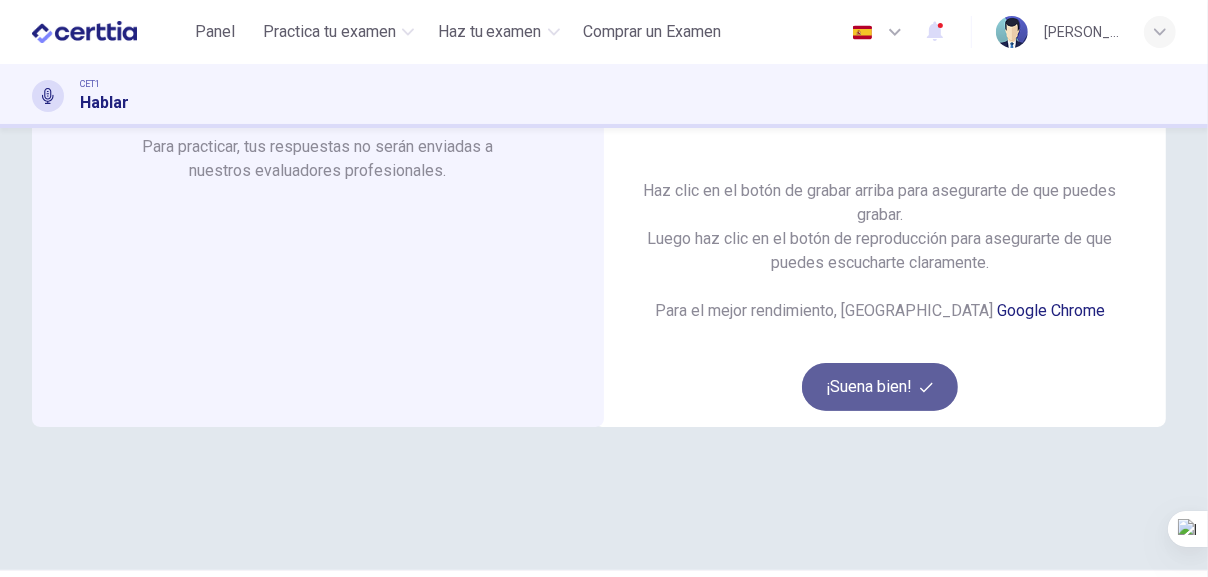 click on "¡Suena bien!" at bounding box center (880, 387) 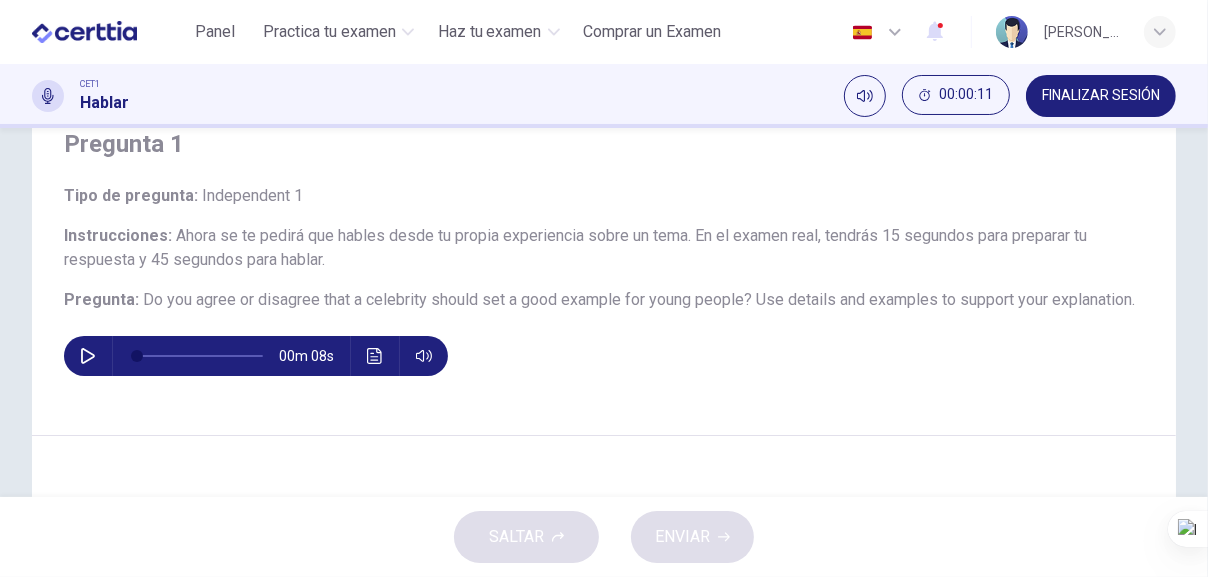 scroll, scrollTop: 111, scrollLeft: 0, axis: vertical 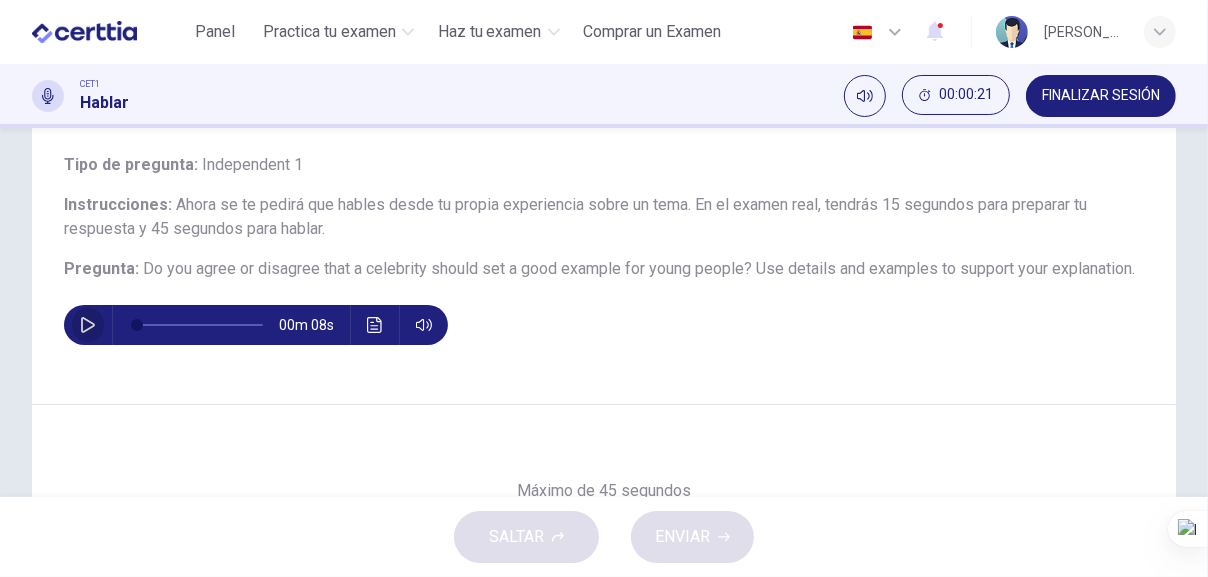click 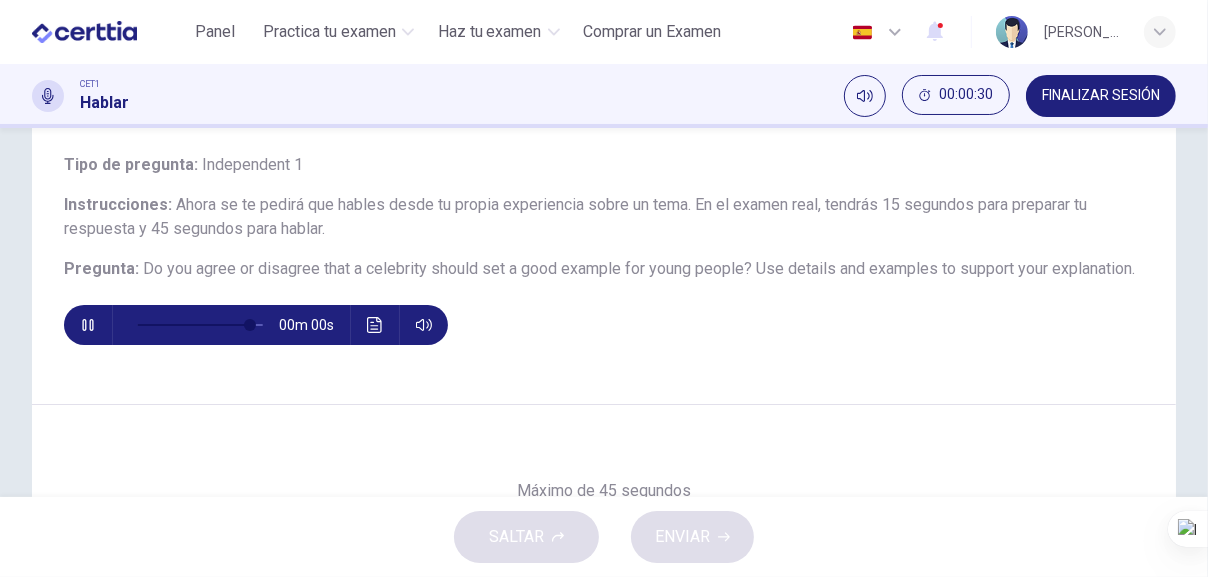 type on "*" 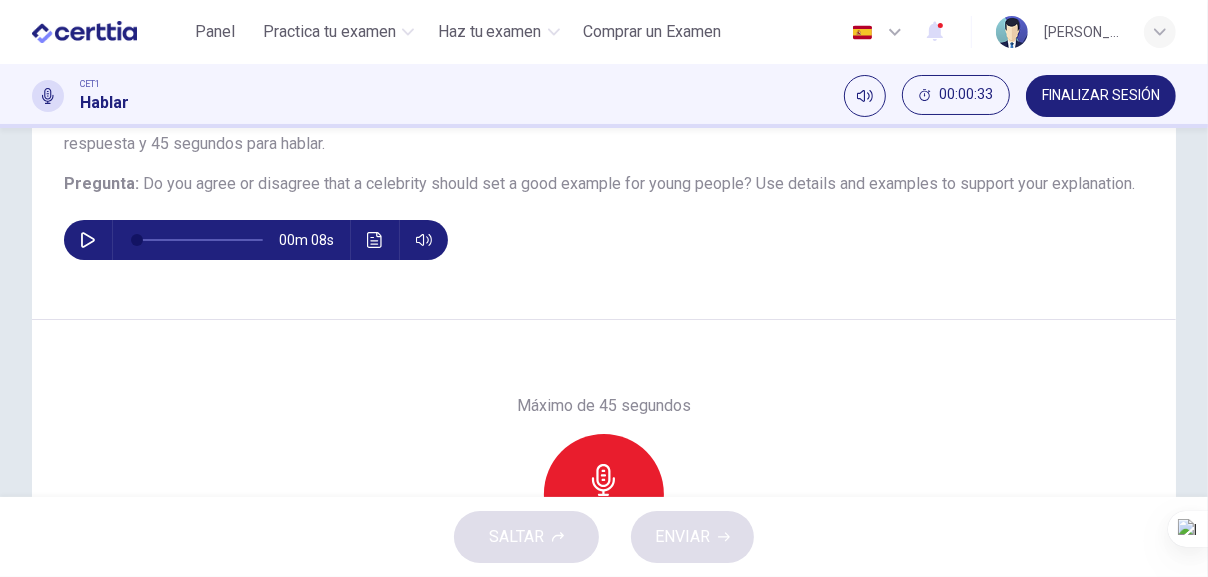 scroll, scrollTop: 222, scrollLeft: 0, axis: vertical 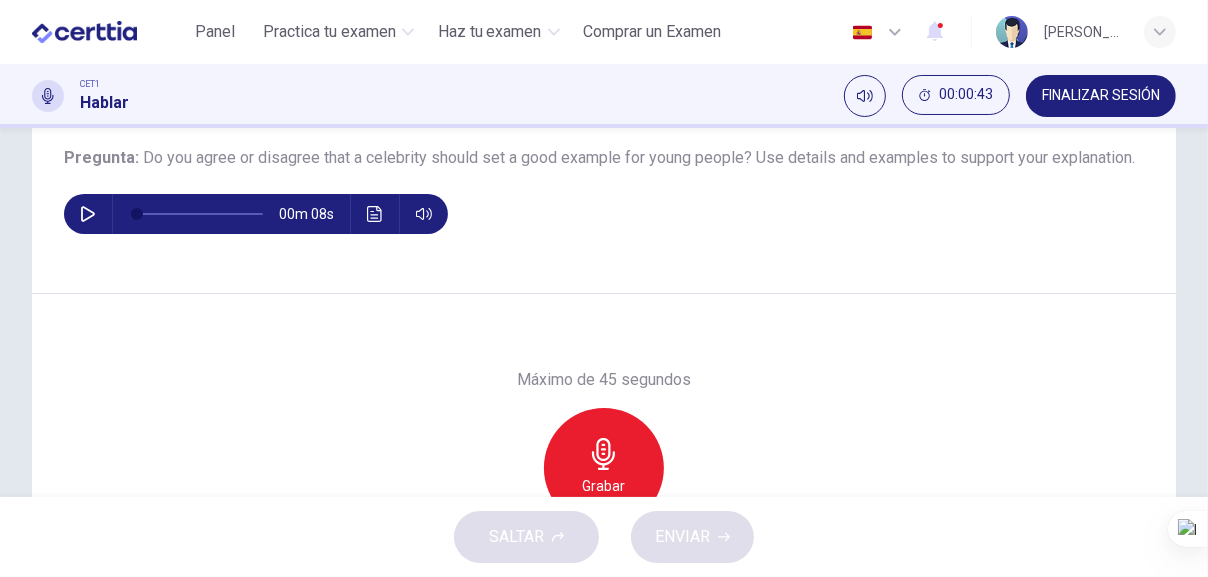 click on "Grabar" at bounding box center (604, 468) 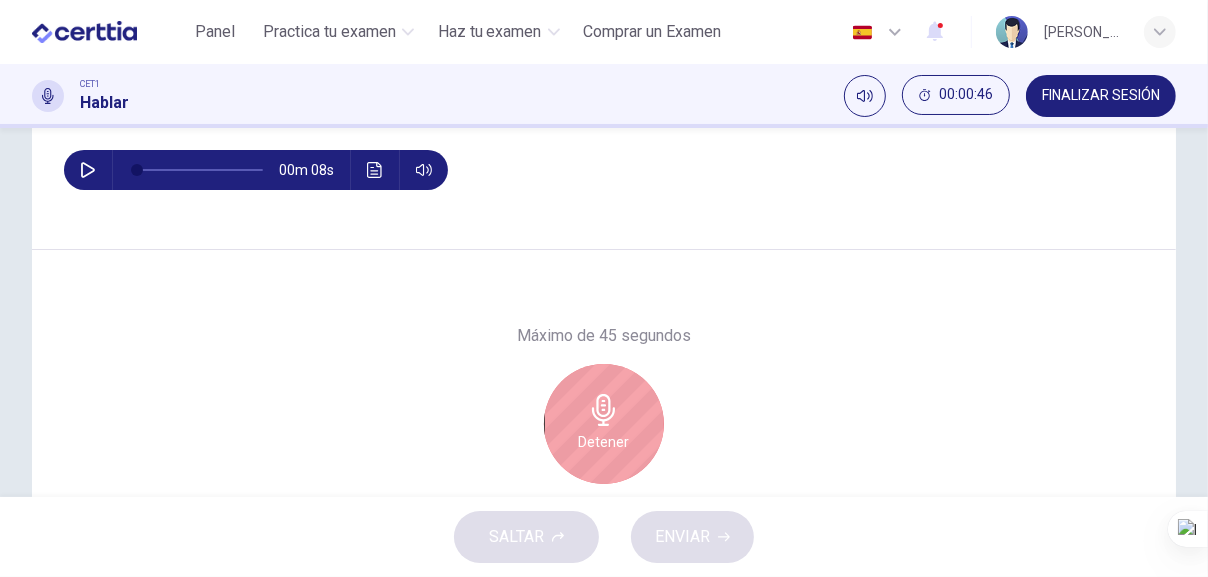 scroll, scrollTop: 222, scrollLeft: 0, axis: vertical 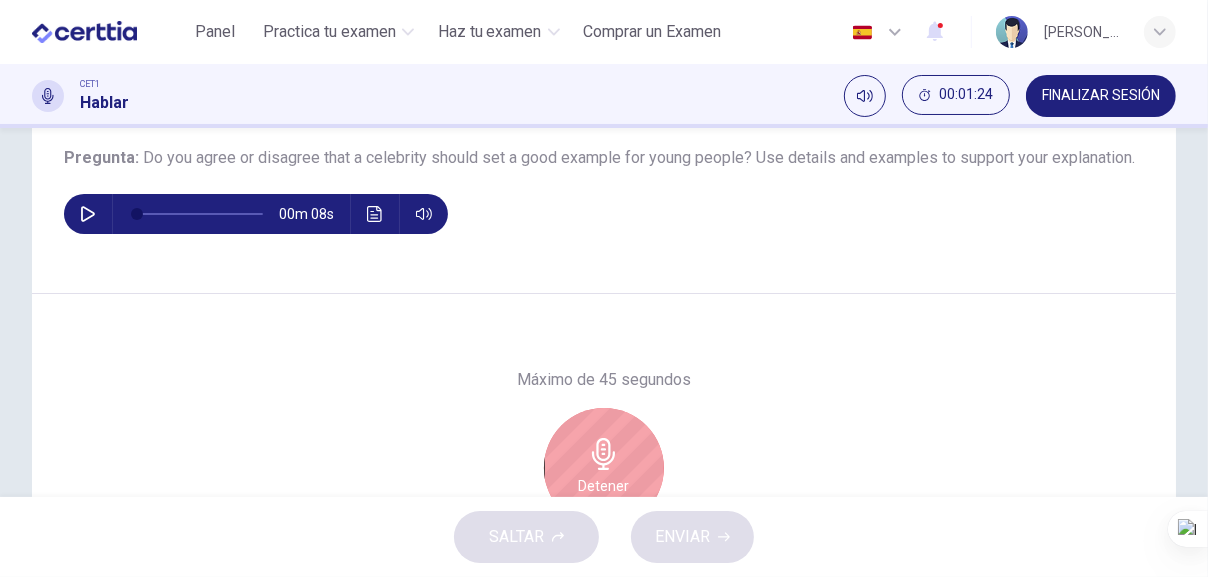 click on "Detener" at bounding box center (604, 468) 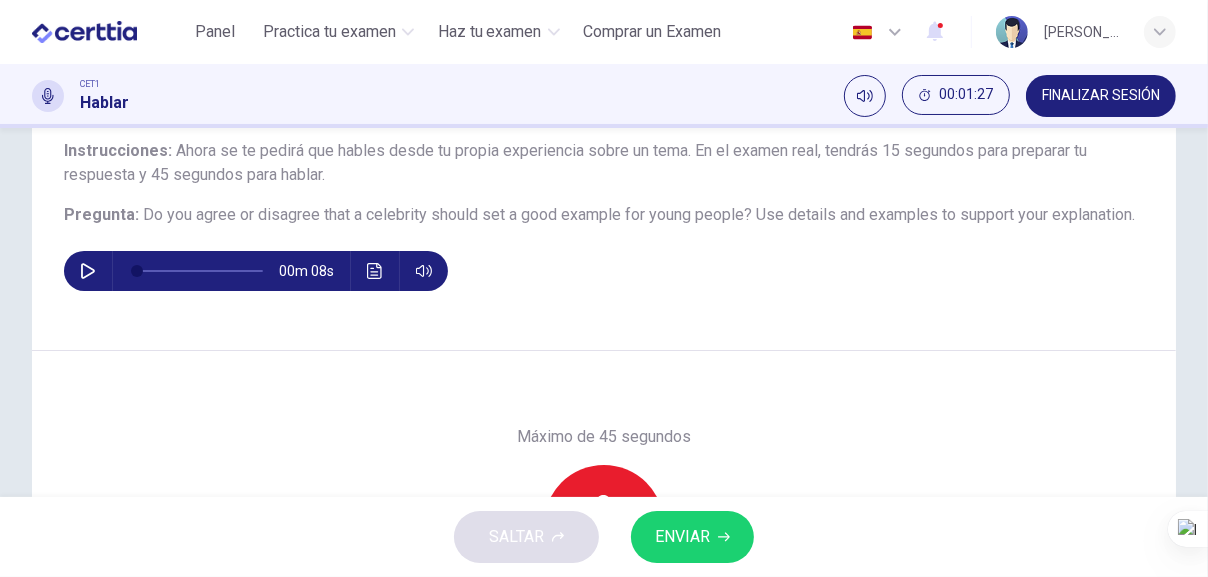 scroll, scrollTop: 183, scrollLeft: 0, axis: vertical 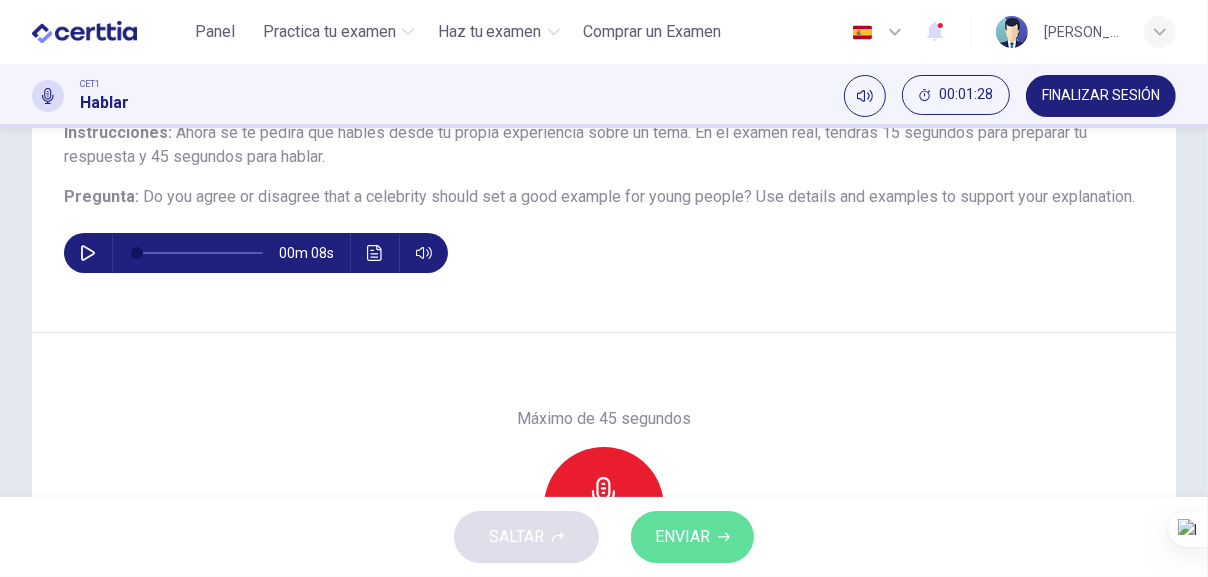 click on "ENVIAR" at bounding box center (682, 537) 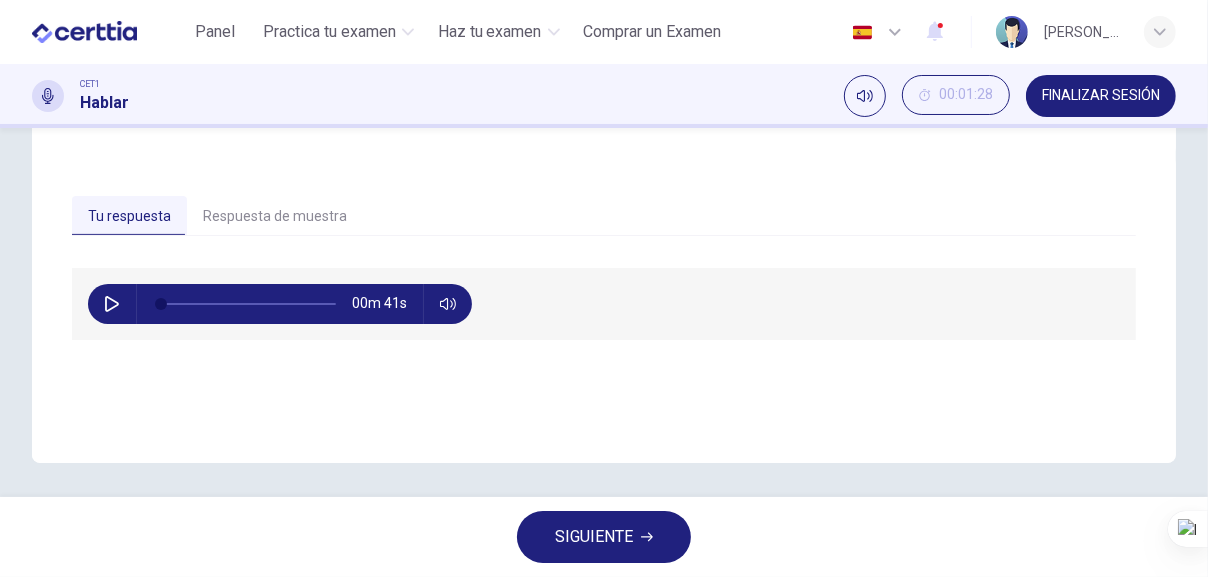 scroll, scrollTop: 405, scrollLeft: 0, axis: vertical 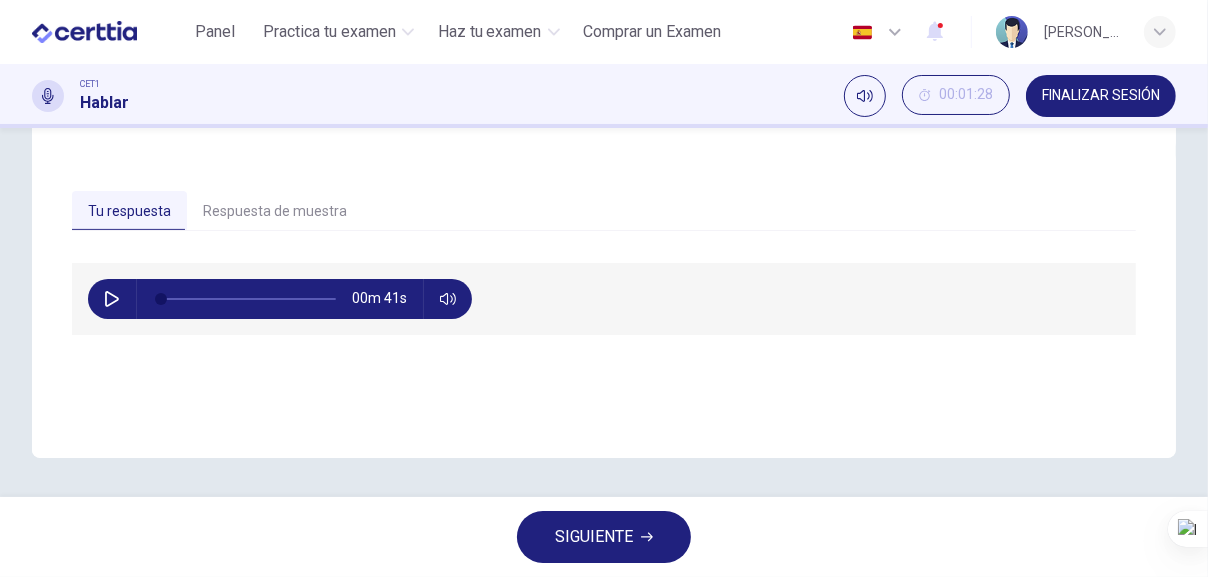 click 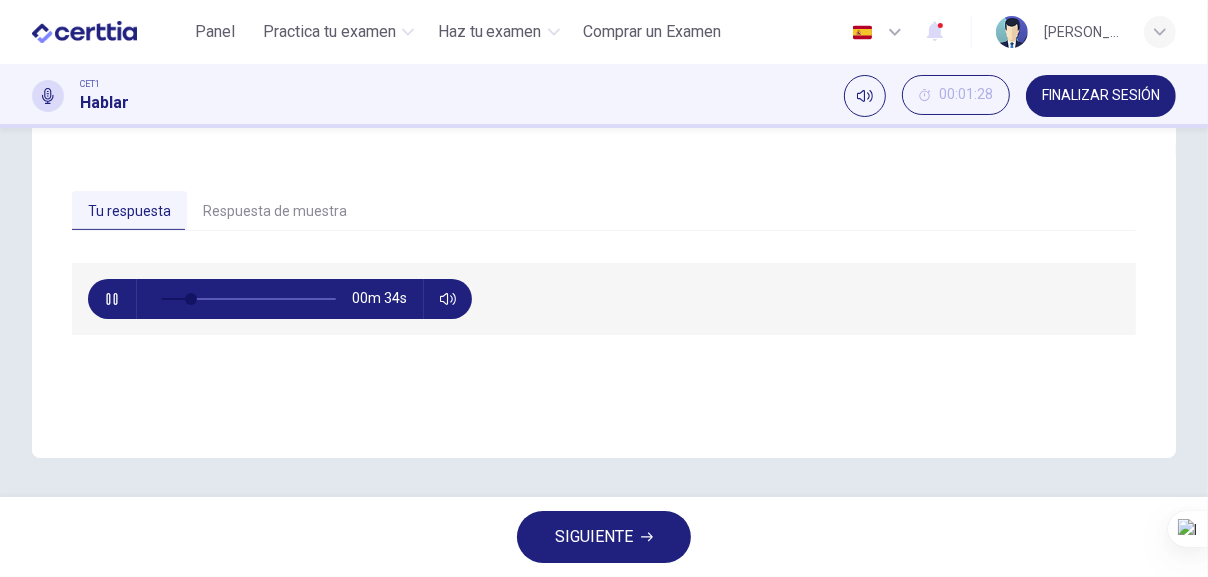 click at bounding box center [112, 299] 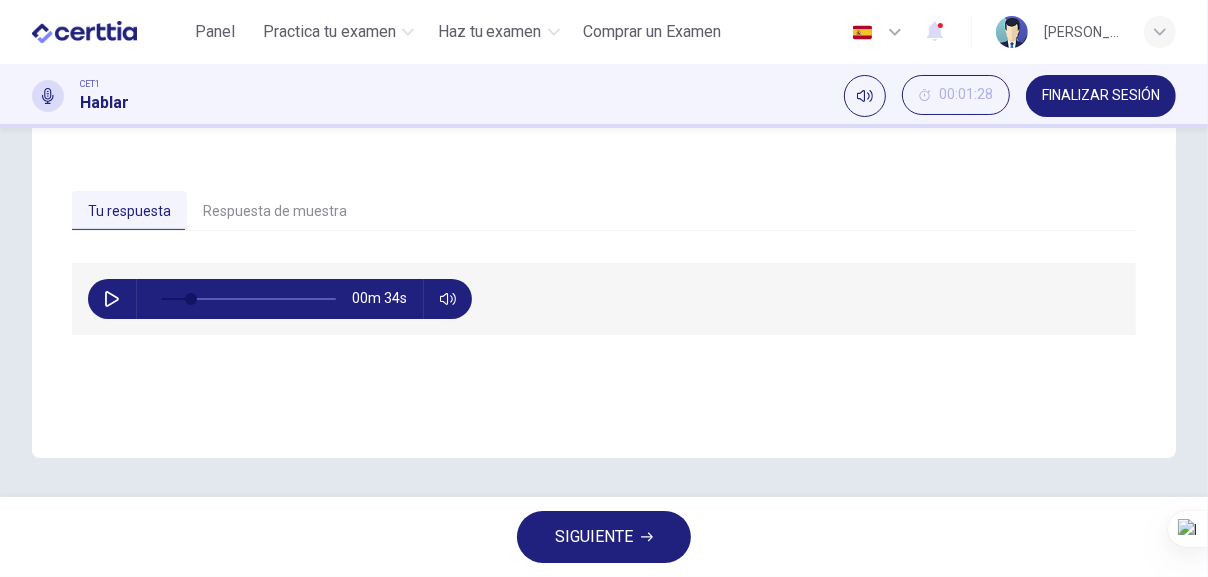 type on "**" 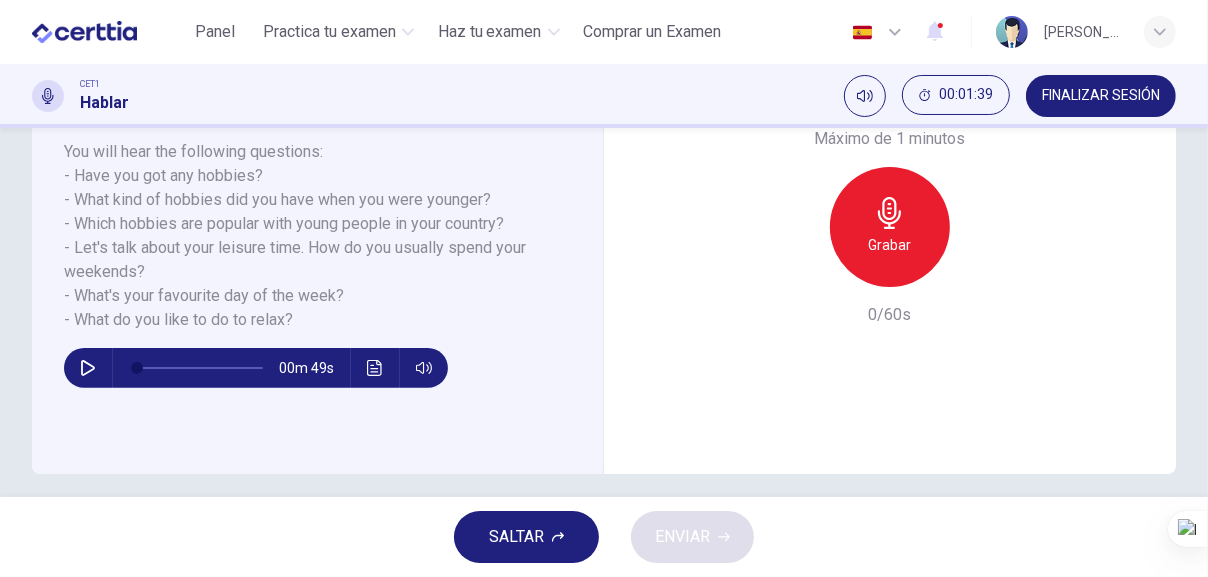 scroll, scrollTop: 405, scrollLeft: 0, axis: vertical 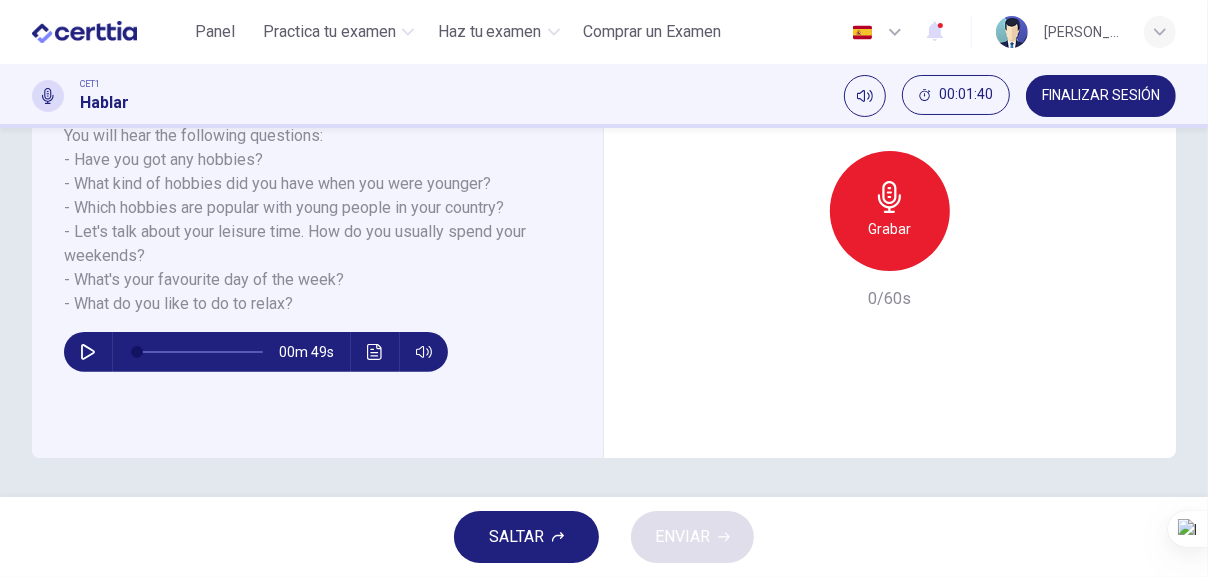 click 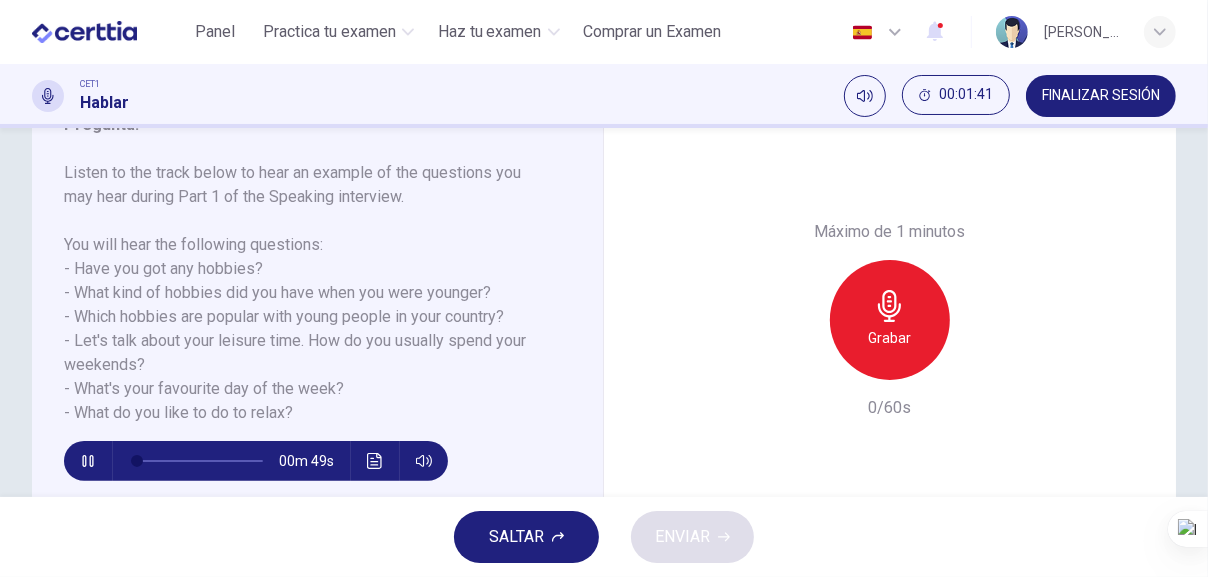 scroll, scrollTop: 183, scrollLeft: 0, axis: vertical 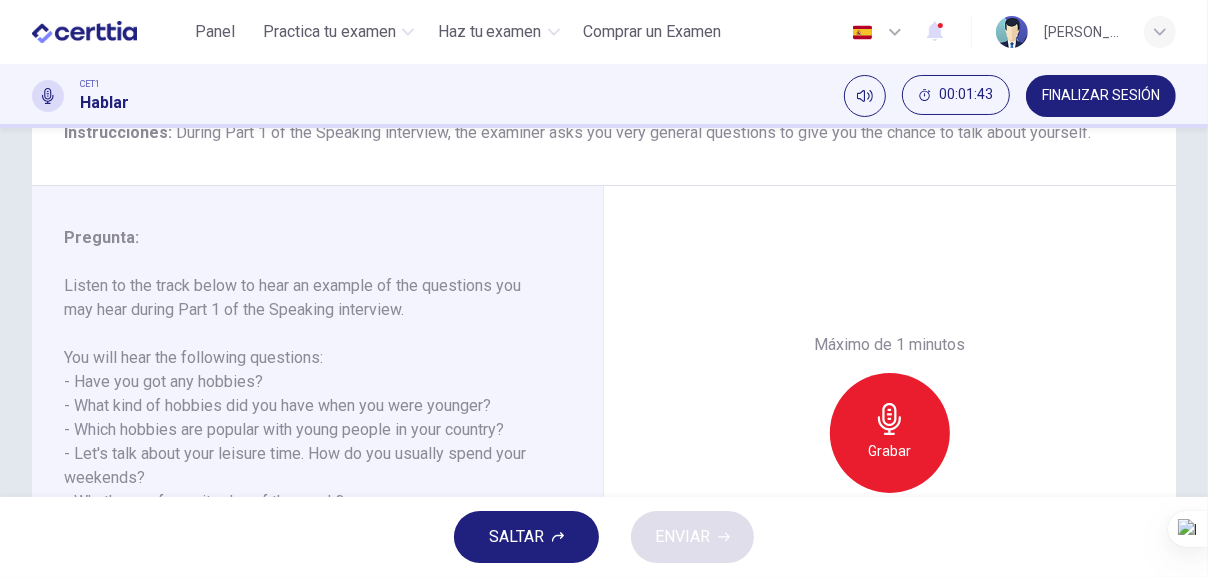 type on "*" 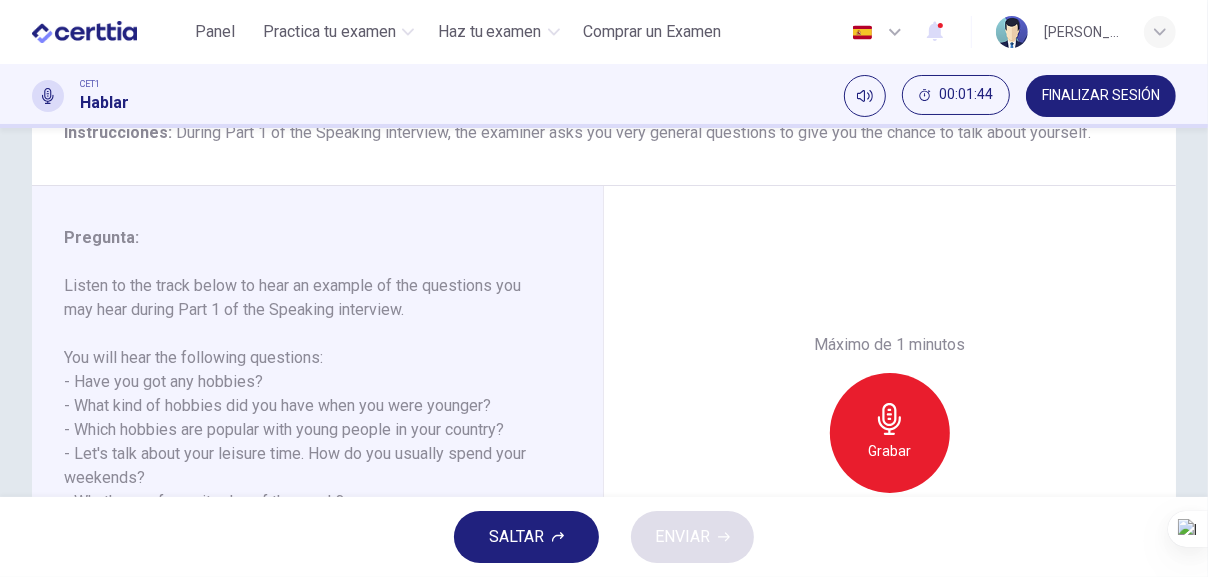 type 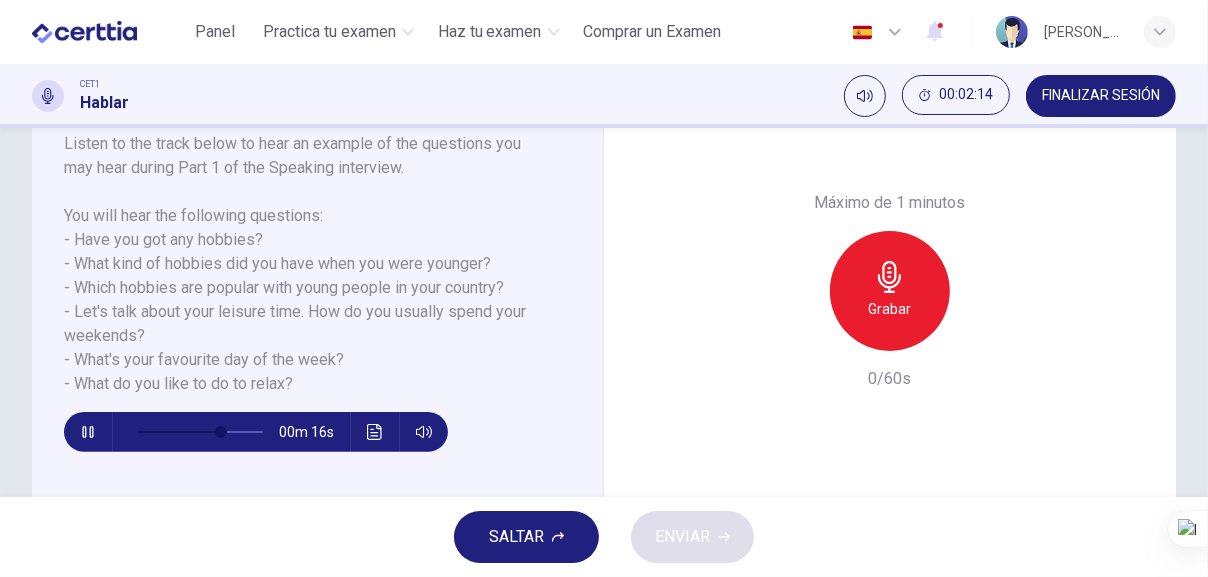 scroll, scrollTop: 294, scrollLeft: 0, axis: vertical 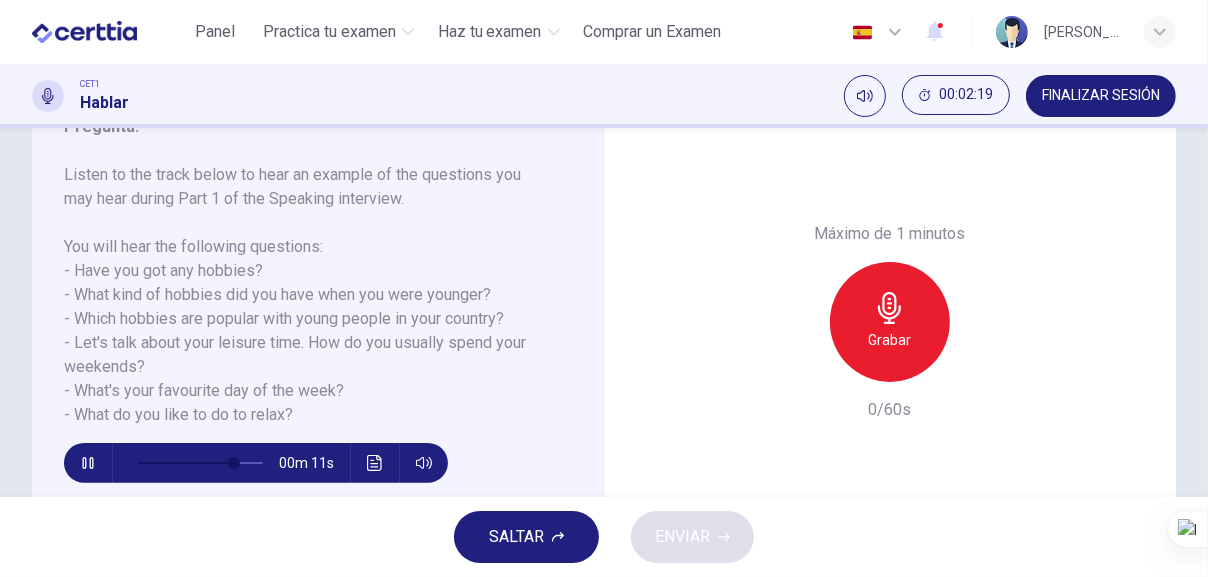 click at bounding box center (88, 463) 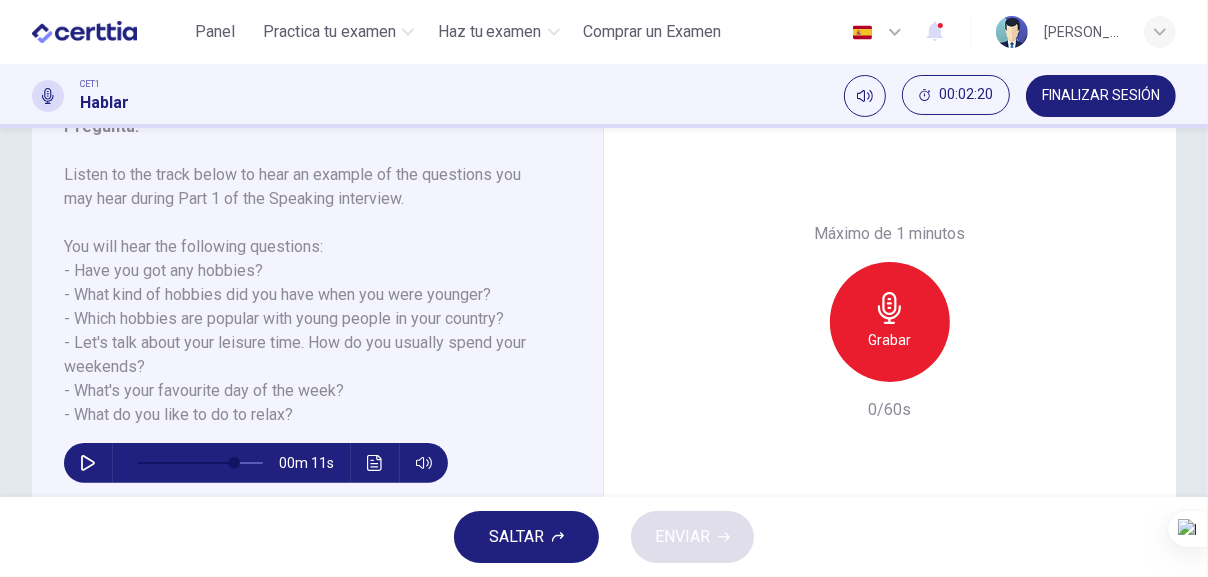 click 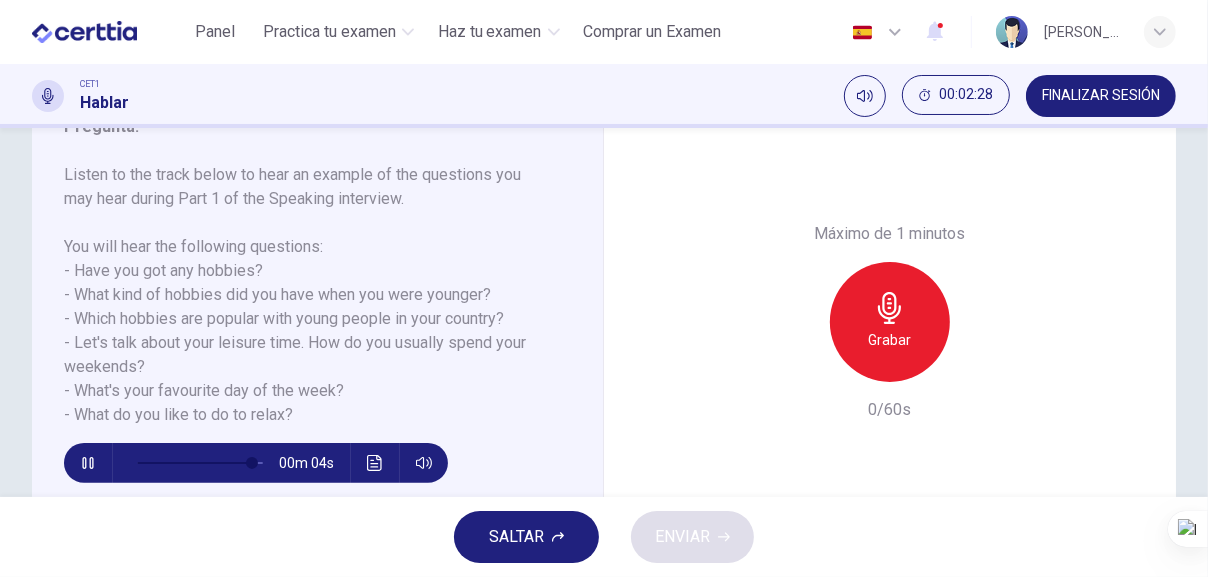 click 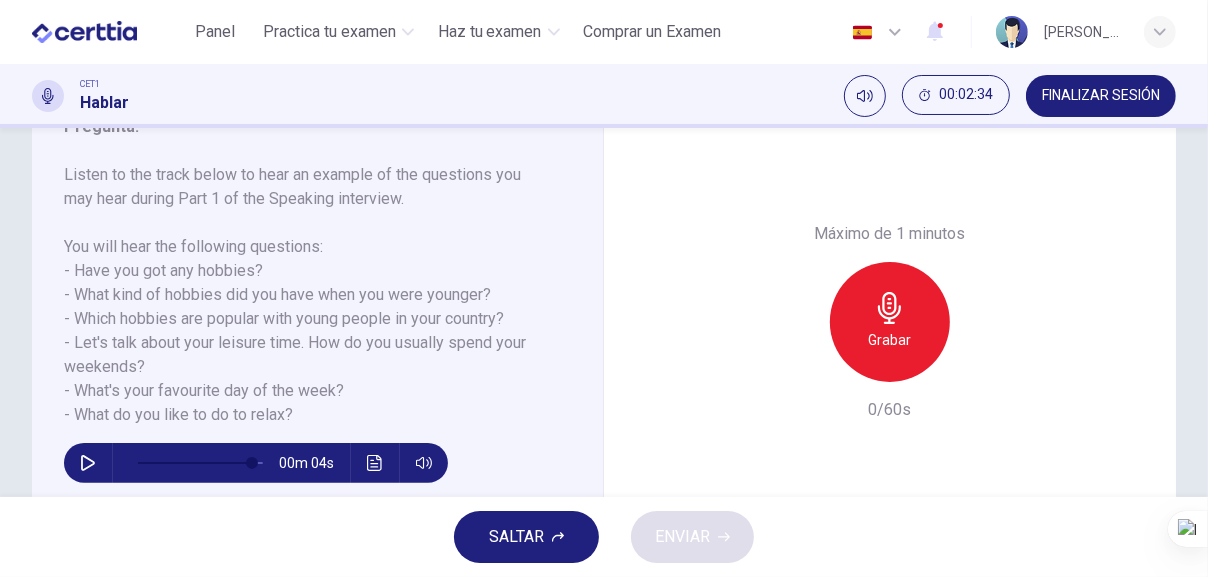 click on "Grabar" at bounding box center [890, 322] 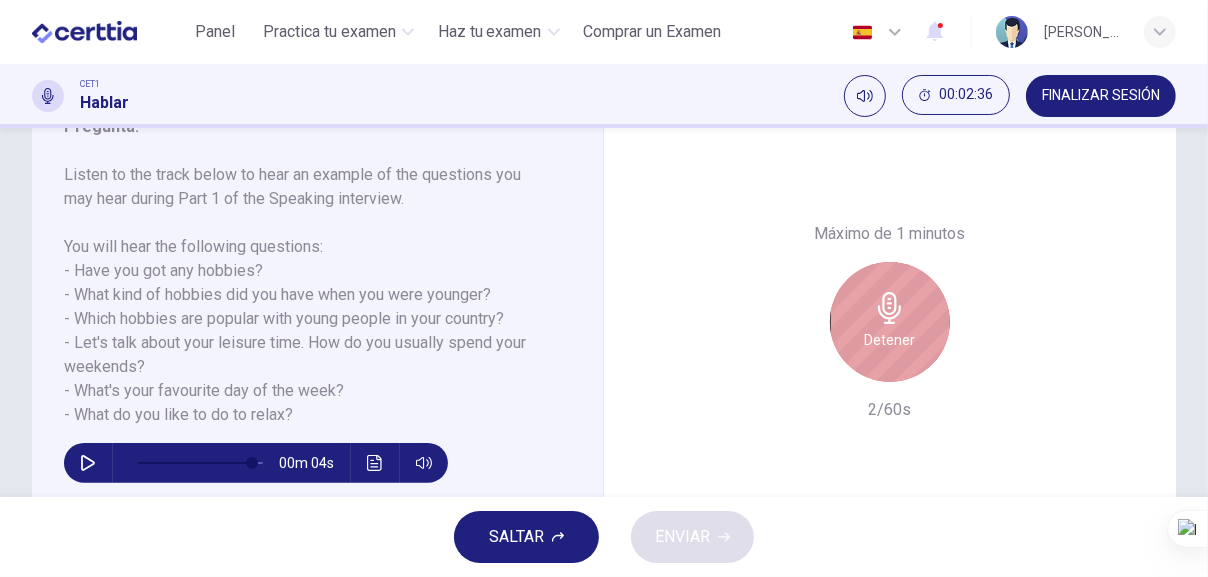 click on "Detener" at bounding box center (890, 340) 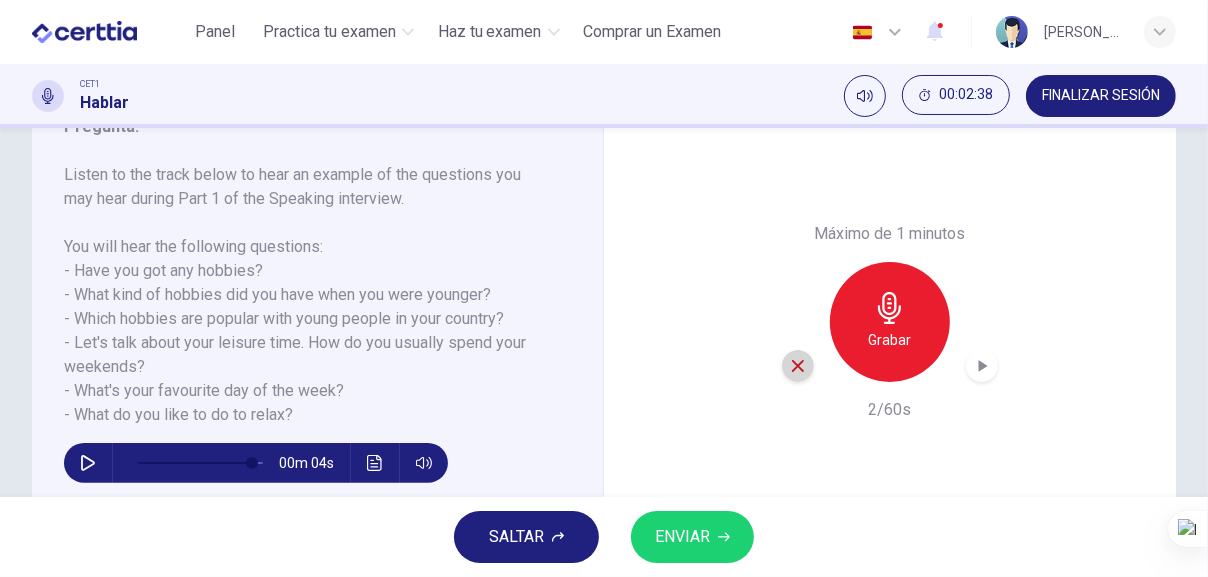 click at bounding box center (798, 366) 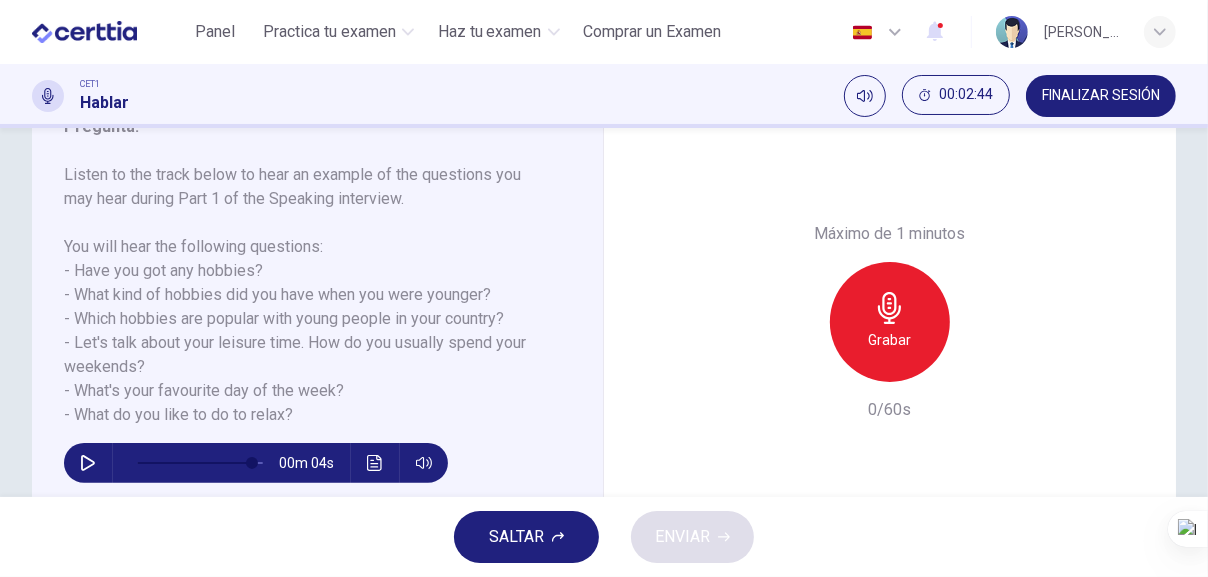 click on "FINALIZAR SESIÓN" at bounding box center (1101, 96) 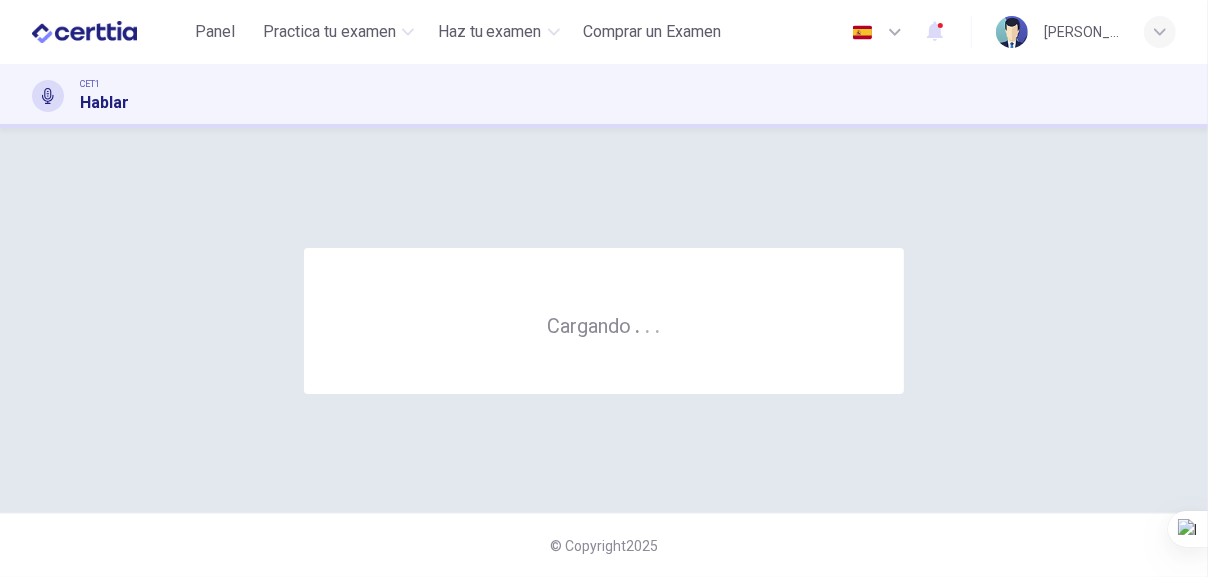 scroll, scrollTop: 0, scrollLeft: 0, axis: both 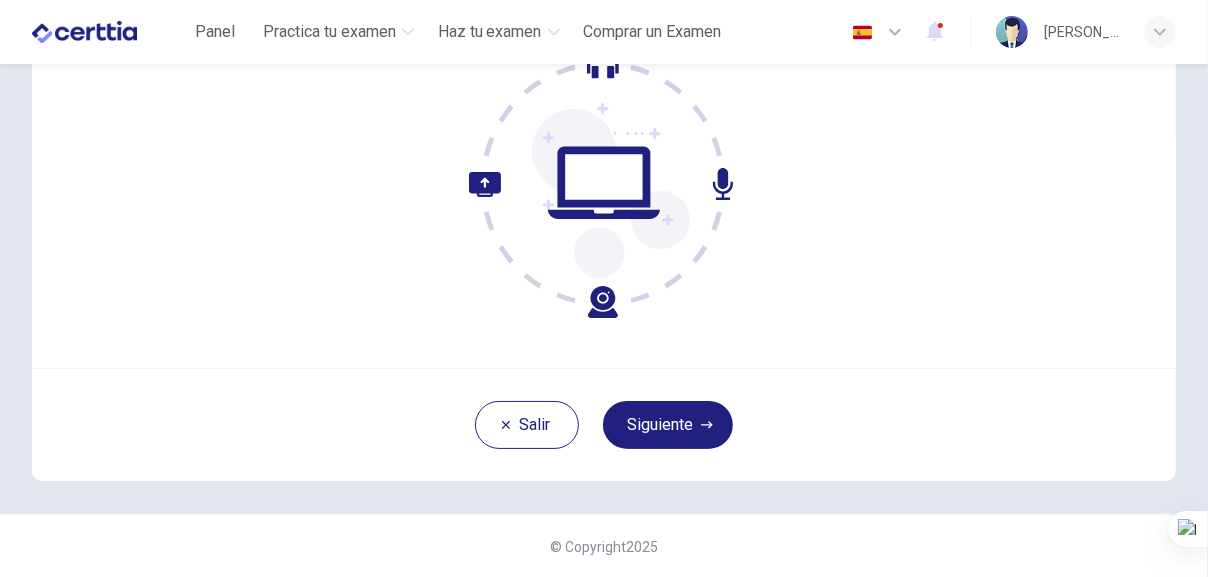 click on "Siguiente" at bounding box center [668, 425] 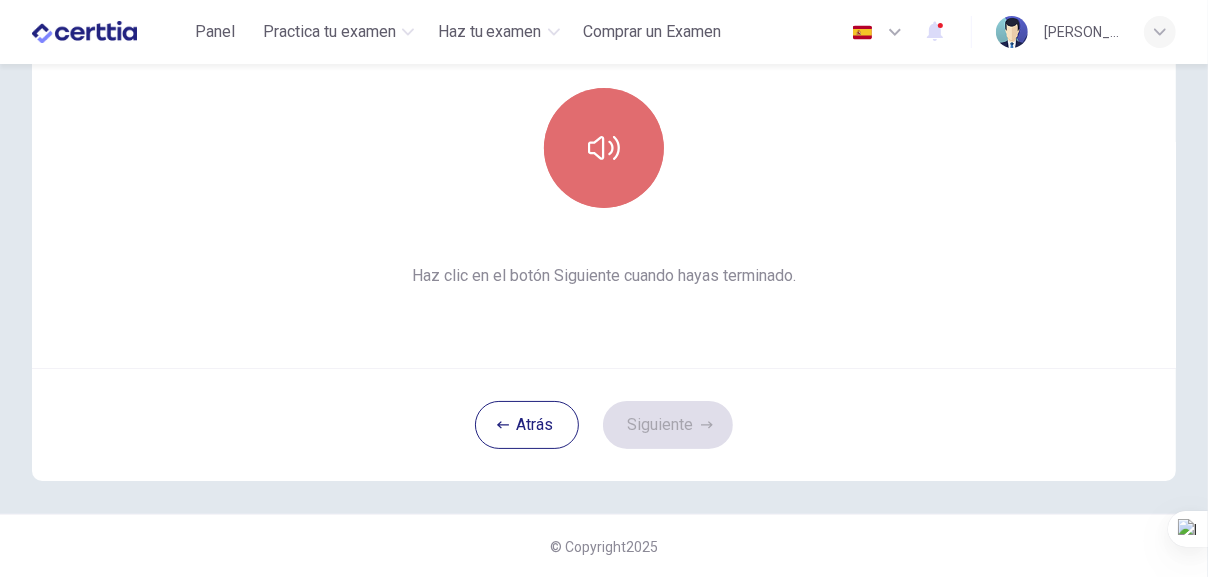 click 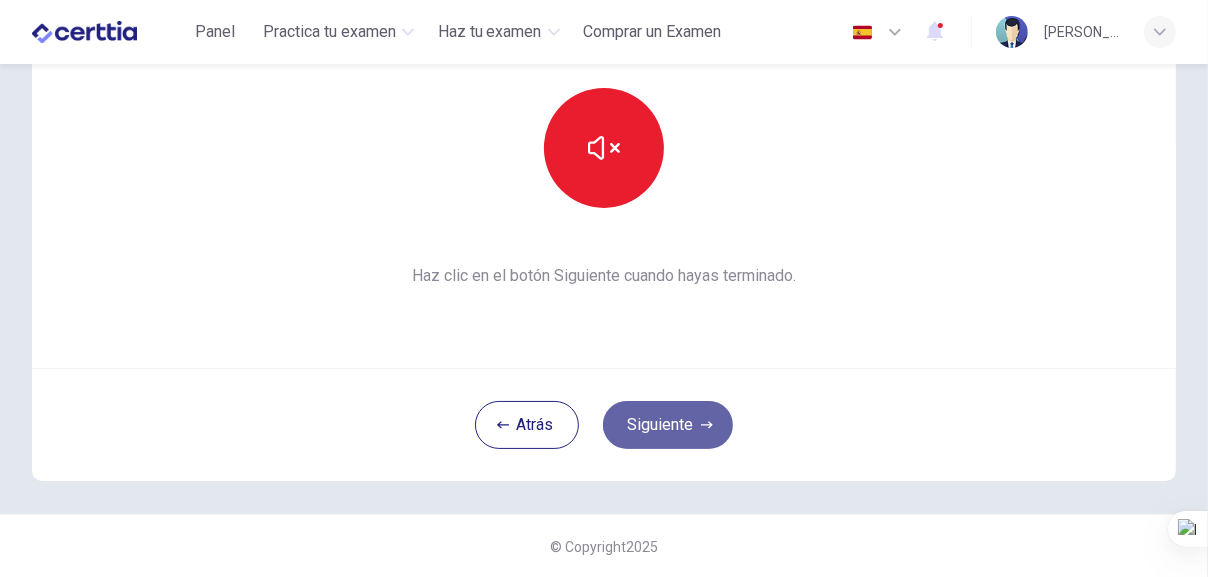 click on "Siguiente" at bounding box center (668, 425) 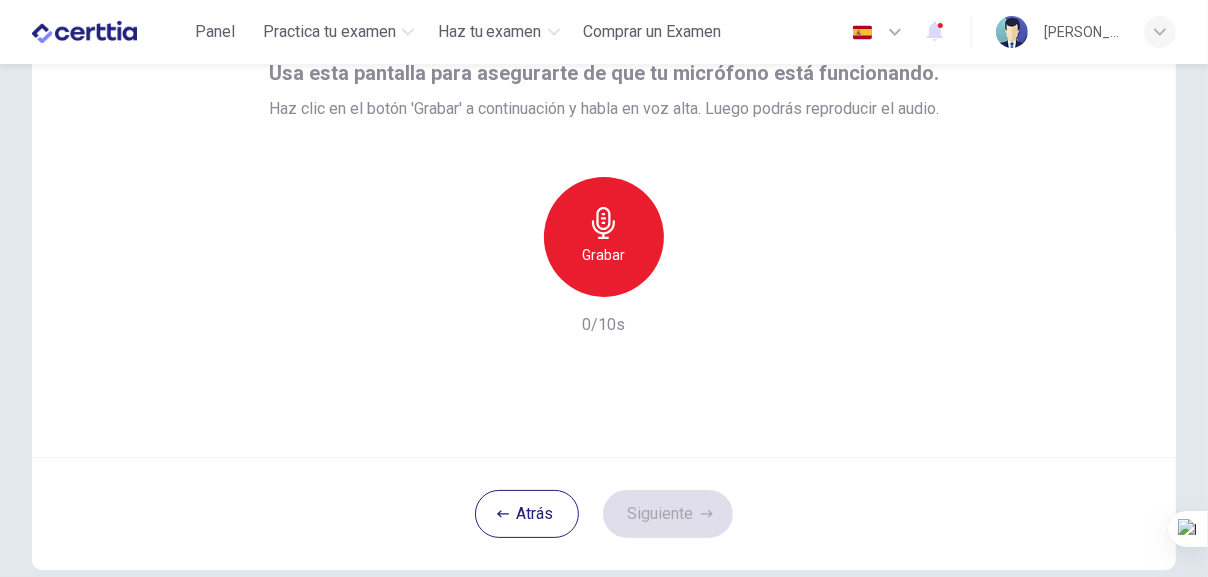 scroll, scrollTop: 0, scrollLeft: 0, axis: both 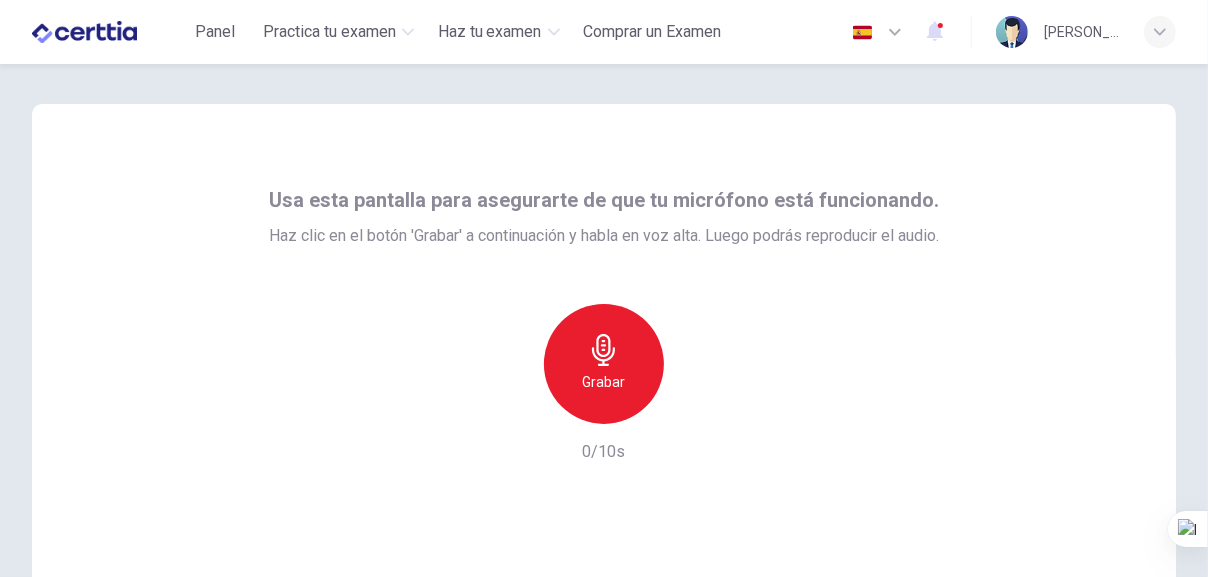 click on "Grabar" at bounding box center [604, 364] 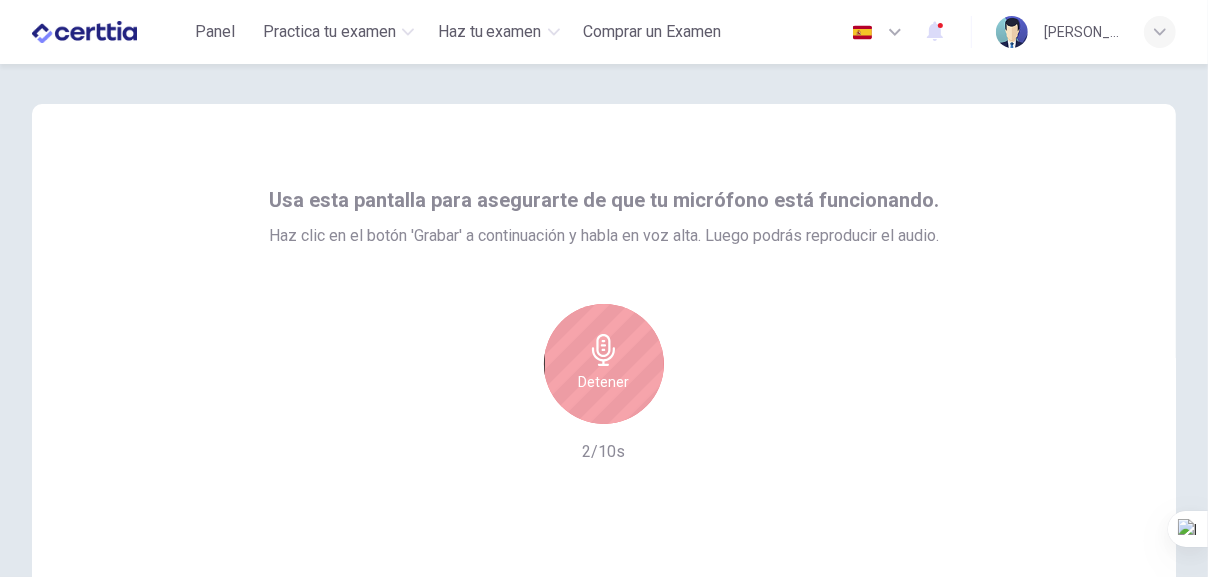 click on "Detener" at bounding box center (604, 364) 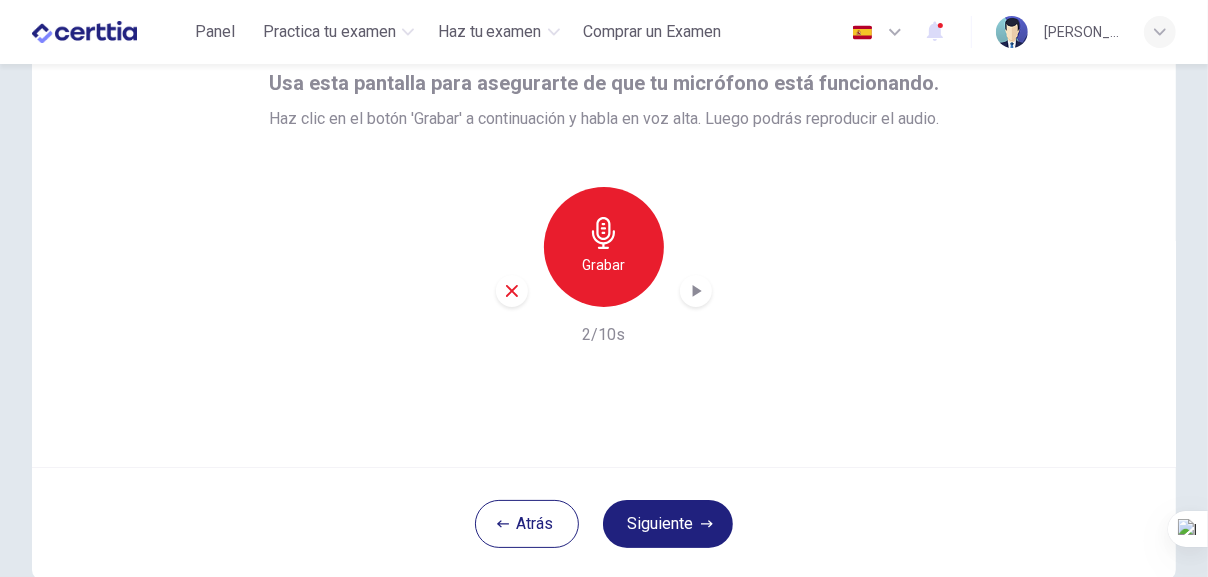 scroll, scrollTop: 216, scrollLeft: 0, axis: vertical 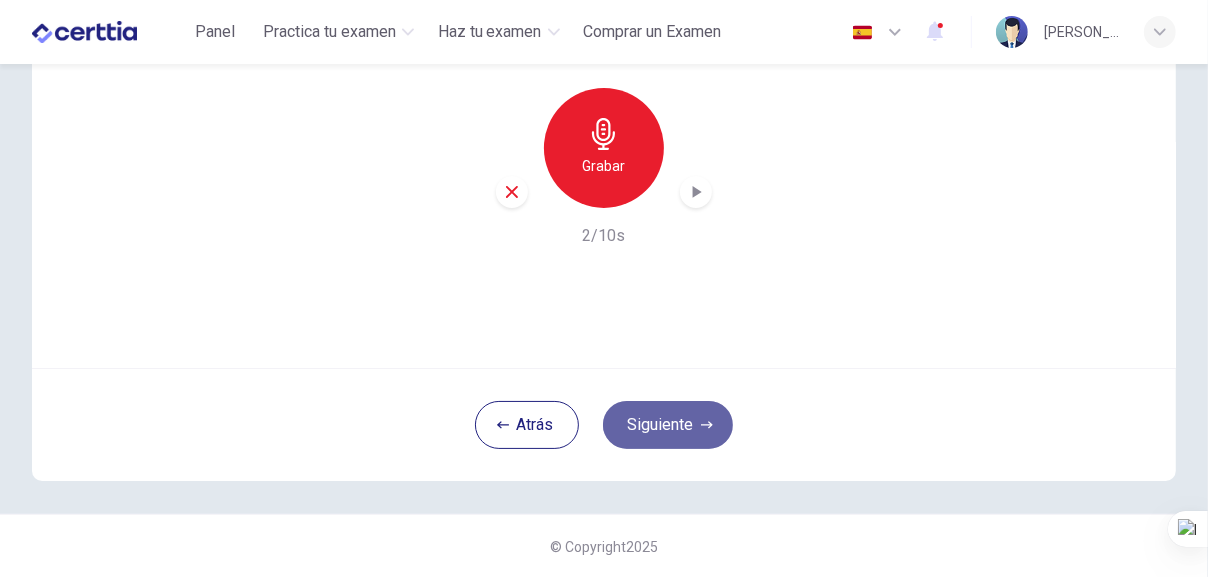 click on "Siguiente" at bounding box center [668, 425] 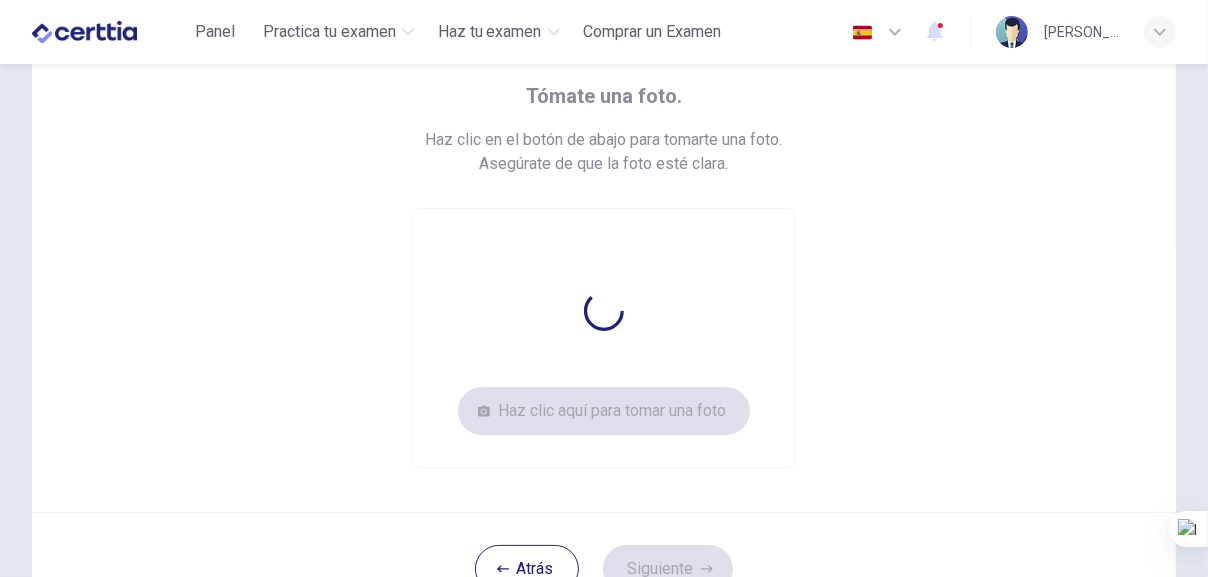 scroll, scrollTop: 0, scrollLeft: 0, axis: both 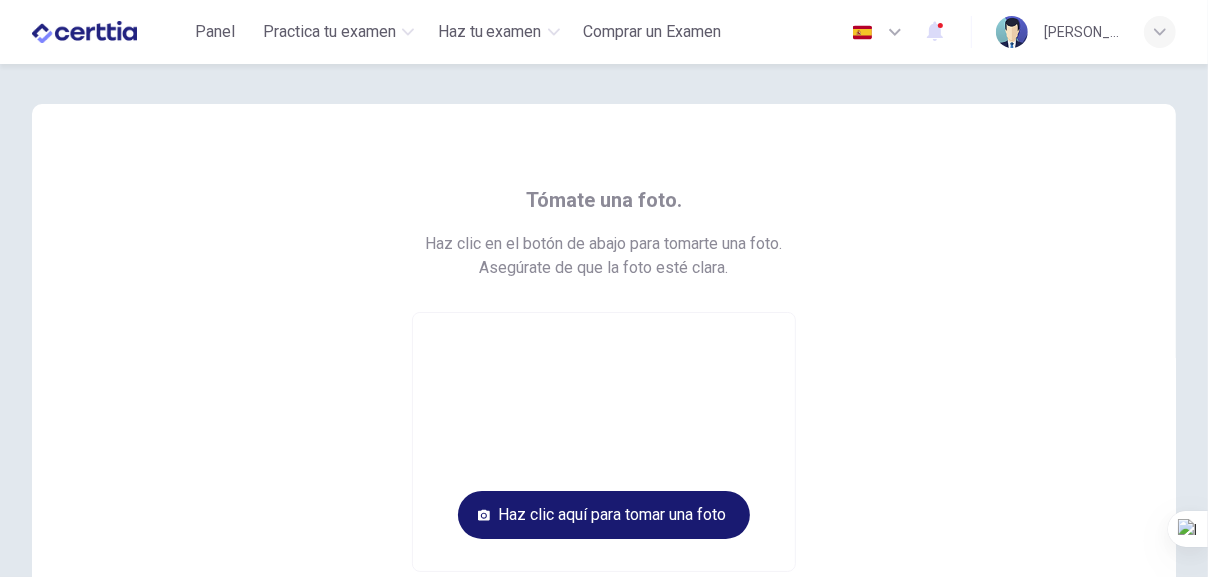 click on "Haz clic aquí para tomar una foto" at bounding box center [604, 515] 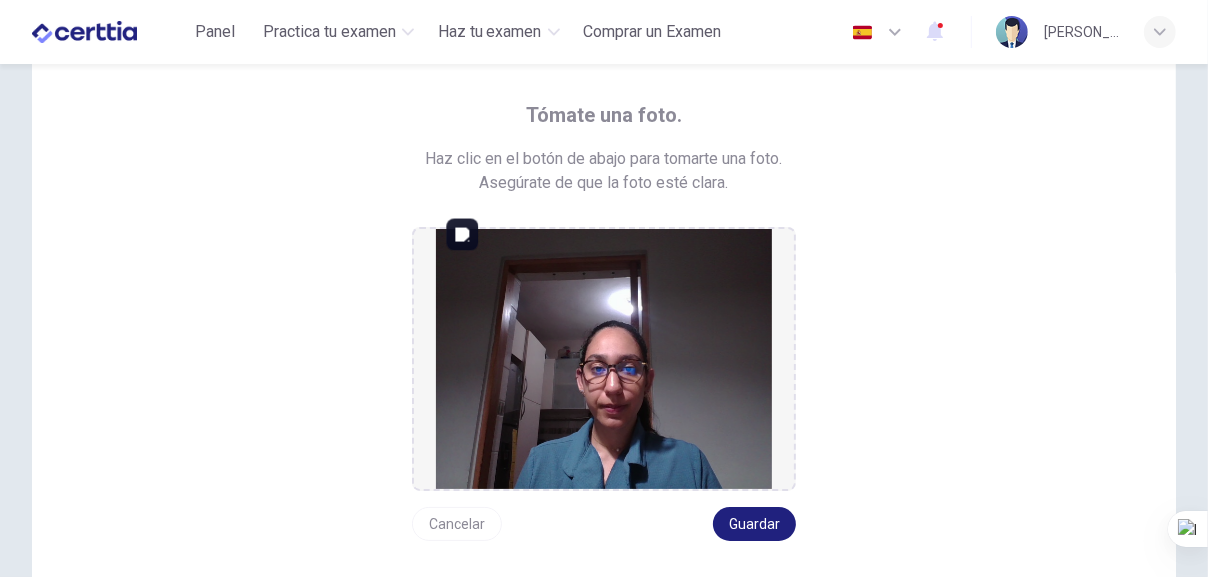scroll, scrollTop: 111, scrollLeft: 0, axis: vertical 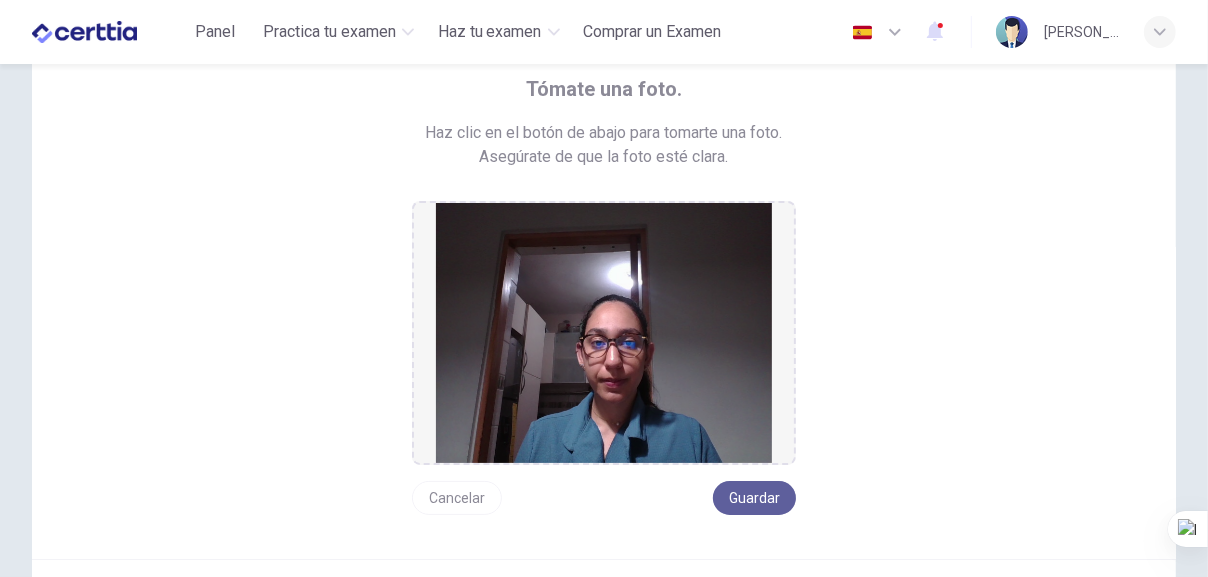 click on "Guardar" at bounding box center [754, 498] 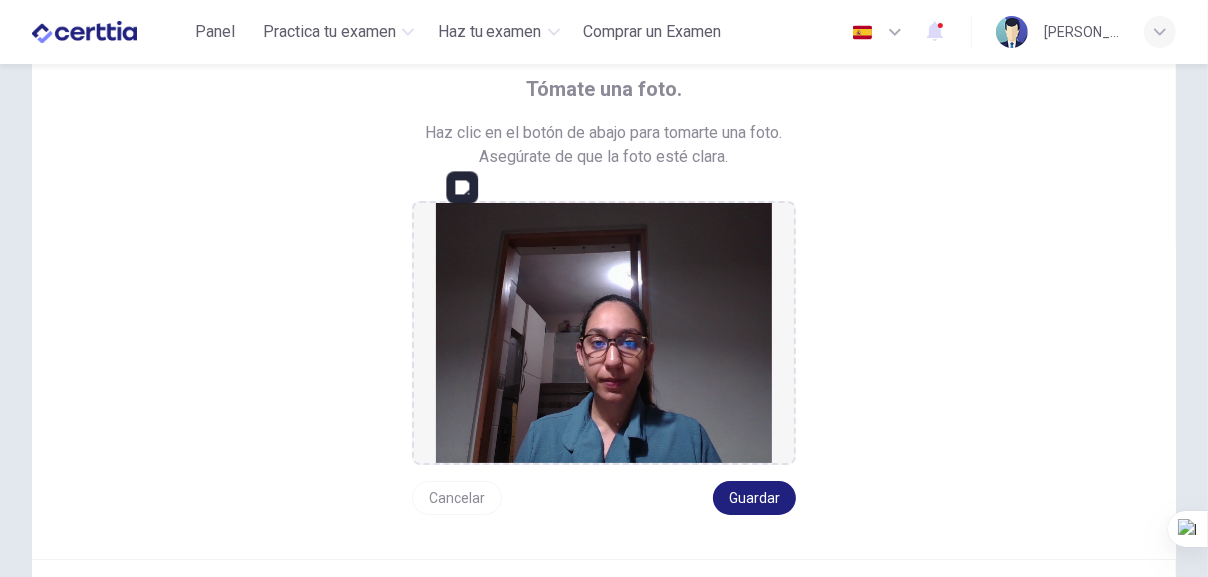 scroll, scrollTop: 222, scrollLeft: 0, axis: vertical 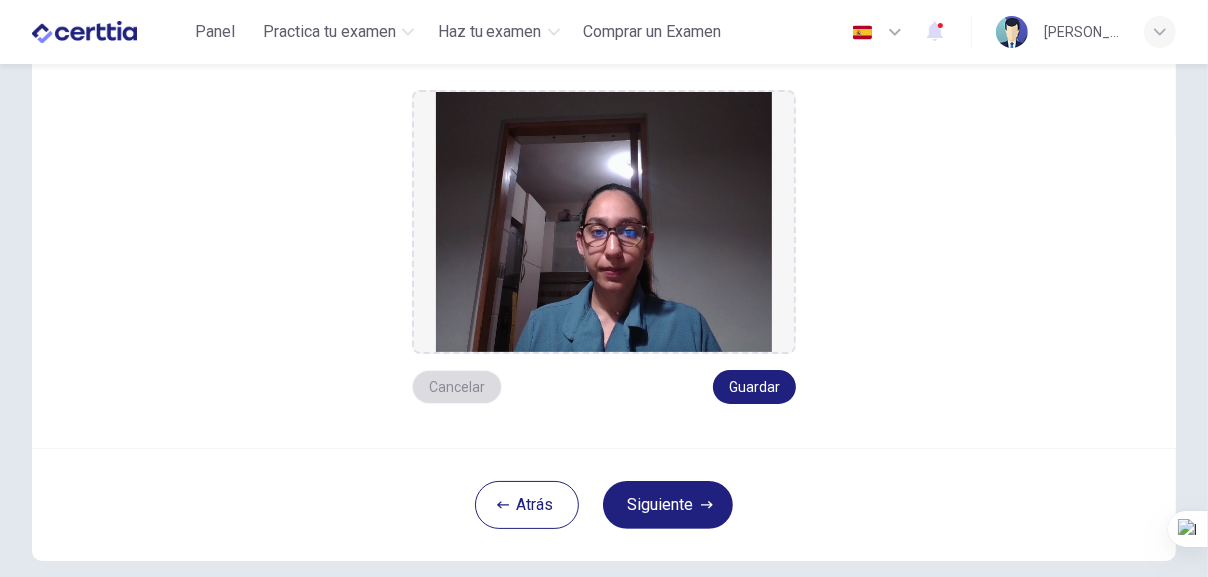 click on "Cancelar" at bounding box center (457, 387) 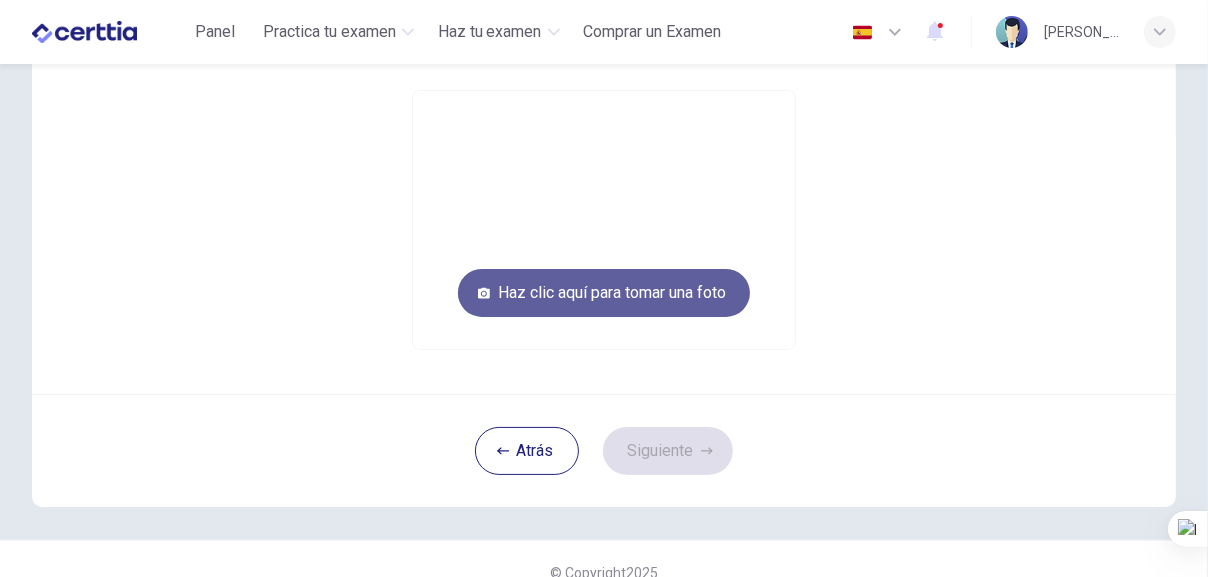 click on "Haz clic aquí para tomar una foto" at bounding box center [604, 293] 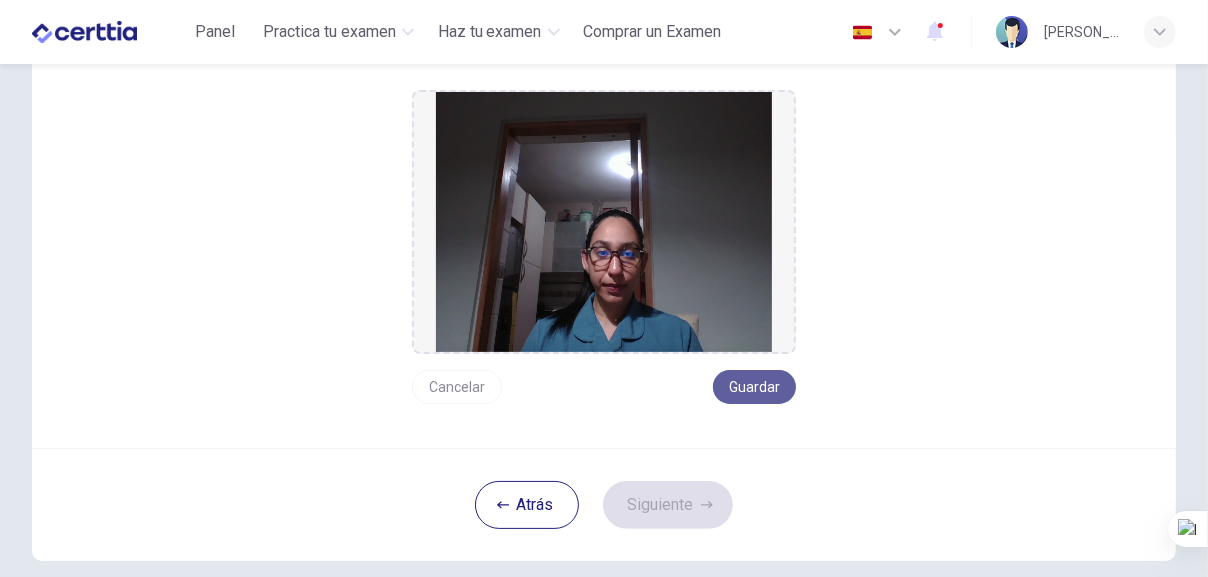 click on "Guardar" at bounding box center (754, 387) 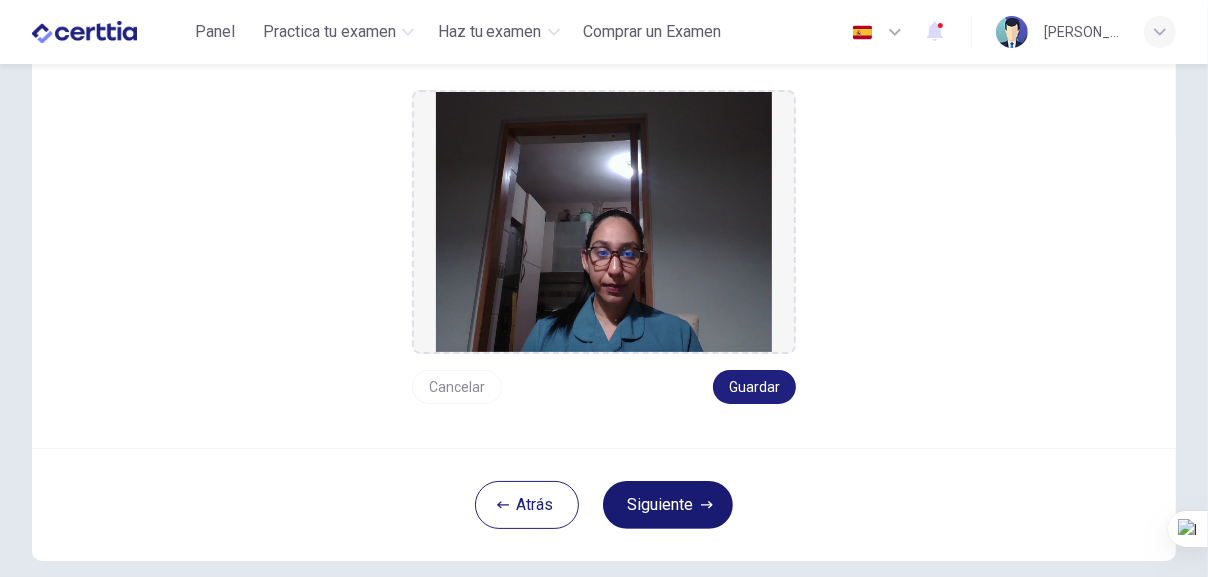 click on "Siguiente" at bounding box center (668, 505) 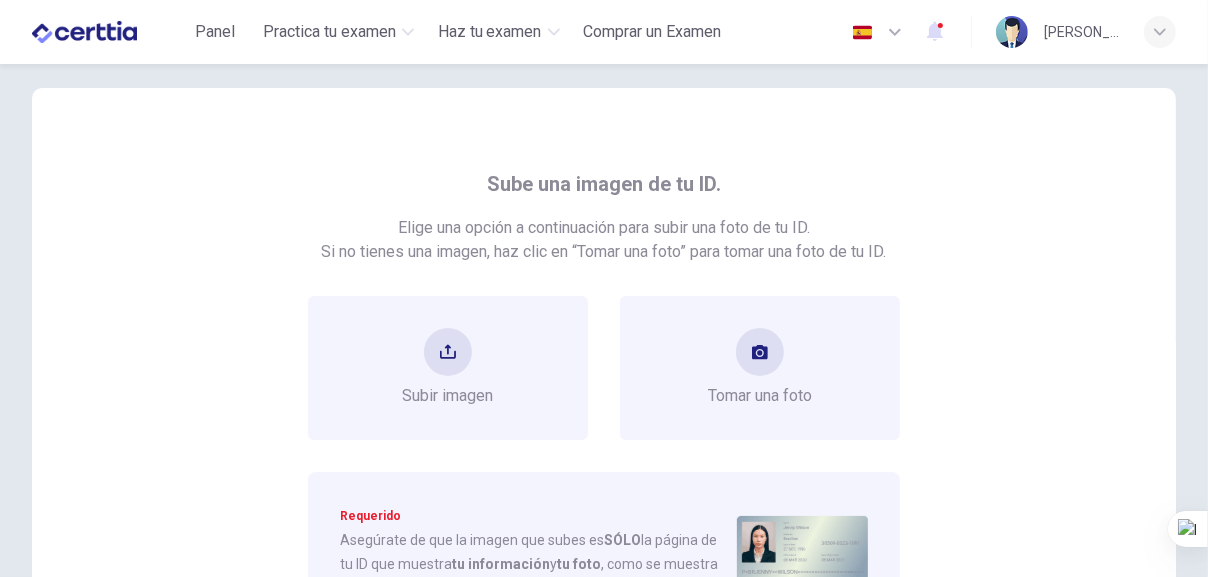 scroll, scrollTop: 0, scrollLeft: 0, axis: both 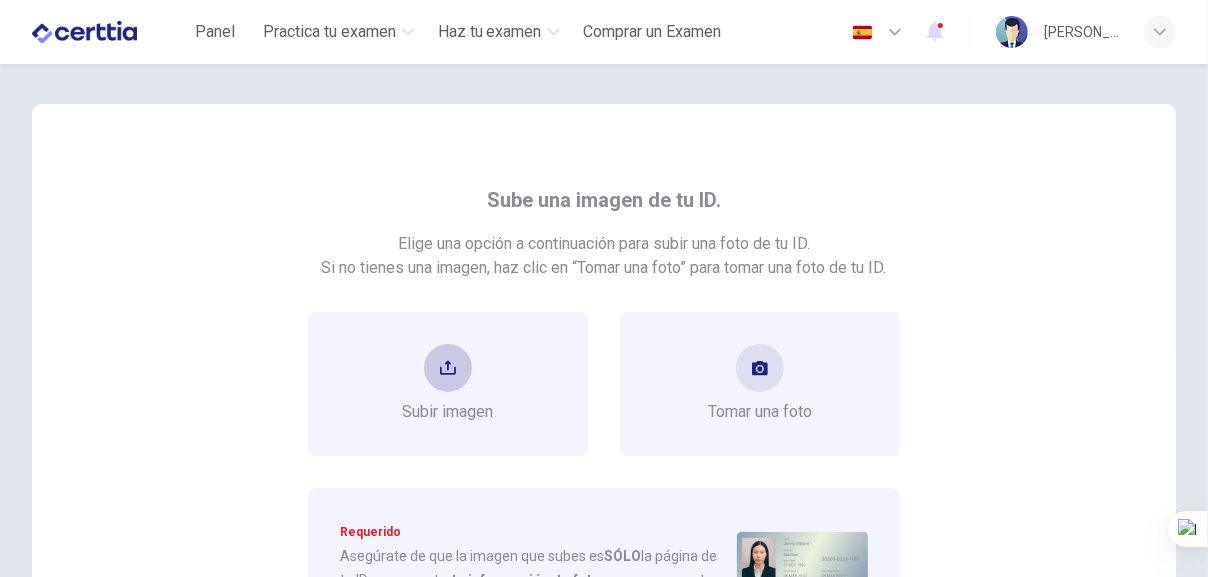click on "Subir imagen" at bounding box center [448, 384] 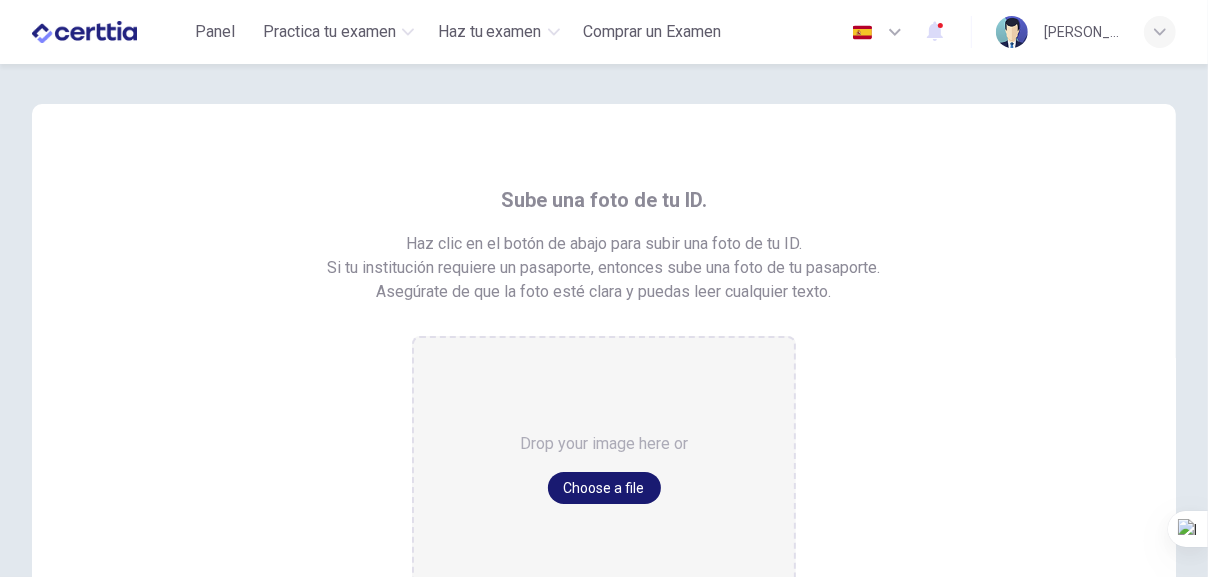 click on "Choose a file" at bounding box center (604, 488) 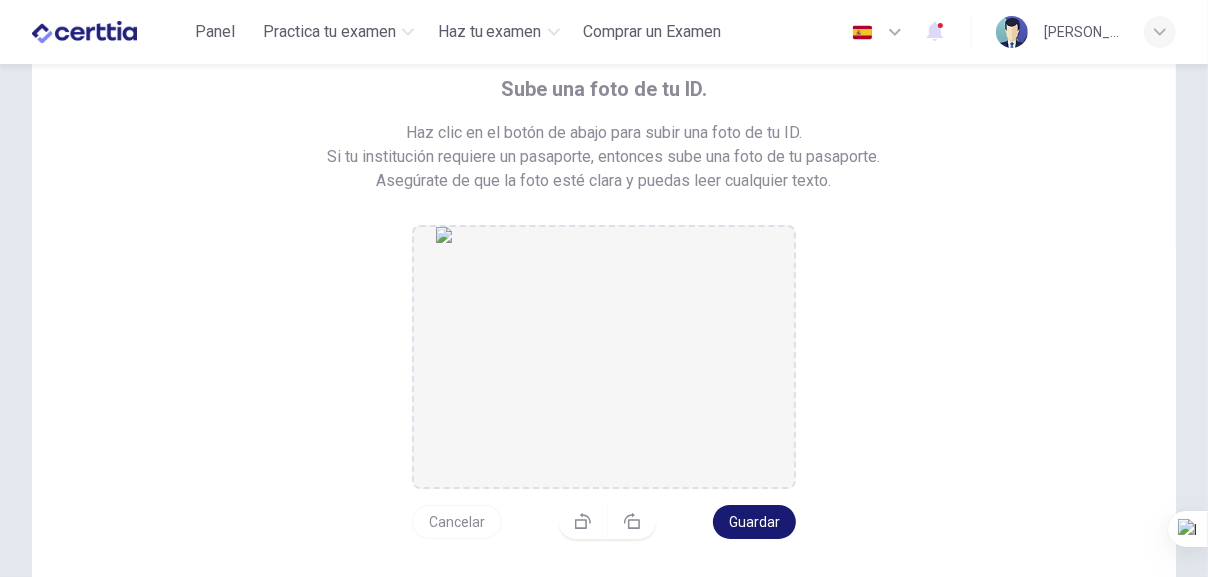 click on "Guardar" at bounding box center [754, 522] 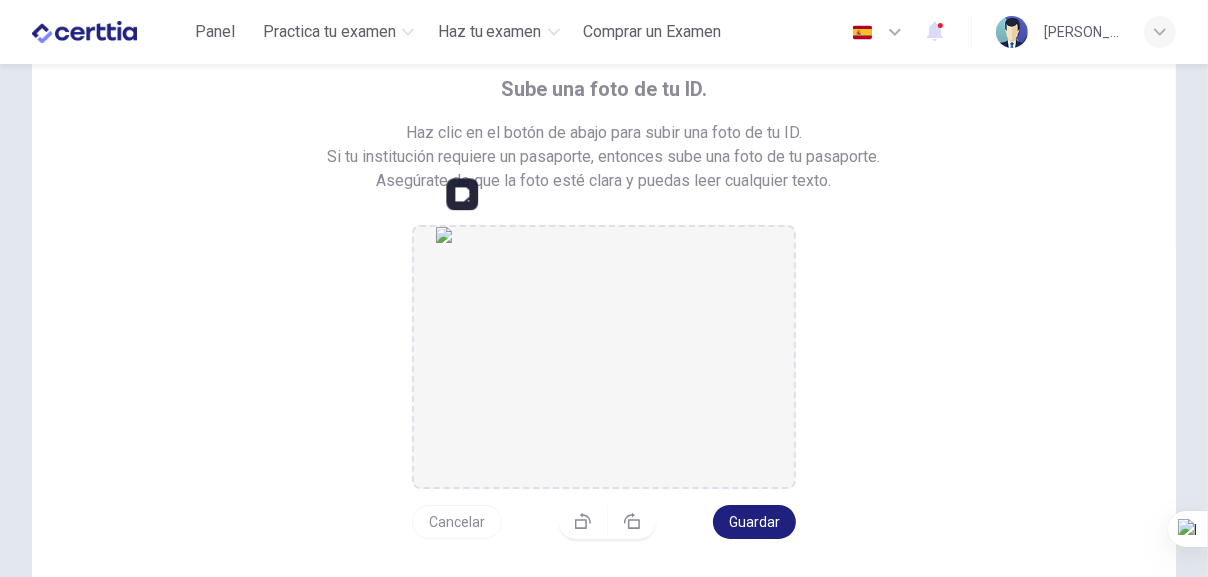 scroll, scrollTop: 222, scrollLeft: 0, axis: vertical 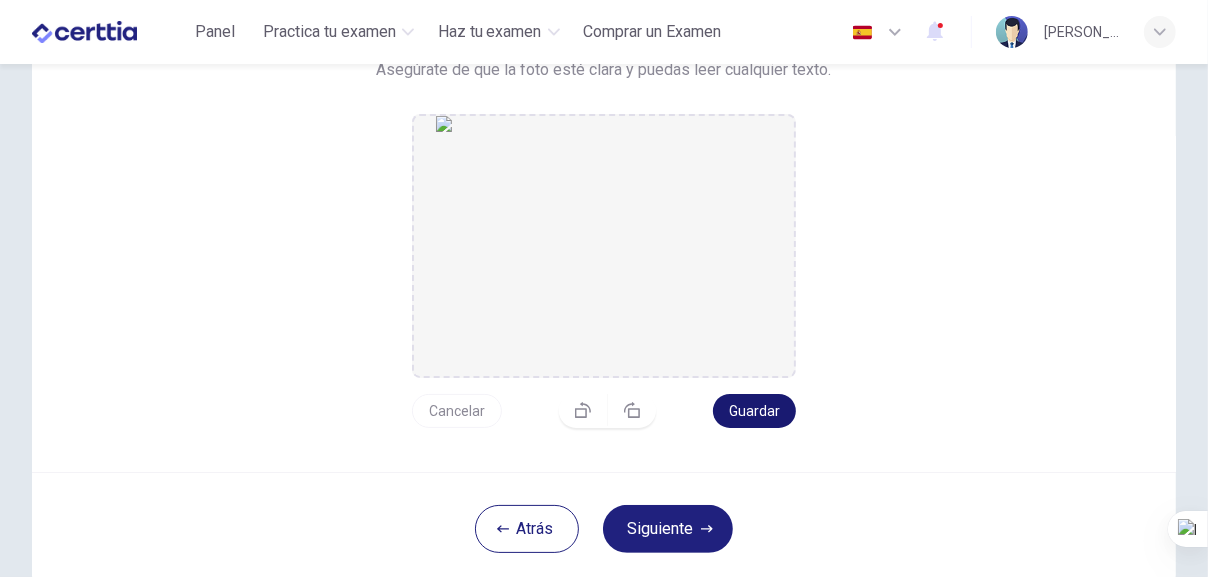 click on "Guardar" at bounding box center [754, 411] 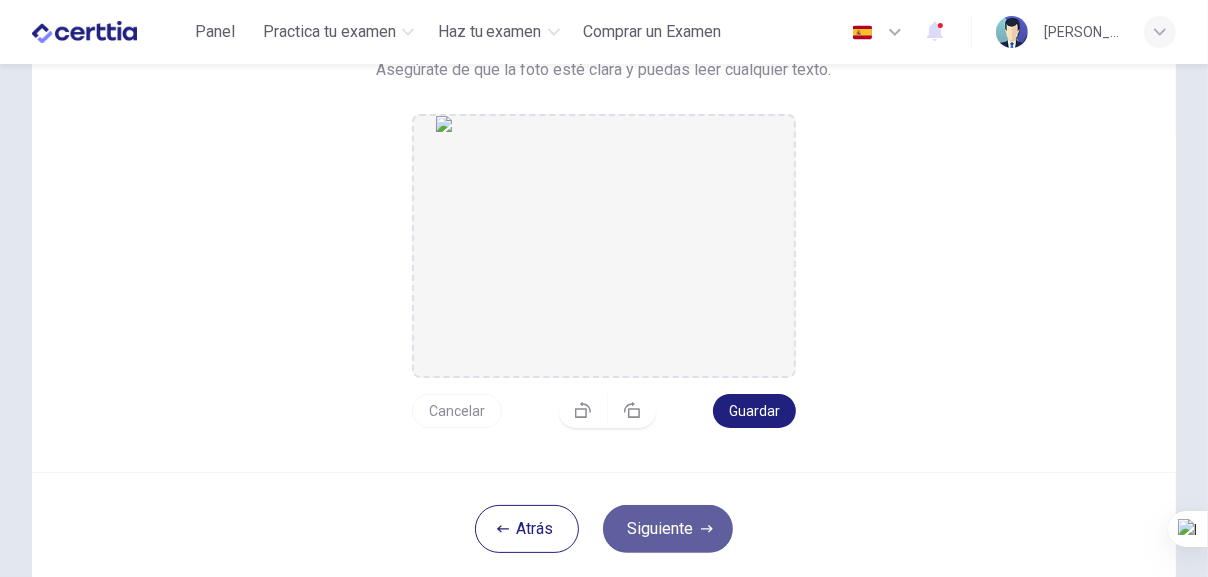 click 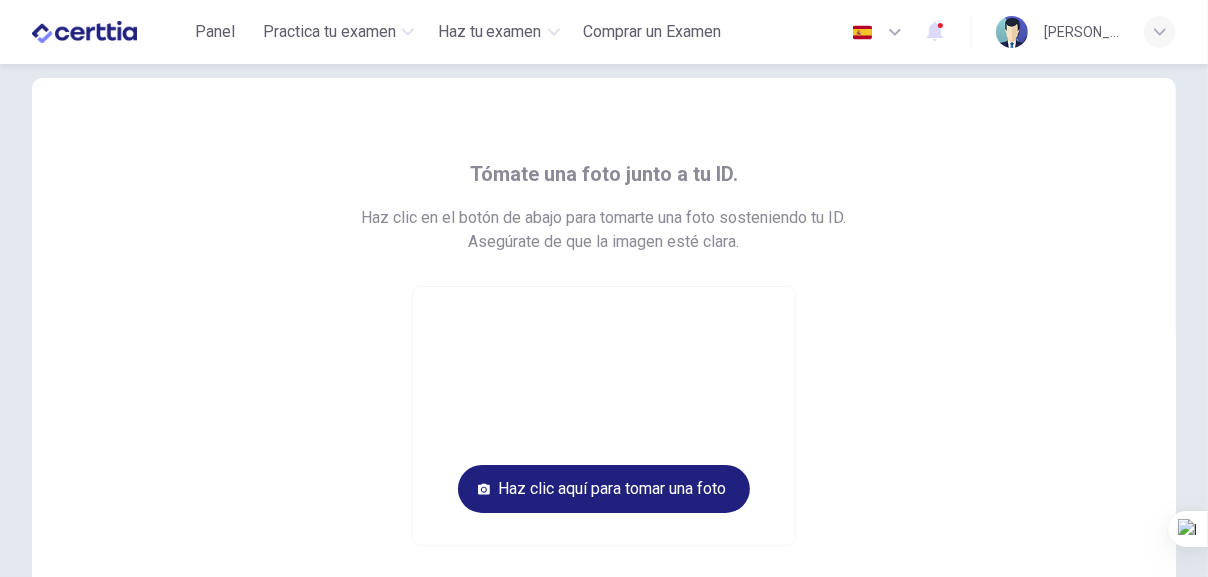 scroll, scrollTop: 0, scrollLeft: 0, axis: both 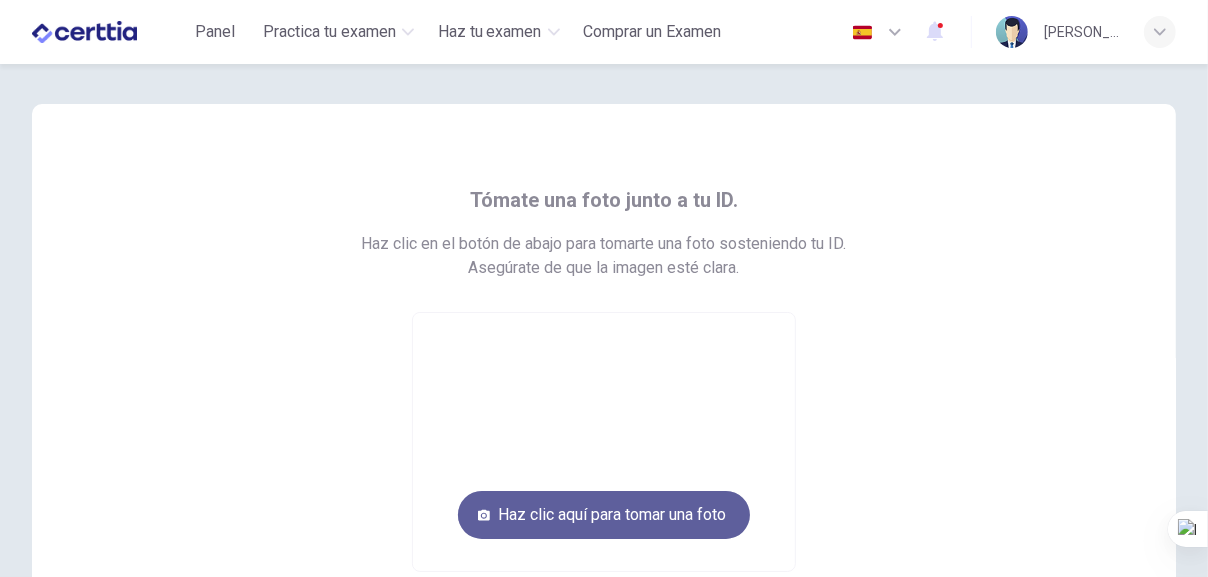 click on "Haz clic aquí para tomar una foto" at bounding box center (604, 515) 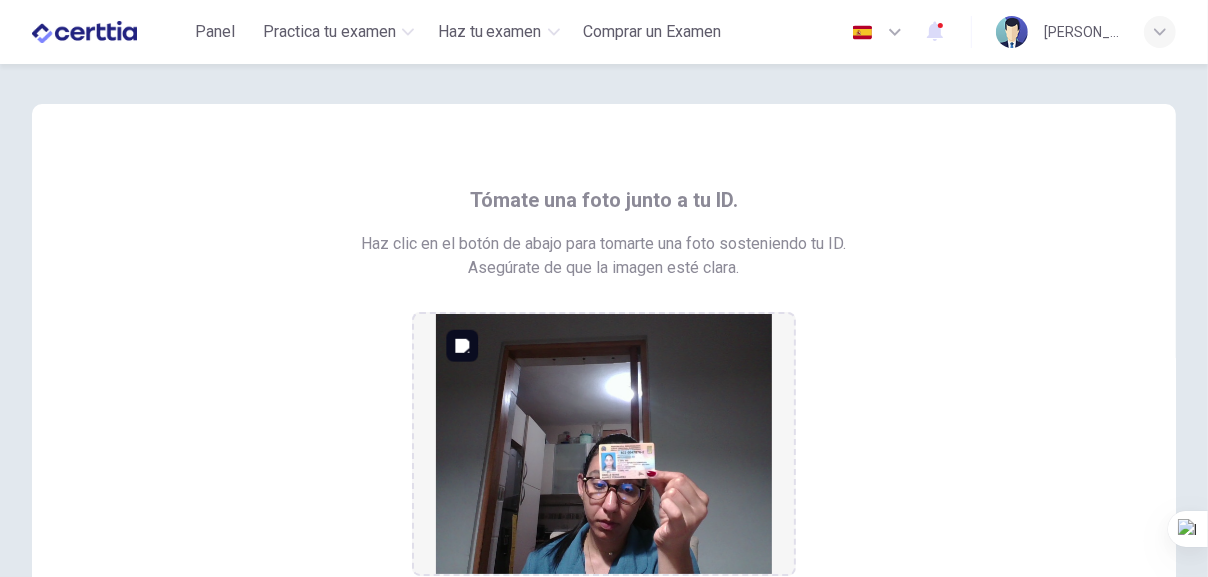 scroll, scrollTop: 222, scrollLeft: 0, axis: vertical 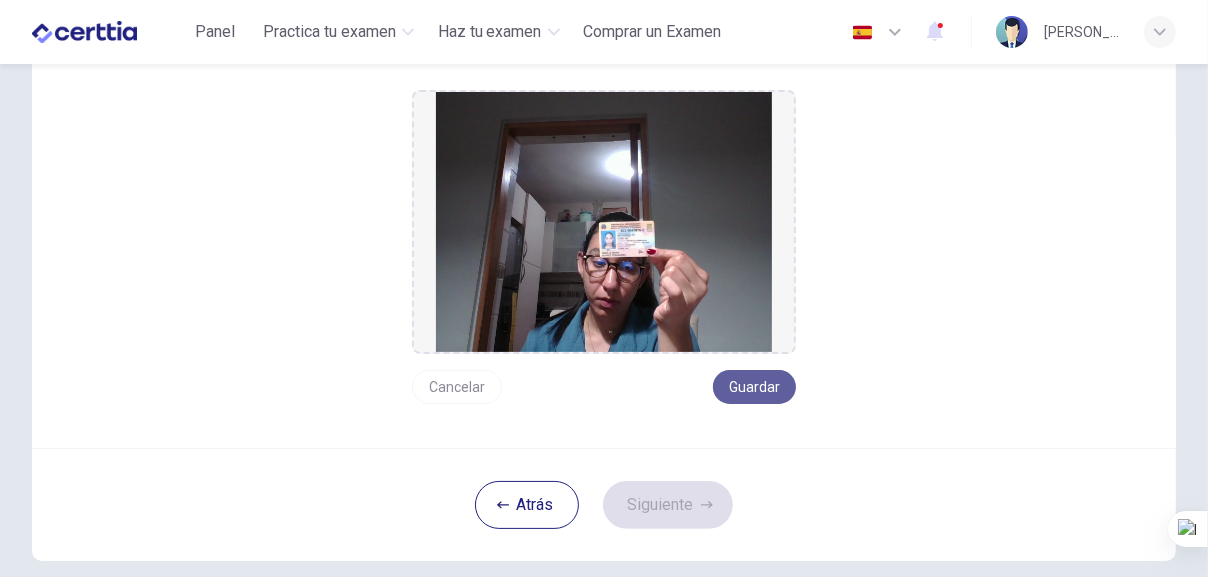 click on "Guardar" at bounding box center (754, 387) 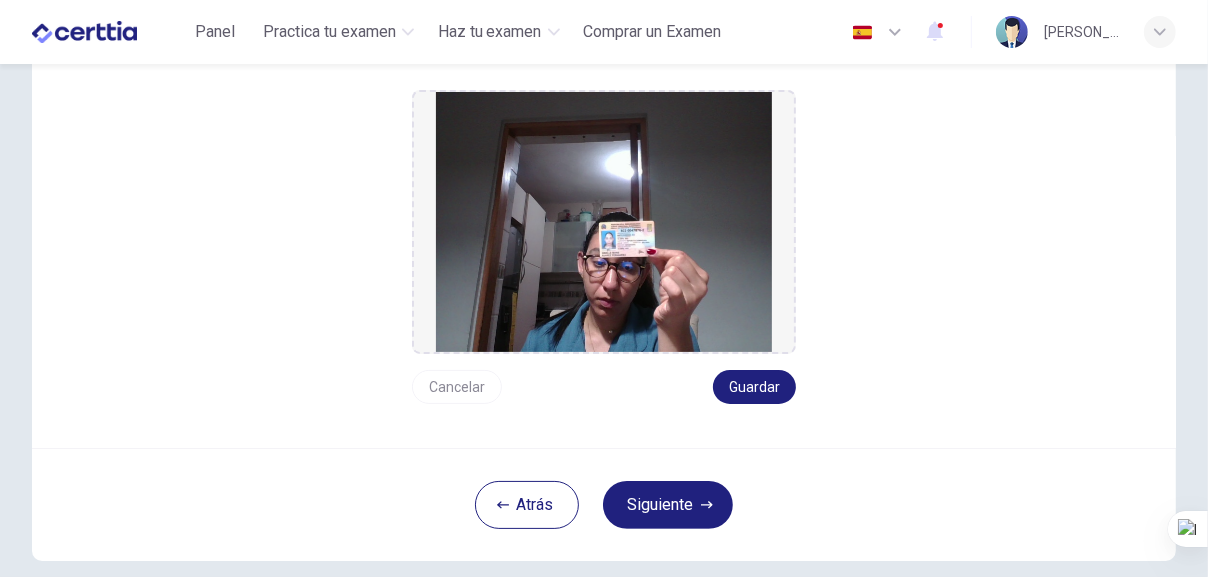 click on "Cancelar" at bounding box center [457, 387] 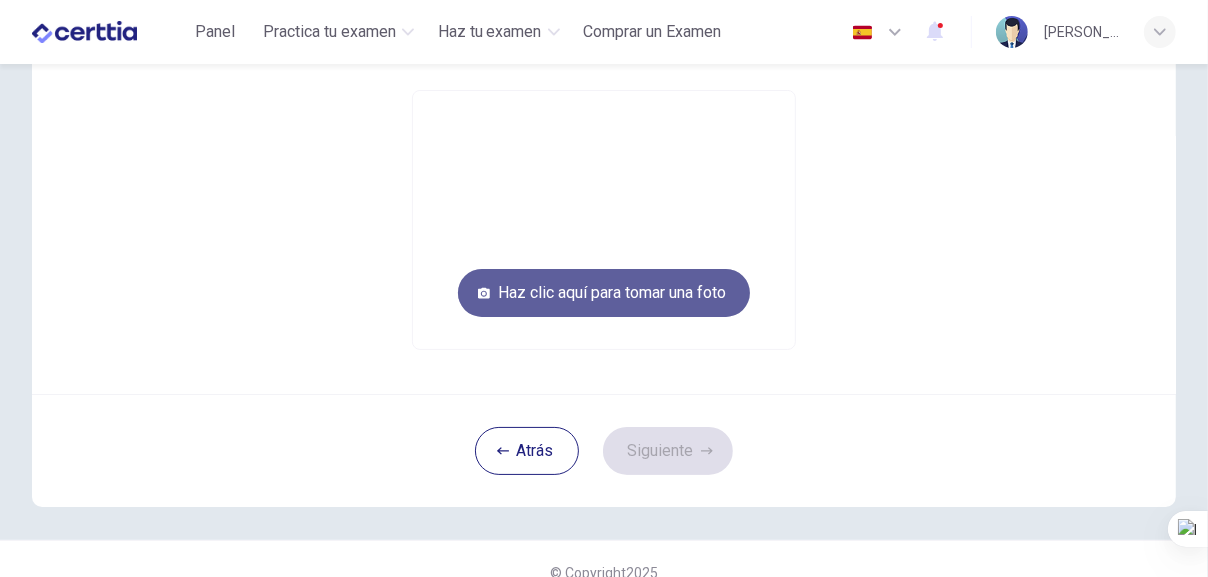 click on "Haz clic aquí para tomar una foto" at bounding box center (604, 293) 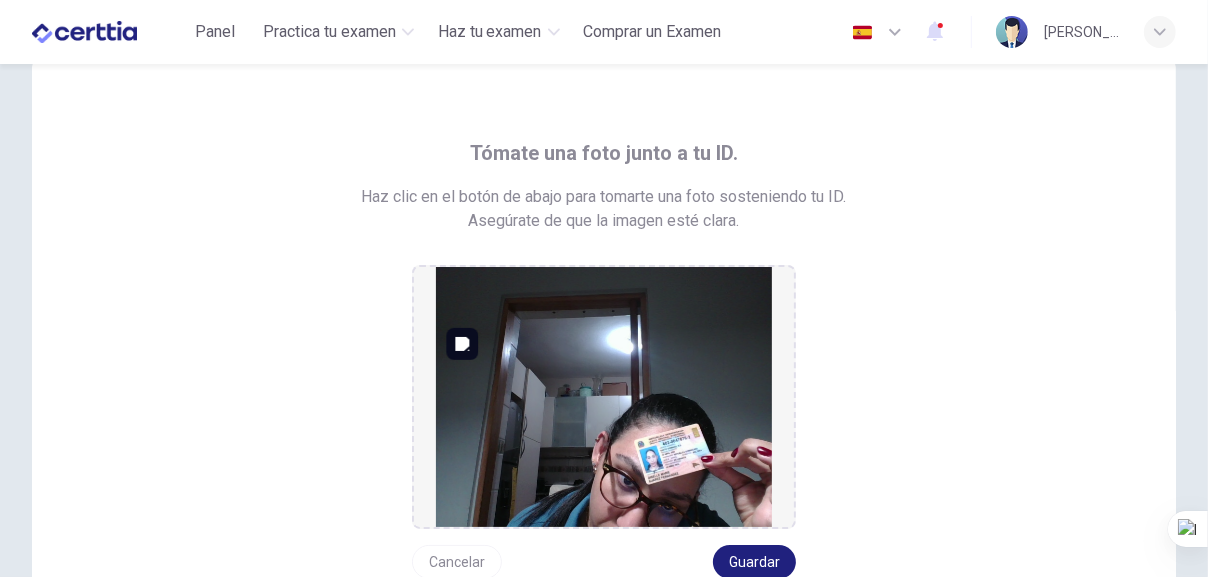 scroll, scrollTop: 111, scrollLeft: 0, axis: vertical 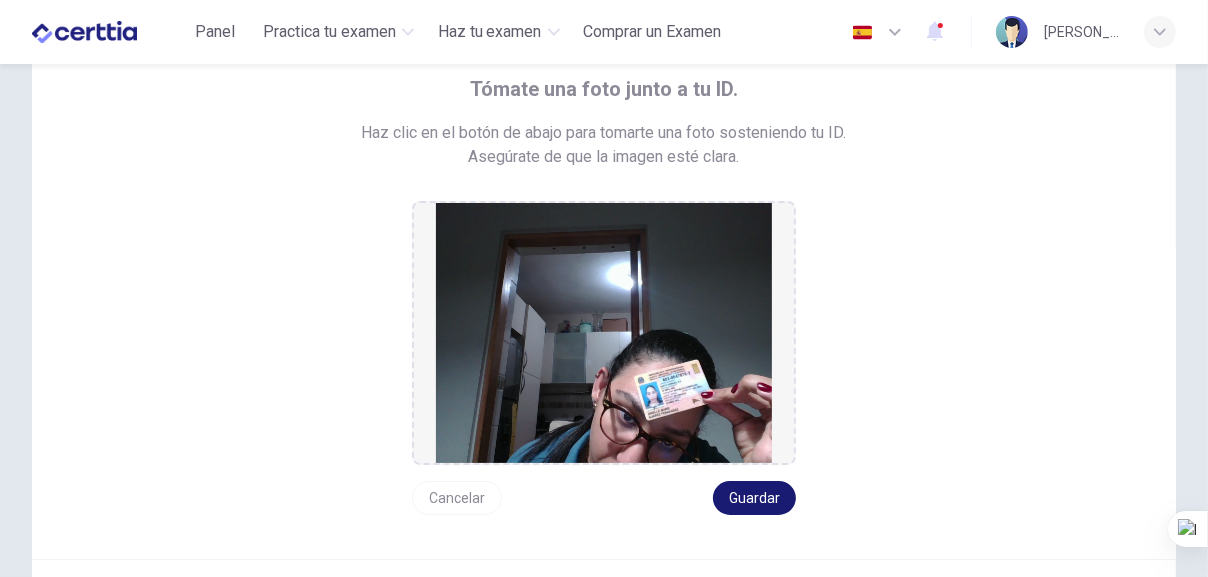 click on "Guardar" at bounding box center (754, 498) 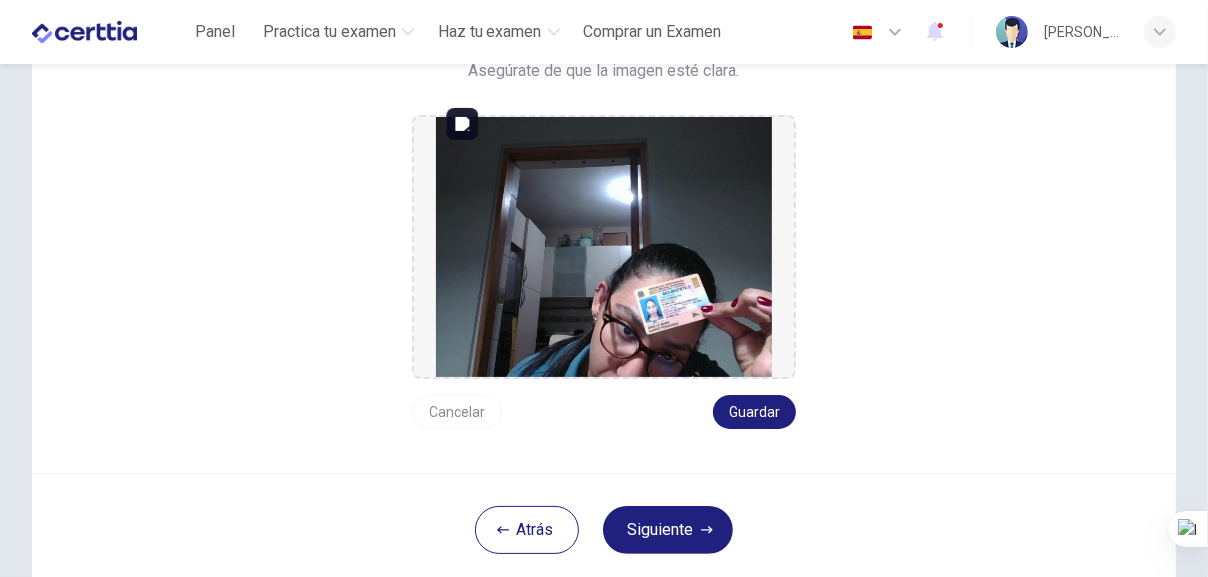 scroll, scrollTop: 222, scrollLeft: 0, axis: vertical 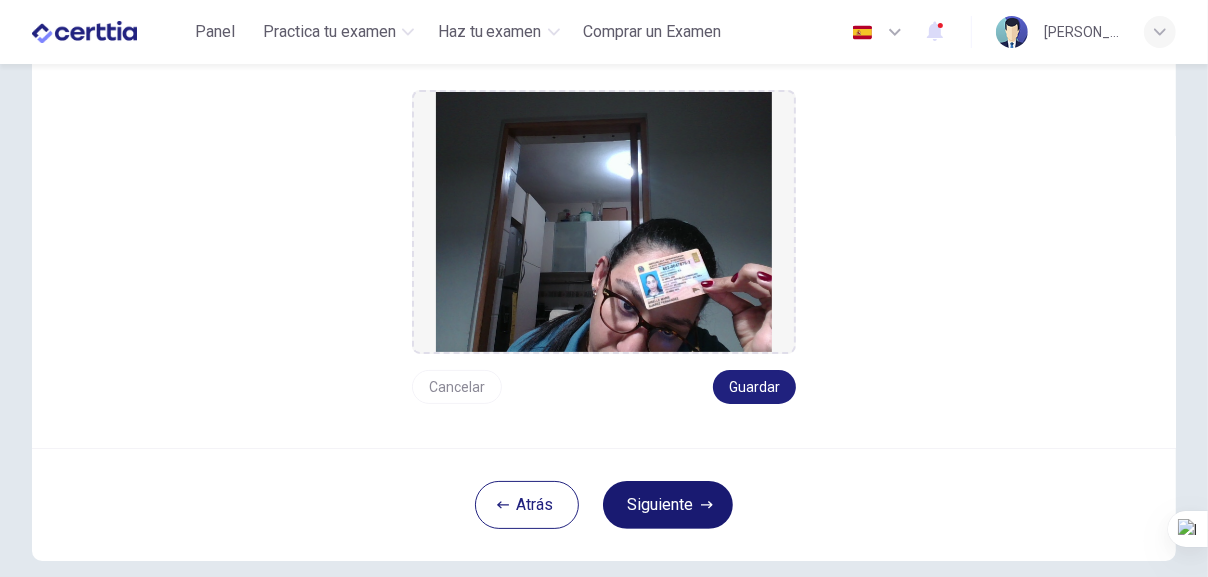 click 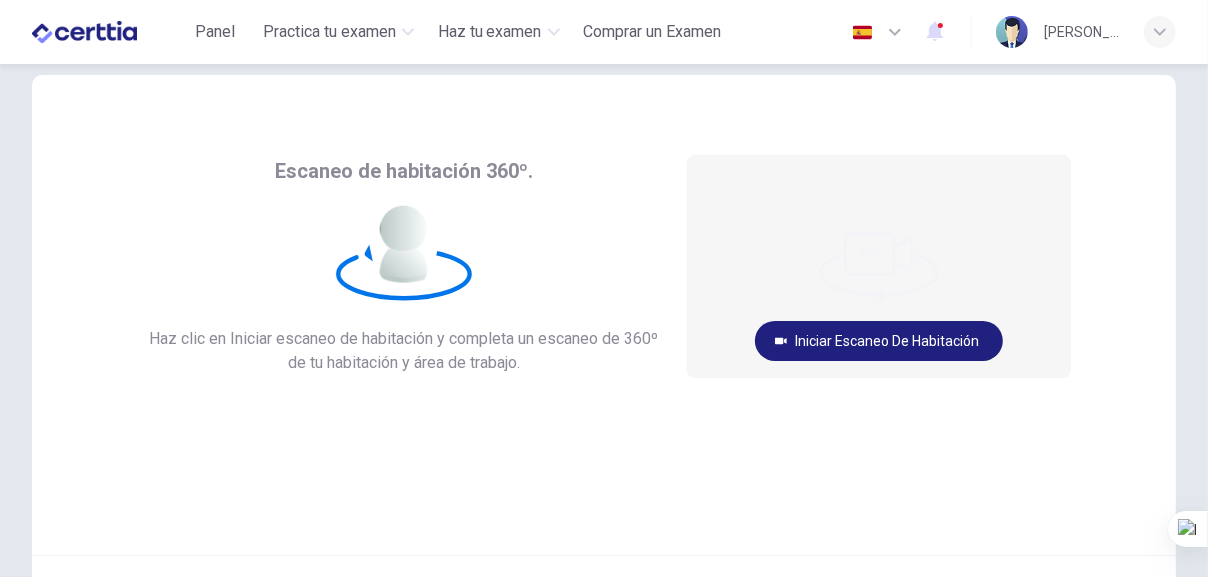 scroll, scrollTop: 0, scrollLeft: 0, axis: both 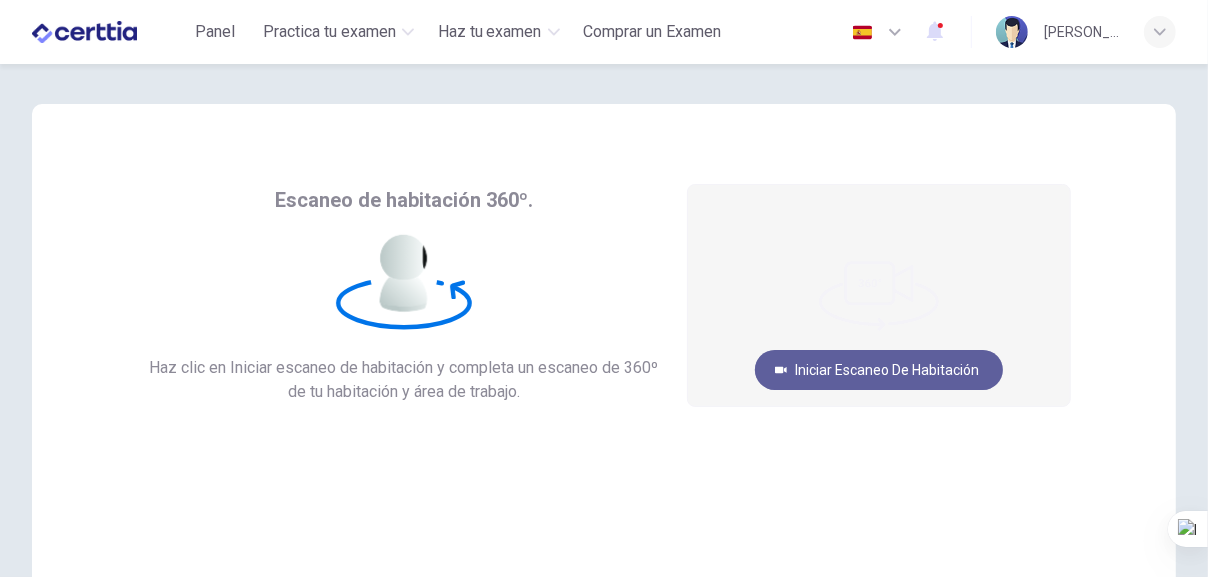 click on "Iniciar escaneo de habitación" at bounding box center [879, 370] 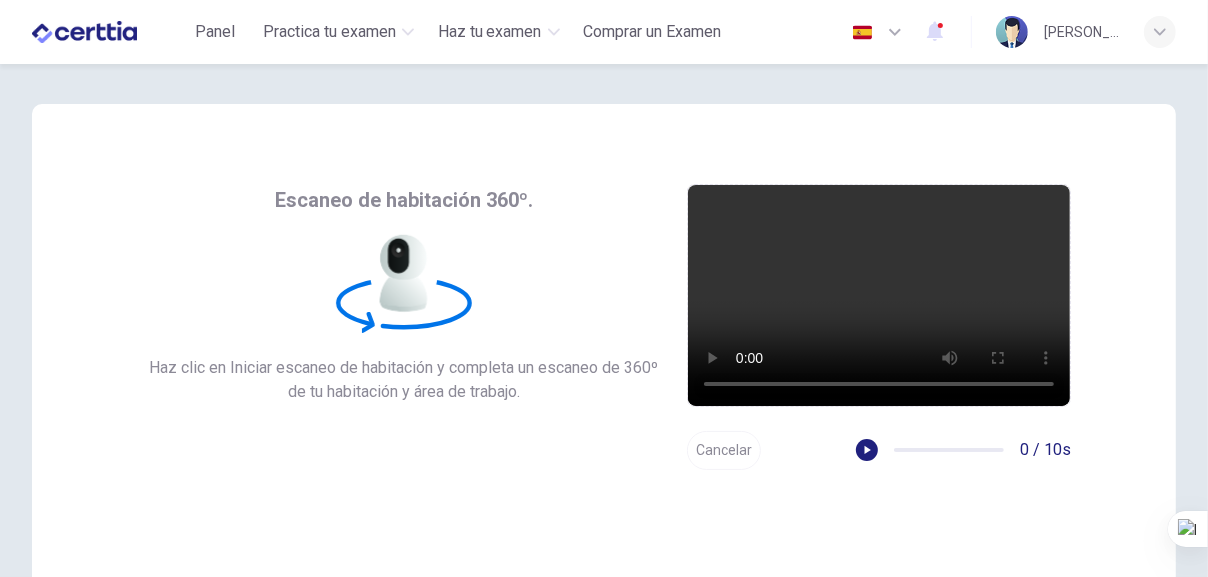 click on "Cancelar" at bounding box center (724, 450) 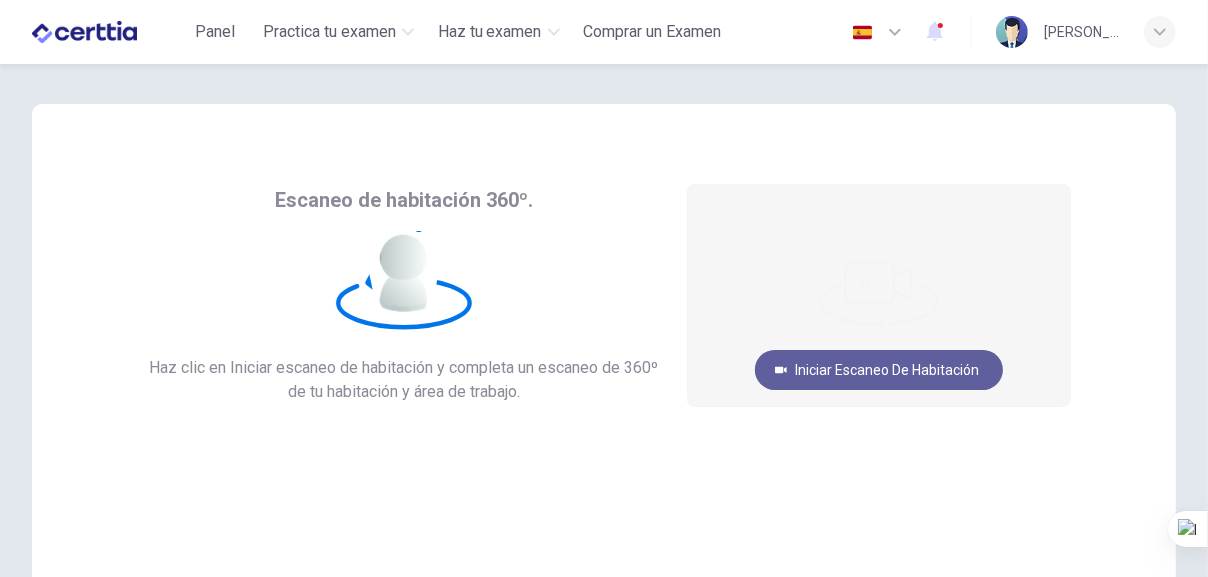 click on "Iniciar escaneo de habitación" at bounding box center (879, 370) 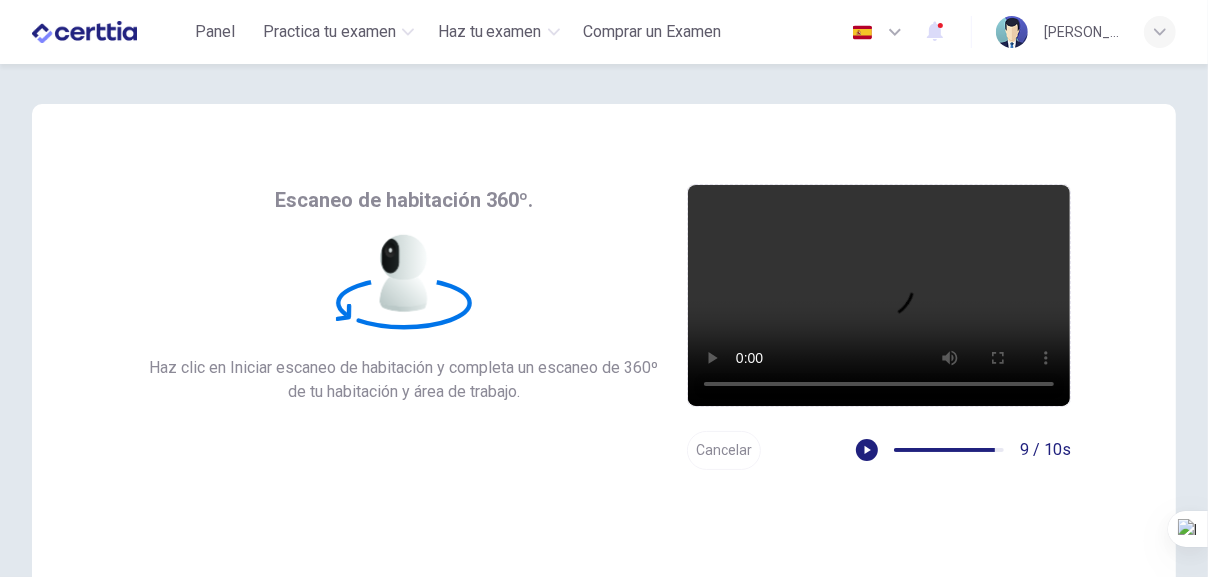 scroll, scrollTop: 216, scrollLeft: 0, axis: vertical 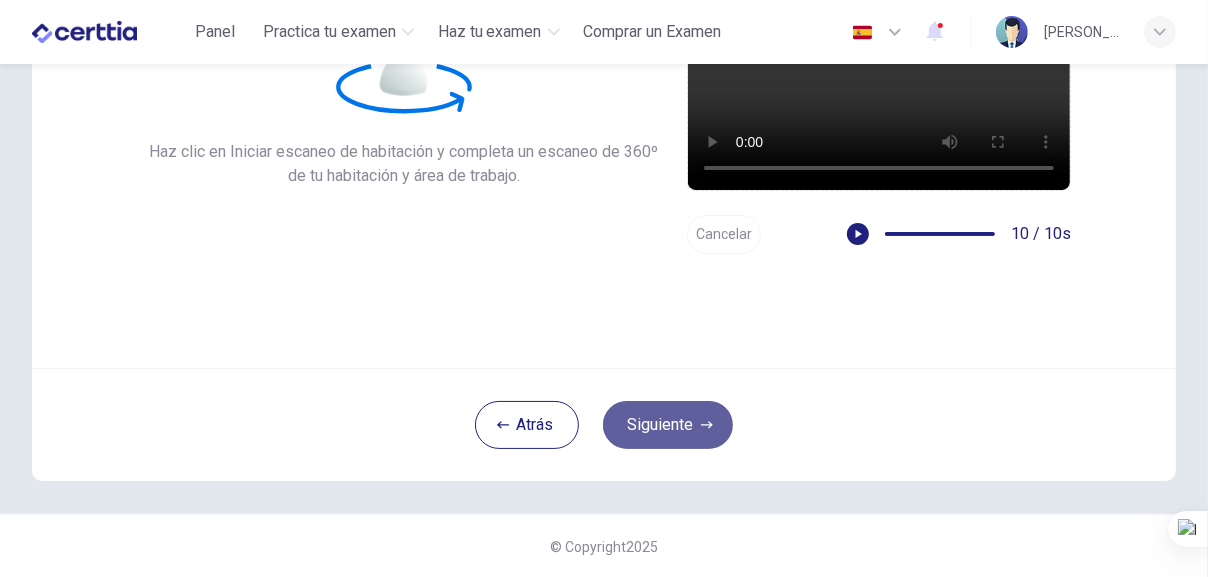 click on "Siguiente" at bounding box center [668, 425] 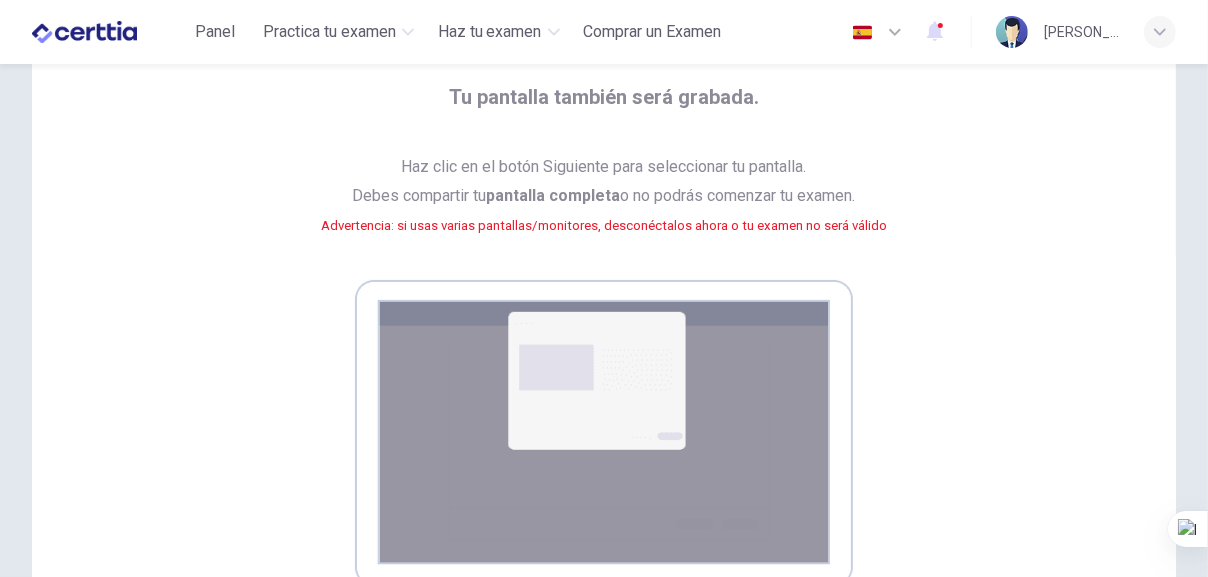scroll, scrollTop: 101, scrollLeft: 0, axis: vertical 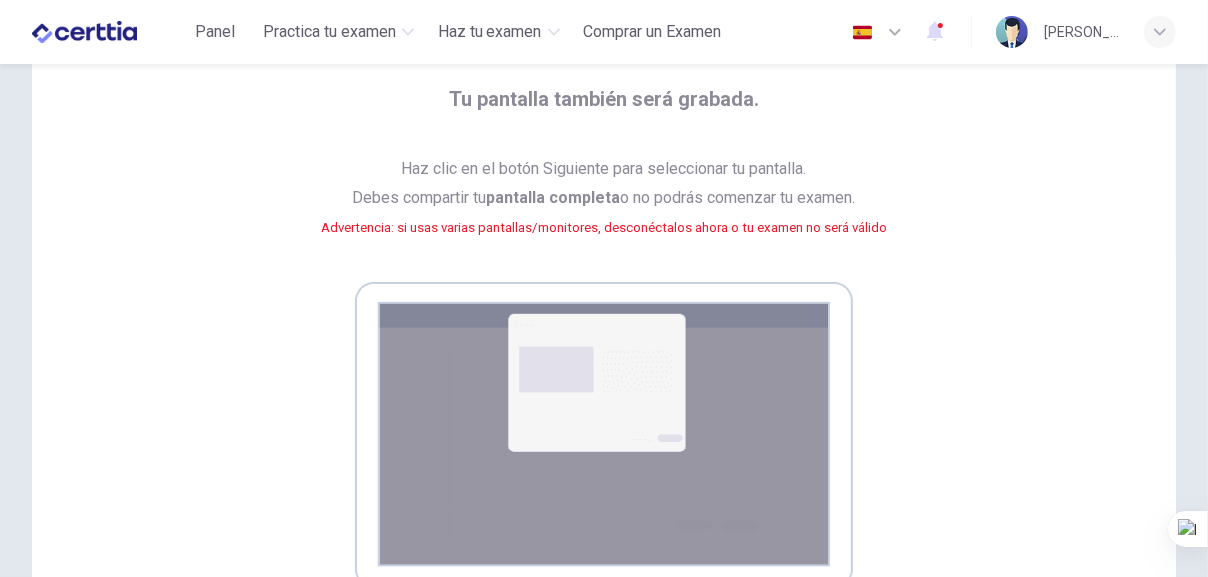 click on "Tu pantalla también será grabada. Haz clic en el botón Siguiente para seleccionar tu pantalla.  Debes compartir tu  pantalla completa  o no podrás comenzar tu examen.    Advertencia: si usas varias pantallas/monitores, desconéctalos ahora o tu examen no será válido" at bounding box center (604, 363) 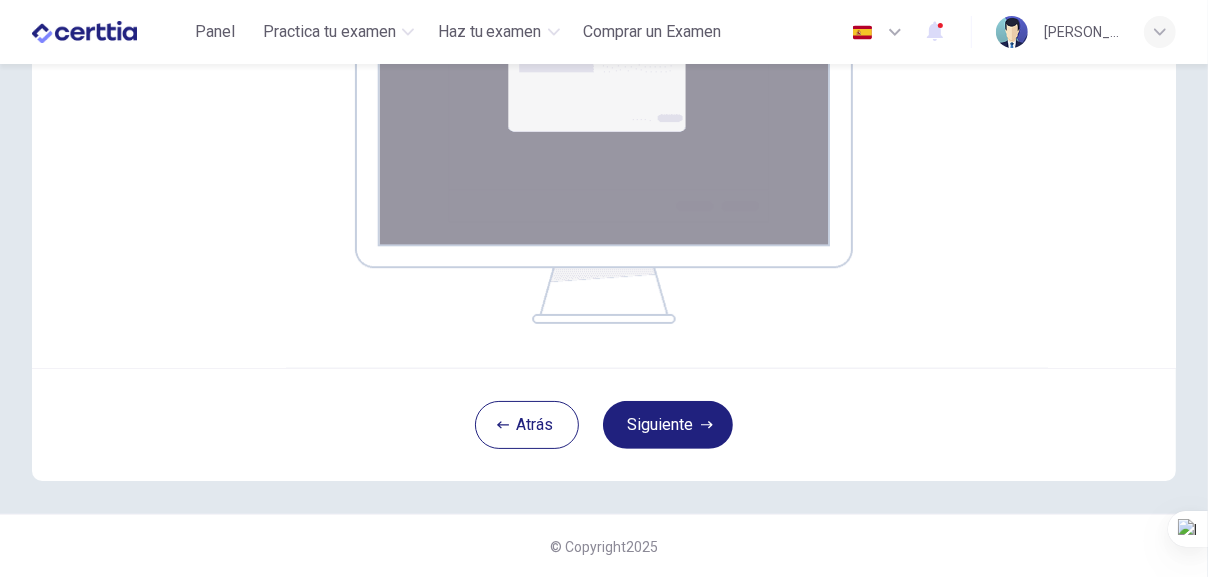 scroll, scrollTop: 419, scrollLeft: 0, axis: vertical 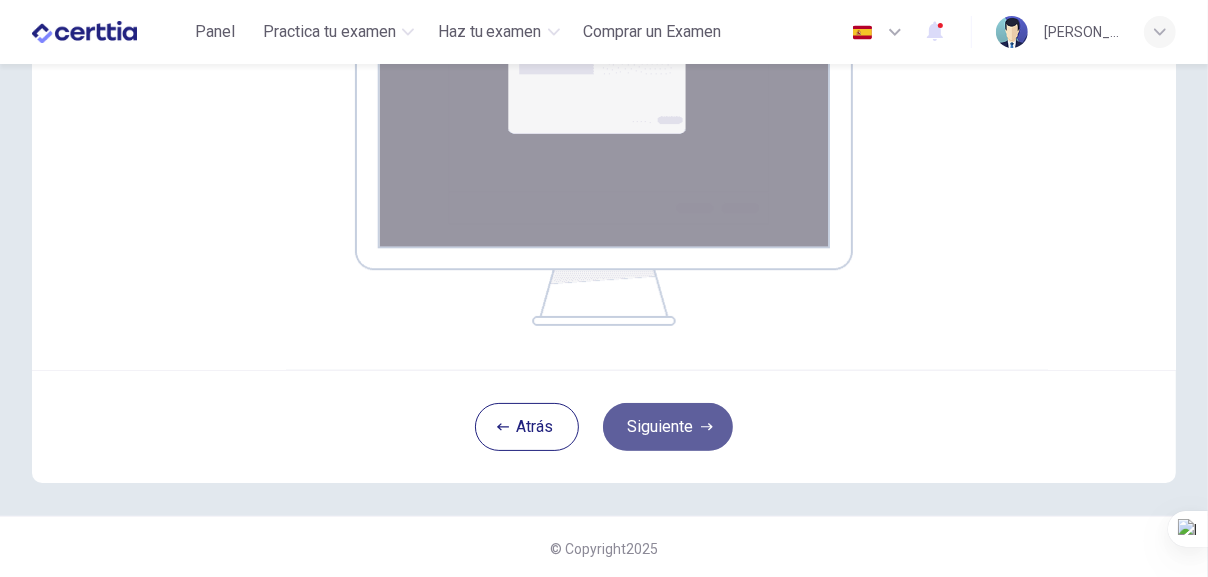 click on "Siguiente" at bounding box center [668, 427] 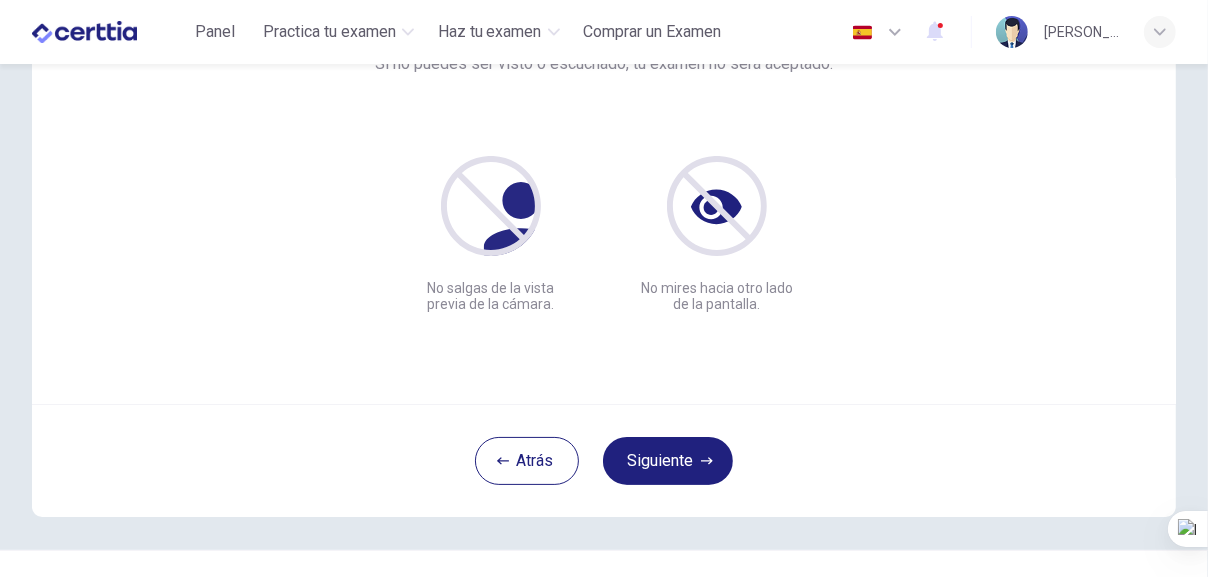 scroll, scrollTop: 179, scrollLeft: 0, axis: vertical 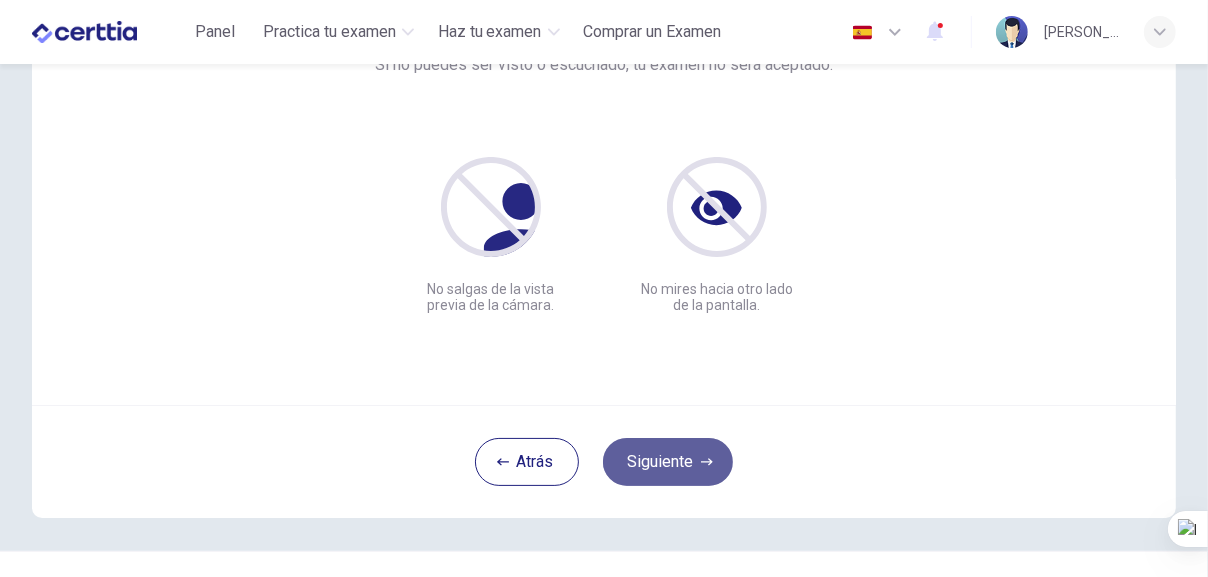 click on "Siguiente" at bounding box center [668, 462] 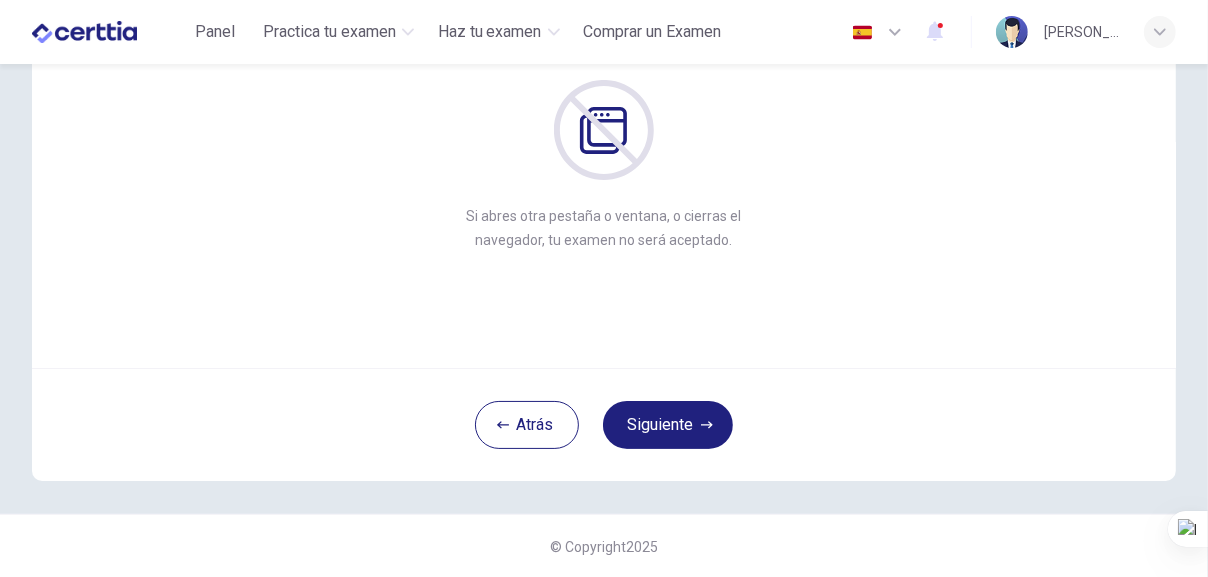 scroll, scrollTop: 214, scrollLeft: 0, axis: vertical 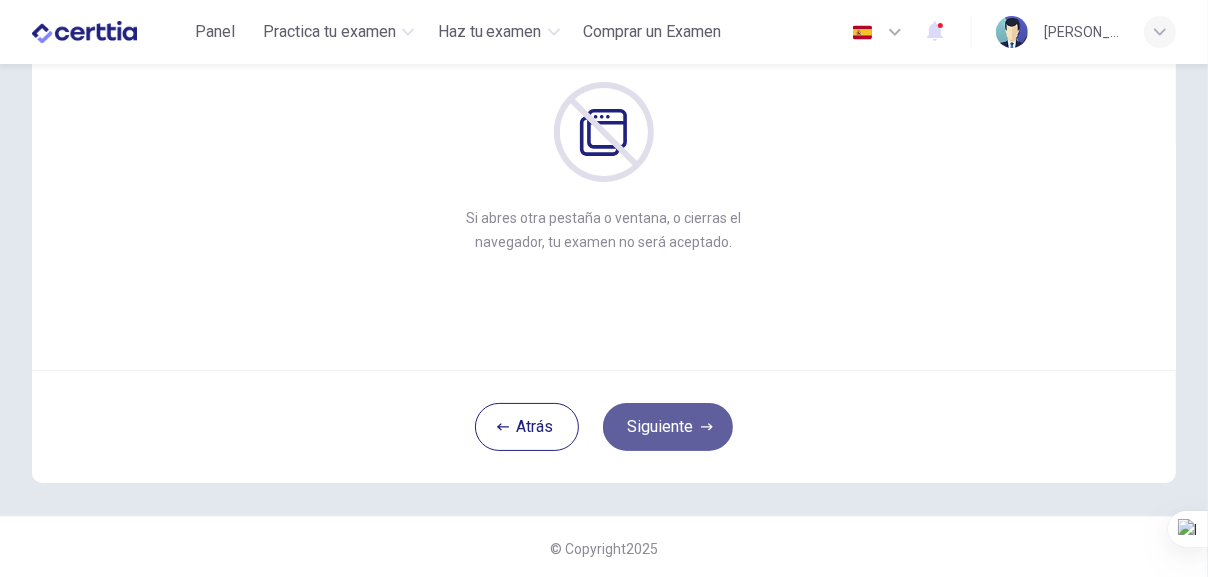 click on "Siguiente" at bounding box center (668, 427) 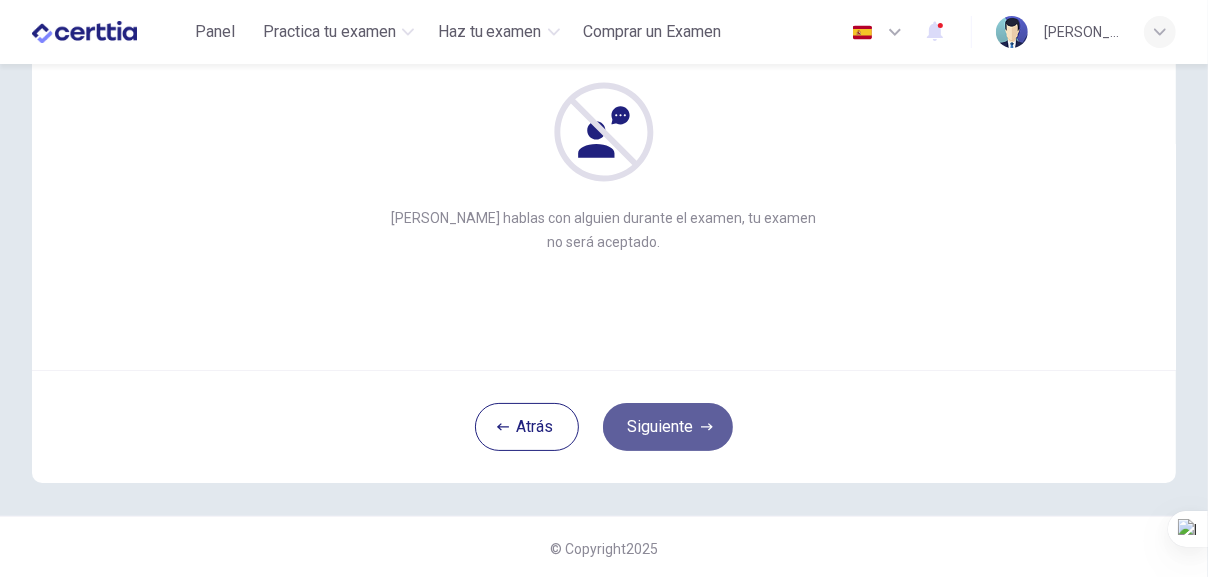 click on "Siguiente" at bounding box center [668, 427] 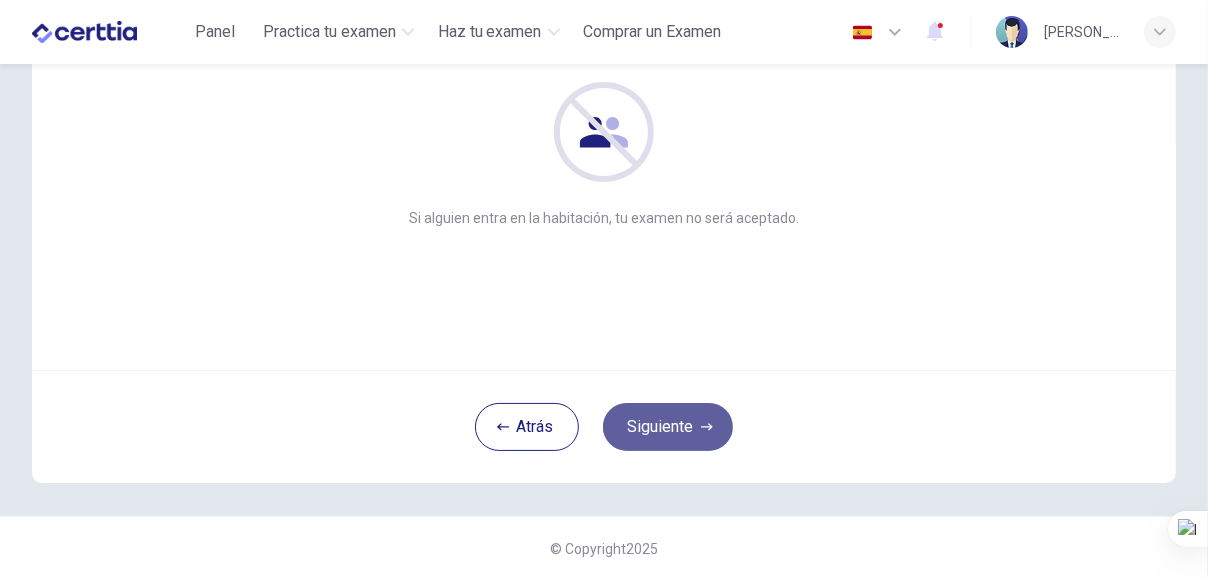 click on "Siguiente" at bounding box center [668, 427] 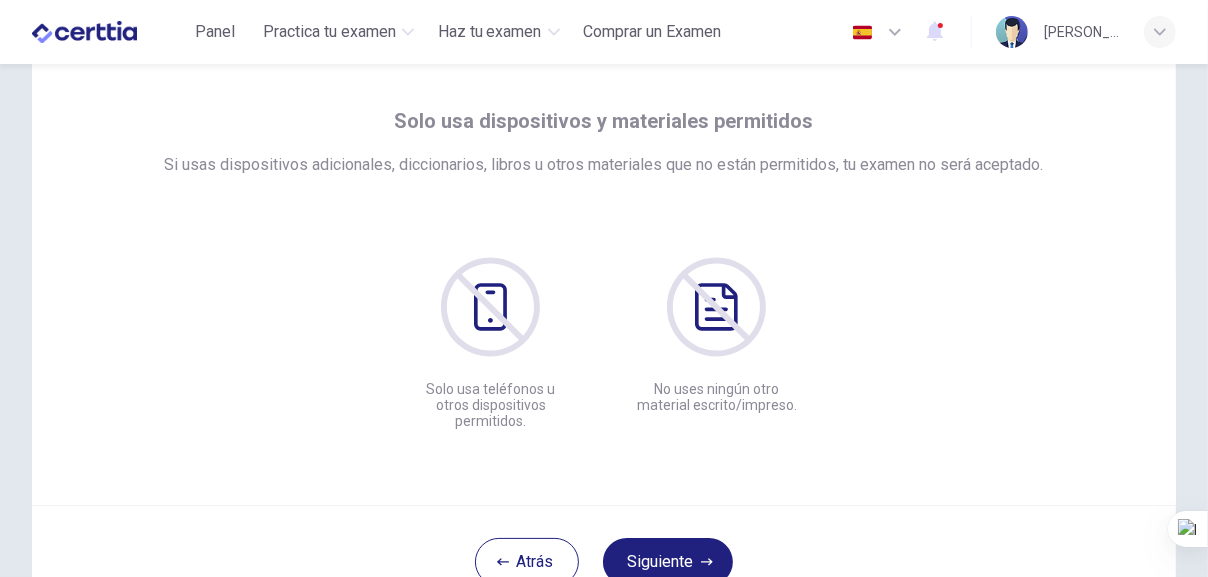 scroll, scrollTop: 216, scrollLeft: 0, axis: vertical 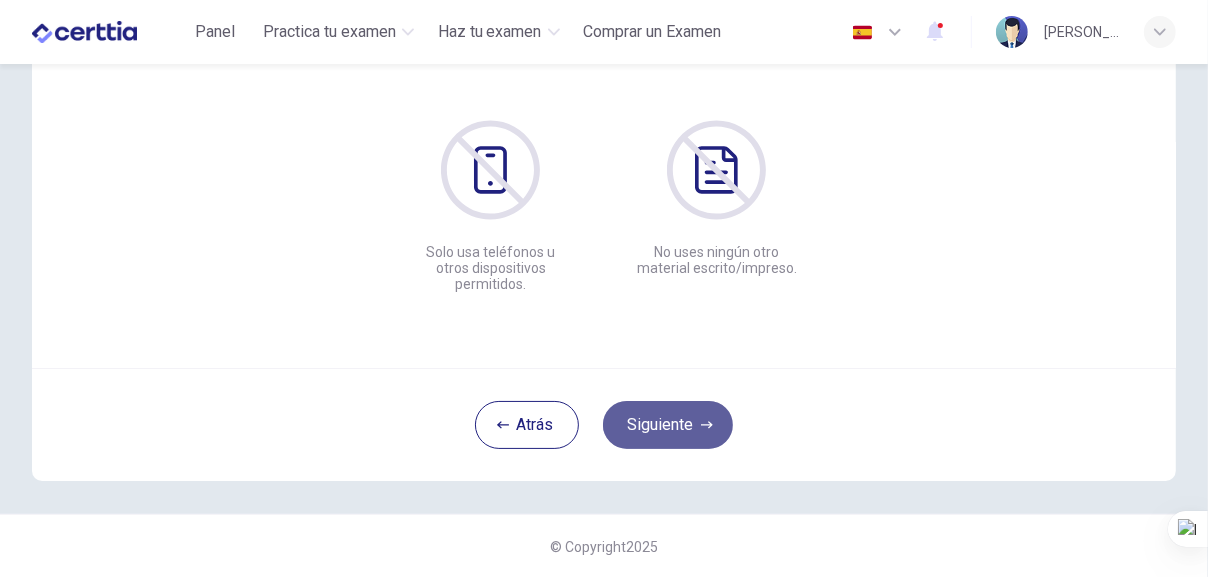 click on "Siguiente" at bounding box center (668, 425) 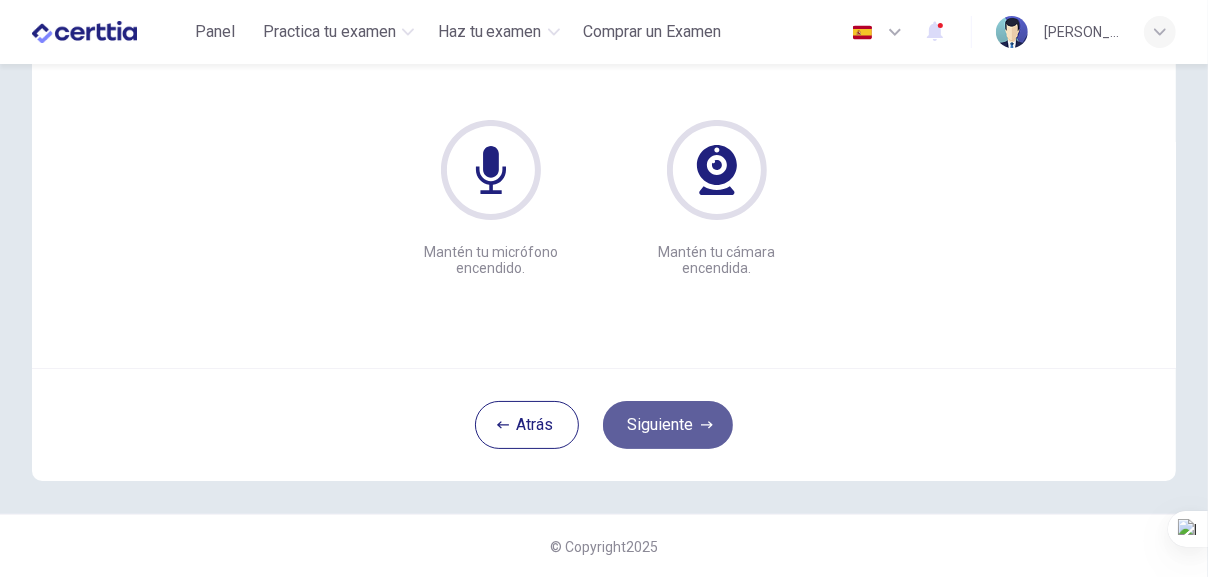 click on "Siguiente" at bounding box center (668, 425) 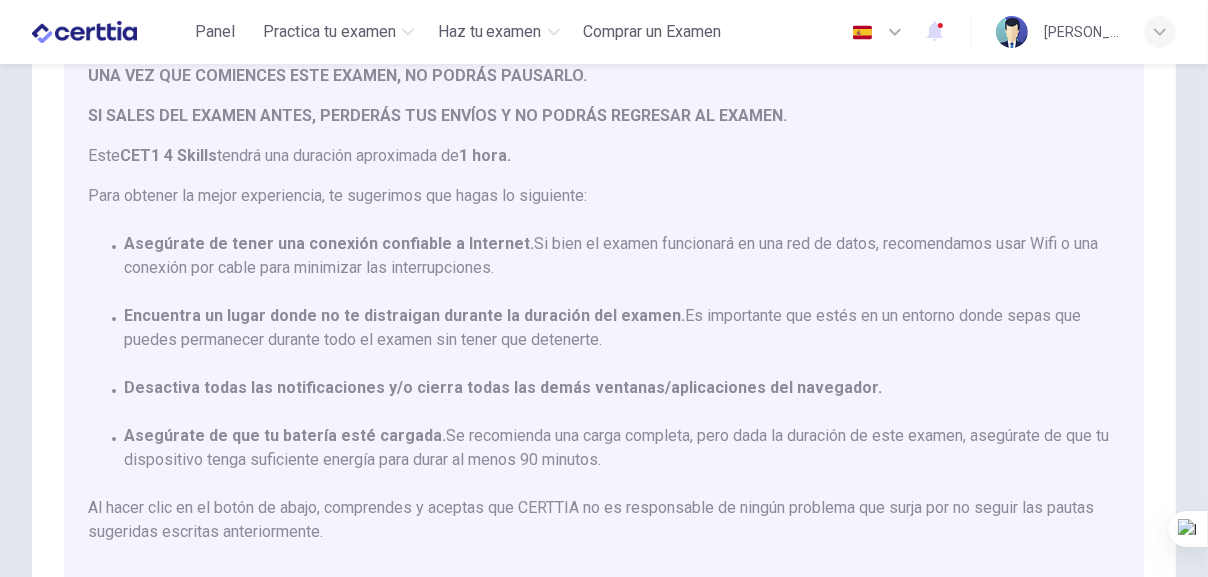 scroll, scrollTop: 0, scrollLeft: 0, axis: both 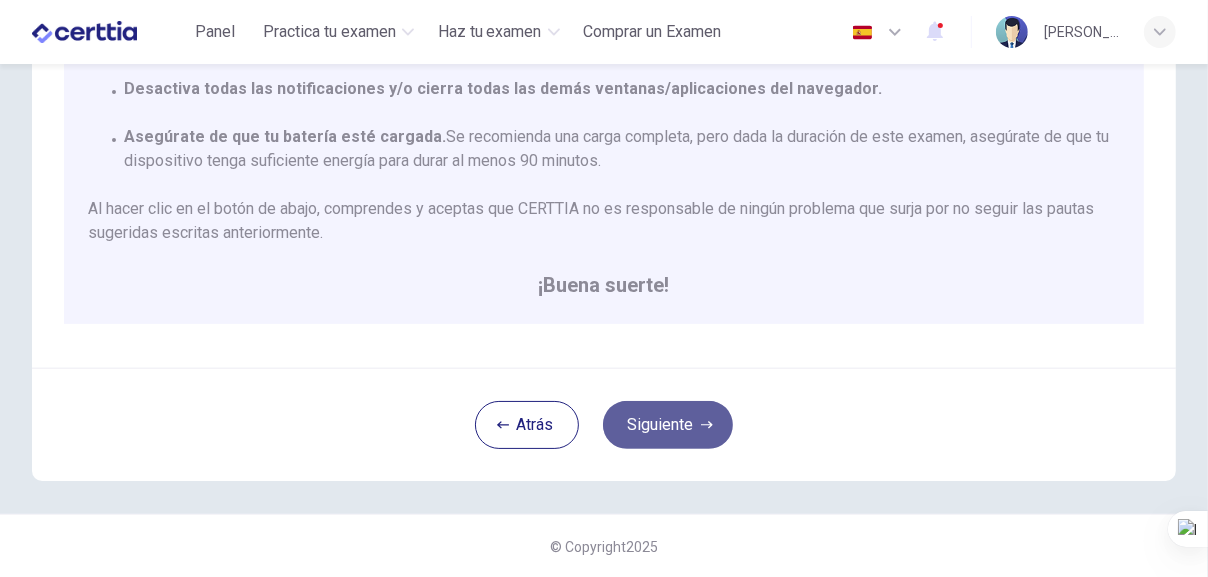 click on "Siguiente" at bounding box center (668, 425) 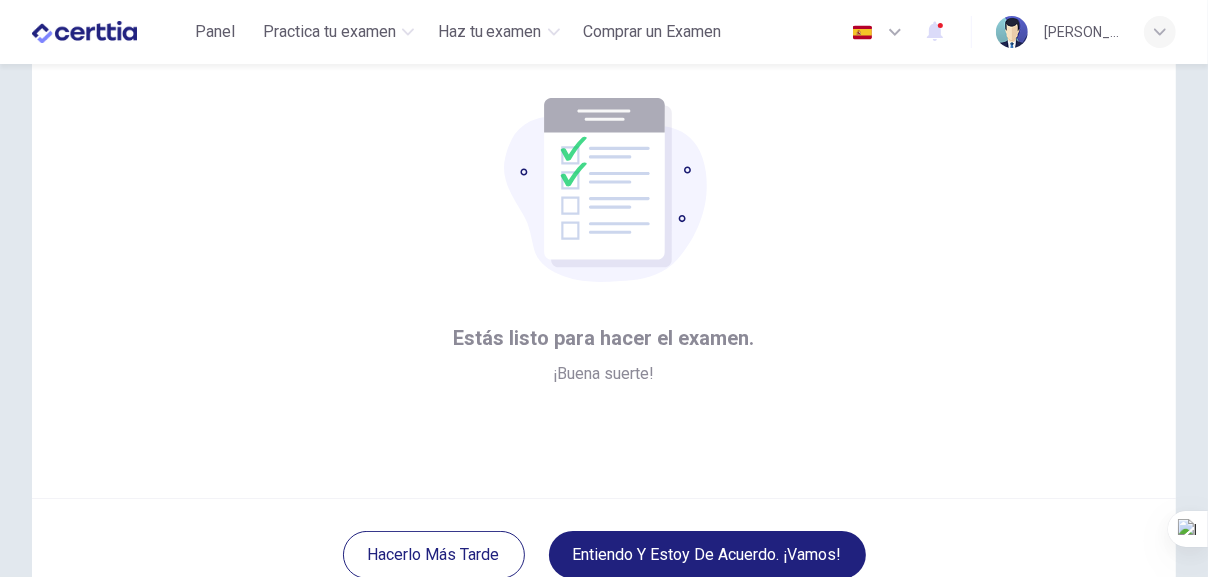 scroll, scrollTop: 216, scrollLeft: 0, axis: vertical 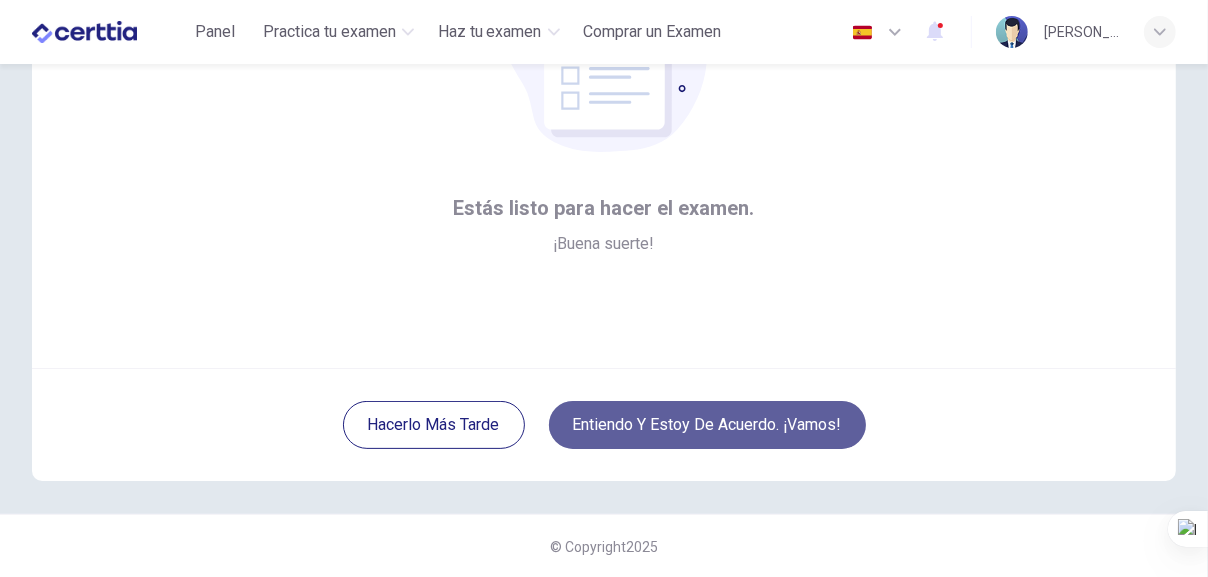 click on "Entiendo y estoy de acuerdo. ¡Vamos!" at bounding box center [707, 425] 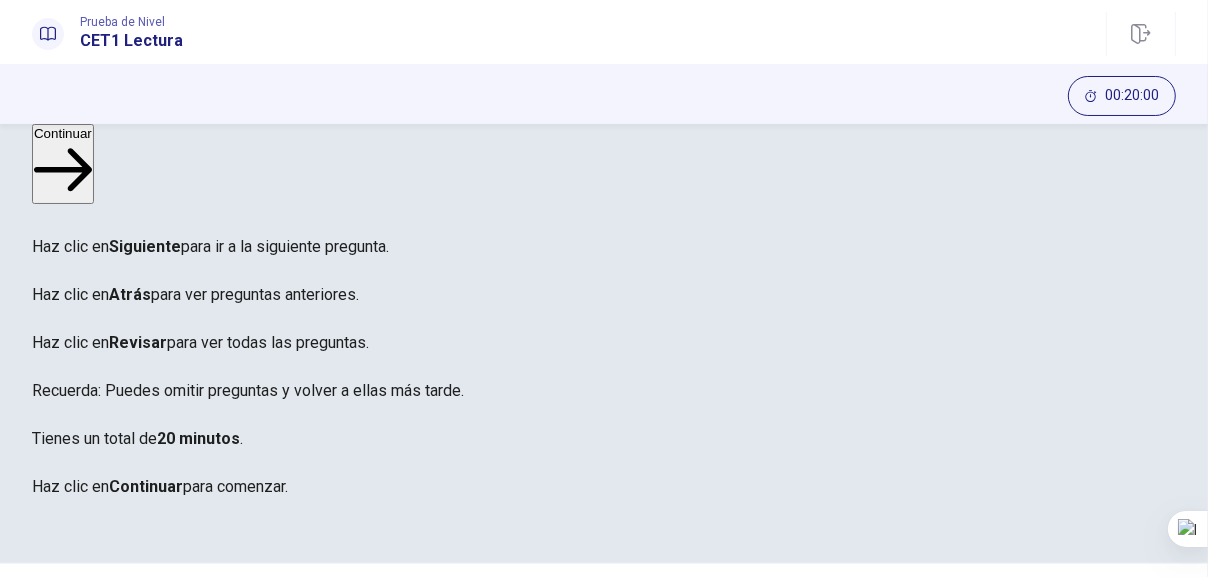 scroll, scrollTop: 236, scrollLeft: 0, axis: vertical 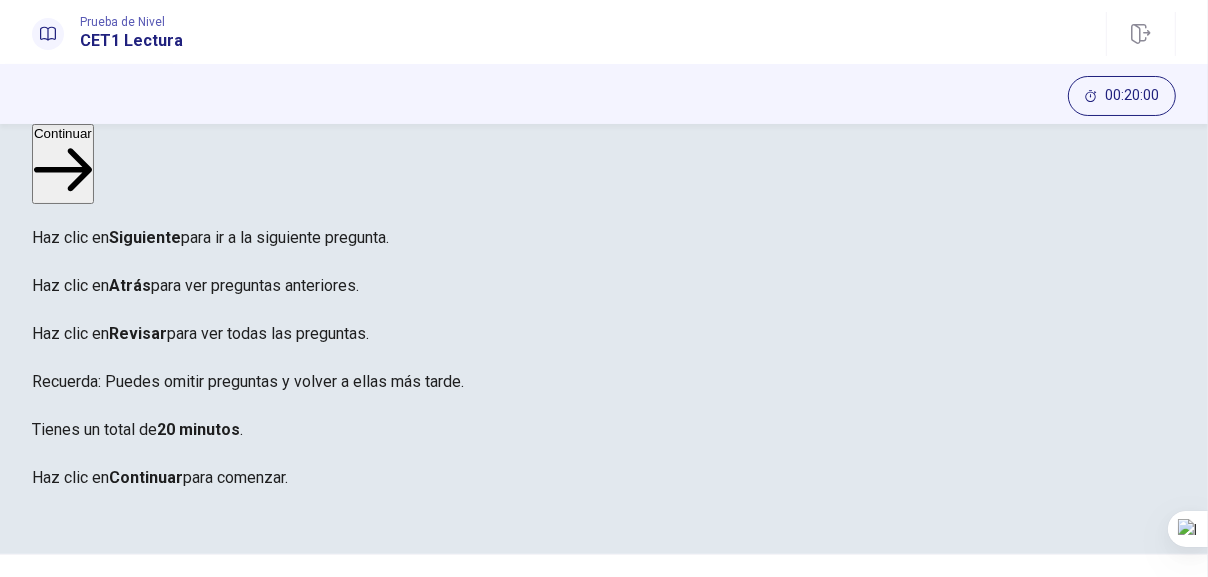click on "Continuar" at bounding box center [63, 164] 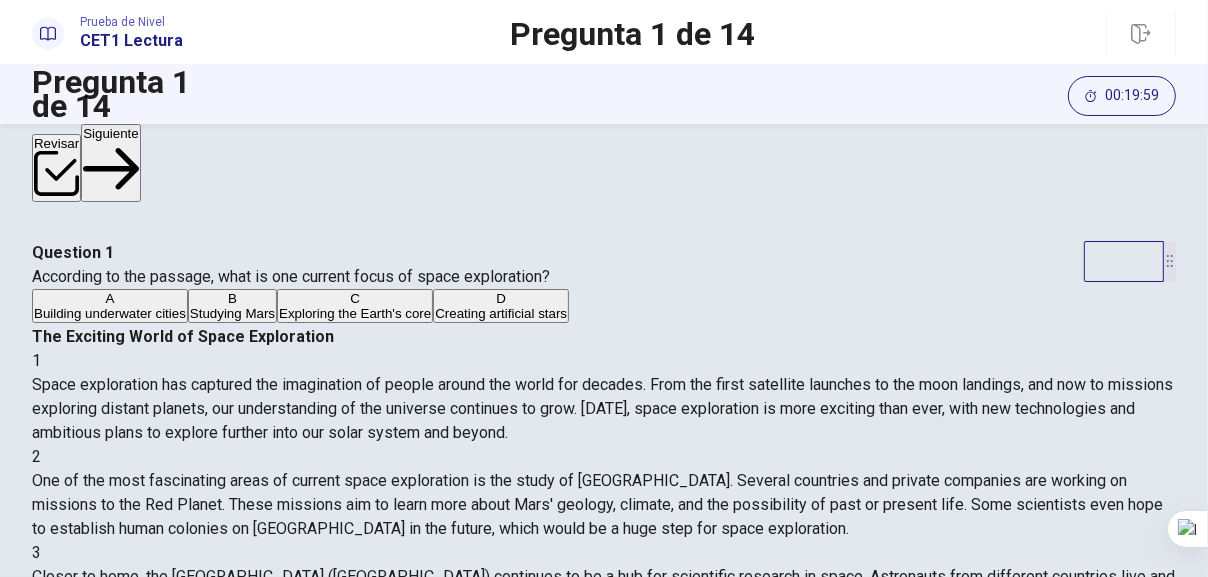 scroll, scrollTop: 0, scrollLeft: 0, axis: both 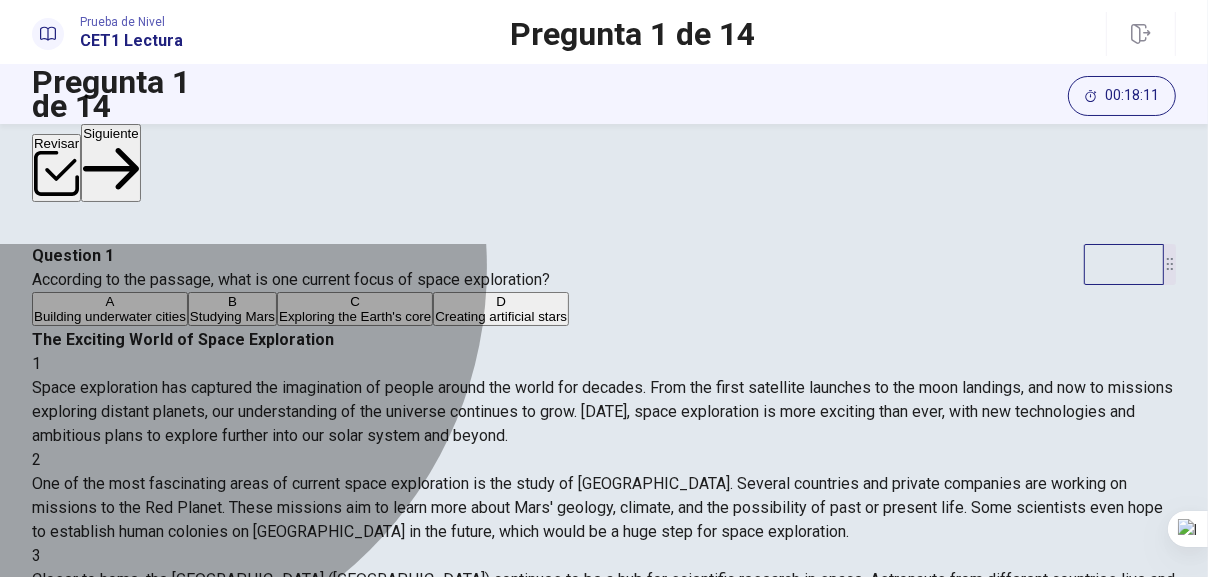 click on "Studying Mars" at bounding box center [232, 316] 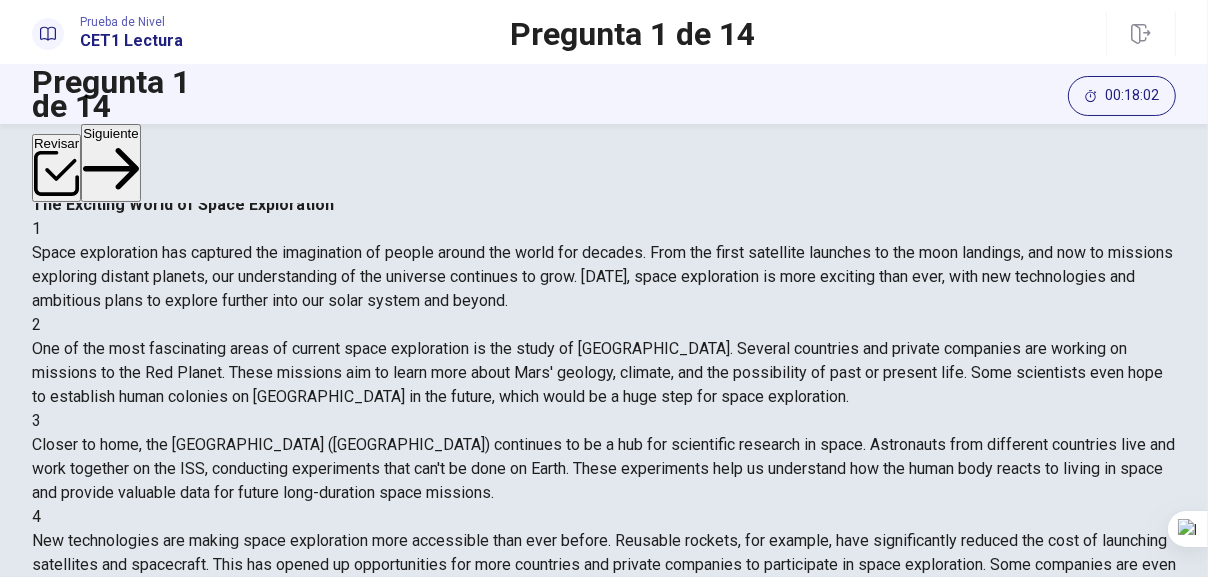 scroll, scrollTop: 136, scrollLeft: 0, axis: vertical 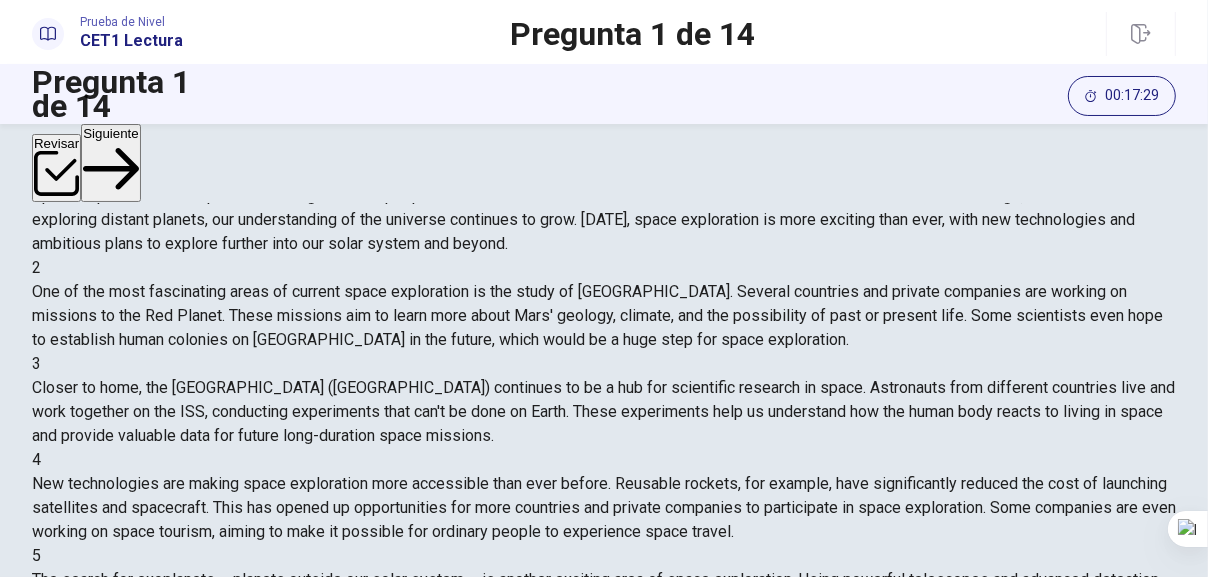 click on "Siguiente" at bounding box center (111, 163) 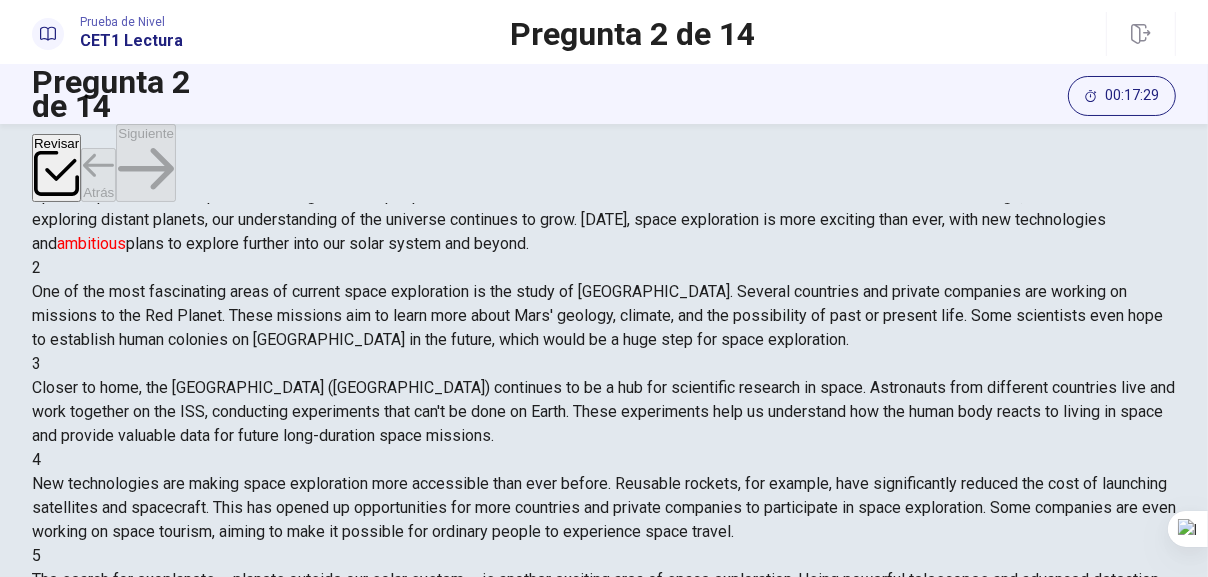 scroll, scrollTop: 0, scrollLeft: 0, axis: both 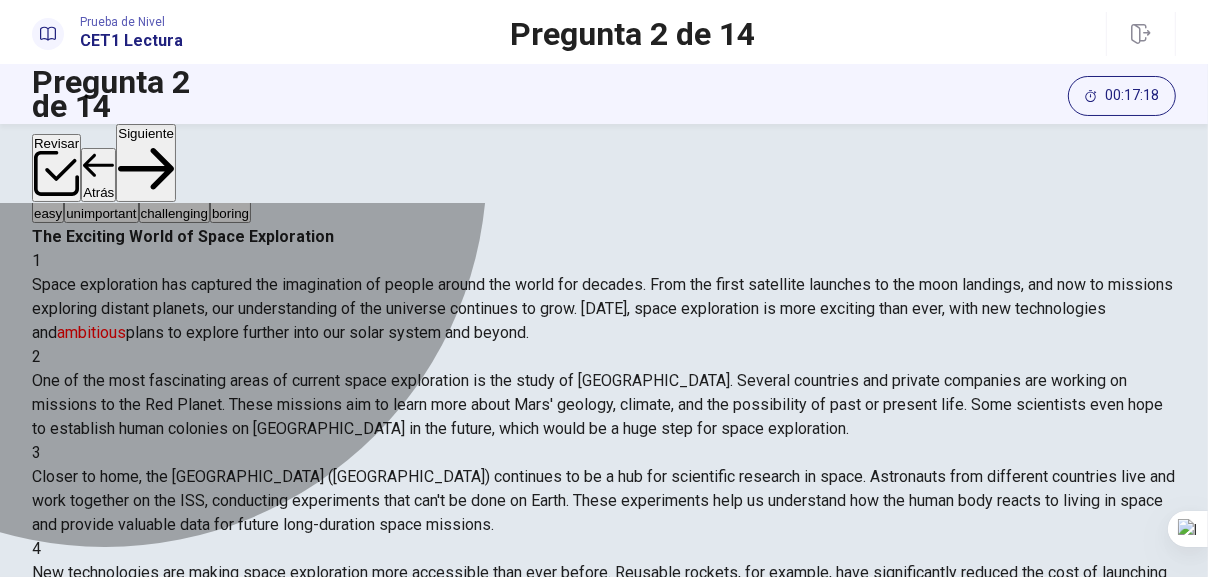 click on "challenging" at bounding box center (174, 213) 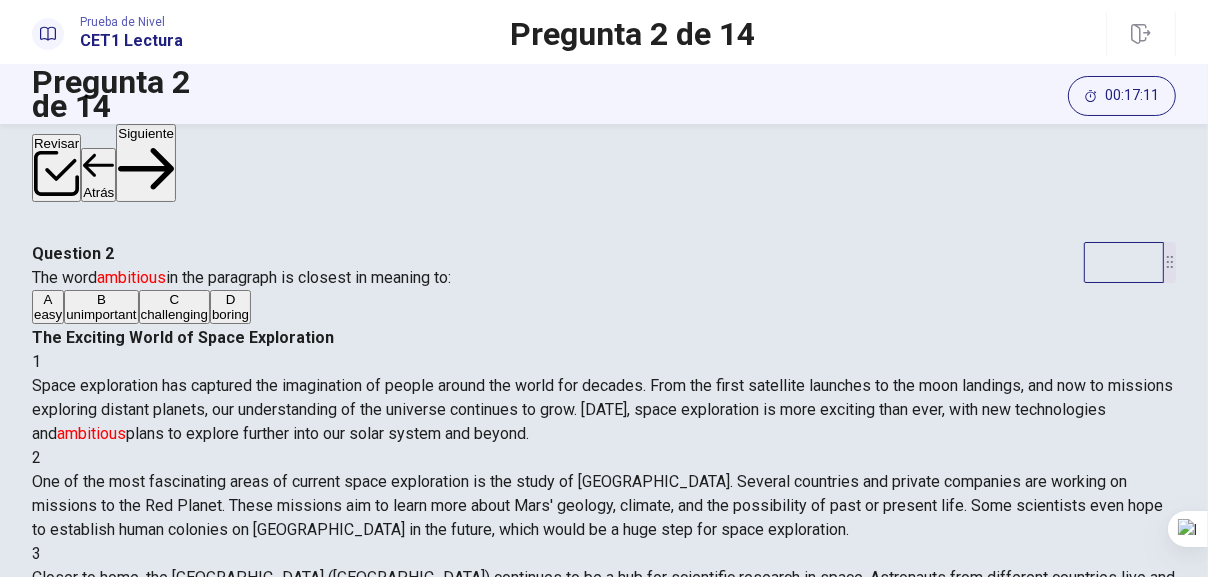 scroll, scrollTop: 1, scrollLeft: 0, axis: vertical 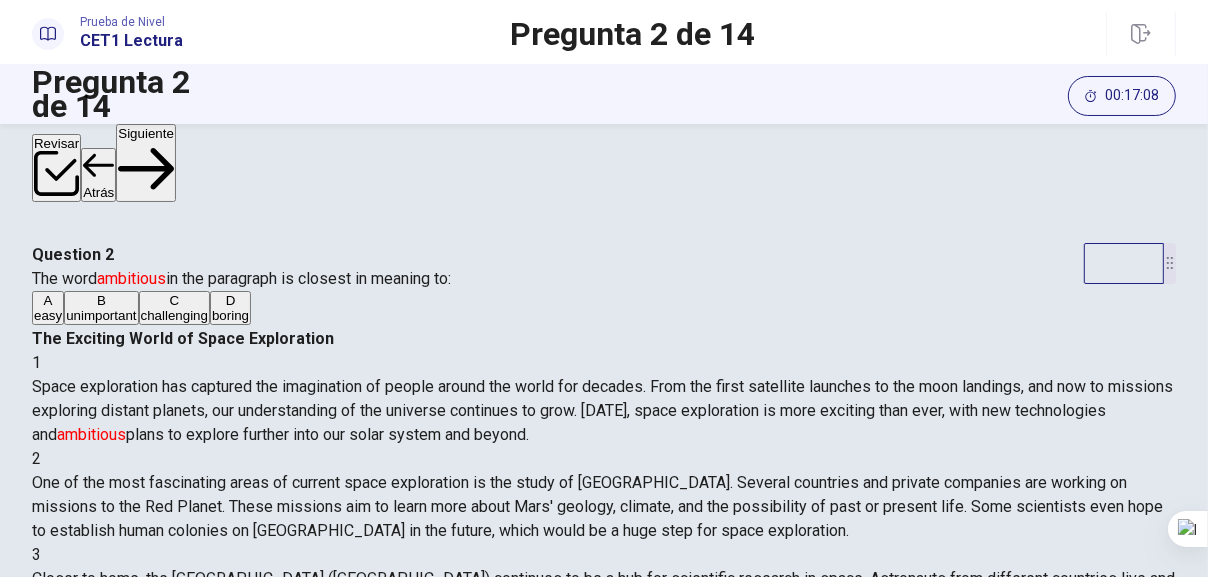 click on "Siguiente" at bounding box center [146, 163] 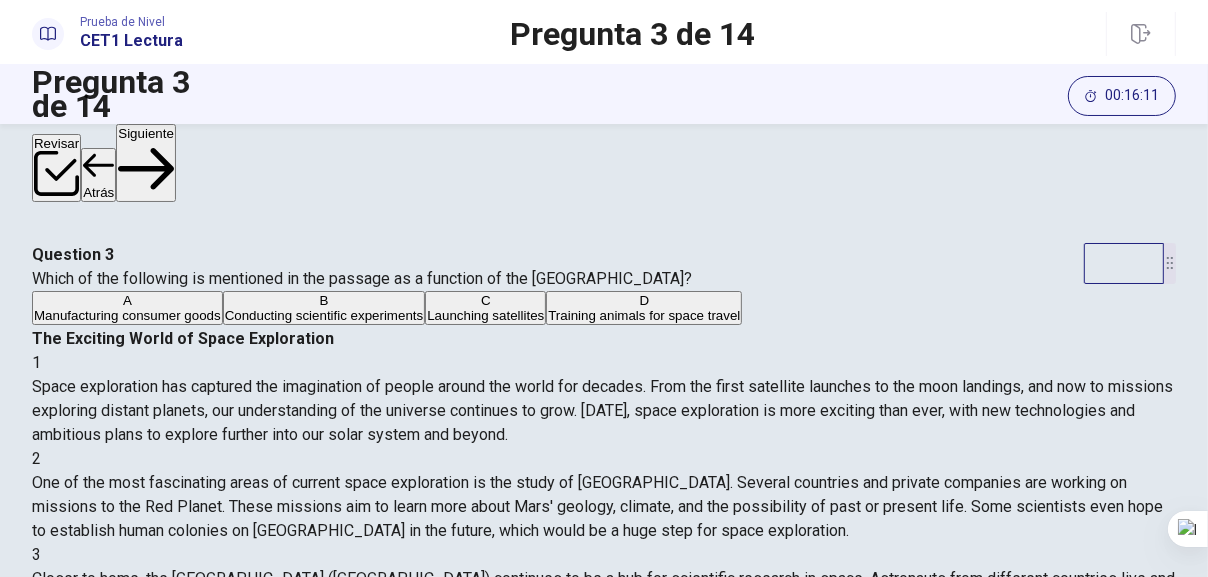 scroll, scrollTop: 348, scrollLeft: 0, axis: vertical 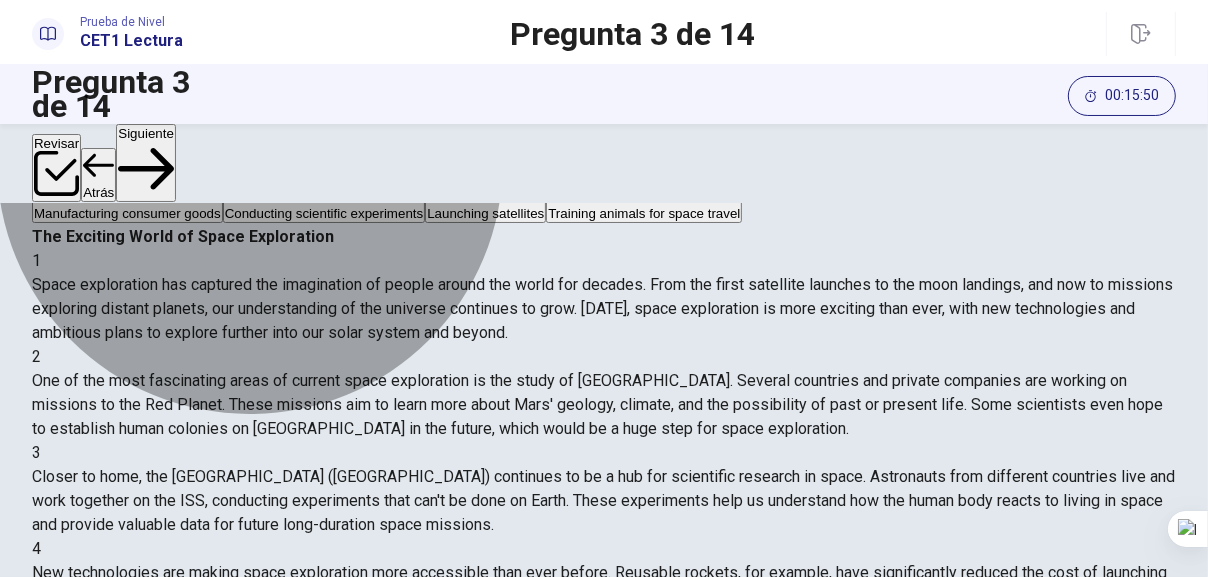 click on "Conducting scientific experiments" at bounding box center [324, 213] 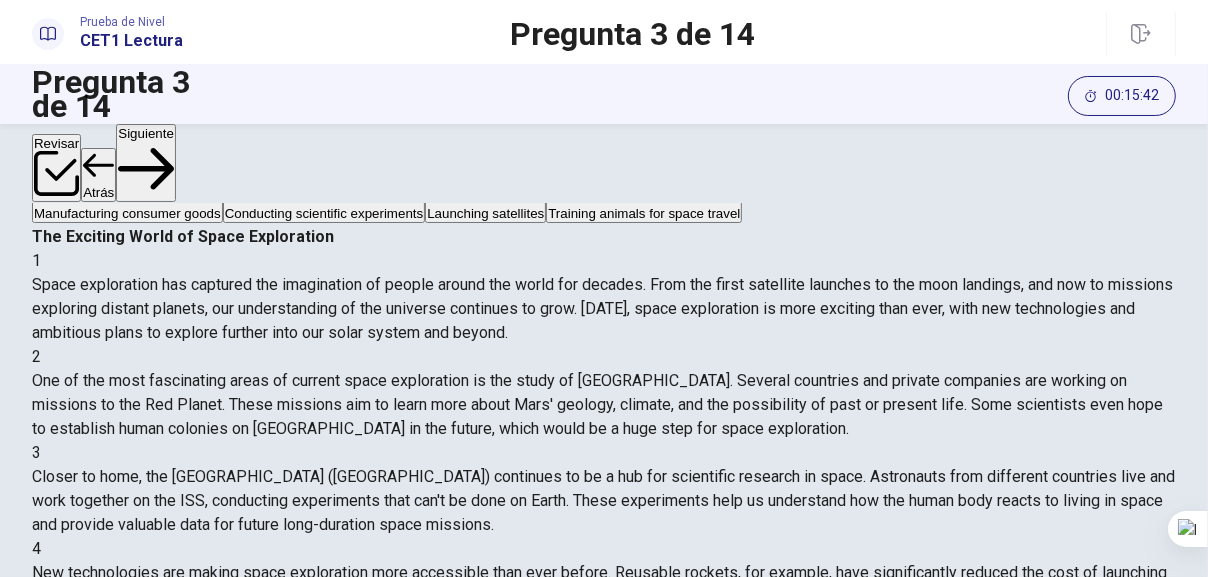 scroll, scrollTop: 399, scrollLeft: 0, axis: vertical 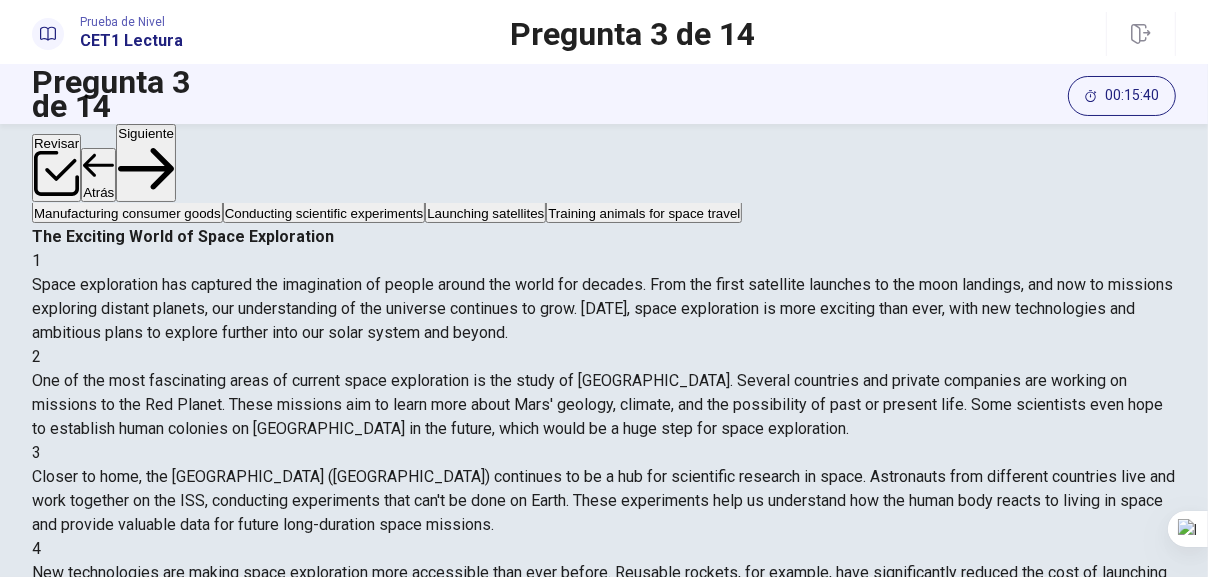 click on "Siguiente" at bounding box center [146, 163] 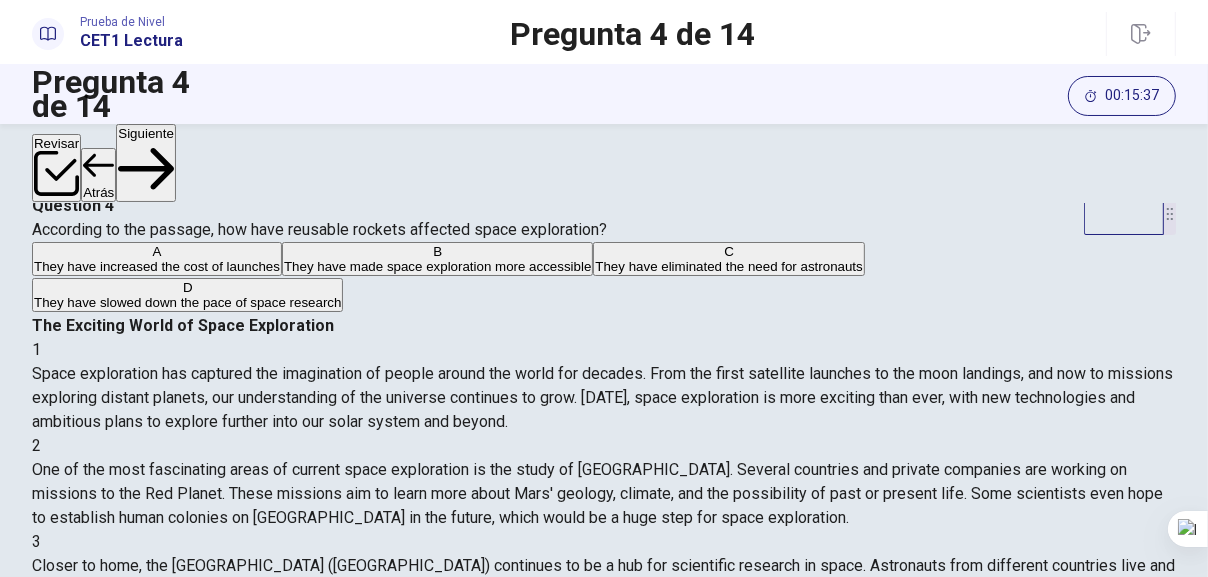 scroll, scrollTop: 53, scrollLeft: 0, axis: vertical 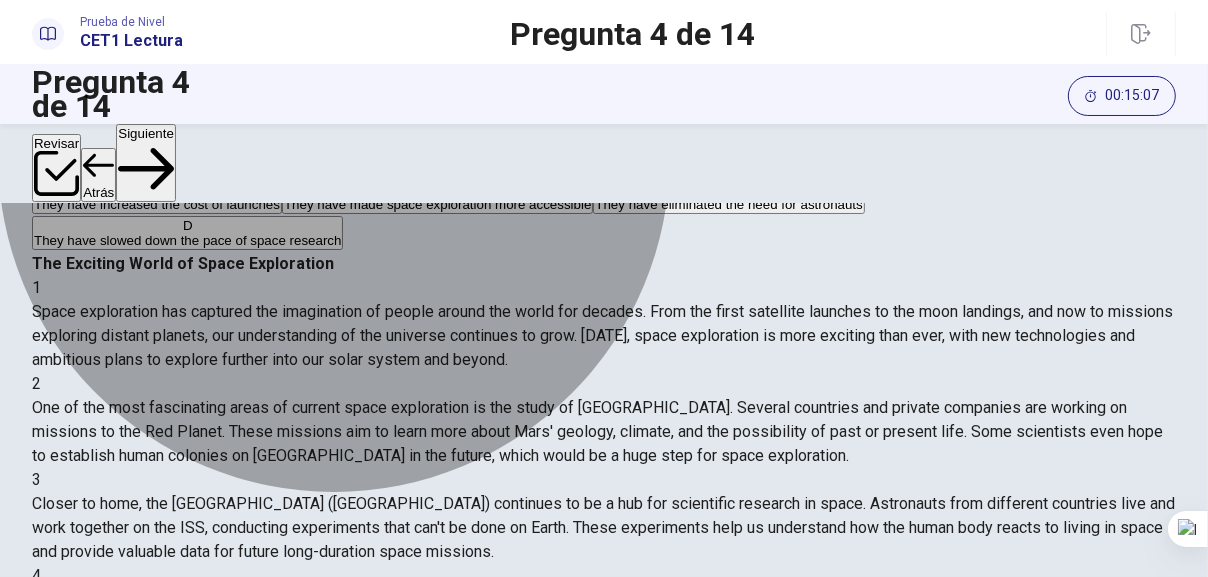 click on "They have made space exploration more accessible" at bounding box center (437, 204) 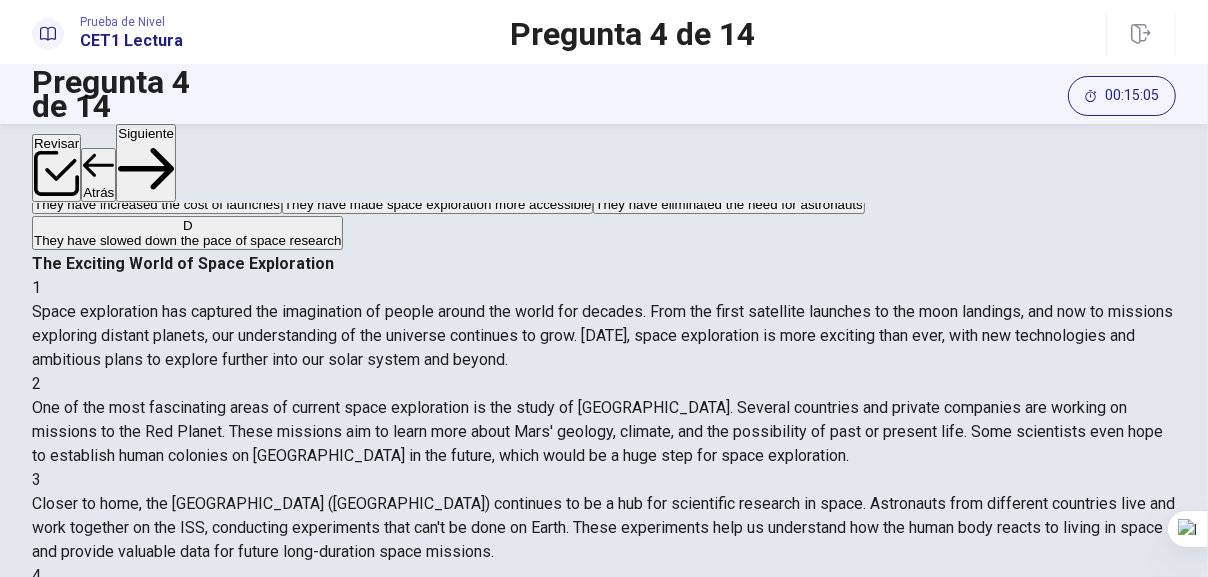 click on "Siguiente" at bounding box center [146, 163] 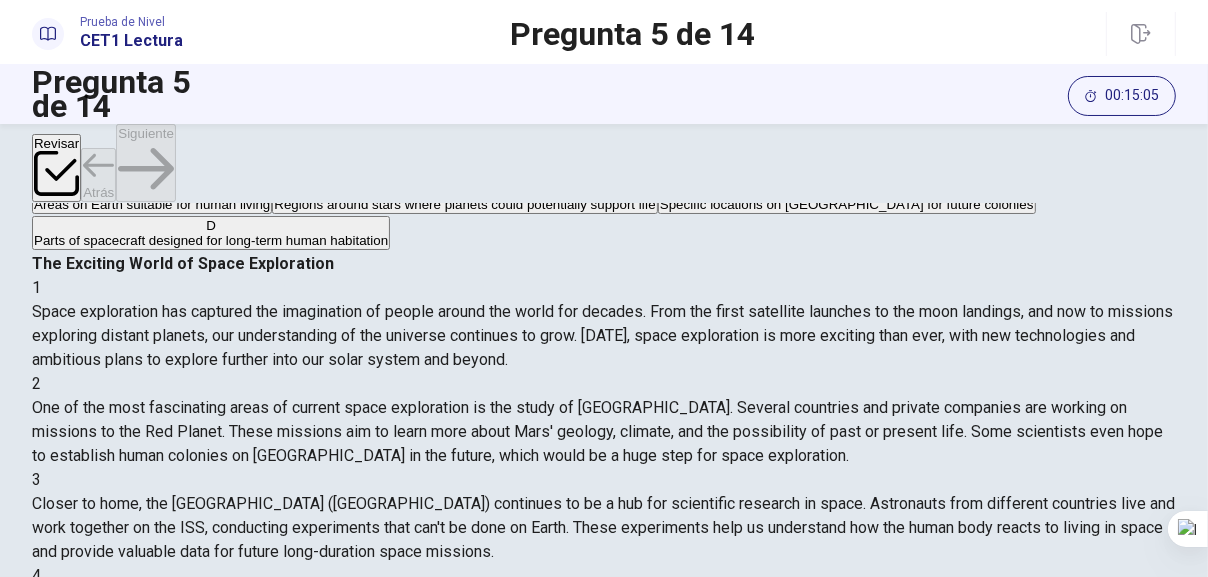 scroll, scrollTop: 478, scrollLeft: 0, axis: vertical 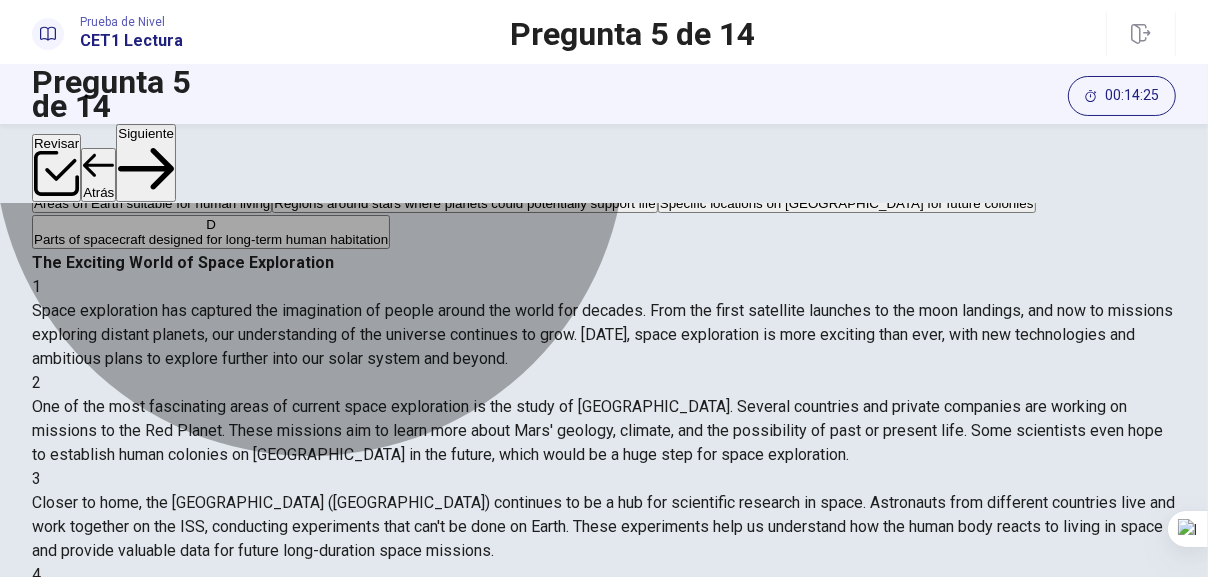click on "Regions around stars where planets could potentially support life" at bounding box center [465, 203] 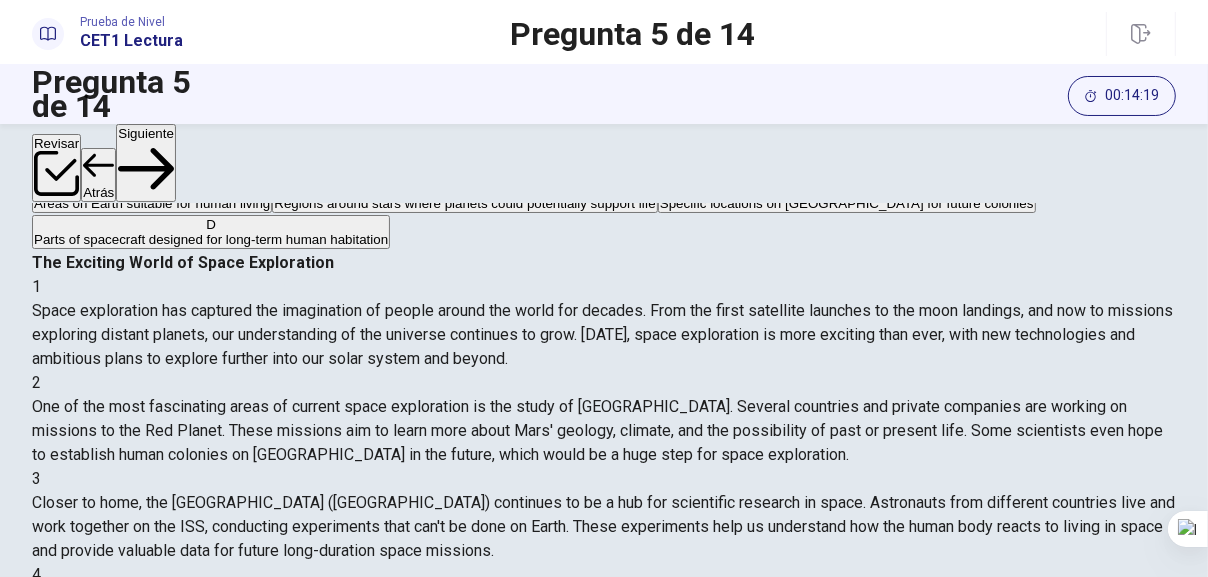click on "Siguiente" at bounding box center [146, 163] 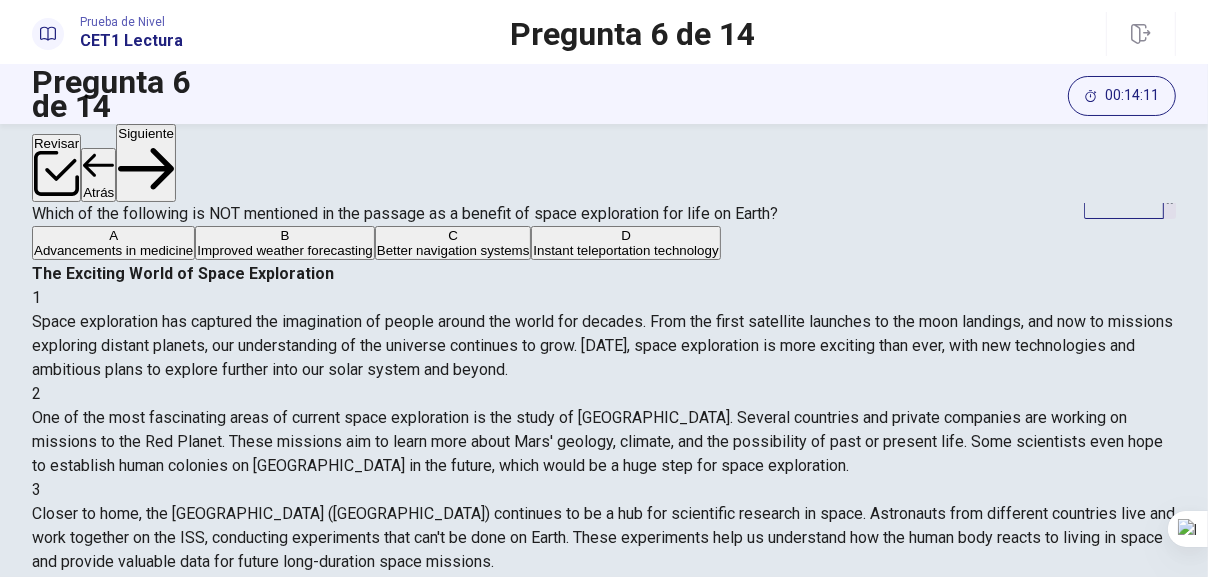 scroll, scrollTop: 67, scrollLeft: 0, axis: vertical 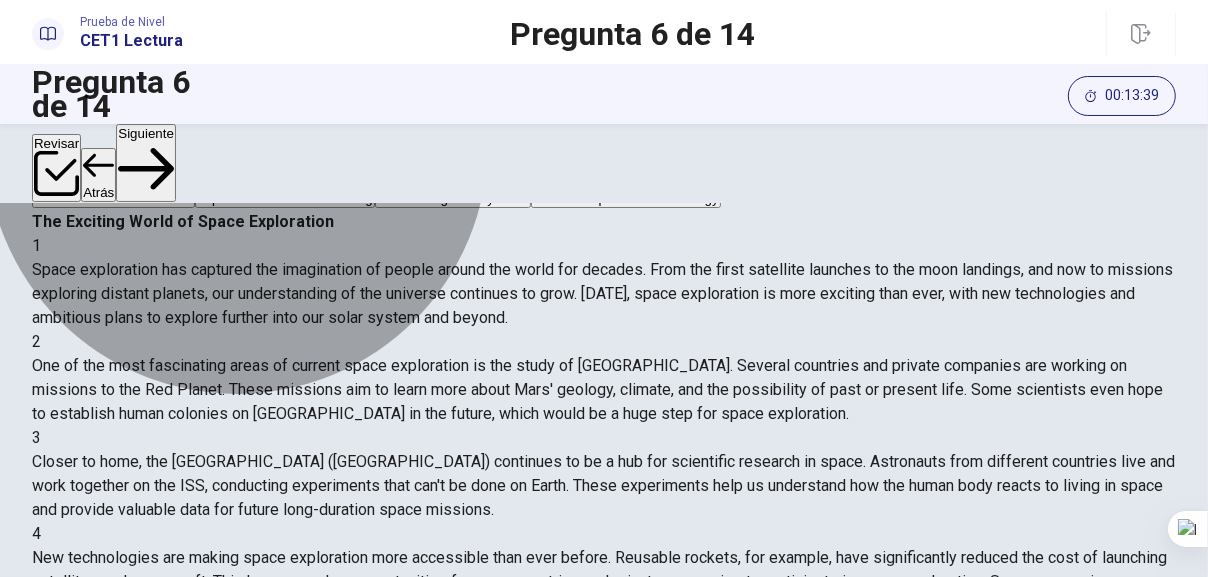 click on "Instant teleportation technology" at bounding box center [625, 198] 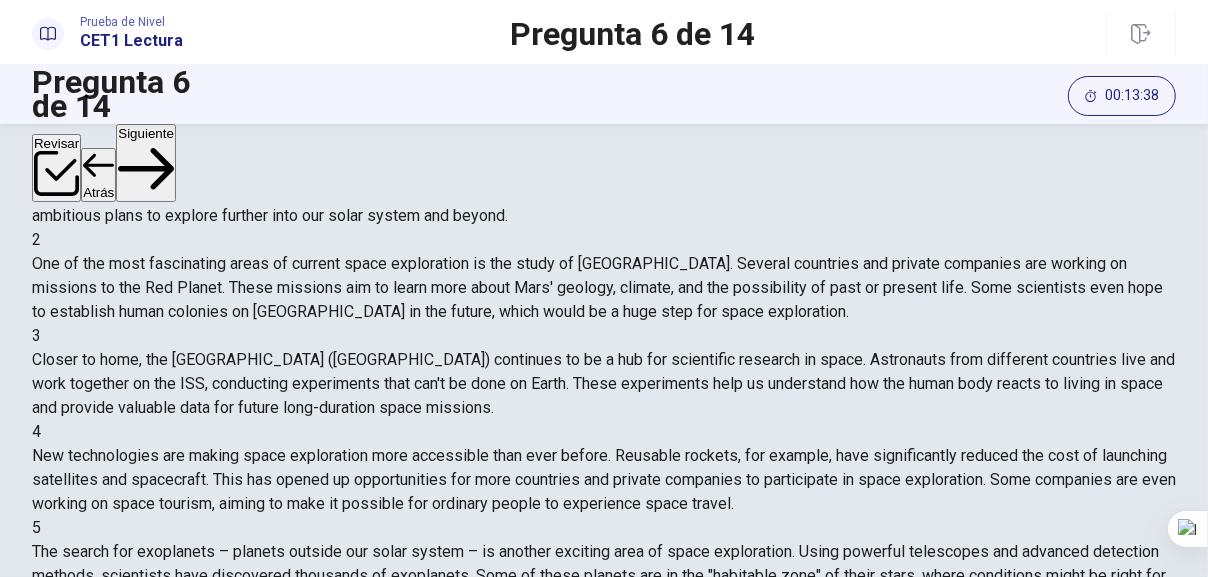 scroll, scrollTop: 222, scrollLeft: 0, axis: vertical 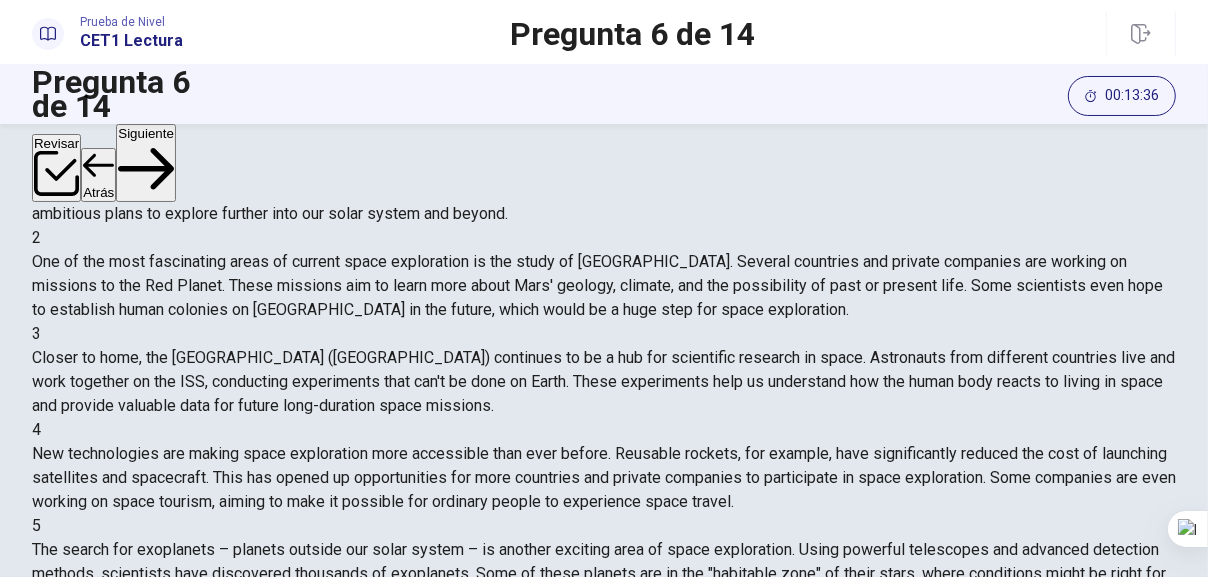 click on "Siguiente" at bounding box center [146, 163] 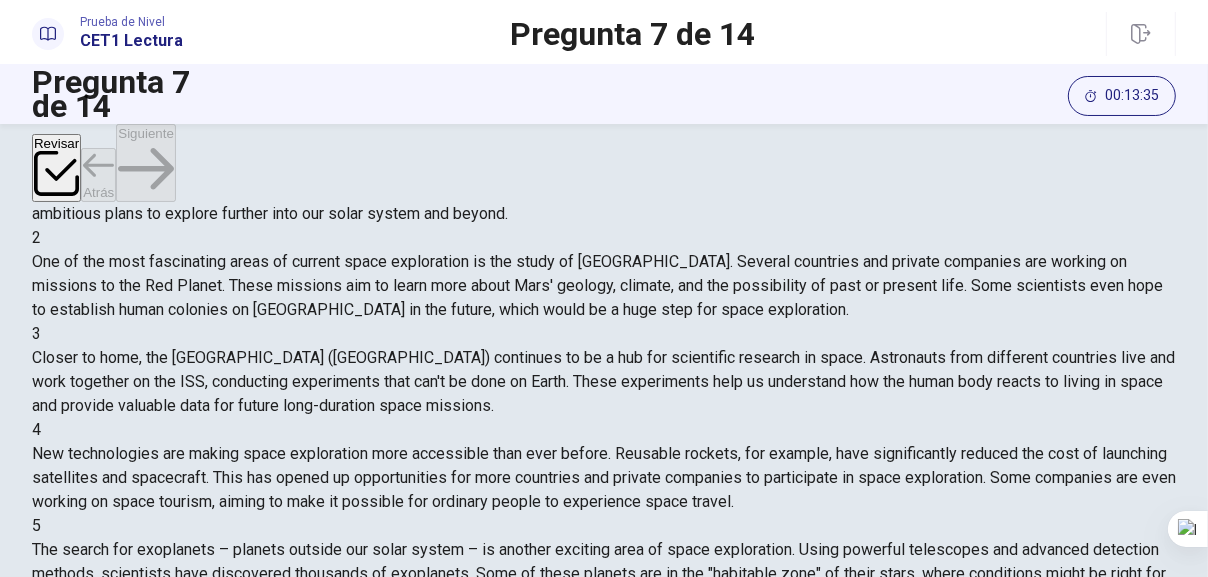 scroll, scrollTop: 804, scrollLeft: 0, axis: vertical 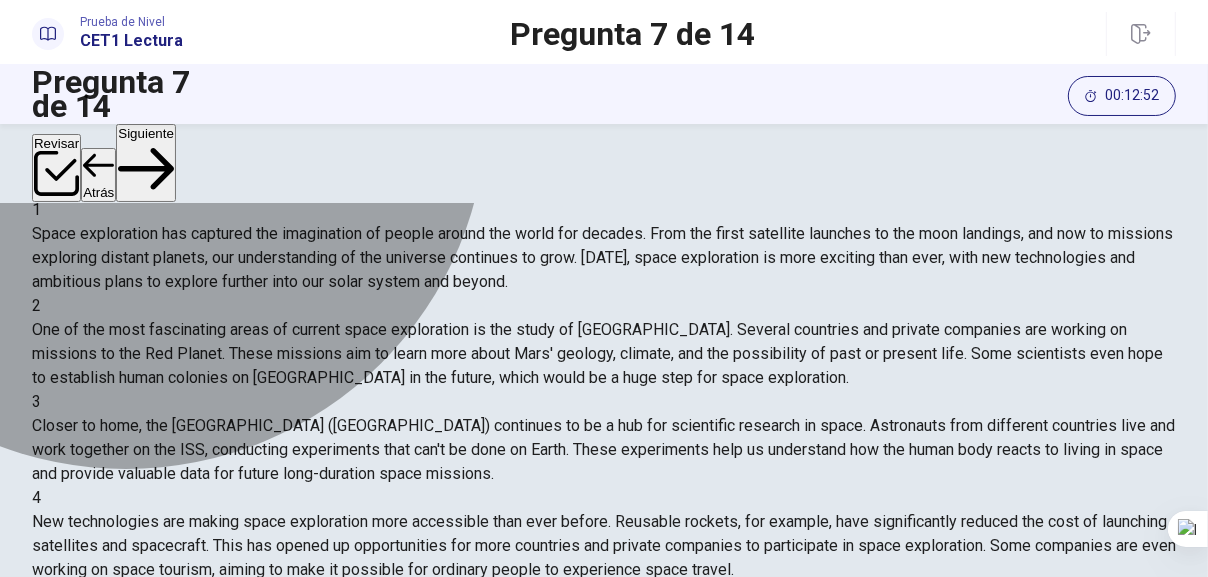 click on "Space debris" at bounding box center [321, 162] 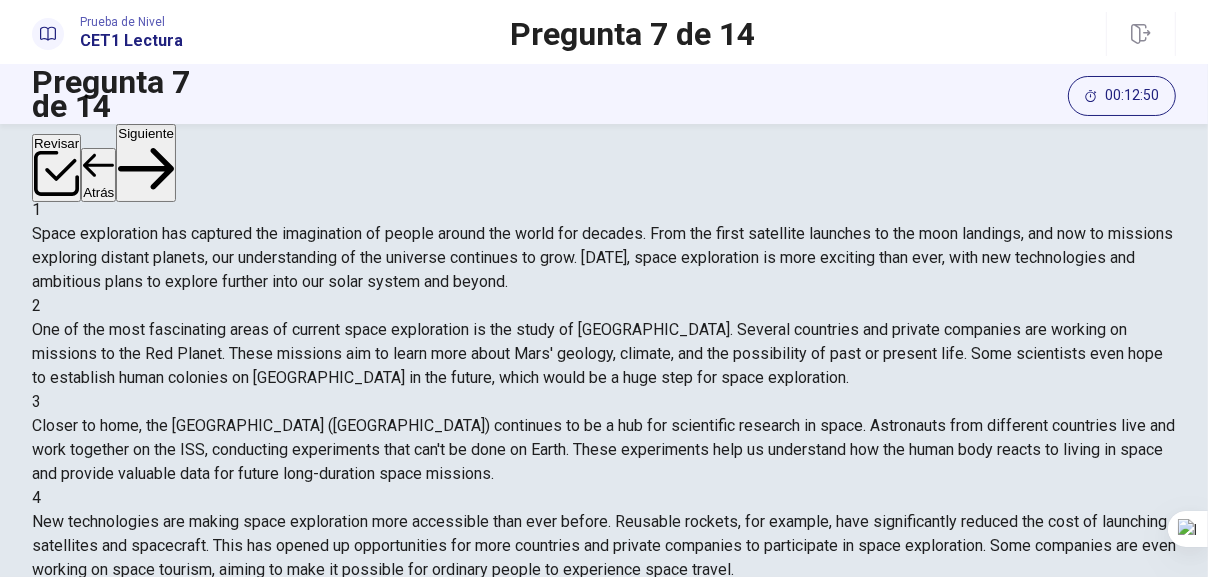 click 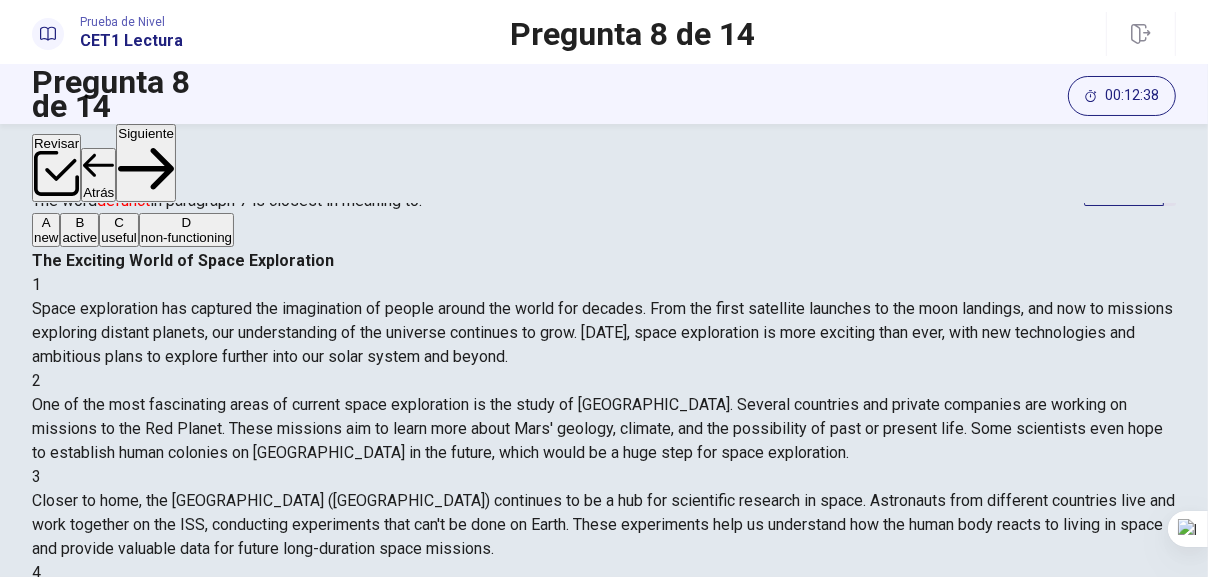 scroll, scrollTop: 81, scrollLeft: 0, axis: vertical 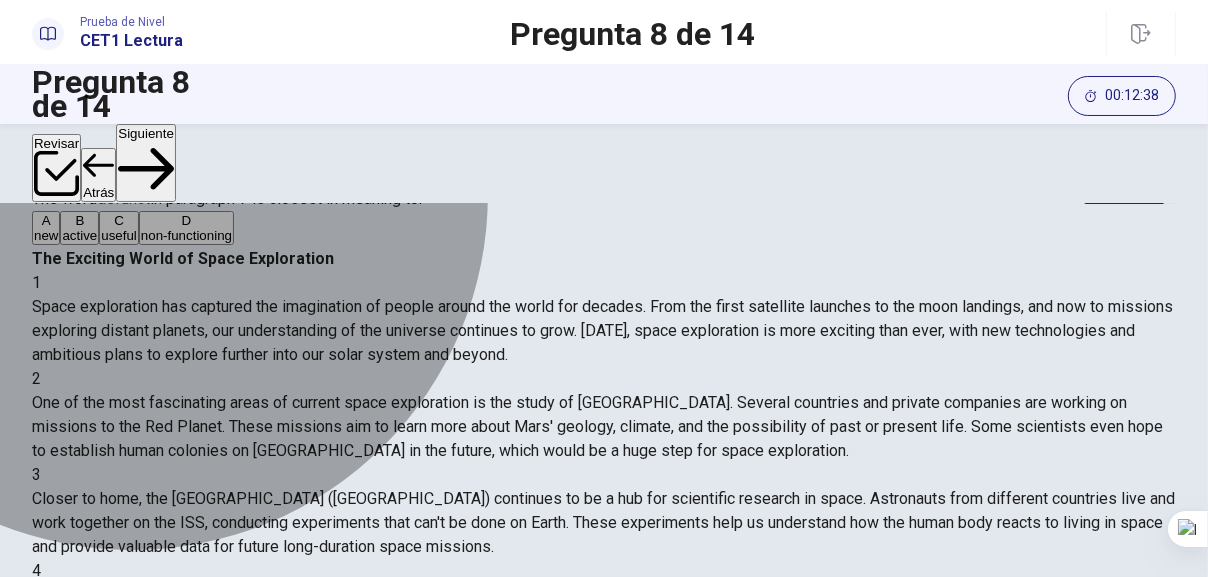 click on "non-functioning" at bounding box center (186, 235) 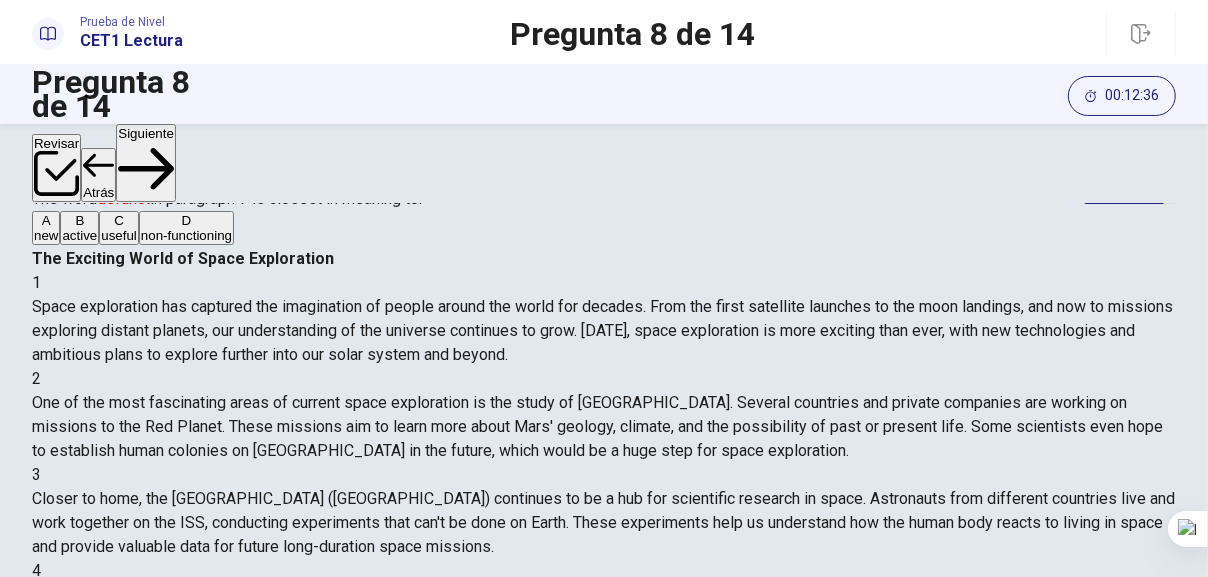click on "Siguiente" at bounding box center [146, 163] 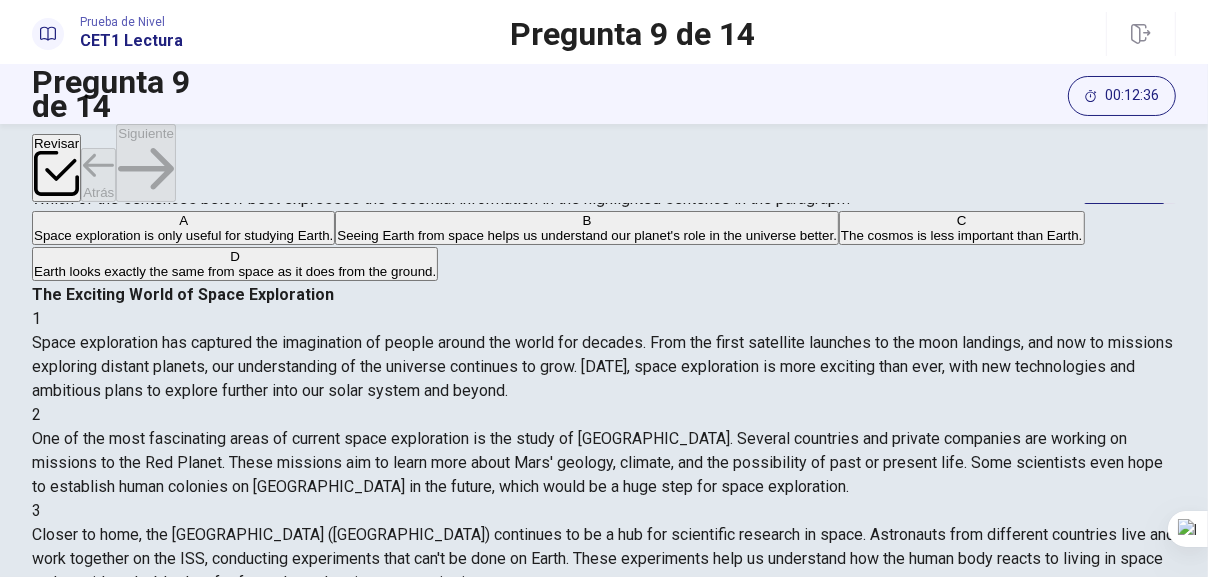 scroll, scrollTop: 1104, scrollLeft: 0, axis: vertical 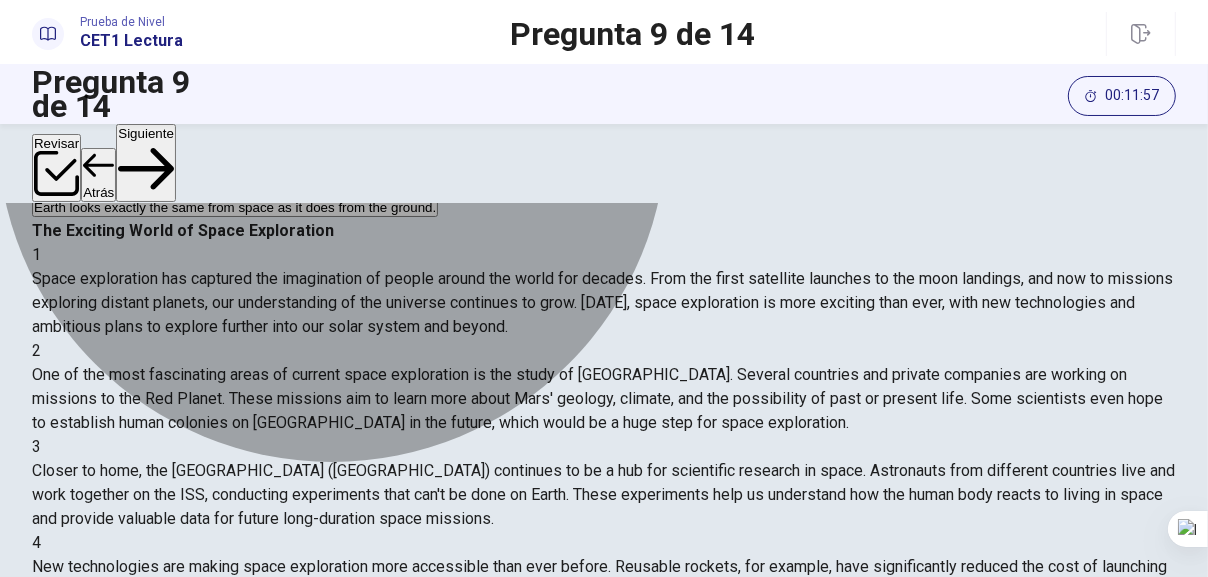 click on "Seeing Earth from space helps us understand our planet's role in the universe better." at bounding box center [587, 171] 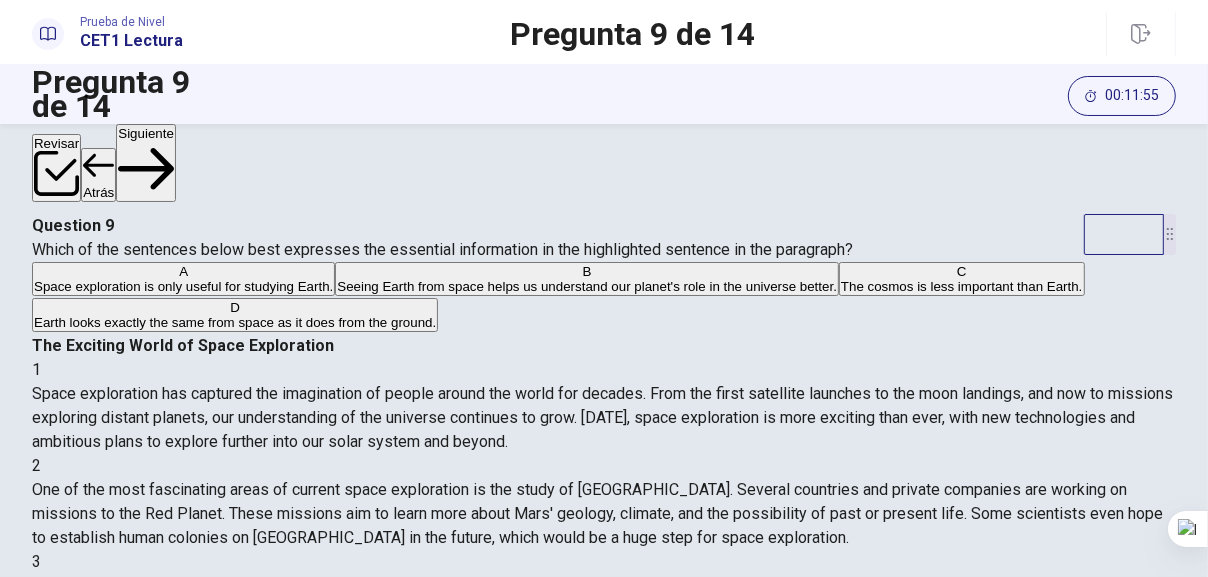 scroll, scrollTop: 34, scrollLeft: 0, axis: vertical 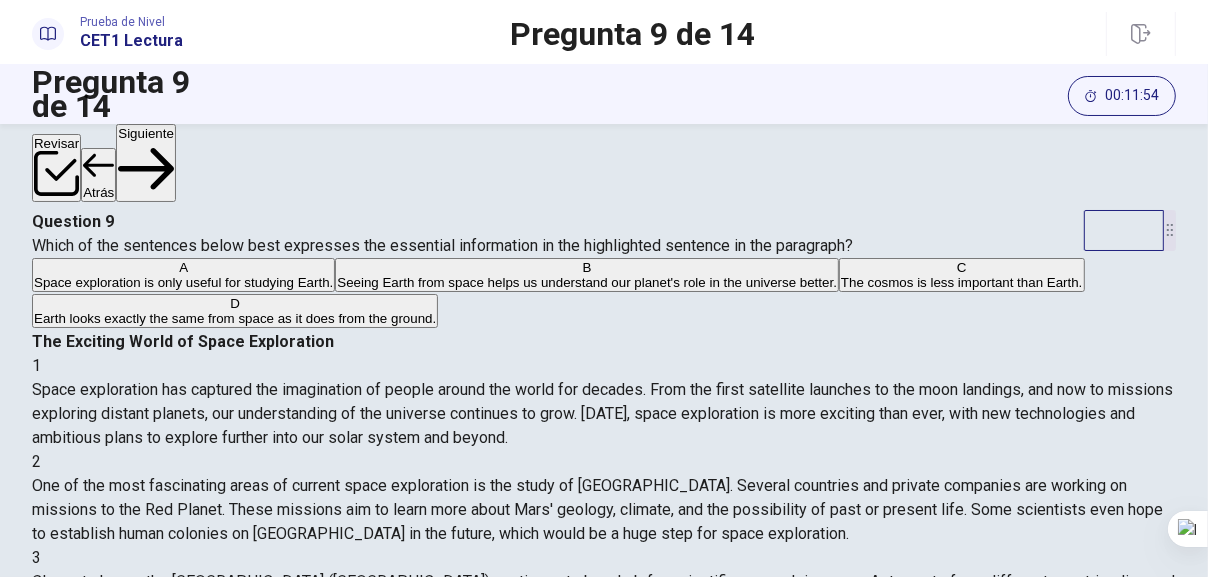 click on "Siguiente" at bounding box center (146, 163) 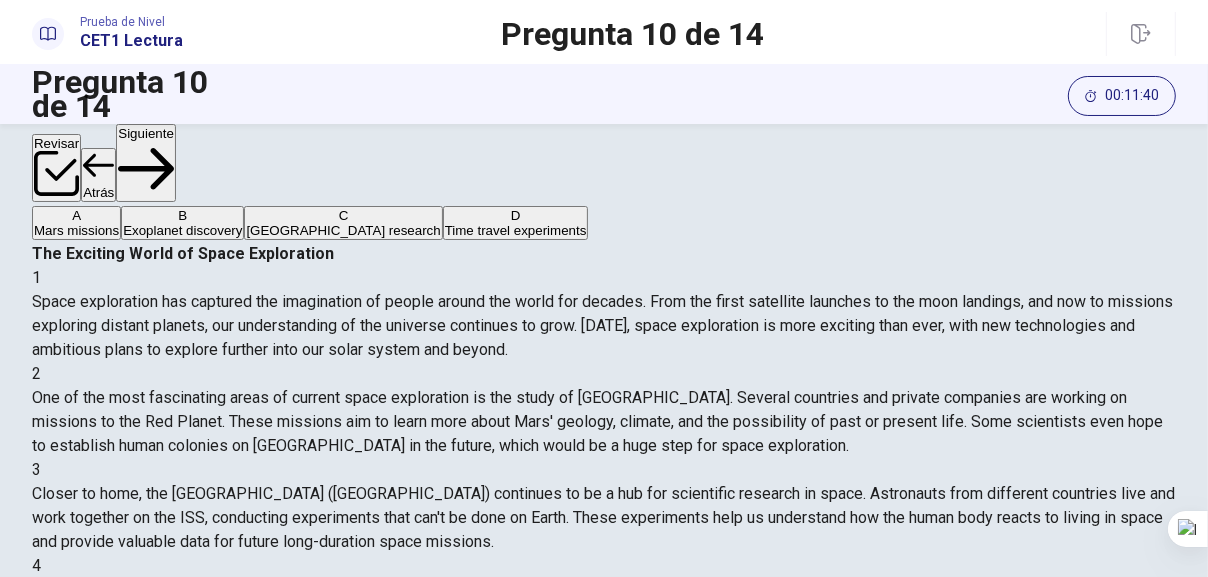 scroll, scrollTop: 102, scrollLeft: 0, axis: vertical 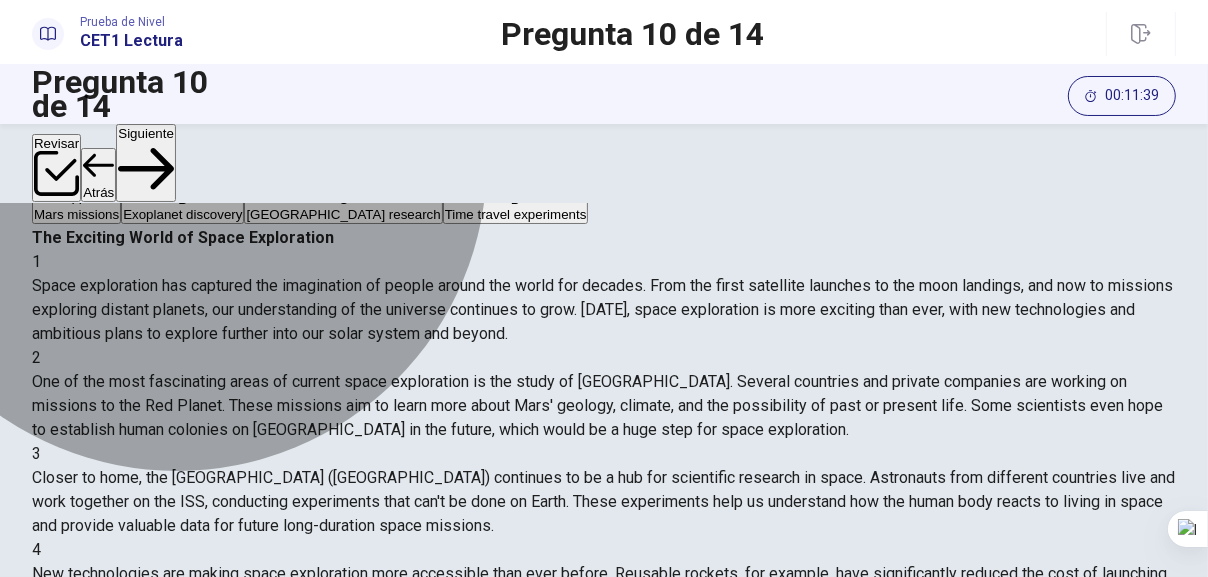 click on "Time travel experiments" at bounding box center (516, 214) 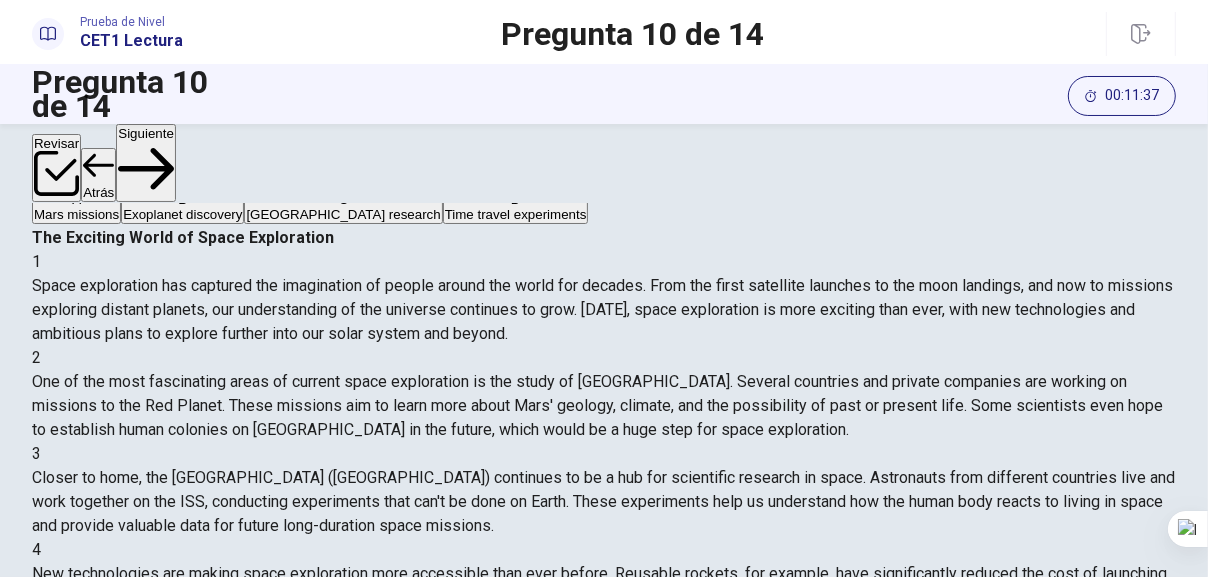 click on "Siguiente" at bounding box center [146, 163] 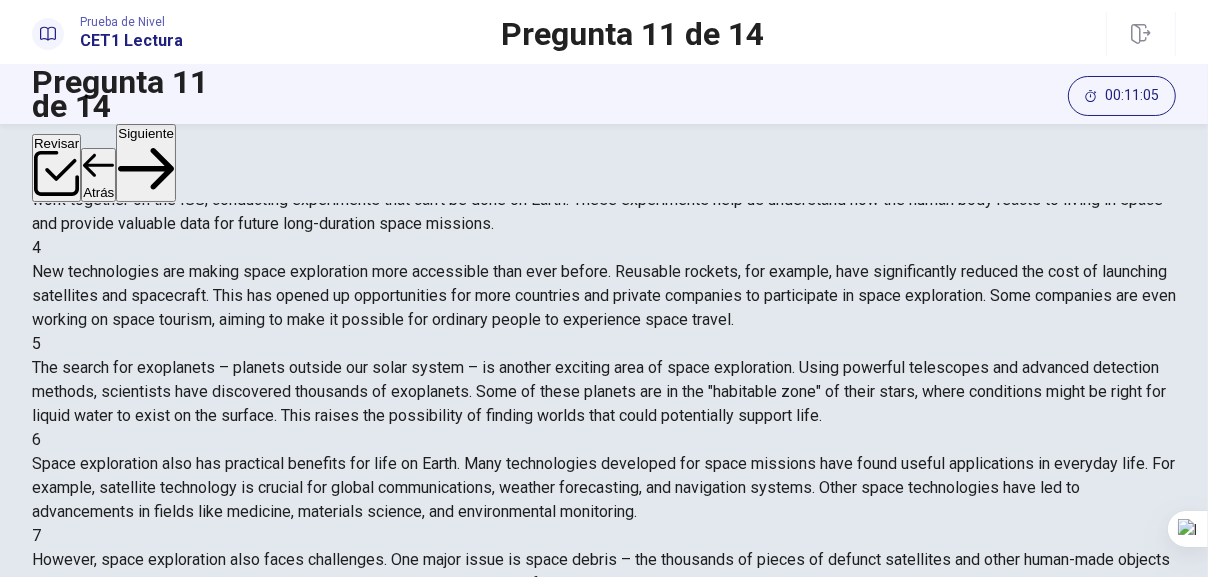 scroll, scrollTop: 405, scrollLeft: 0, axis: vertical 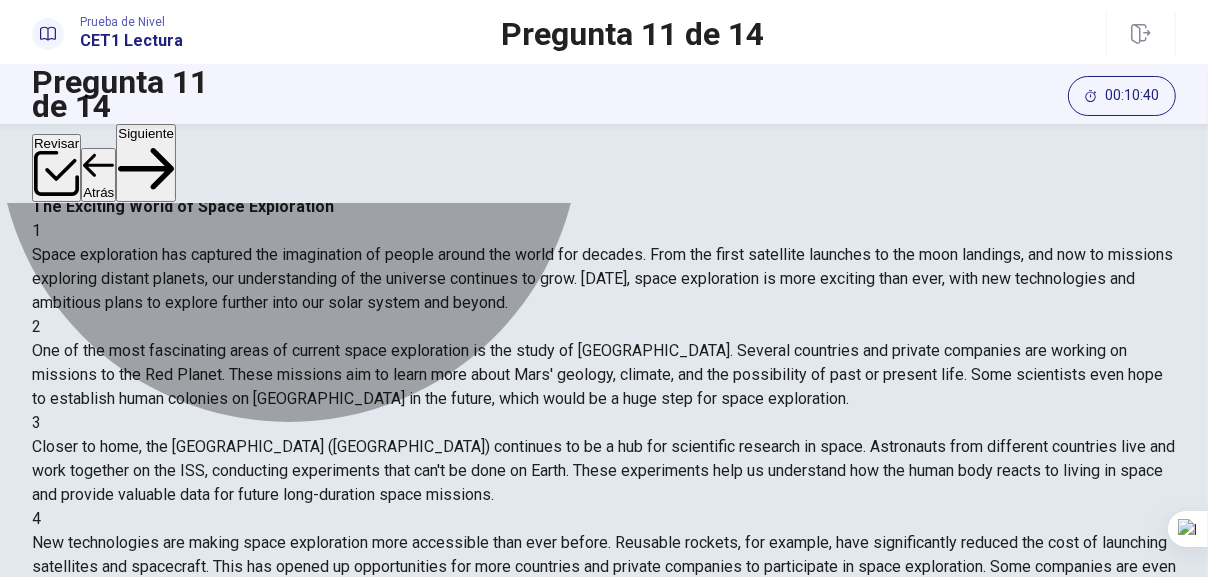 click on "By providing data on global processes like climate change" at bounding box center (422, 183) 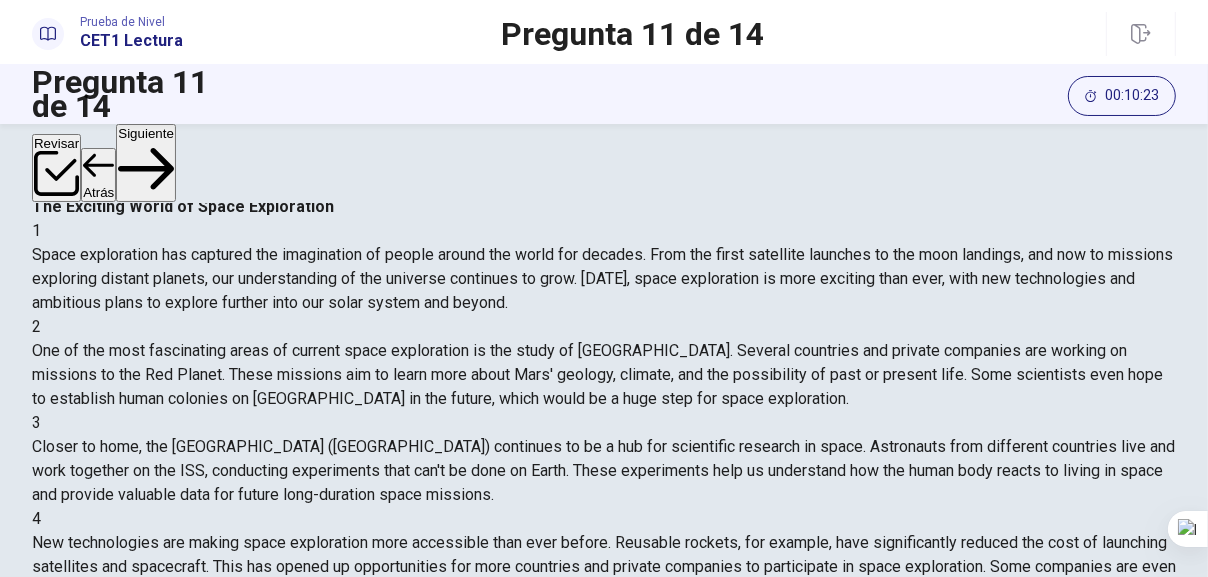 scroll, scrollTop: 956, scrollLeft: 0, axis: vertical 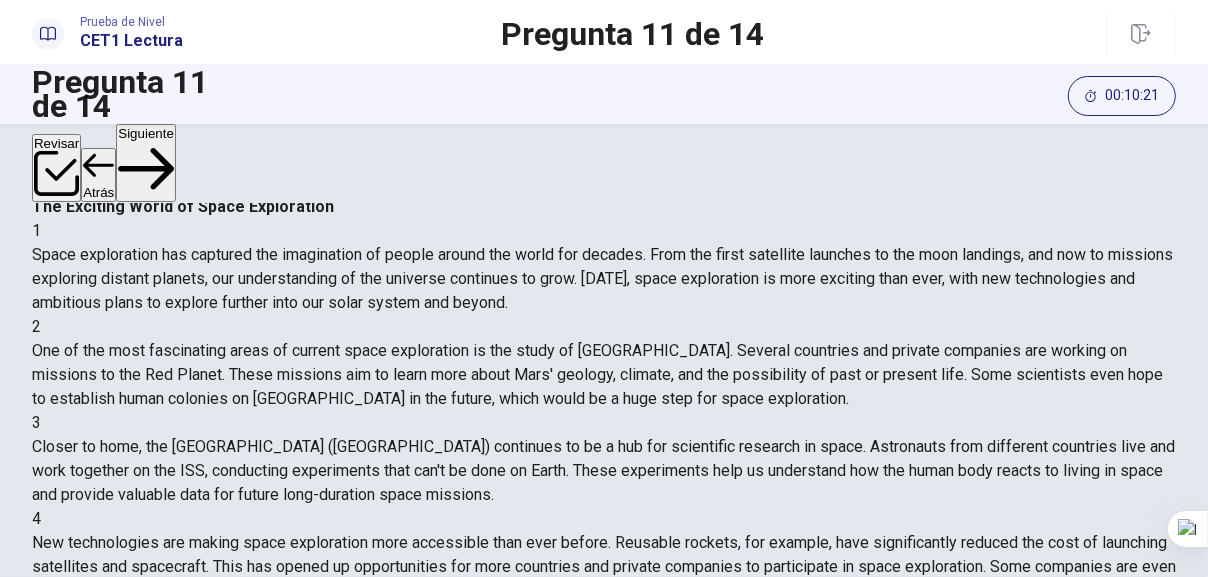 click on "Siguiente" at bounding box center (146, 163) 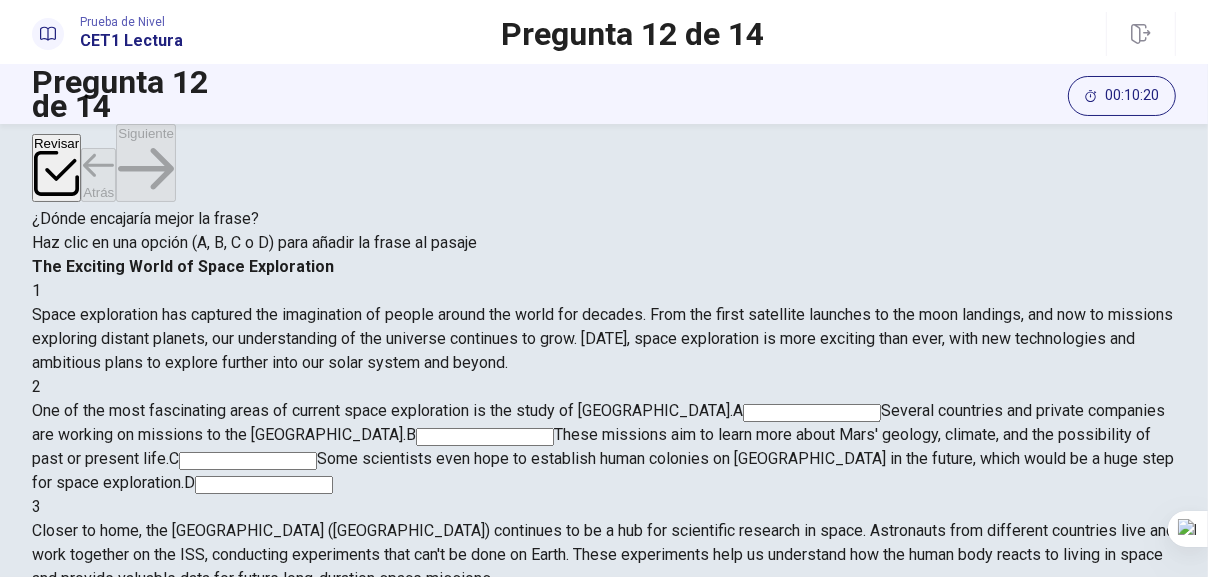 scroll, scrollTop: 175, scrollLeft: 0, axis: vertical 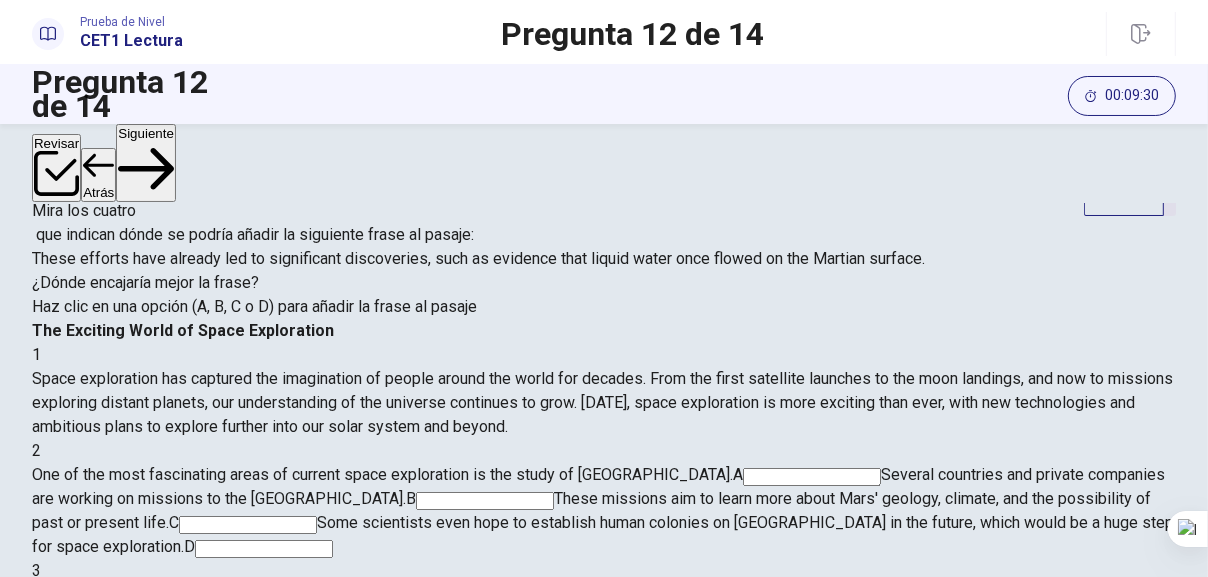 click at bounding box center (248, 525) 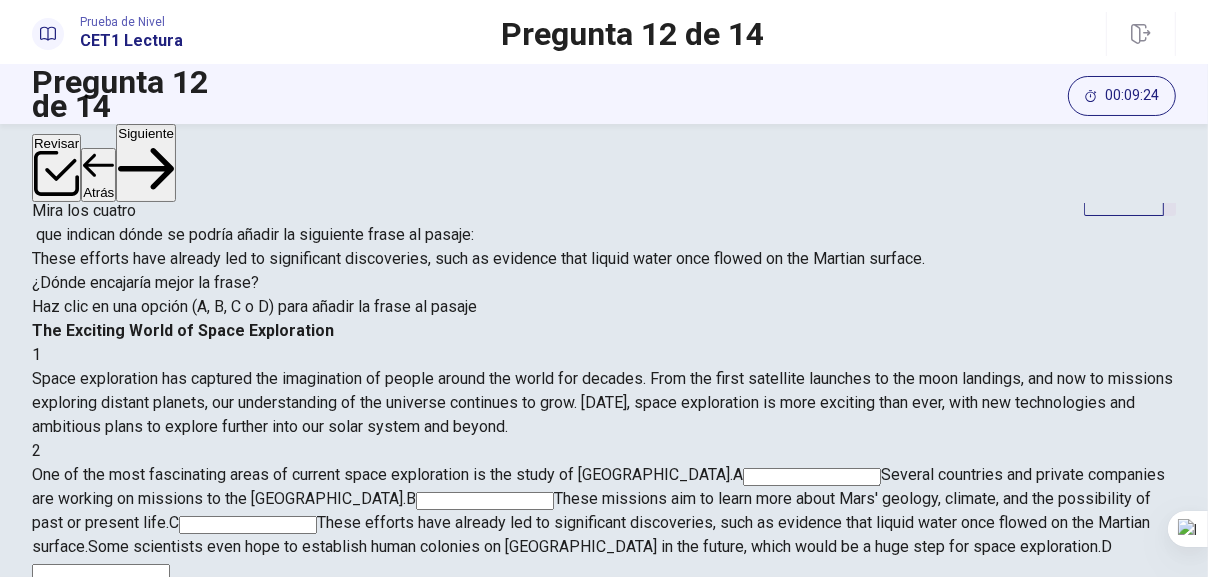 scroll, scrollTop: 226, scrollLeft: 0, axis: vertical 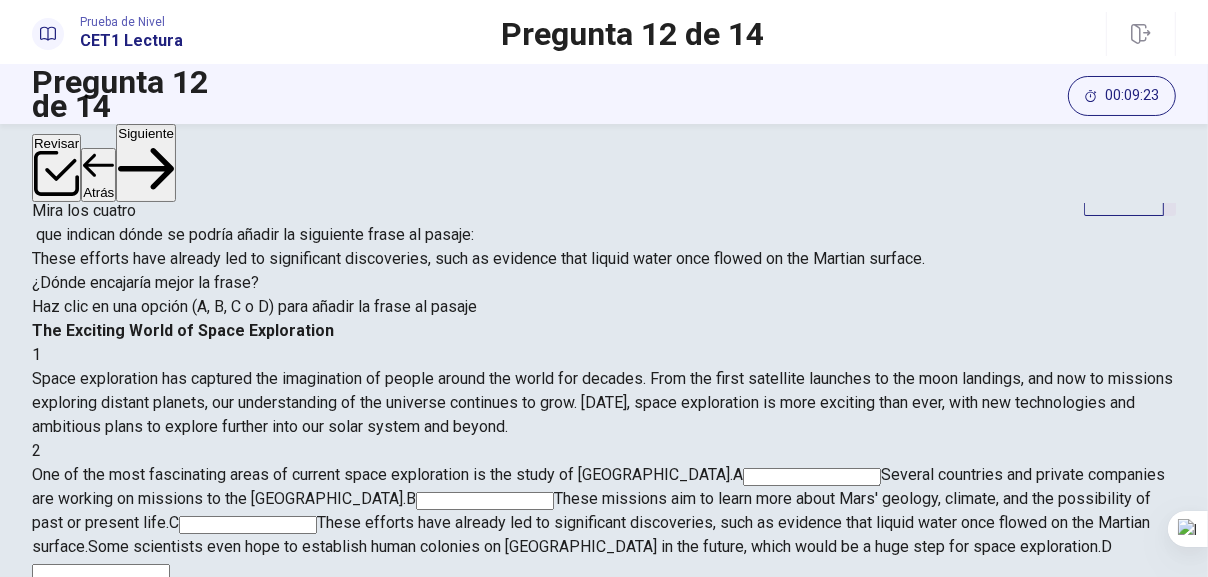 click on "Siguiente" at bounding box center (146, 163) 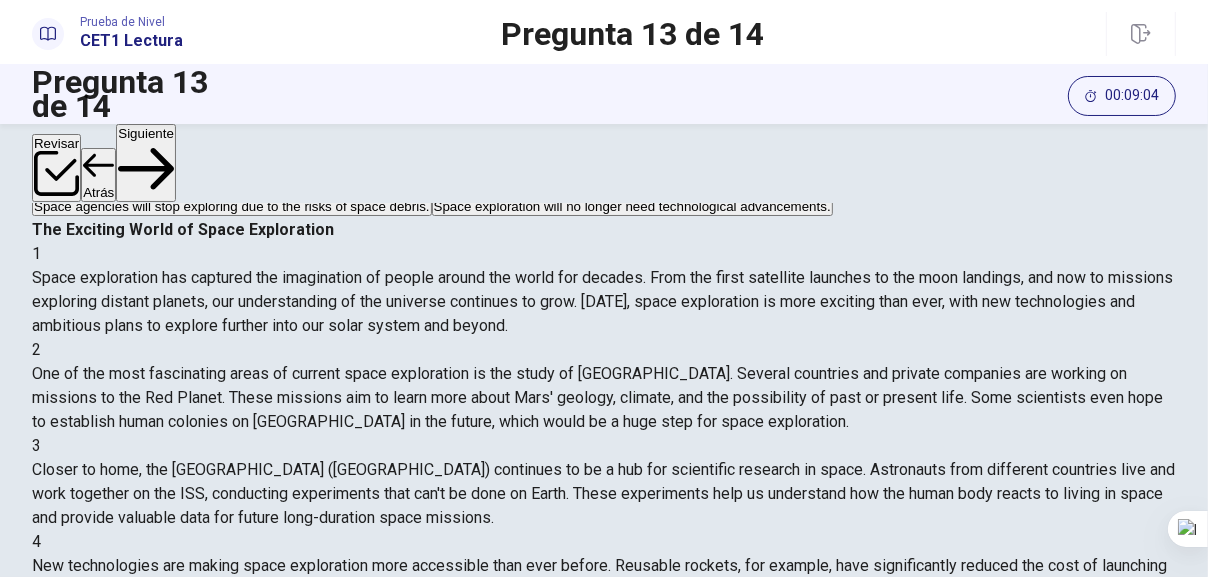 scroll, scrollTop: 147, scrollLeft: 0, axis: vertical 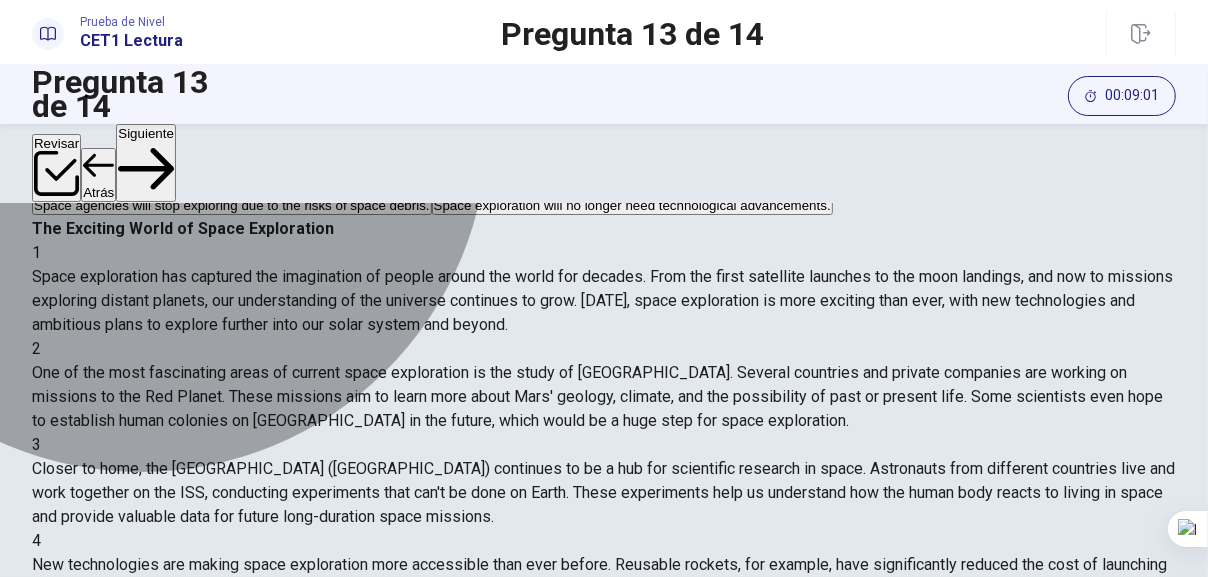 click on "It will likely continue to expand, including missions to distant planets and moons." at bounding box center [674, 169] 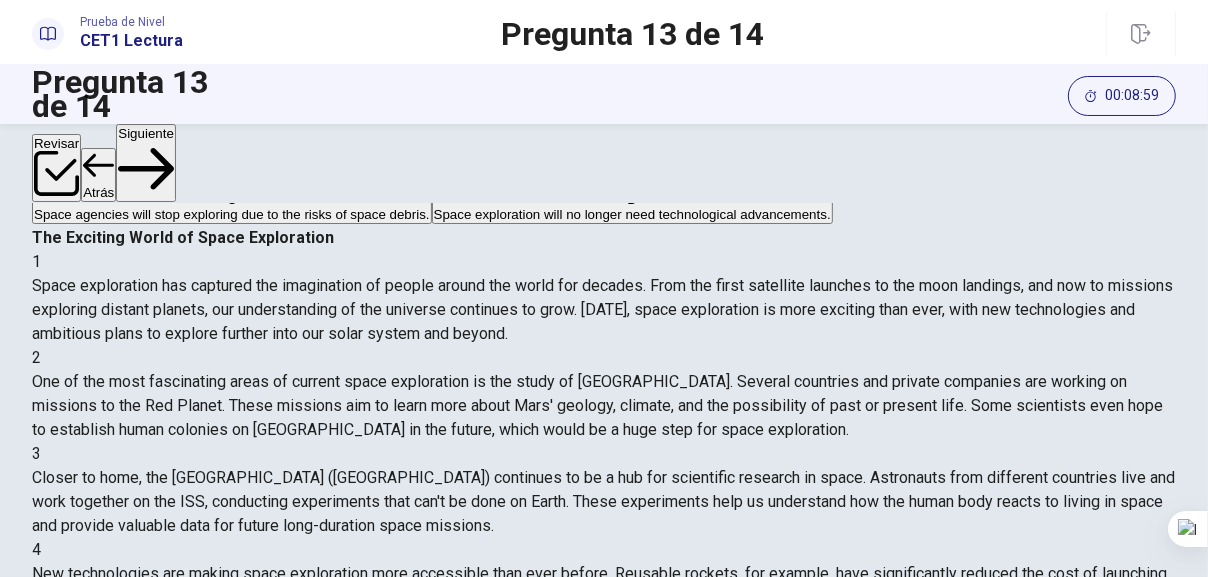 scroll, scrollTop: 136, scrollLeft: 0, axis: vertical 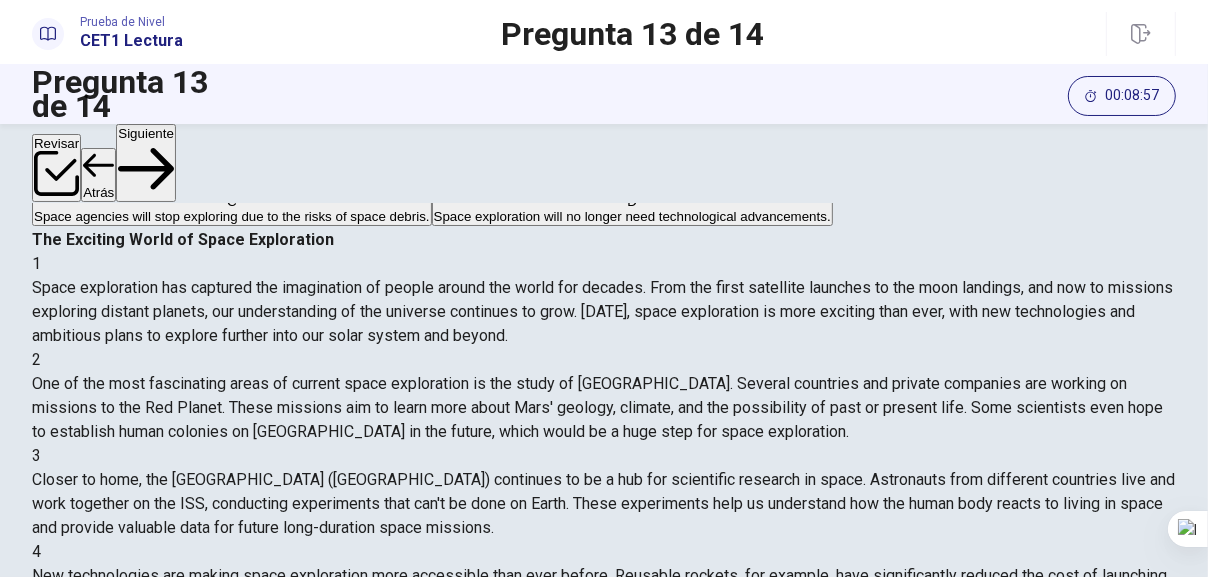 click on "Siguiente" at bounding box center (146, 163) 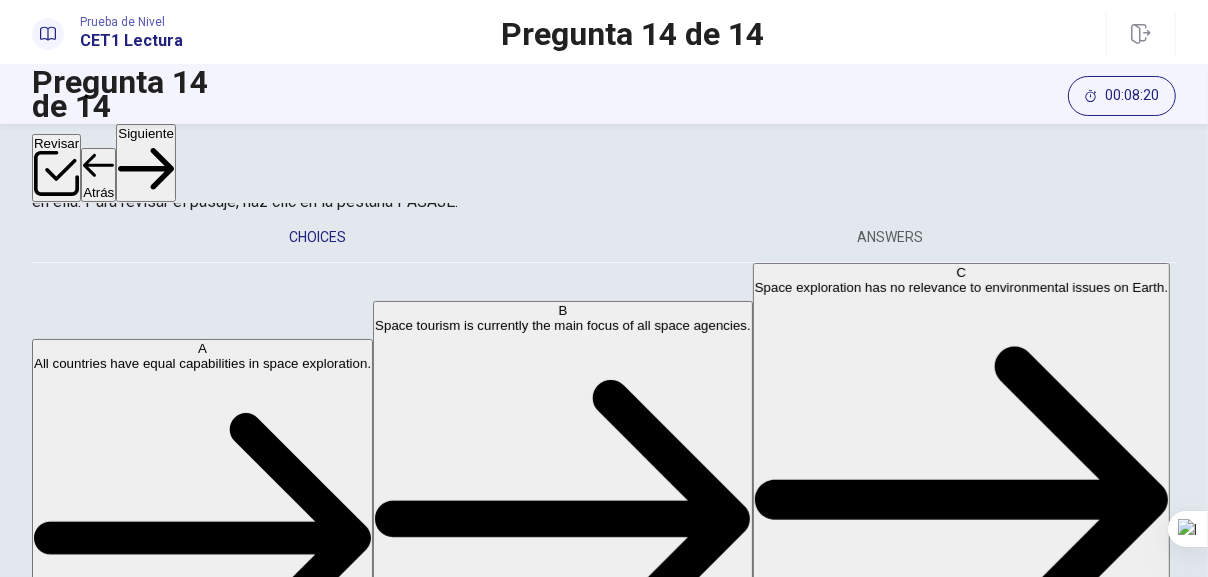 scroll, scrollTop: 357, scrollLeft: 0, axis: vertical 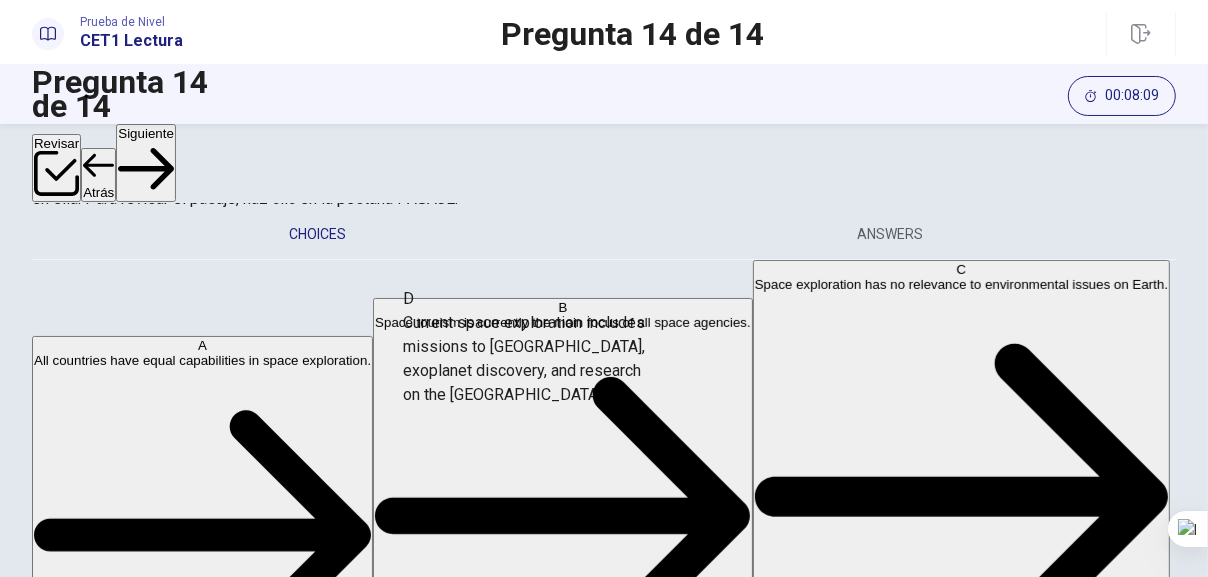 drag, startPoint x: 181, startPoint y: 417, endPoint x: 518, endPoint y: 346, distance: 344.39804 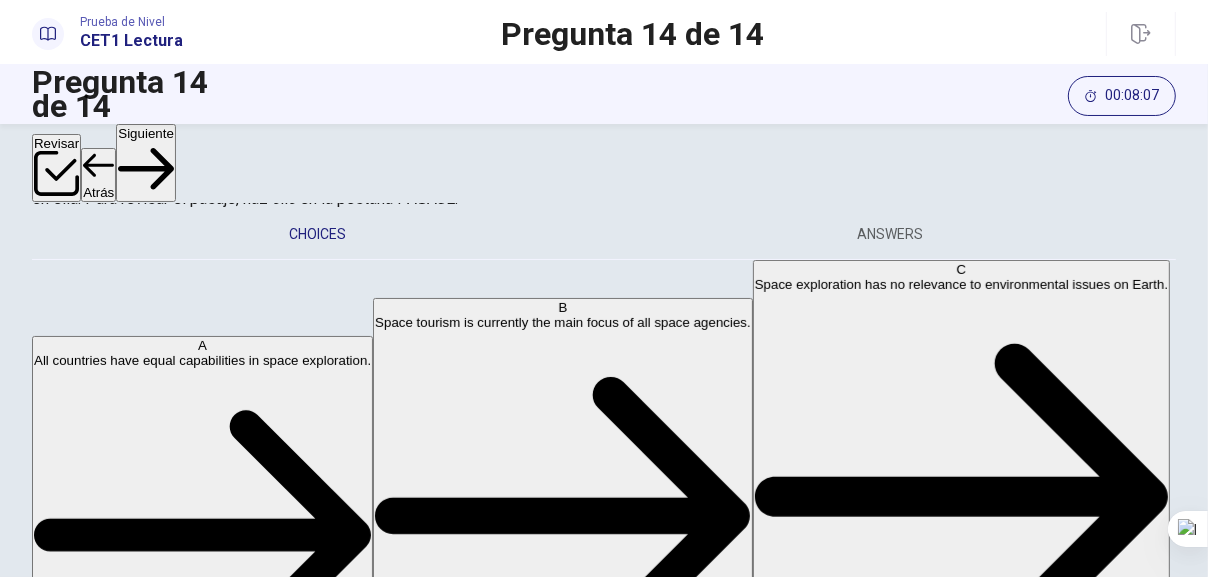 scroll, scrollTop: 395, scrollLeft: 0, axis: vertical 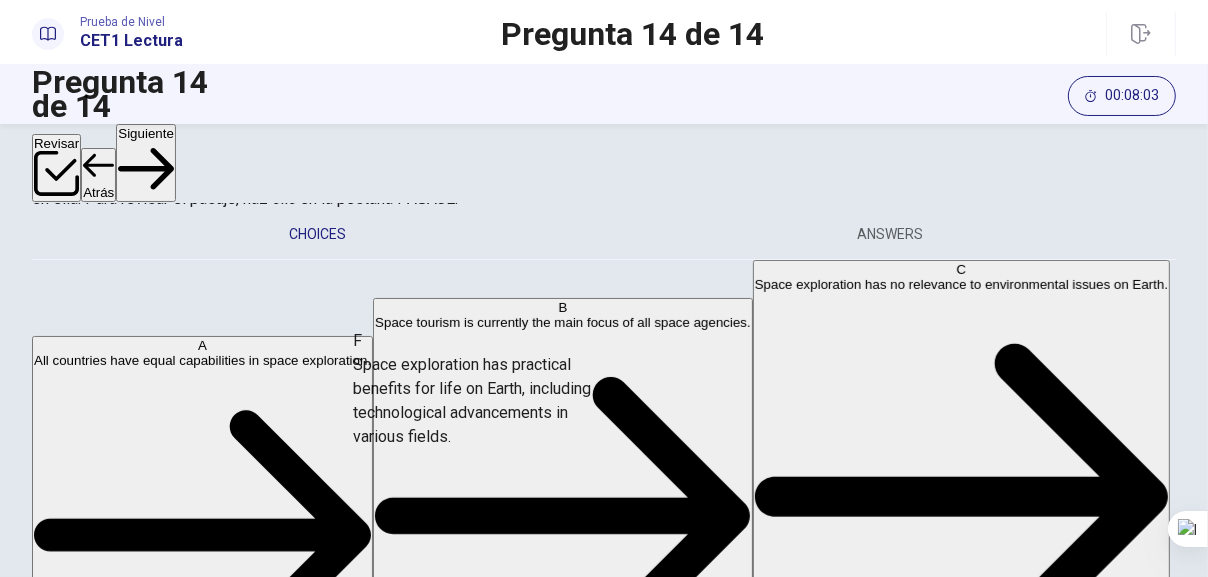 drag, startPoint x: 177, startPoint y: 449, endPoint x: 480, endPoint y: 405, distance: 306.17804 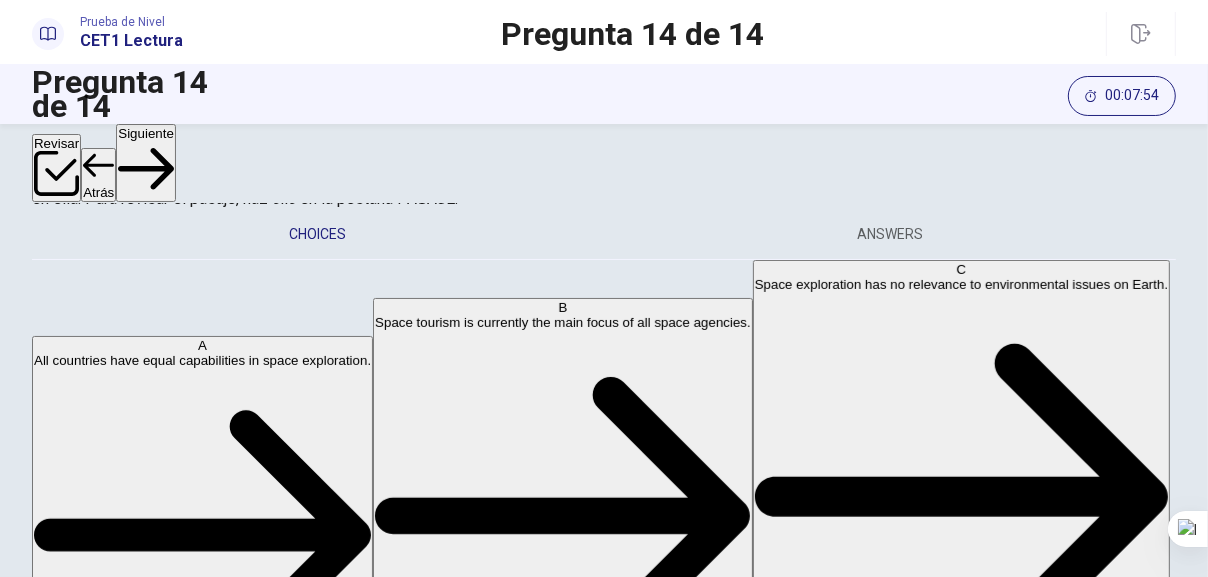 scroll, scrollTop: 203, scrollLeft: 0, axis: vertical 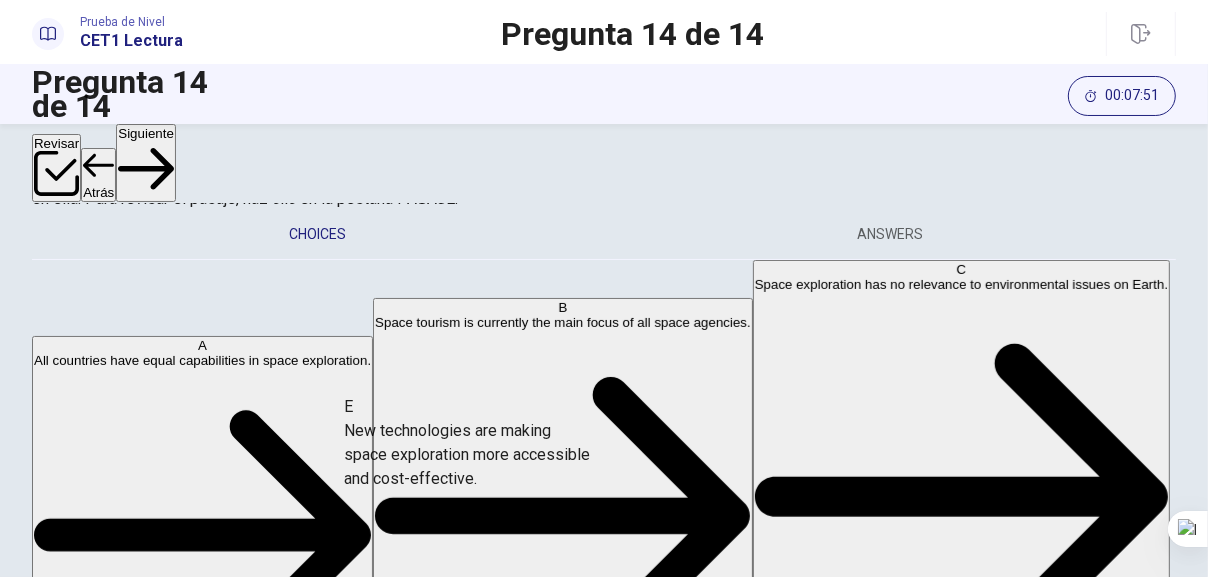 drag, startPoint x: 196, startPoint y: 479, endPoint x: 497, endPoint y: 453, distance: 302.12085 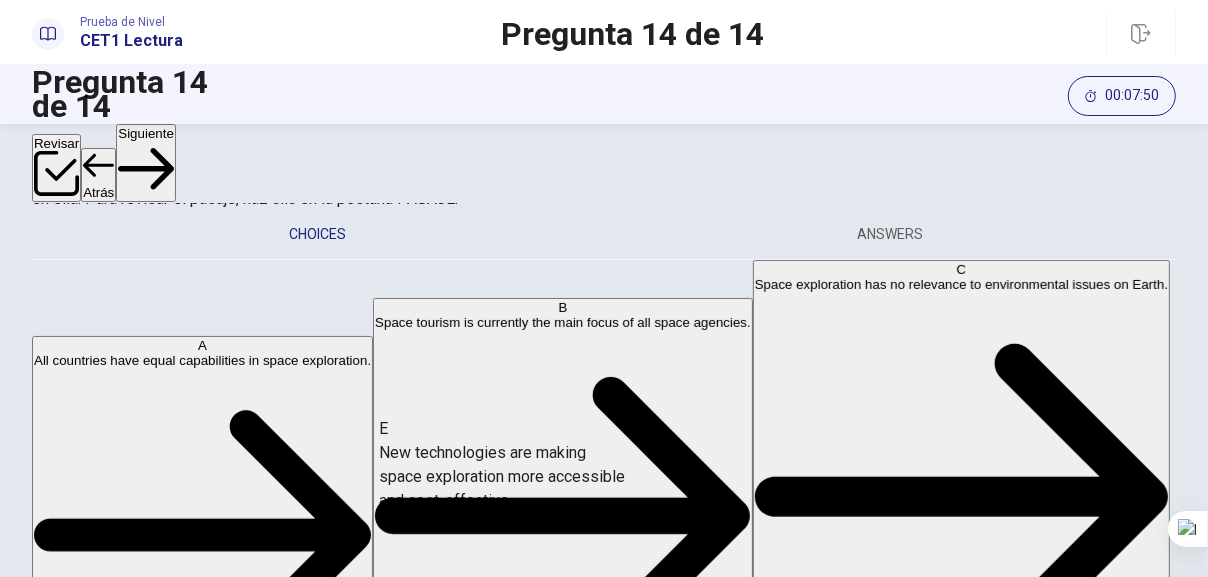 scroll, scrollTop: 0, scrollLeft: 0, axis: both 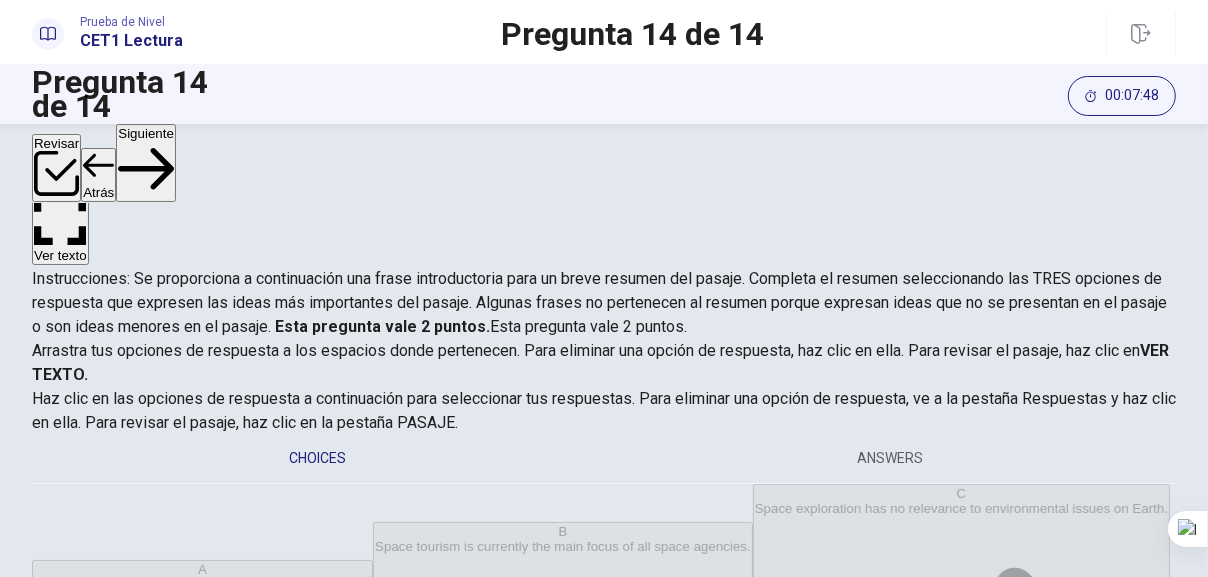 click on "Siguiente" at bounding box center [146, 163] 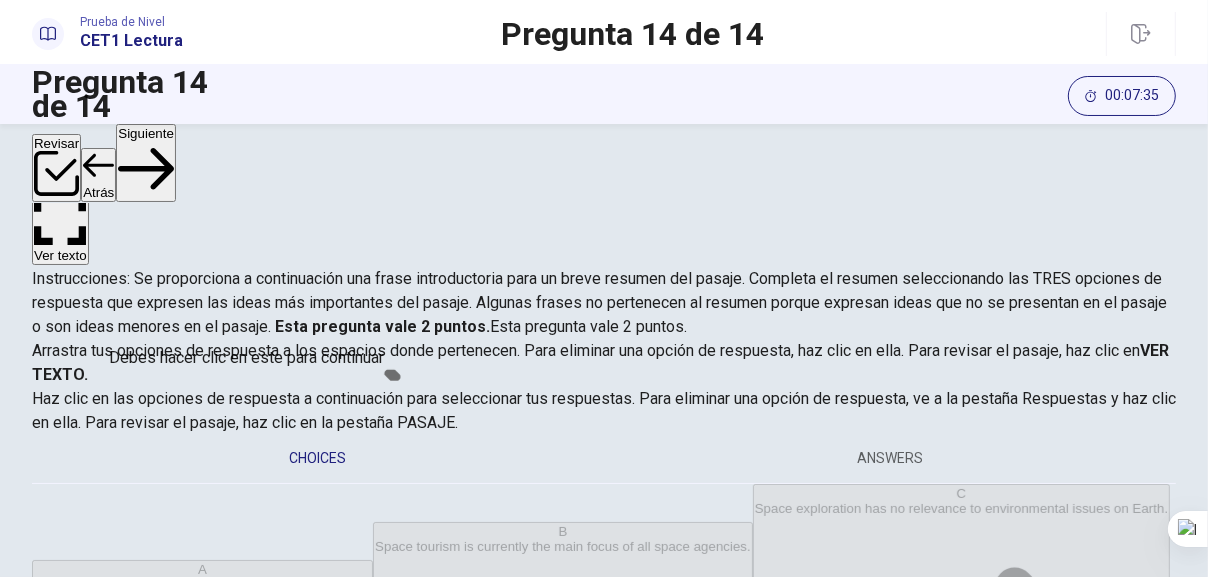 scroll, scrollTop: 199, scrollLeft: 0, axis: vertical 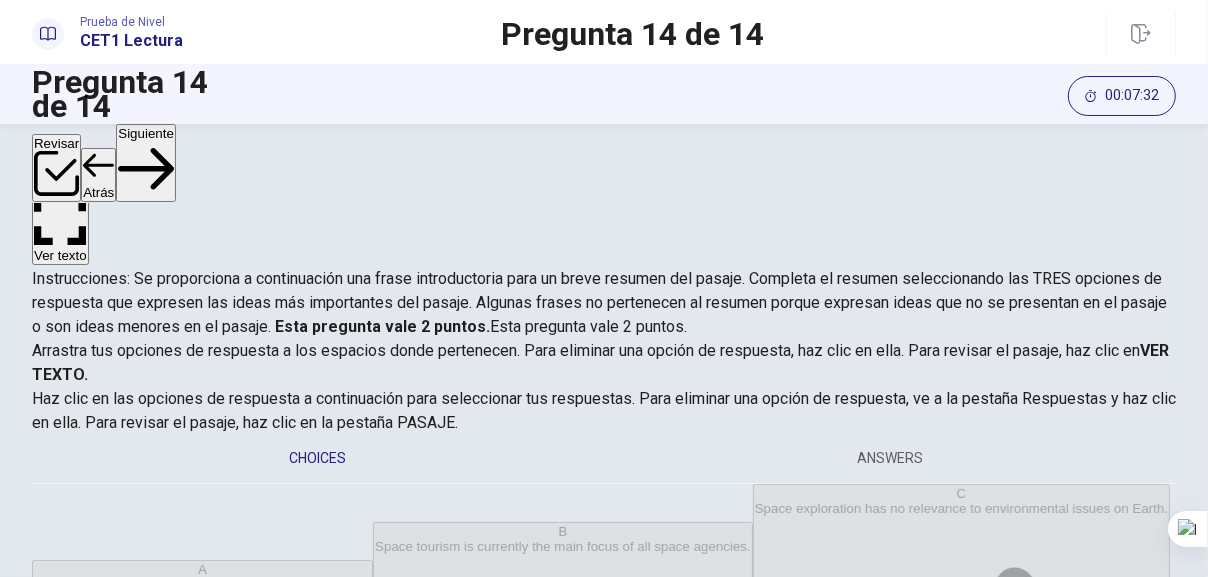 click on "Continuar" at bounding box center [94, 1982] 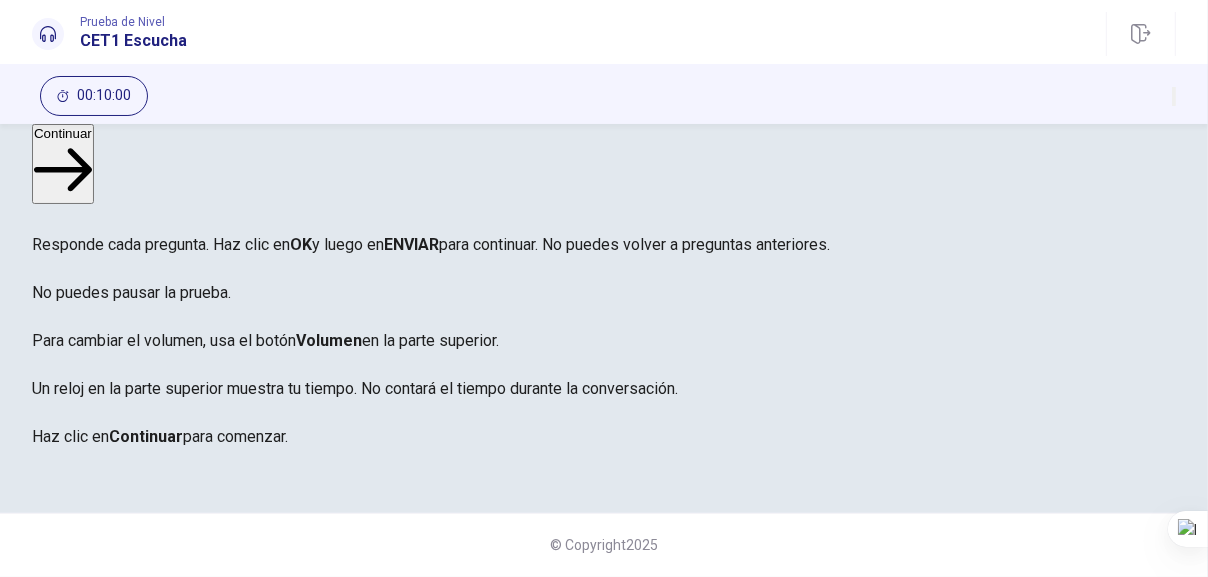 scroll, scrollTop: 457, scrollLeft: 0, axis: vertical 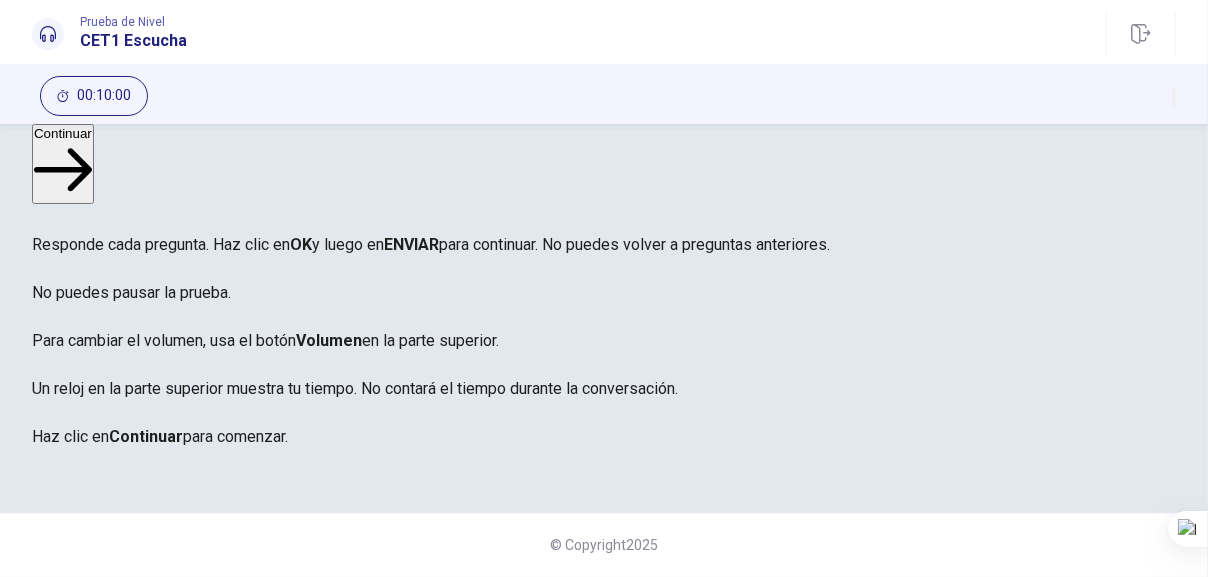 click on "Continuar" at bounding box center [63, 164] 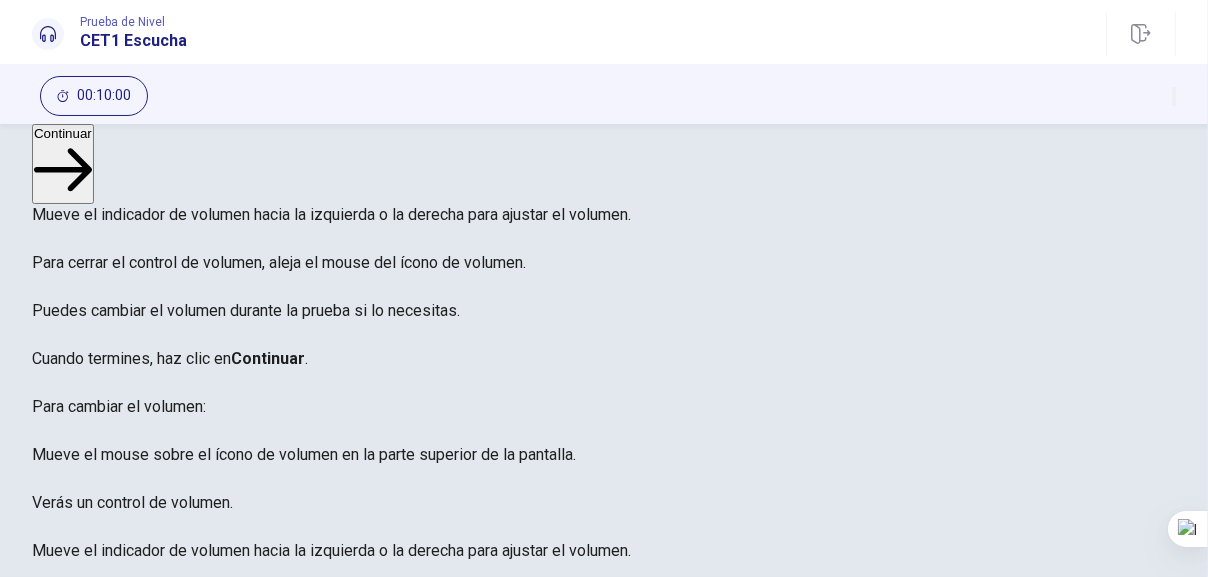 scroll, scrollTop: 208, scrollLeft: 0, axis: vertical 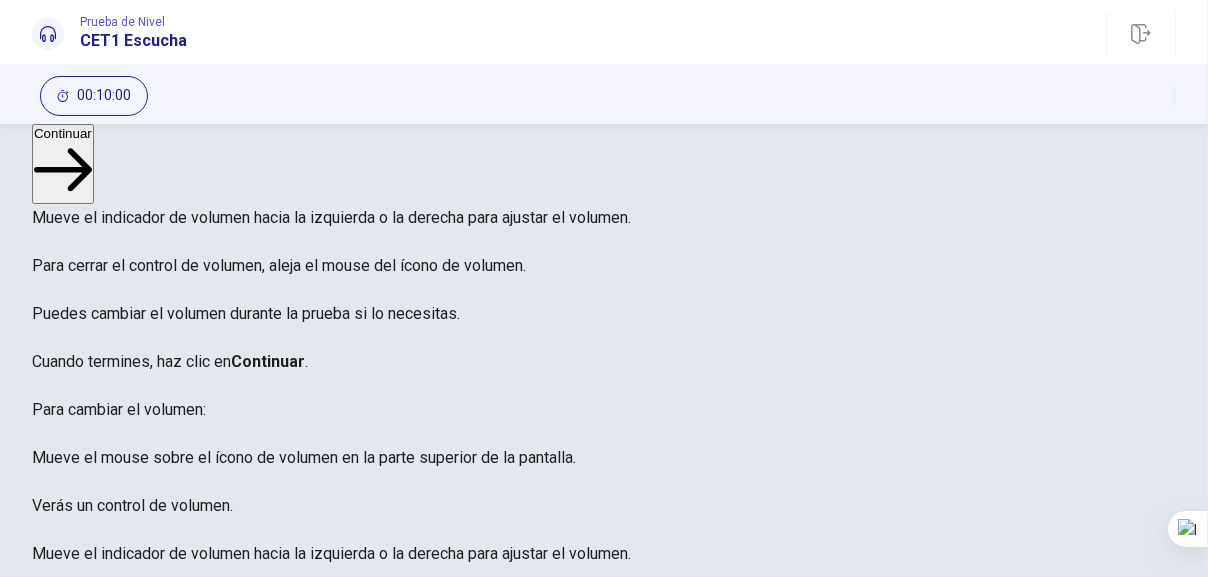 click on "Continuar" at bounding box center (63, 164) 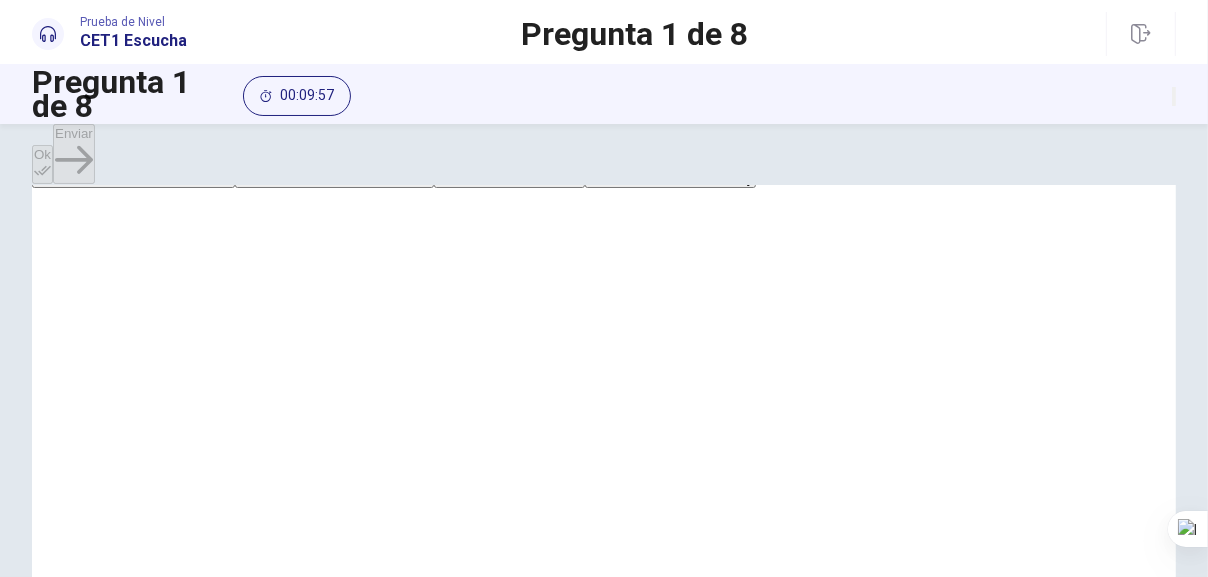 scroll, scrollTop: 121, scrollLeft: 0, axis: vertical 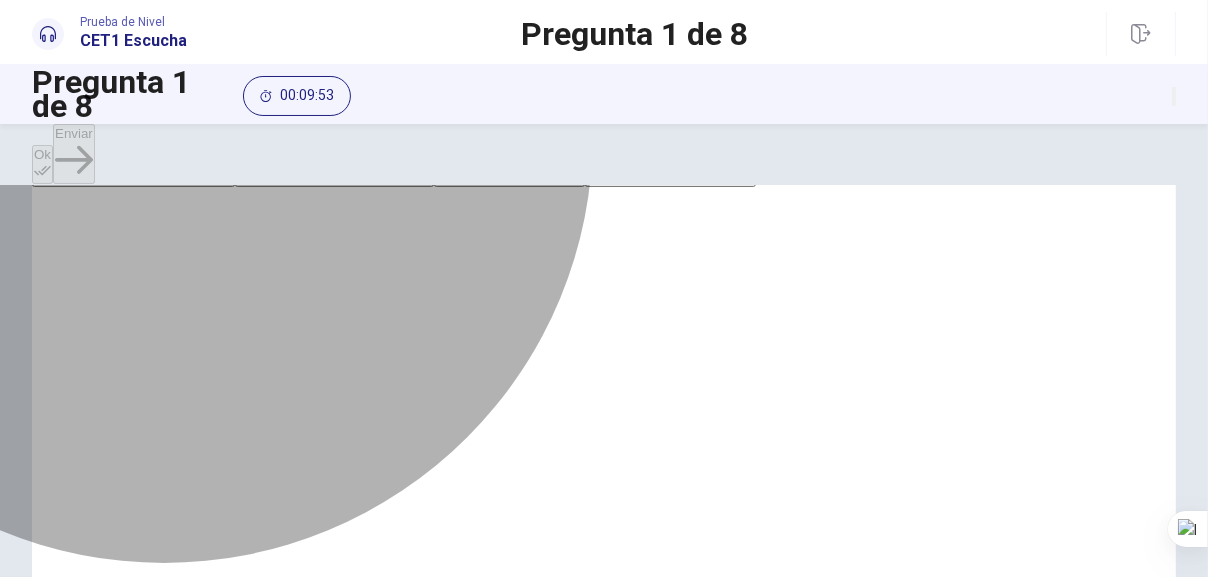 click on "What to do with the used furniture" at bounding box center [133, 177] 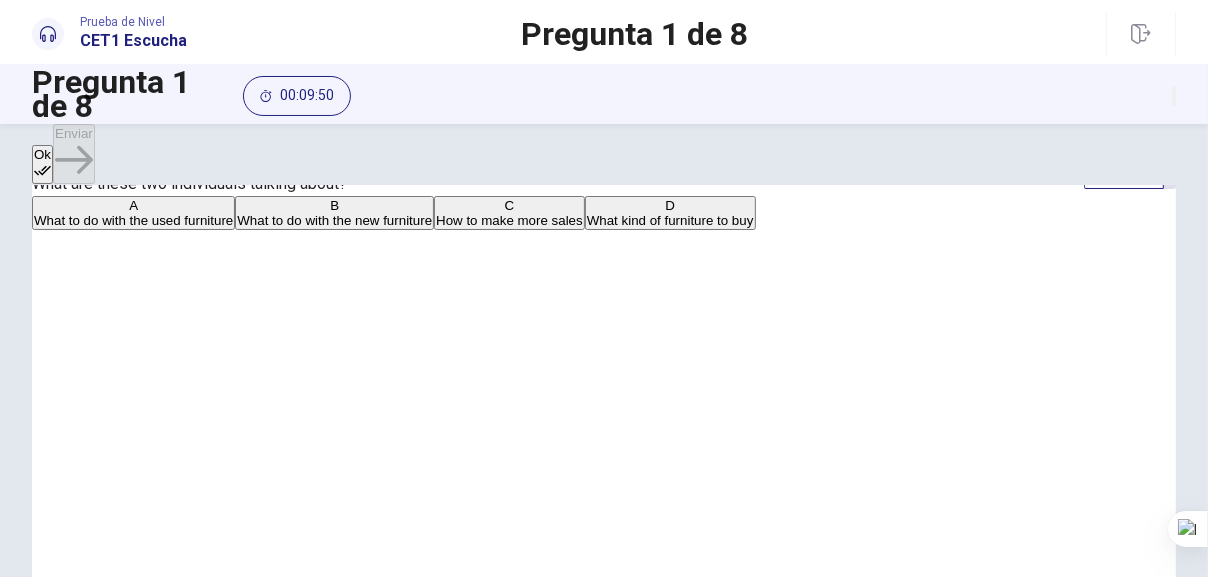 scroll, scrollTop: 65, scrollLeft: 0, axis: vertical 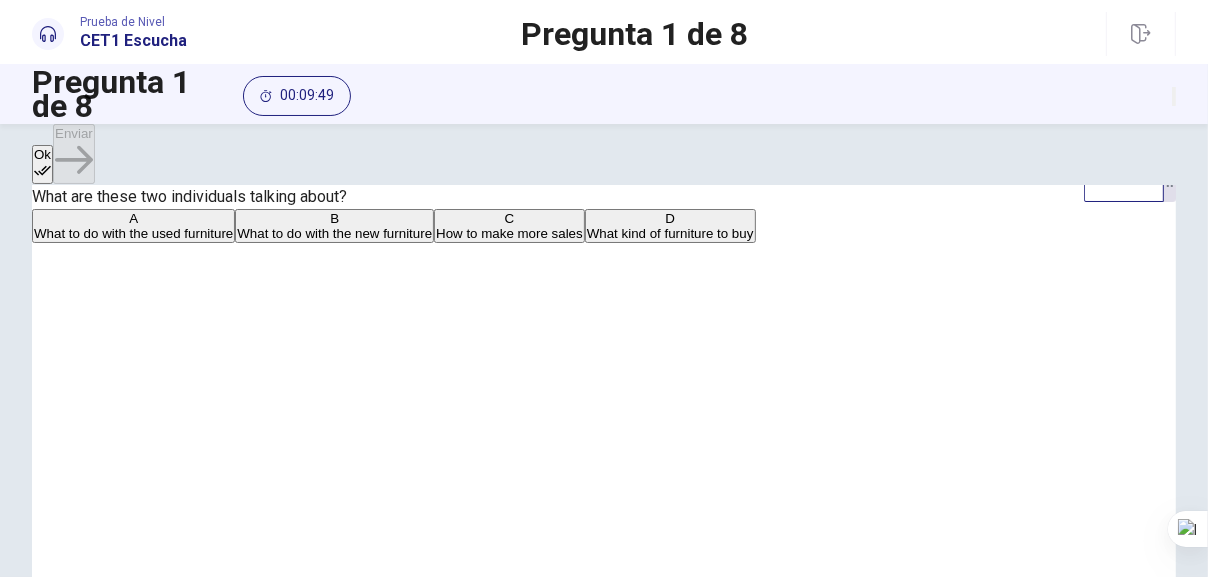 click 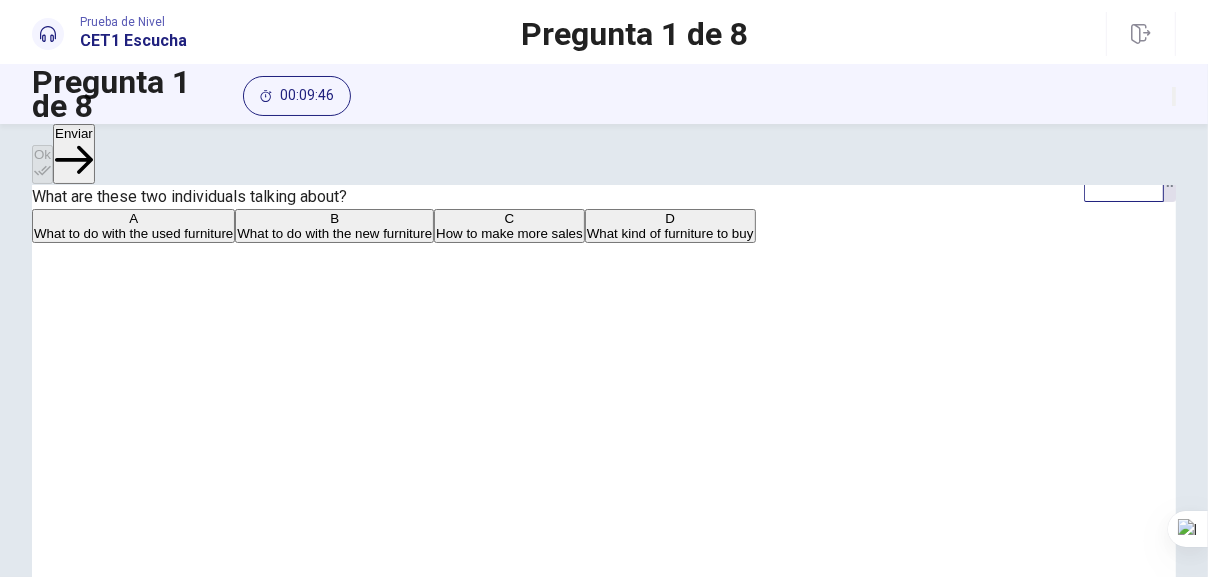 click on "Enviar" at bounding box center (74, 154) 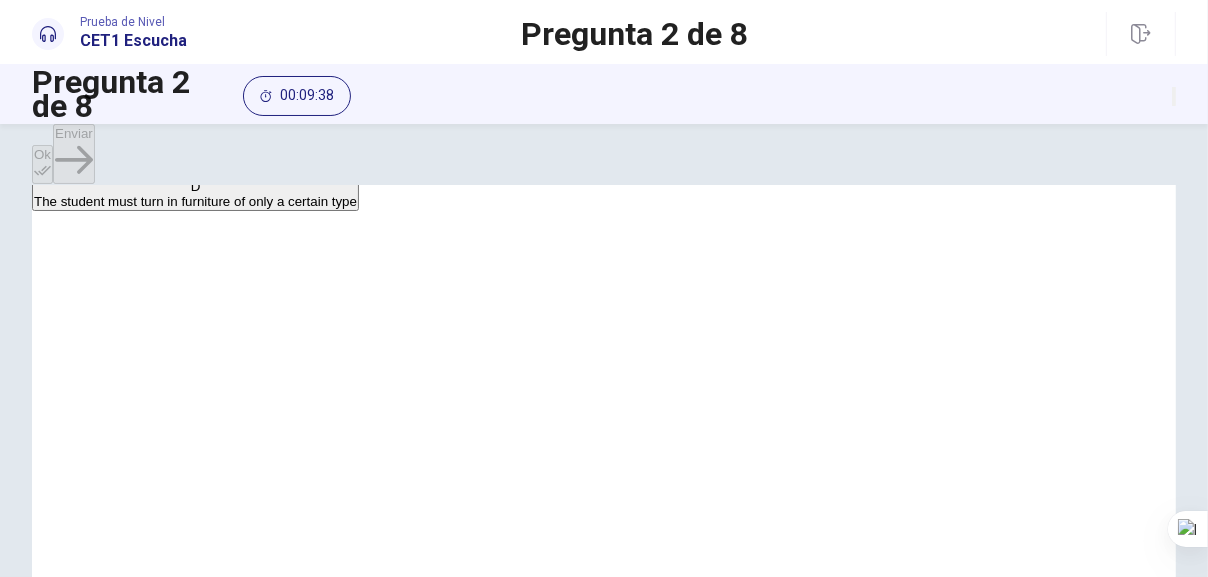 scroll, scrollTop: 134, scrollLeft: 0, axis: vertical 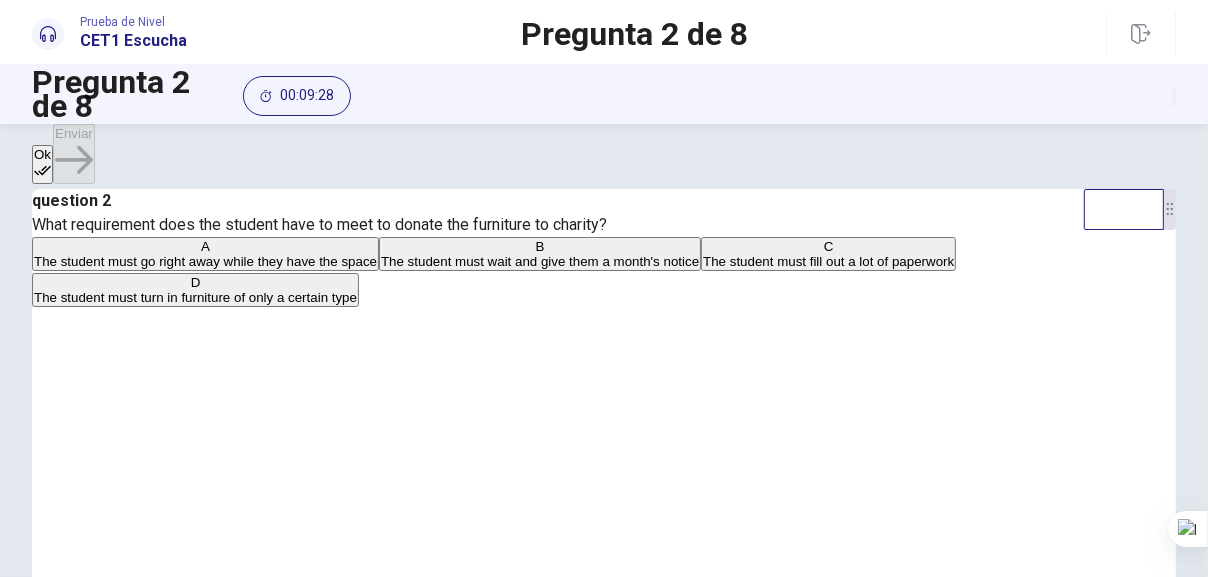 click 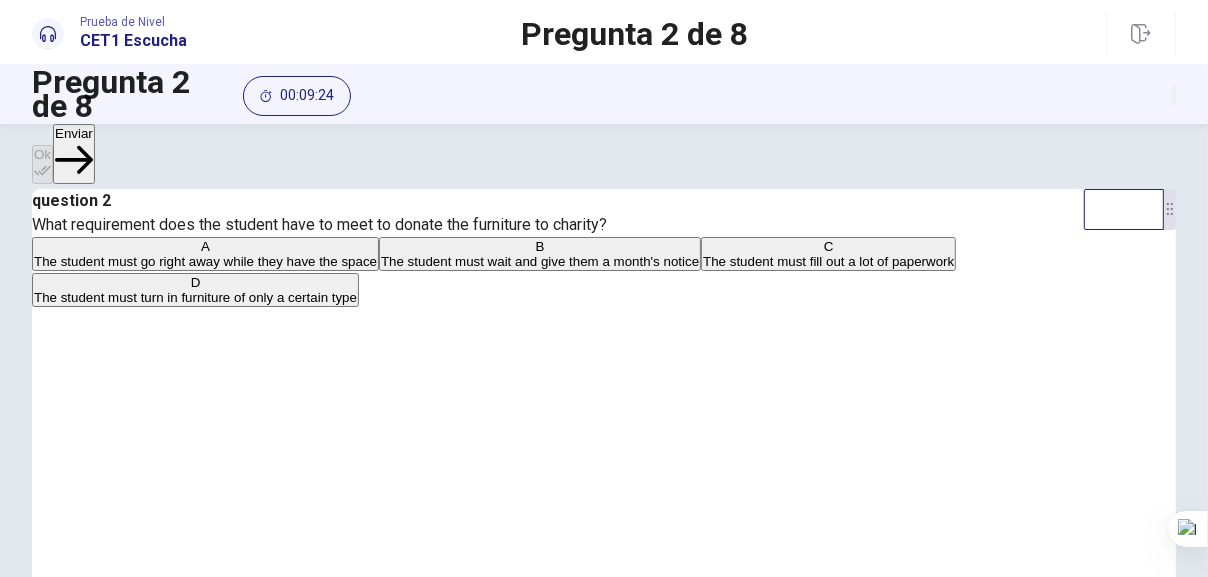 click on "Enviar" at bounding box center (74, 154) 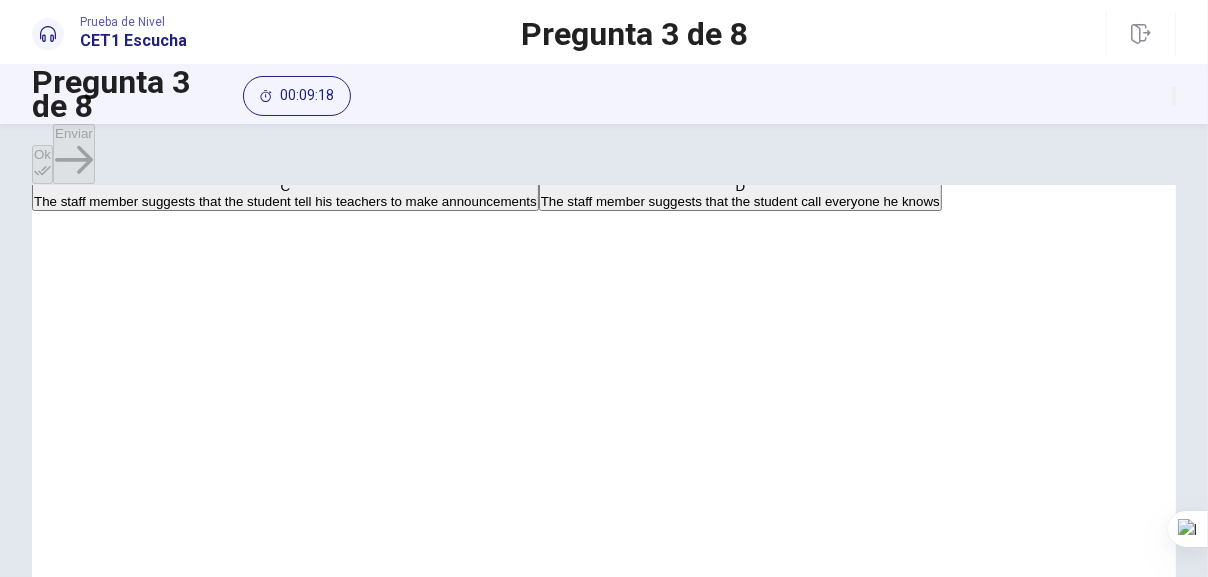 scroll, scrollTop: 136, scrollLeft: 0, axis: vertical 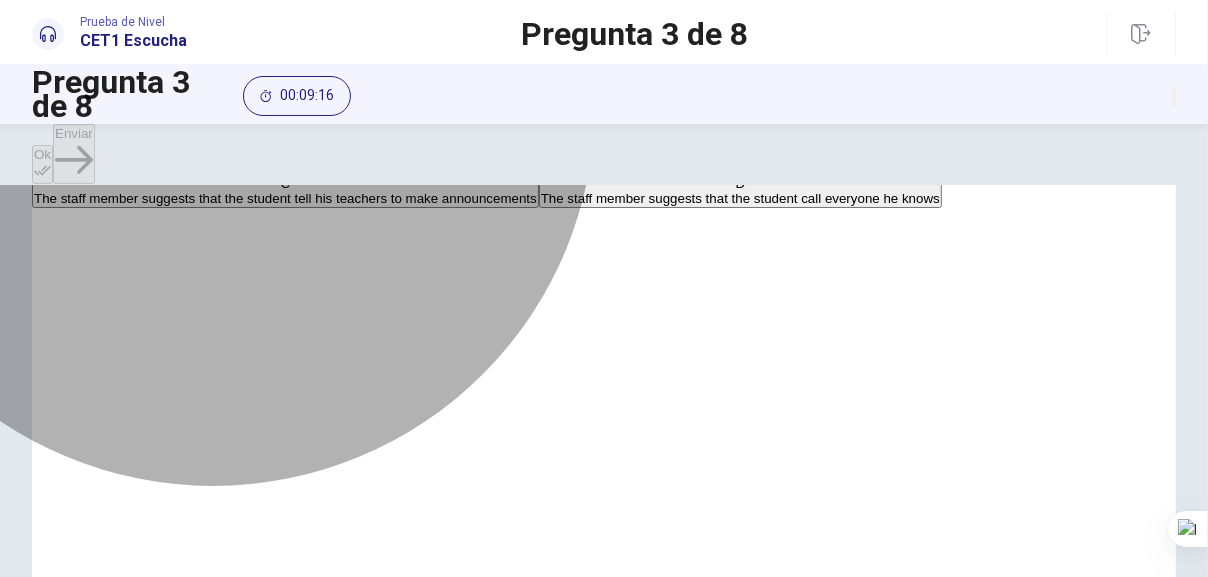 click on "The staff member suggests that the student writes a paper for the school newspaper" at bounding box center [282, 162] 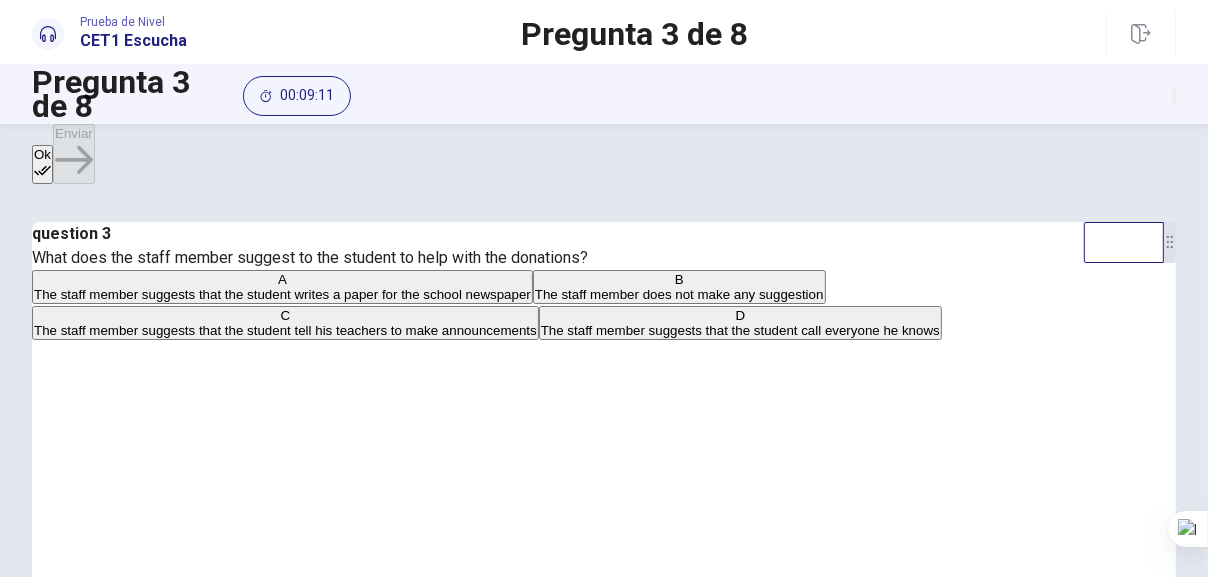 scroll, scrollTop: 0, scrollLeft: 0, axis: both 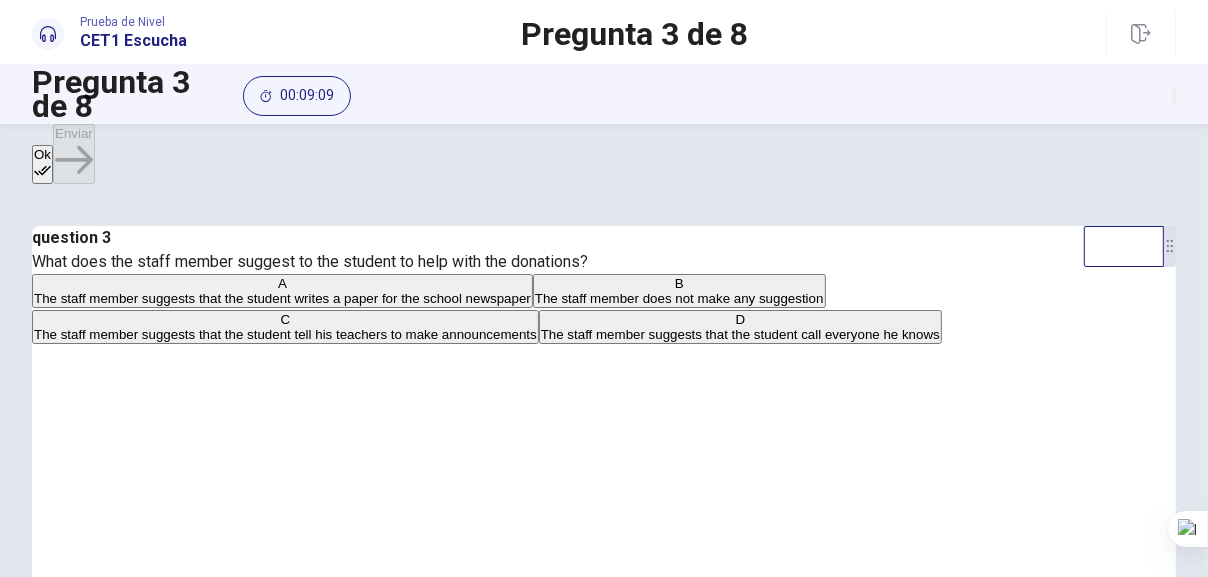 click on "Ok" at bounding box center (42, 164) 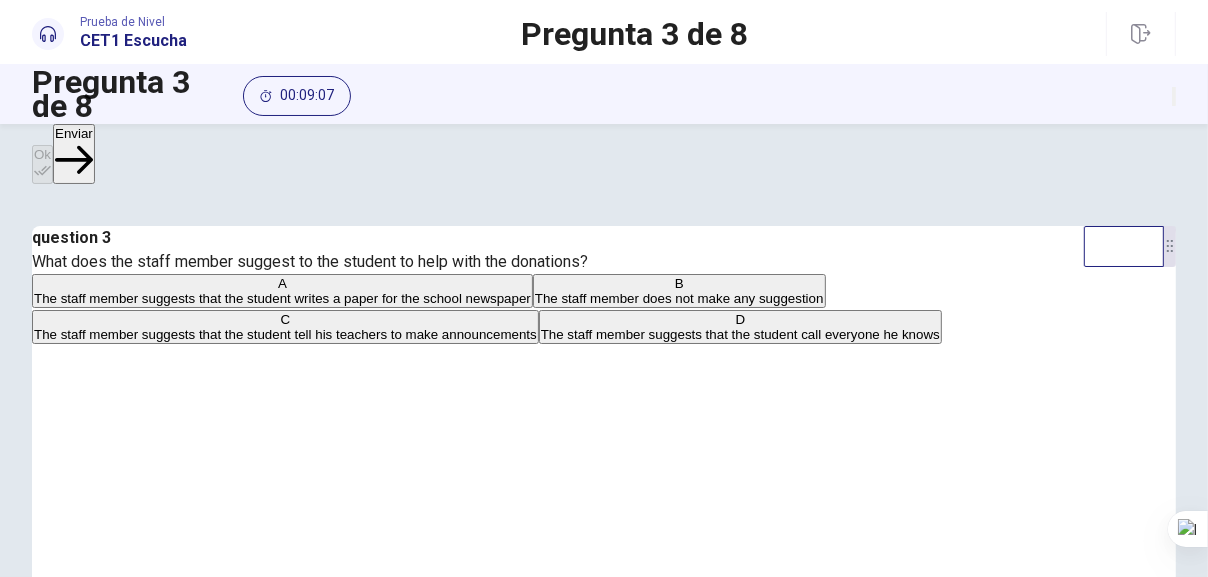 click on "Enviar" at bounding box center (74, 154) 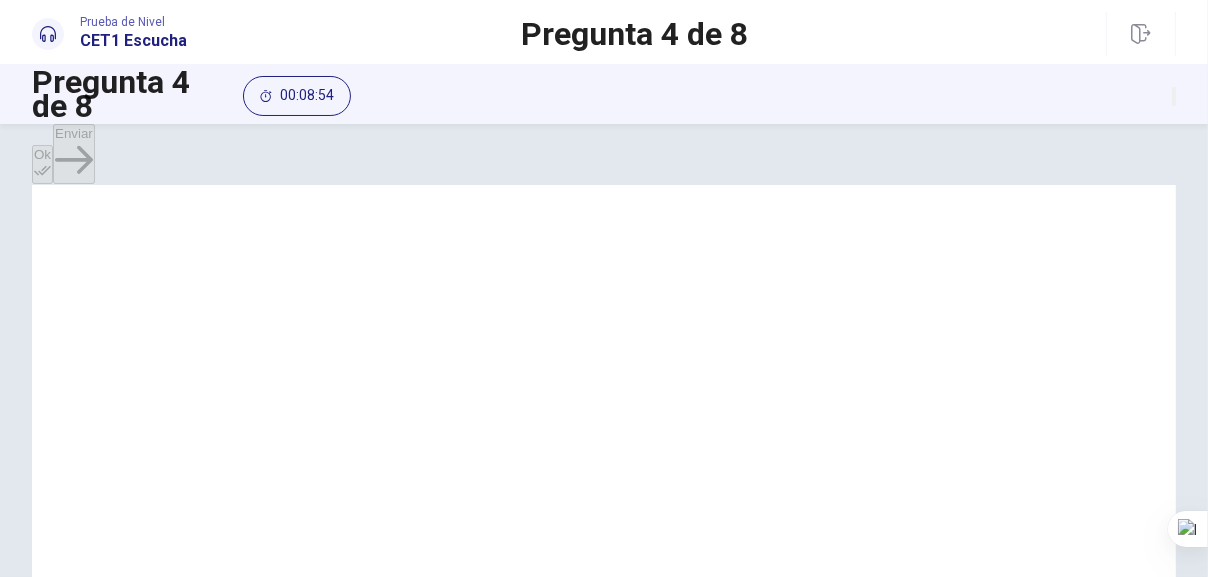 scroll, scrollTop: 179, scrollLeft: 0, axis: vertical 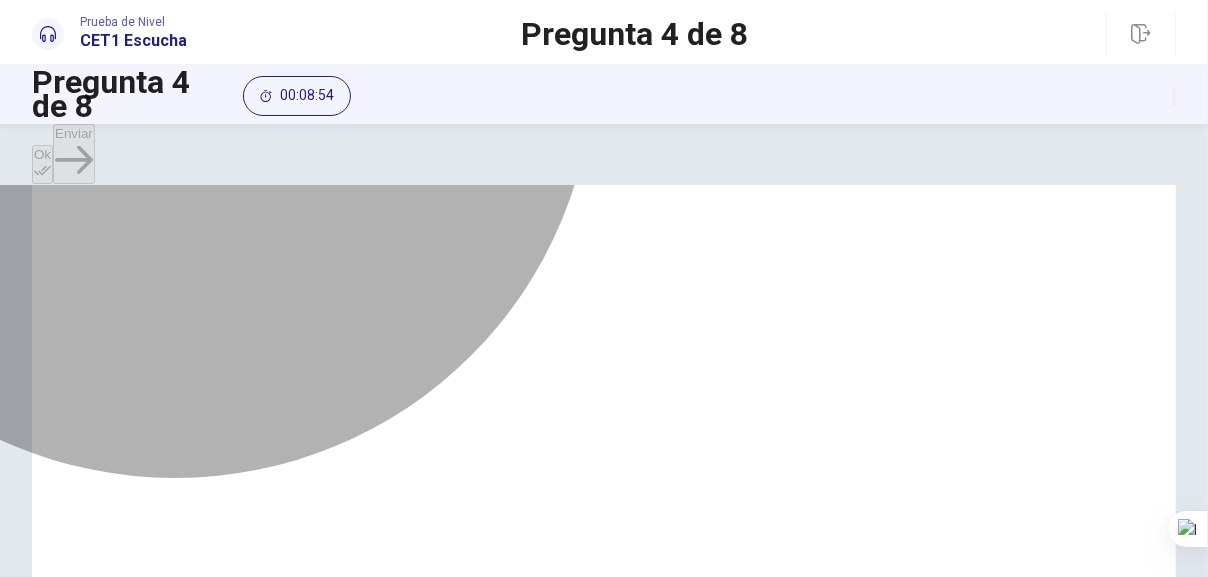 click on "So the student can inform the charities" at bounding box center (577, 119) 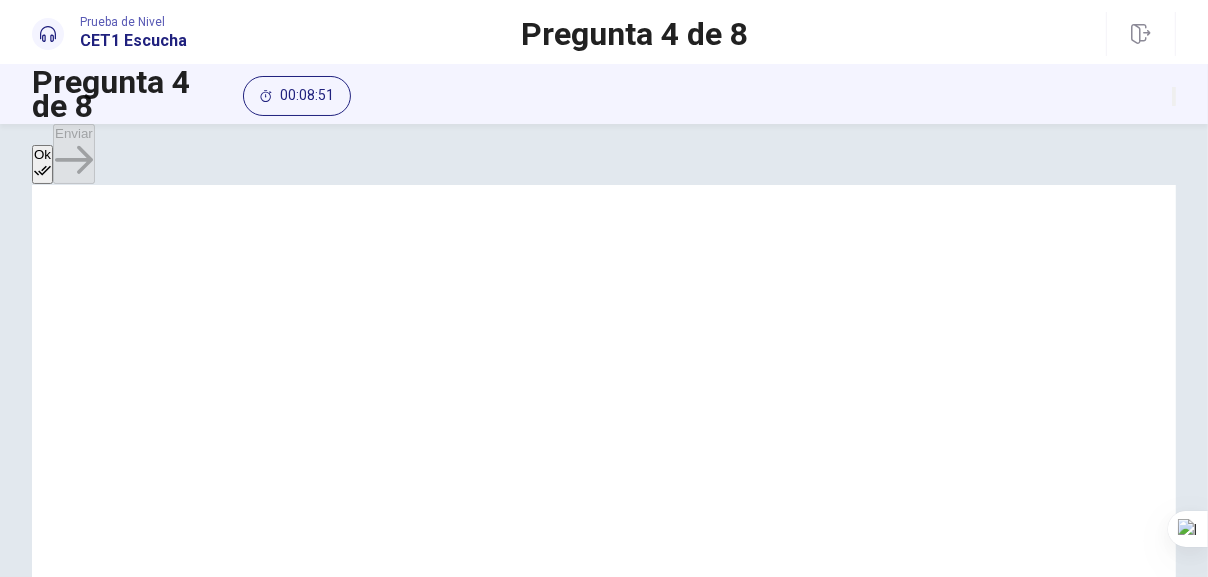 scroll, scrollTop: 127, scrollLeft: 0, axis: vertical 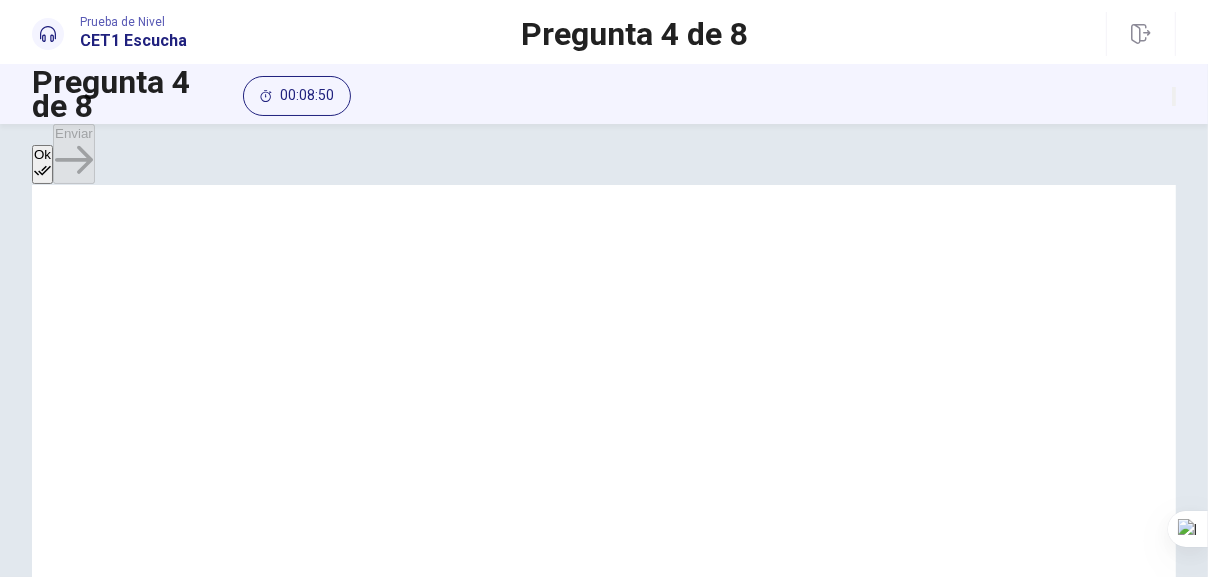 click on "Ok" at bounding box center [42, 164] 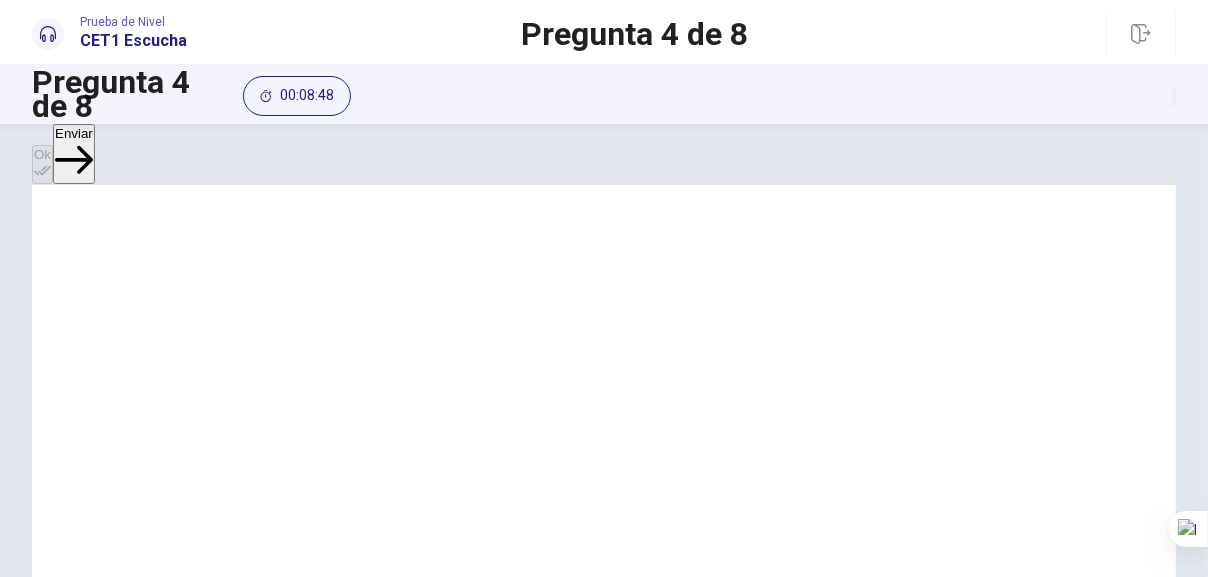 click on "Enviar" at bounding box center [74, 154] 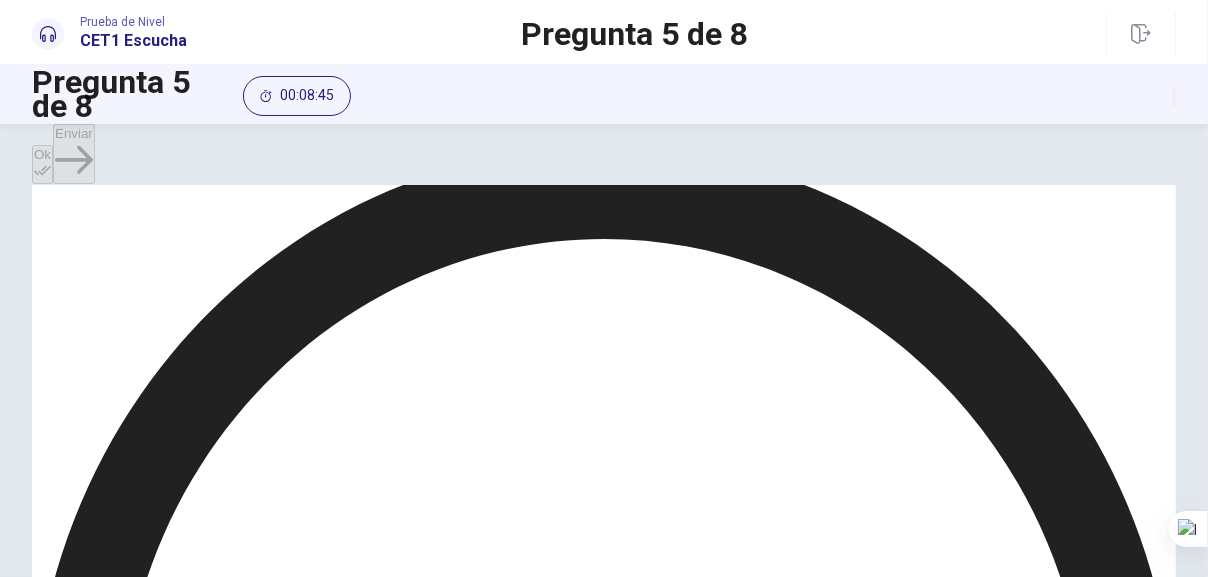 scroll, scrollTop: 130, scrollLeft: 0, axis: vertical 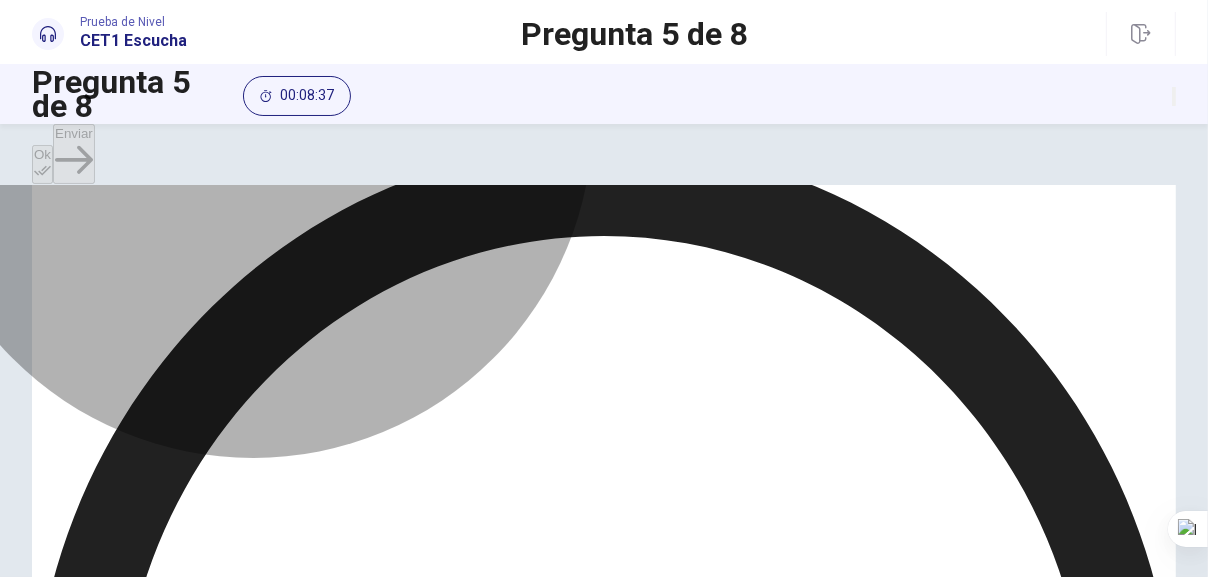 click on "The student doesn't like writing articles" at bounding box center (701, 1319) 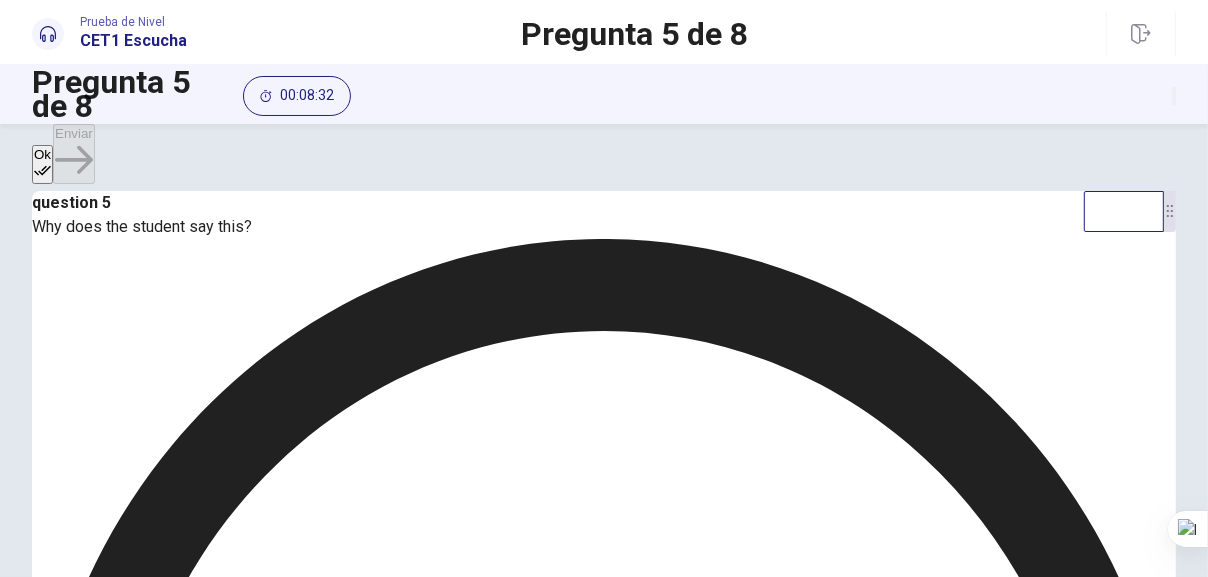scroll, scrollTop: 0, scrollLeft: 0, axis: both 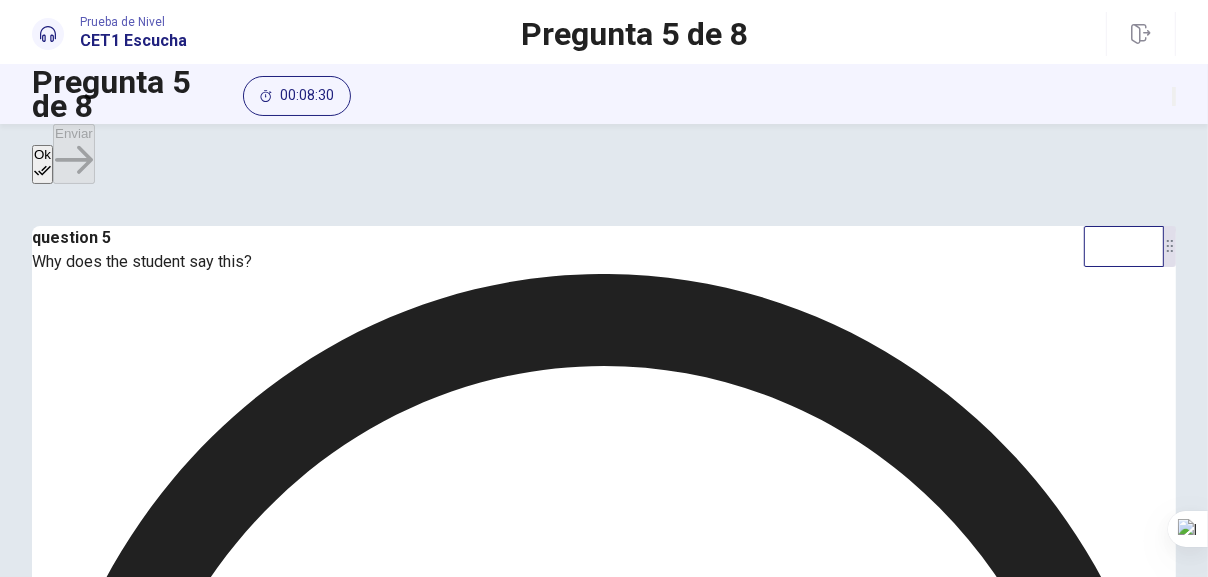 click on "Ok" at bounding box center (42, 164) 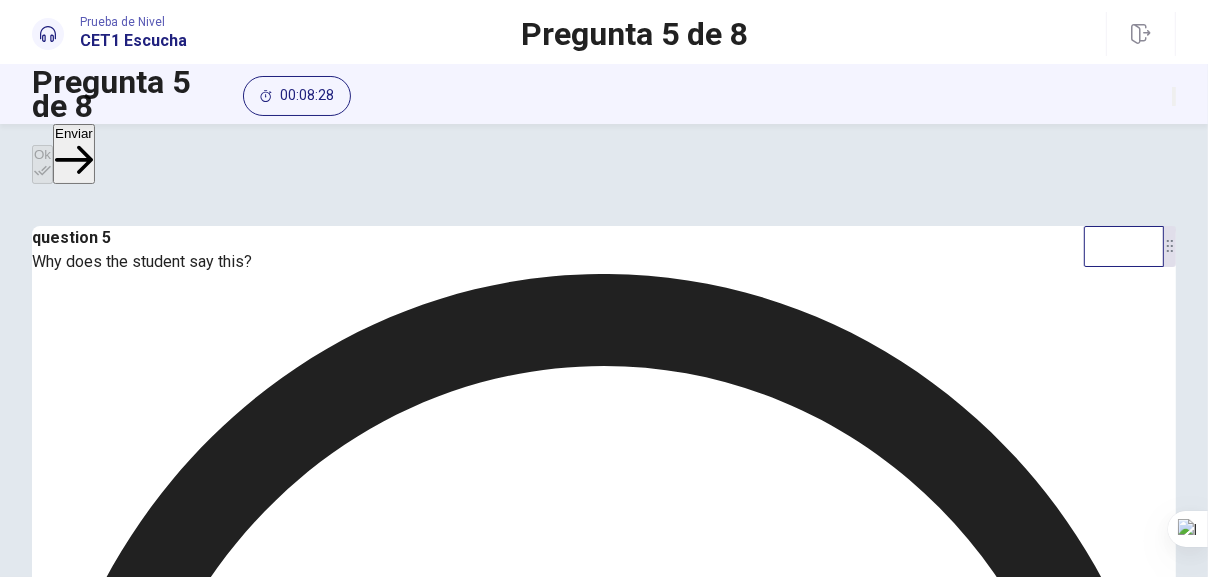 click on "Enviar" at bounding box center [74, 154] 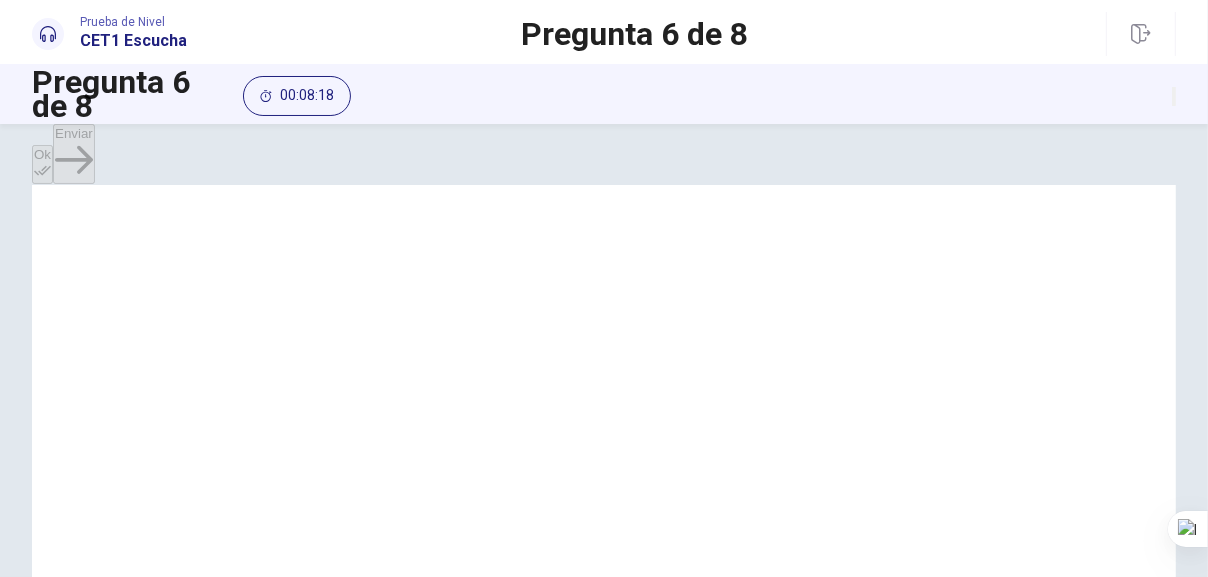 scroll, scrollTop: 148, scrollLeft: 0, axis: vertical 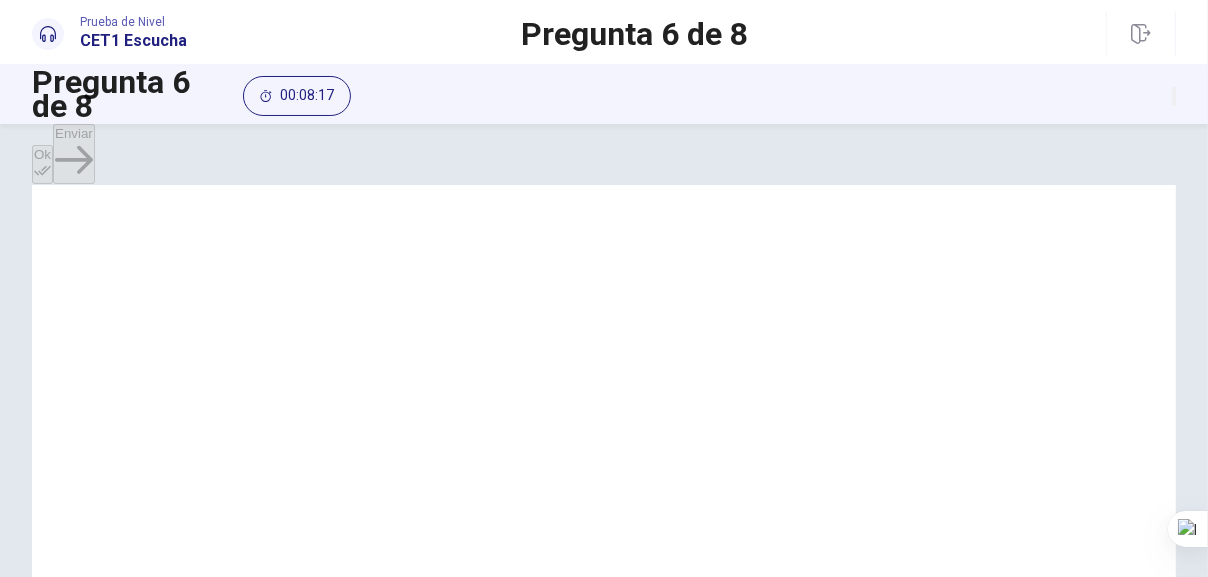 click on "Positively" at bounding box center (62, 150) 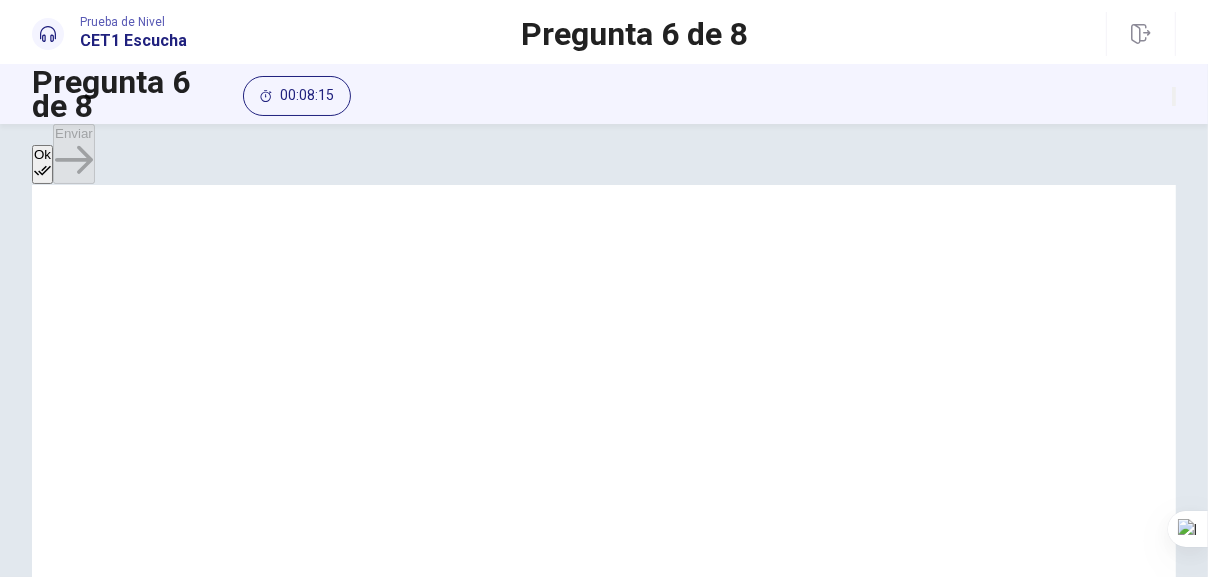 click on "Ok" at bounding box center [42, 164] 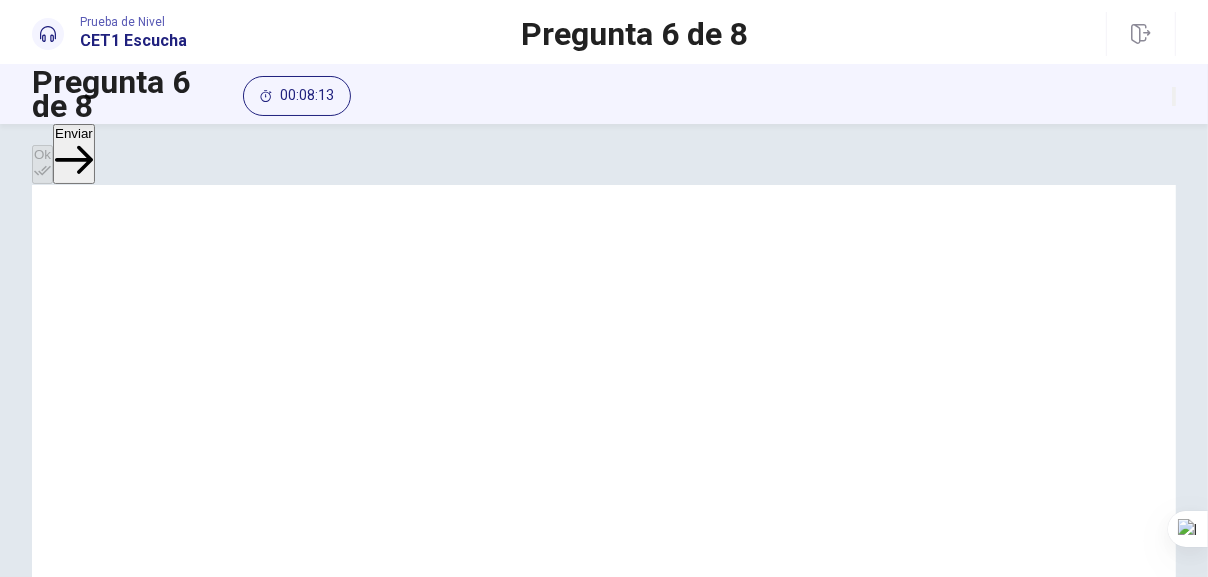 click 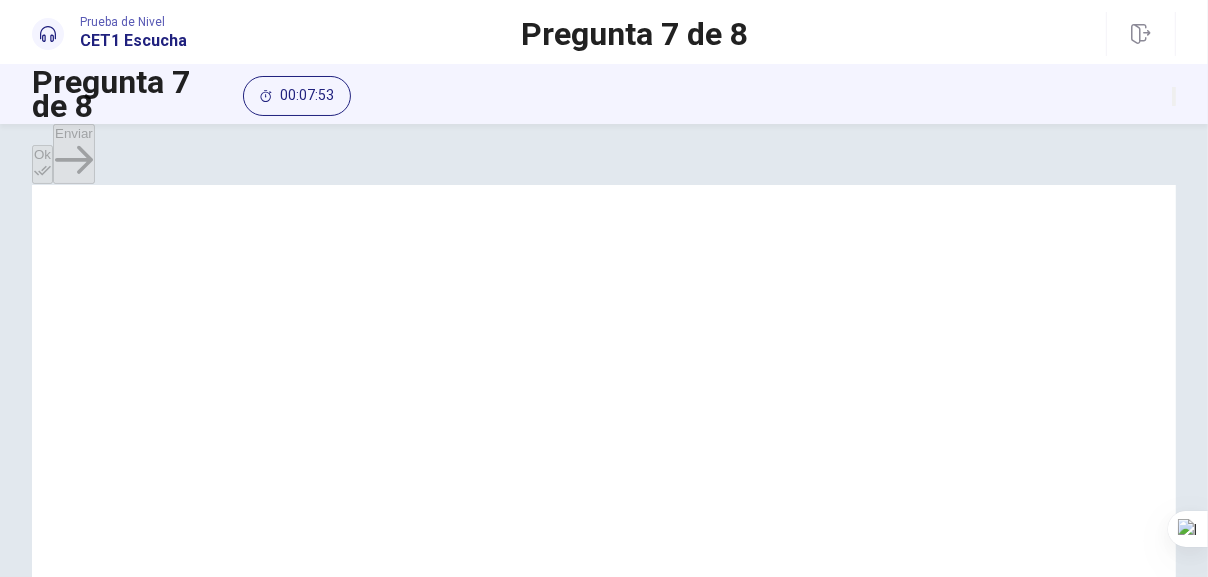 scroll, scrollTop: 145, scrollLeft: 0, axis: vertical 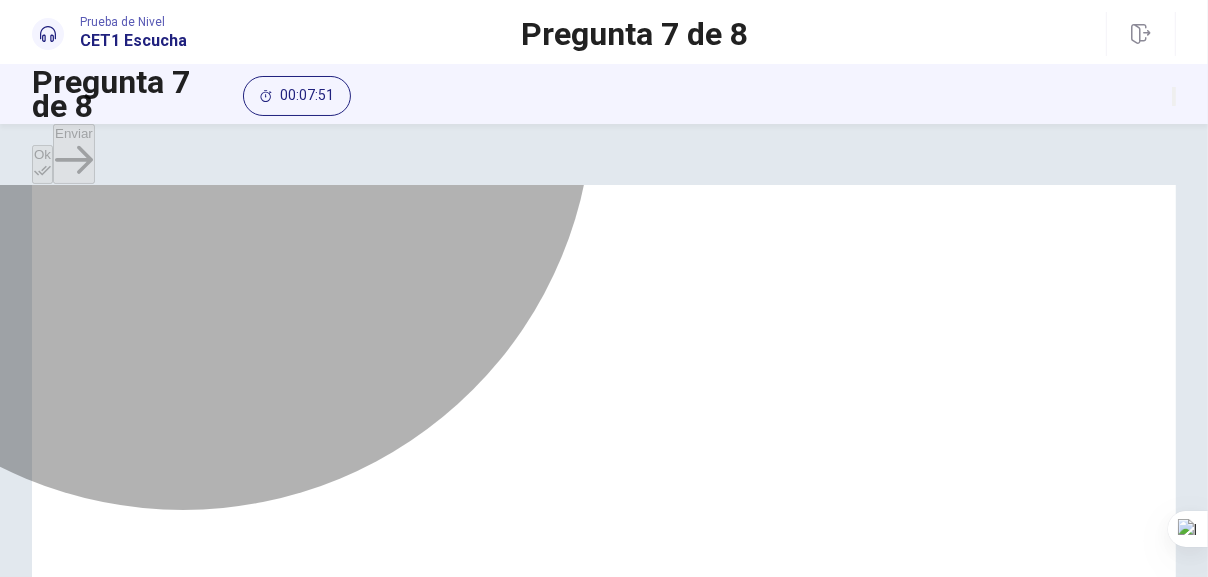 click on "None of these options" at bounding box center (225, 153) 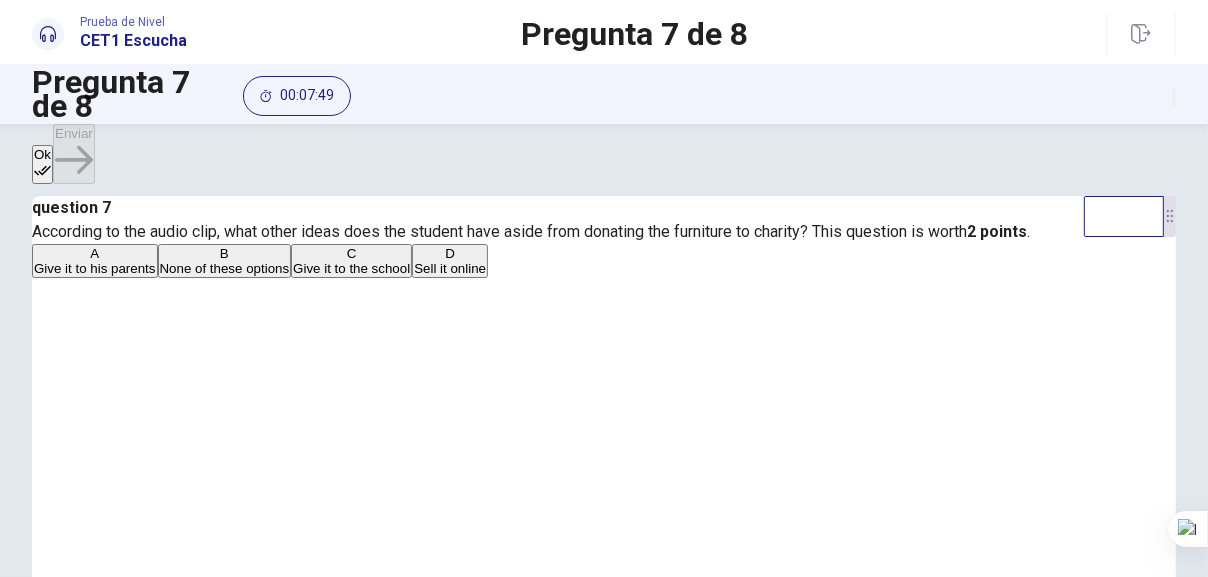 scroll, scrollTop: 0, scrollLeft: 0, axis: both 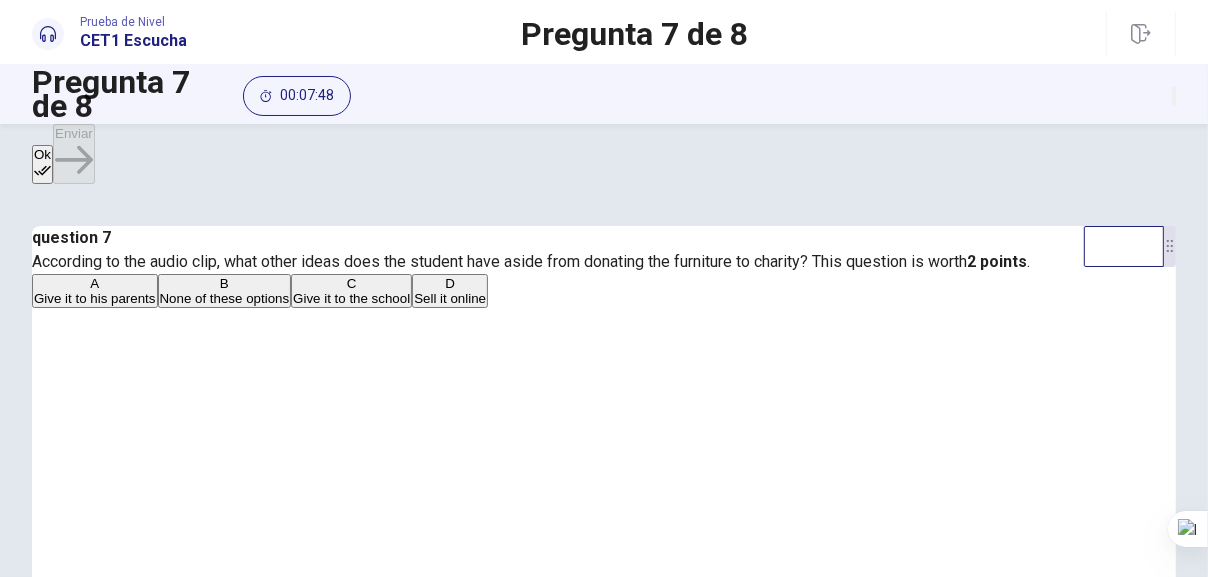 click on "Ok" at bounding box center (42, 164) 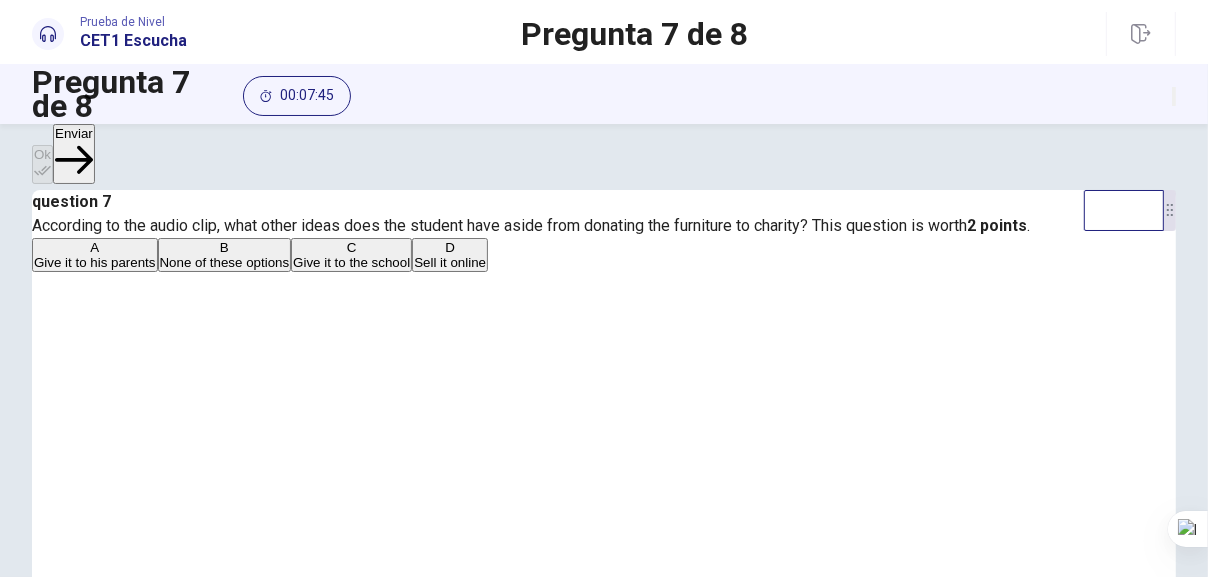 scroll, scrollTop: 16, scrollLeft: 0, axis: vertical 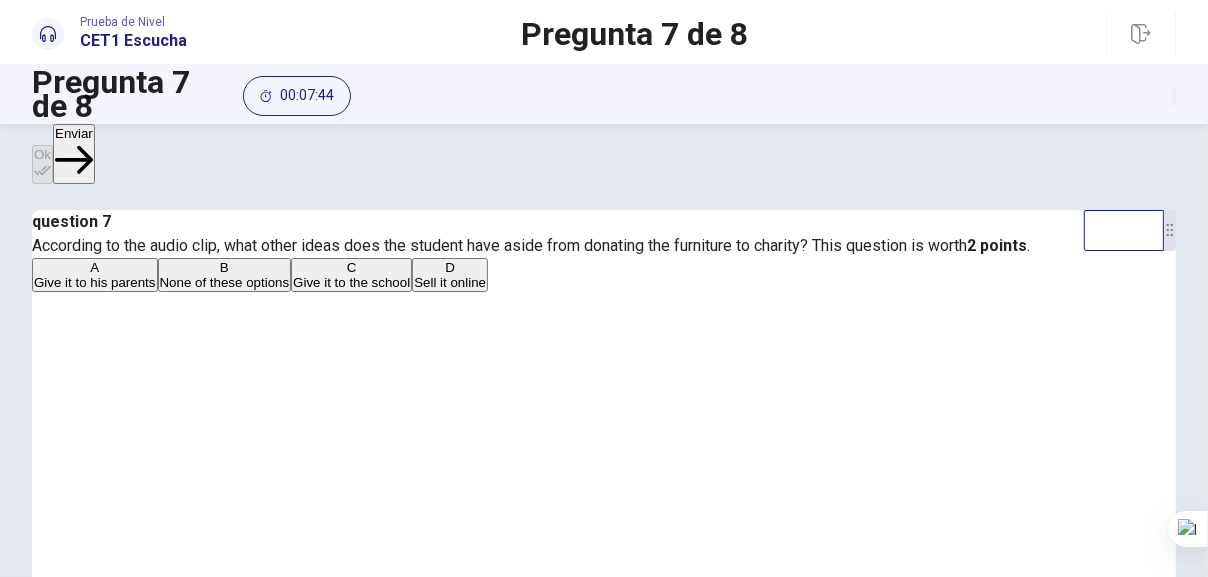 click on "Enviar" at bounding box center (74, 154) 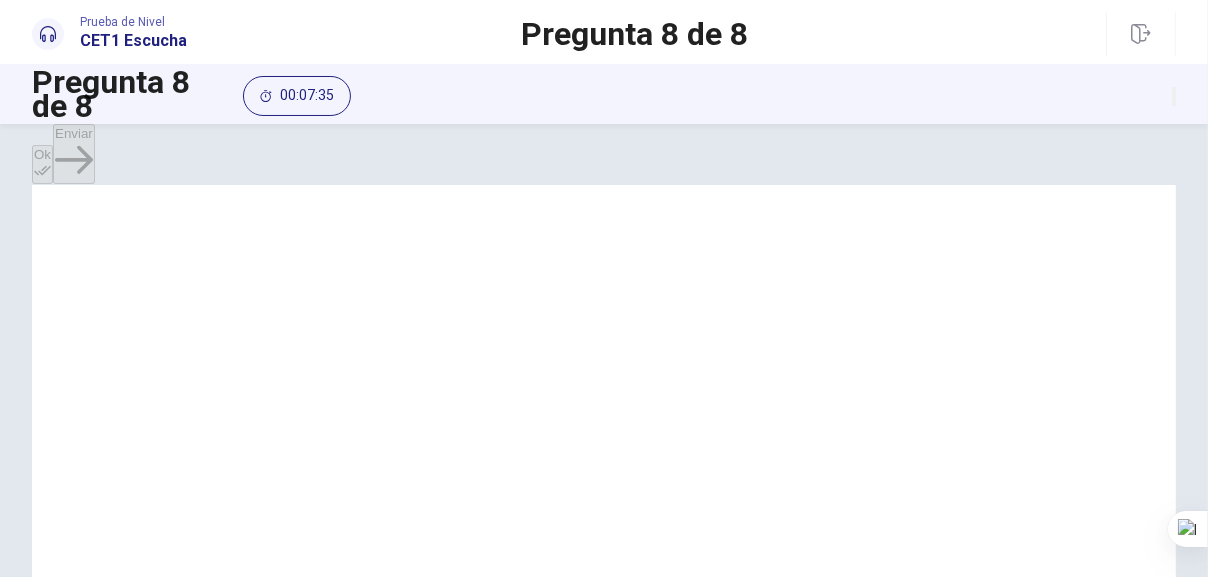 scroll, scrollTop: 150, scrollLeft: 0, axis: vertical 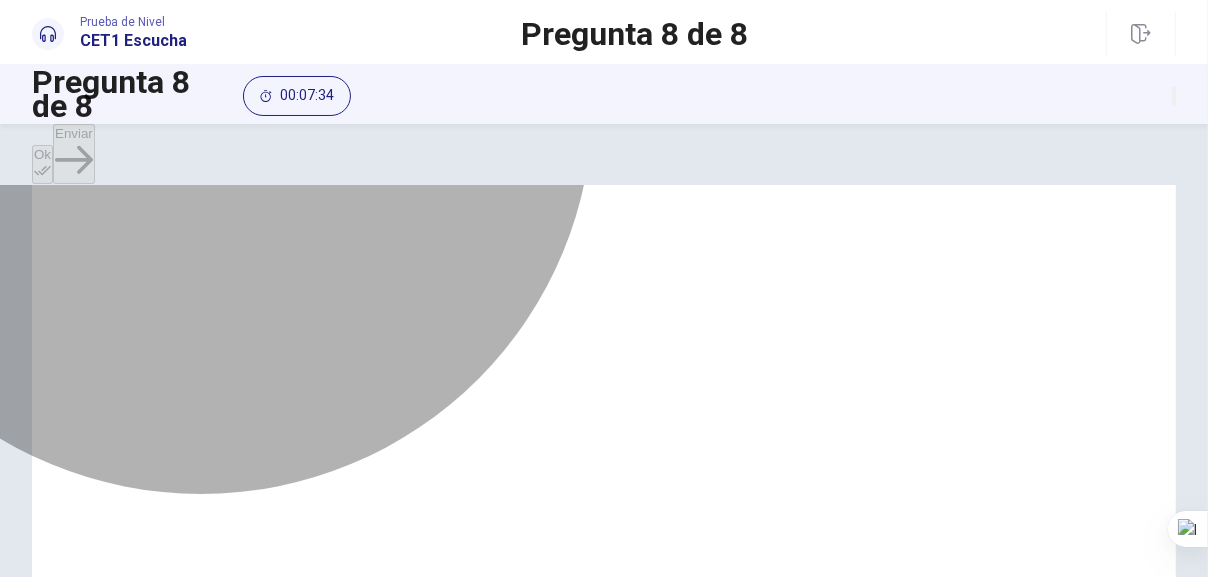 click on "He wants to stay updated" at bounding box center [341, 148] 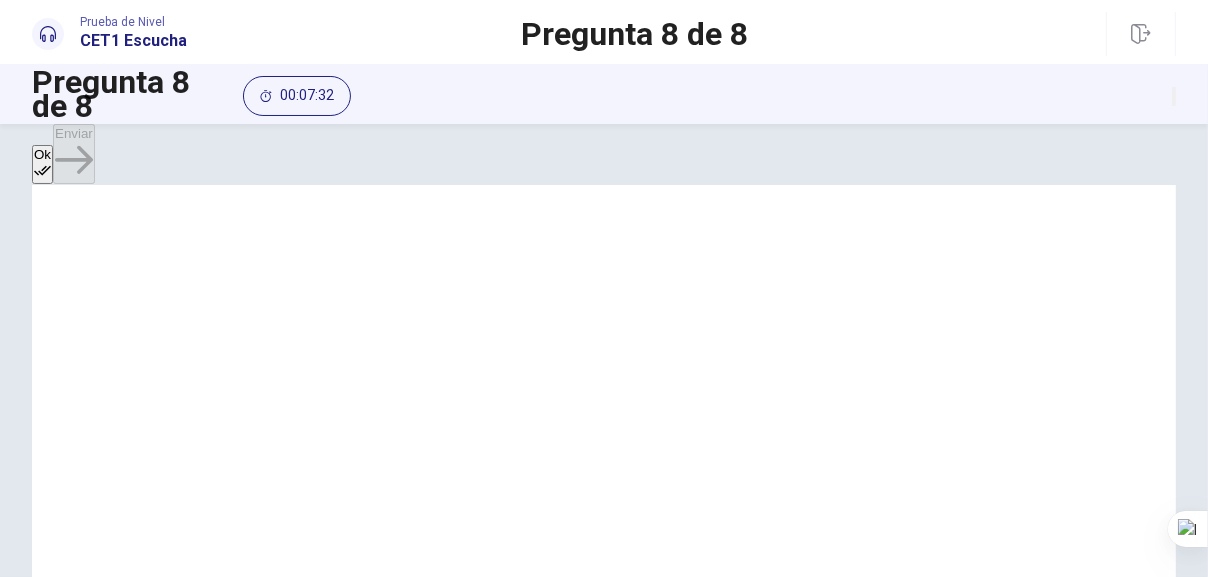 click on "Ok" at bounding box center (42, 164) 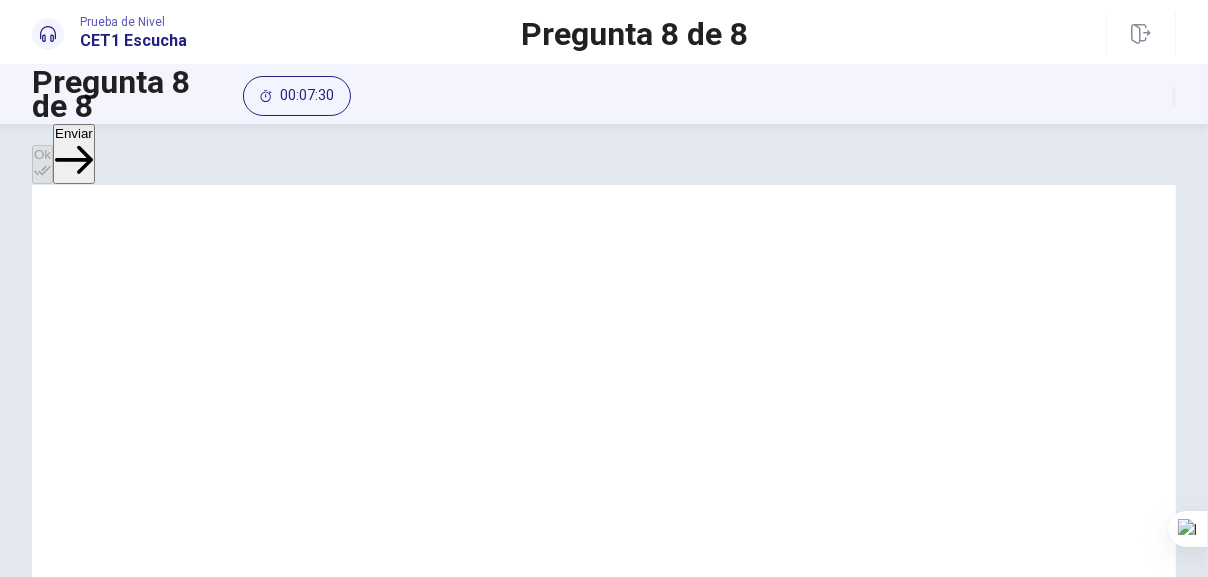 click on "Enviar" at bounding box center (74, 154) 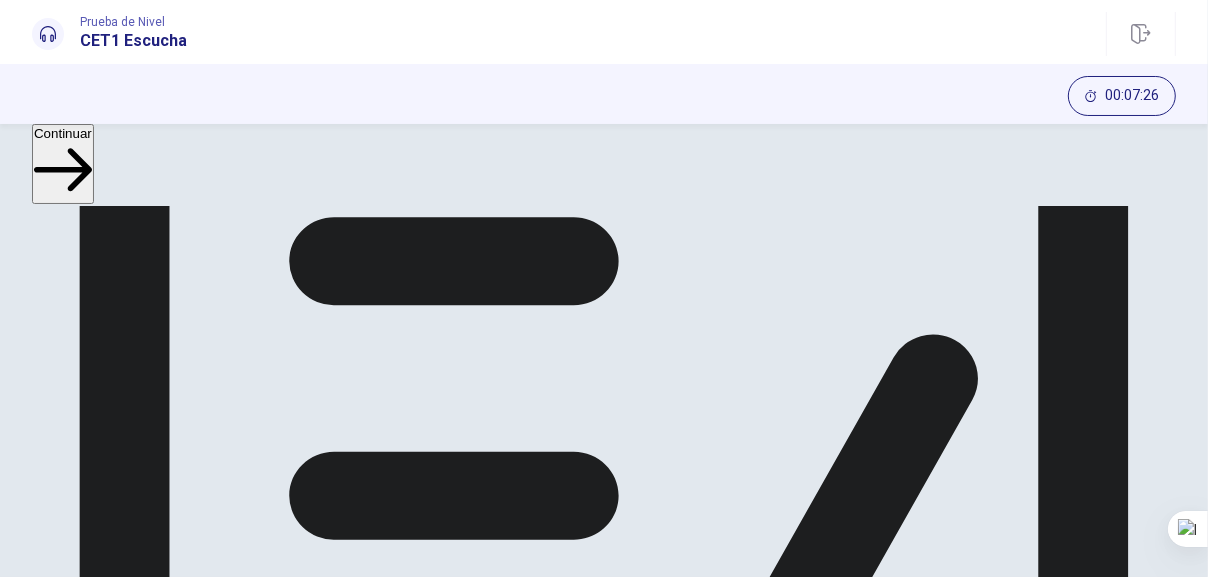 scroll, scrollTop: 225, scrollLeft: 0, axis: vertical 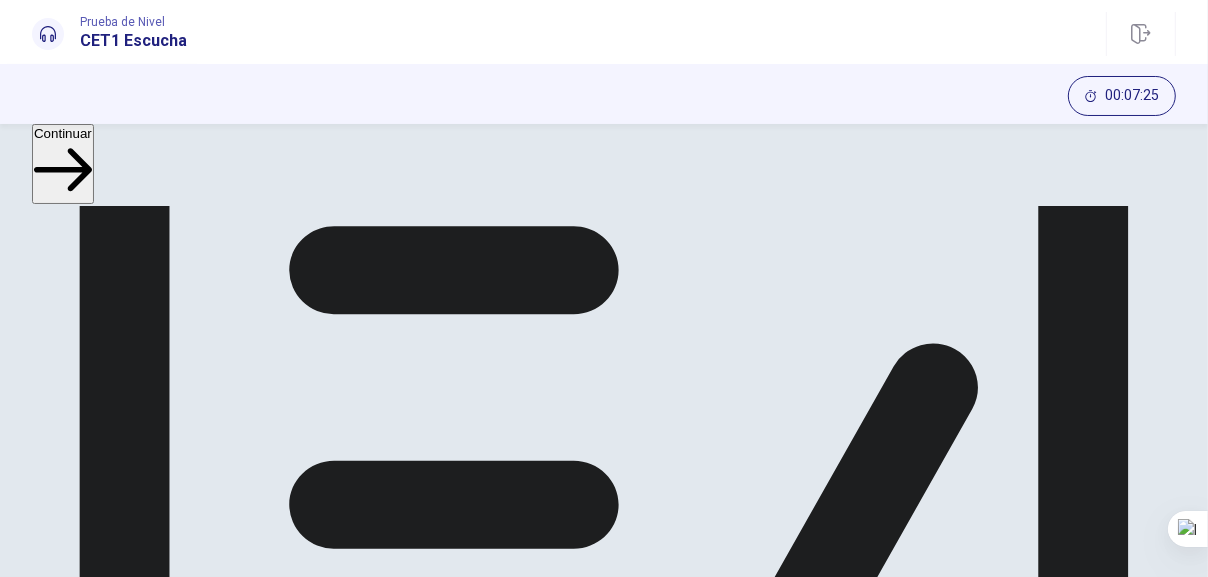 click 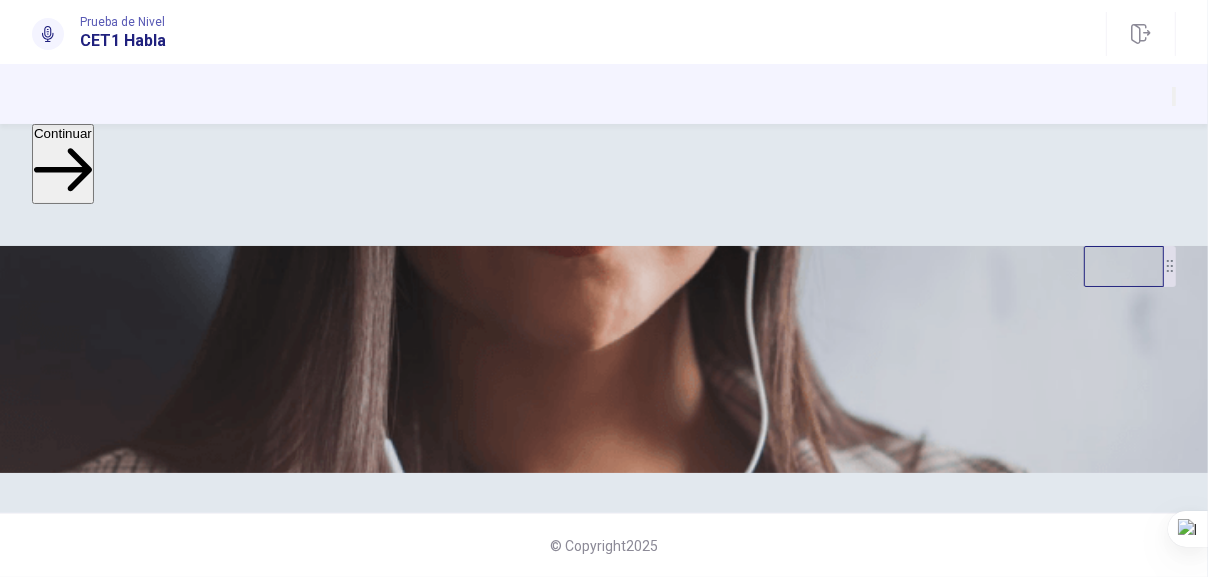 scroll, scrollTop: 0, scrollLeft: 0, axis: both 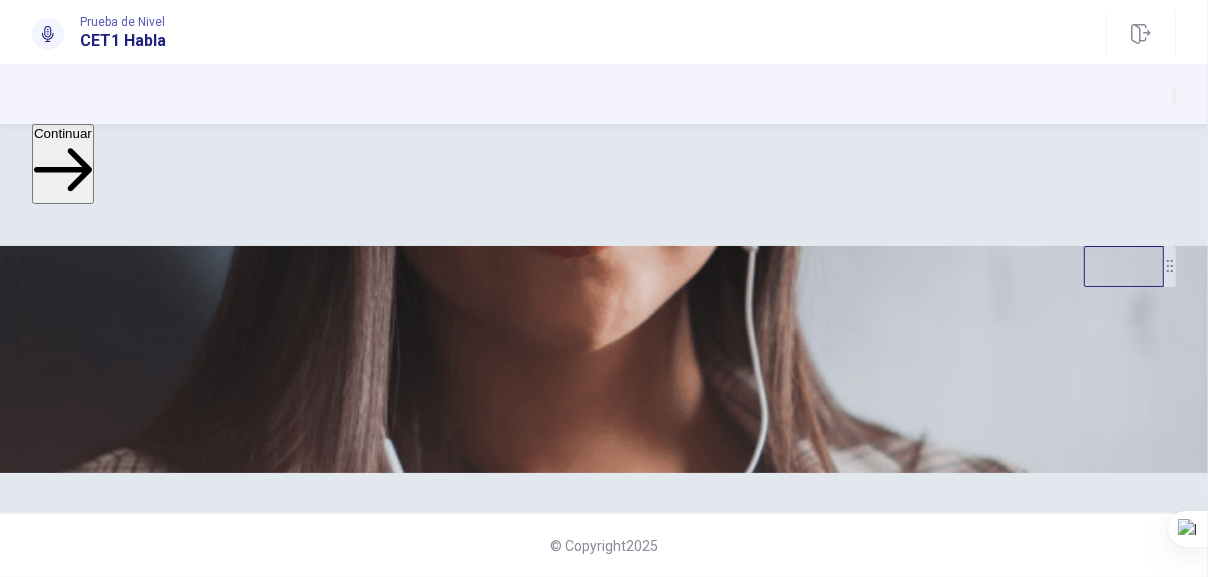 click 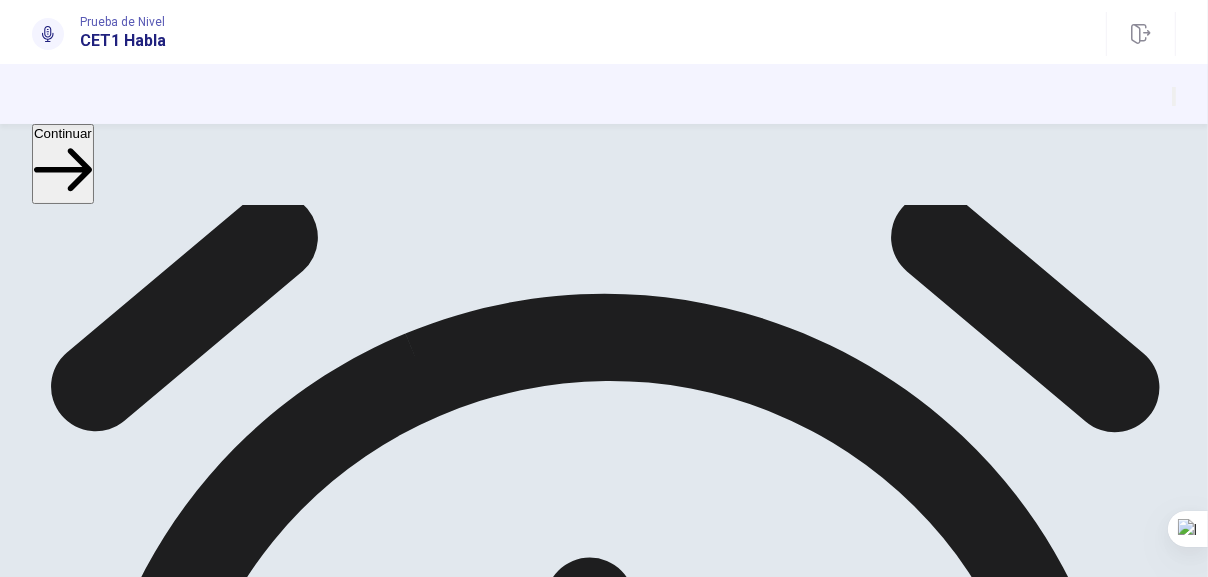 scroll, scrollTop: 304, scrollLeft: 0, axis: vertical 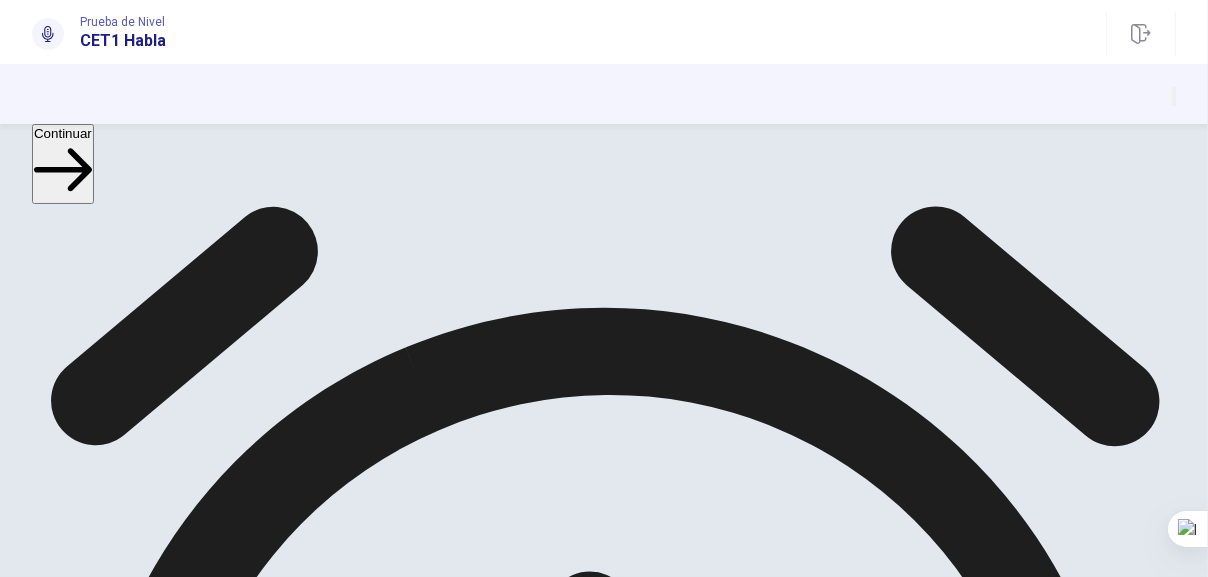 click on "Continuar" at bounding box center [63, 164] 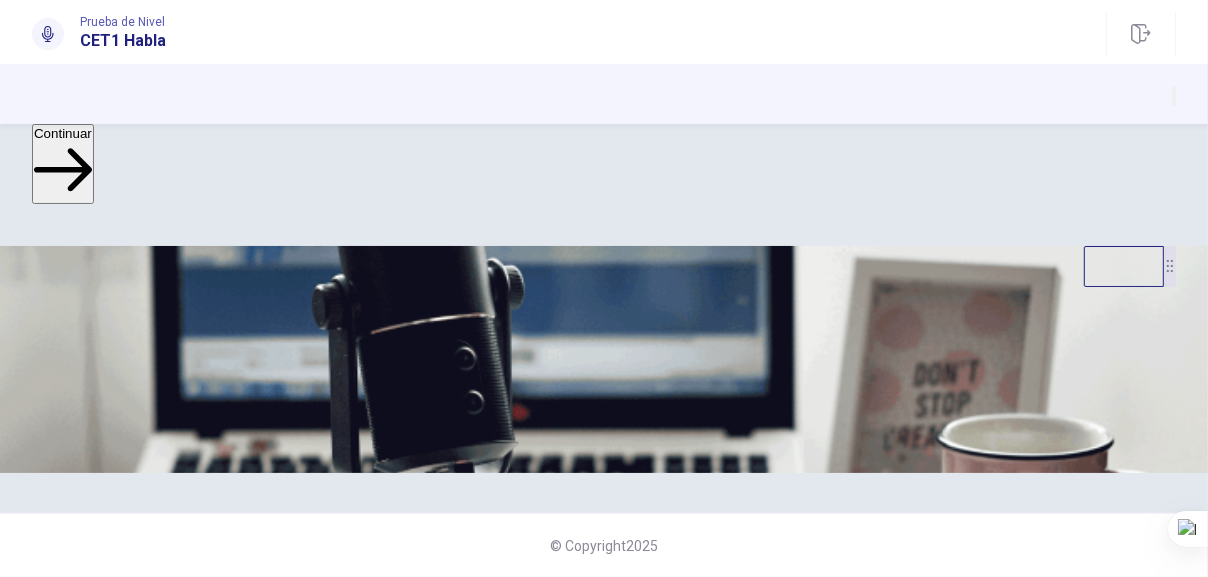 scroll, scrollTop: 0, scrollLeft: 0, axis: both 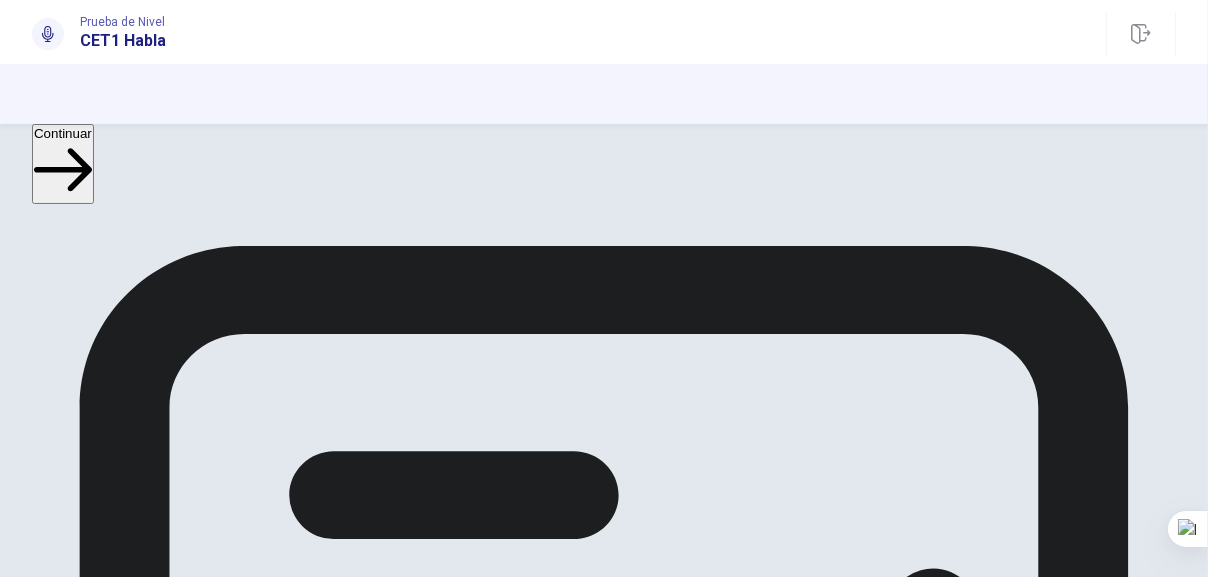 click on "Continuar" at bounding box center (63, 164) 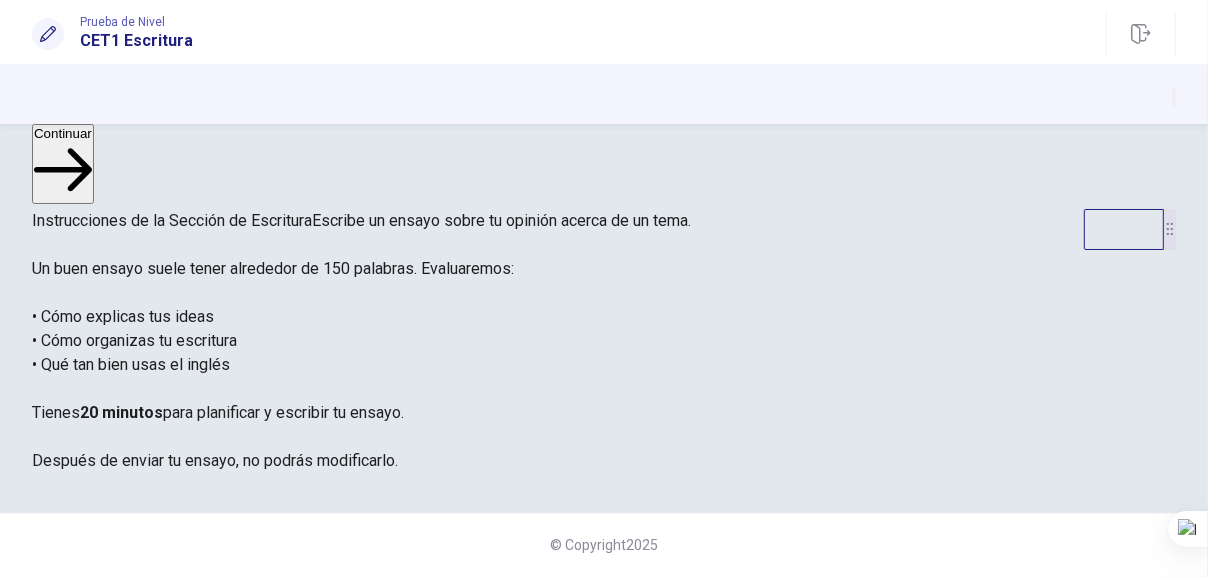 scroll, scrollTop: 198, scrollLeft: 0, axis: vertical 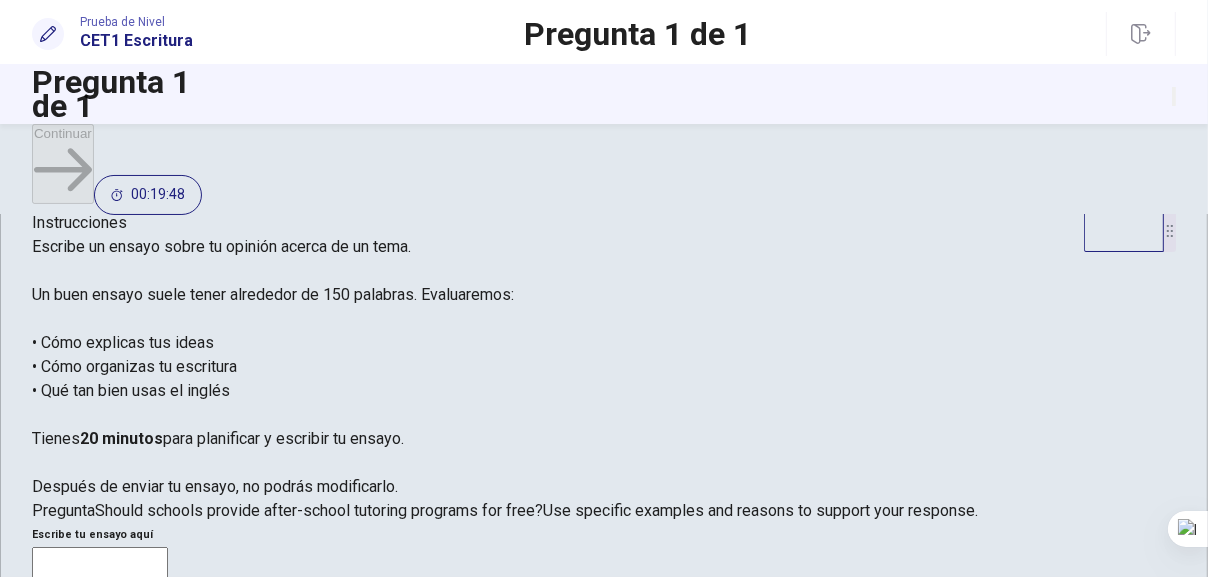 click at bounding box center [100, 823] 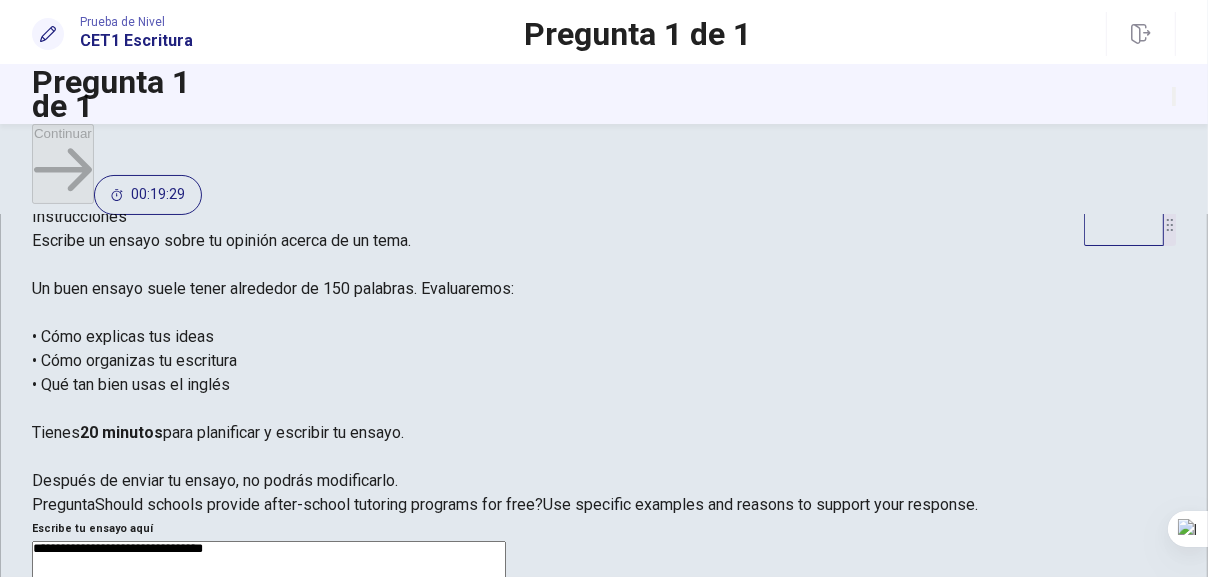 scroll, scrollTop: 49, scrollLeft: 0, axis: vertical 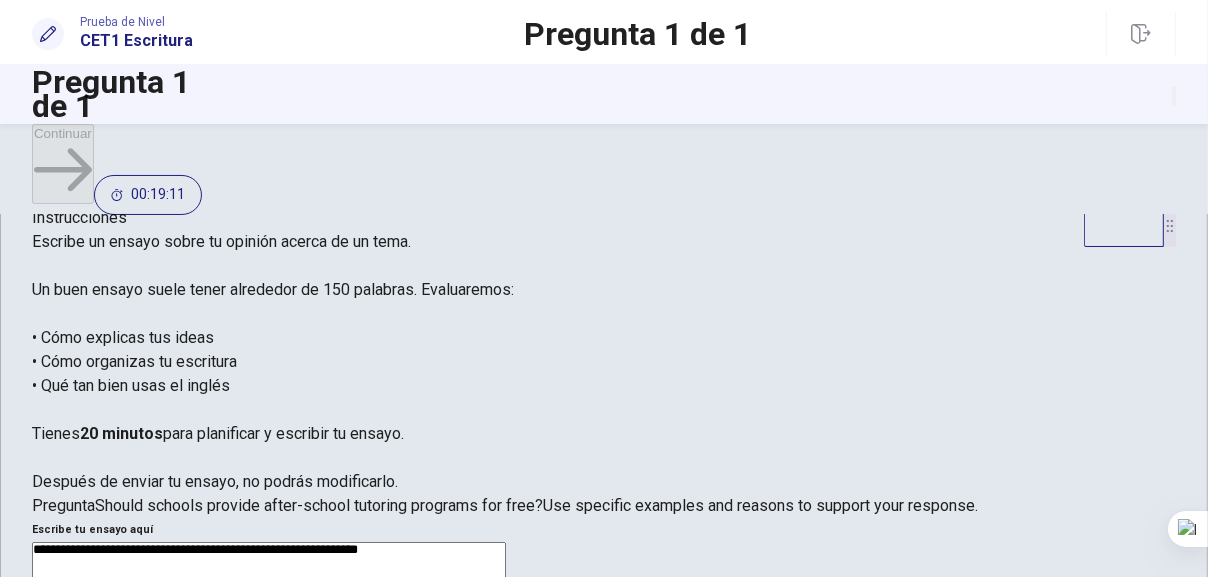 click on "**********" at bounding box center (269, 802) 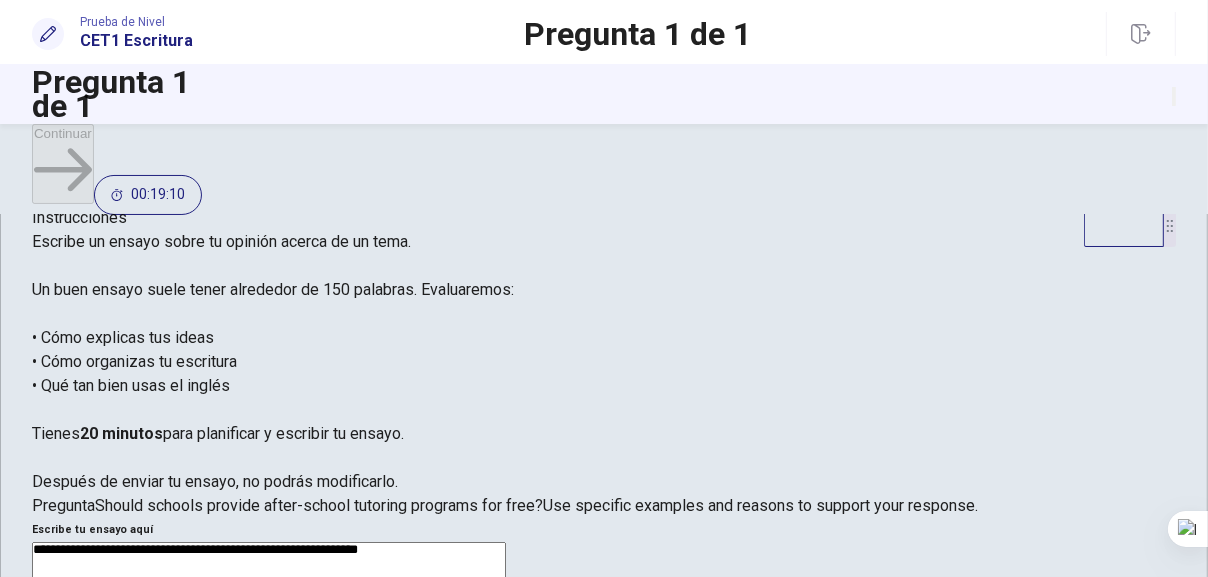 click on "**********" at bounding box center (269, 802) 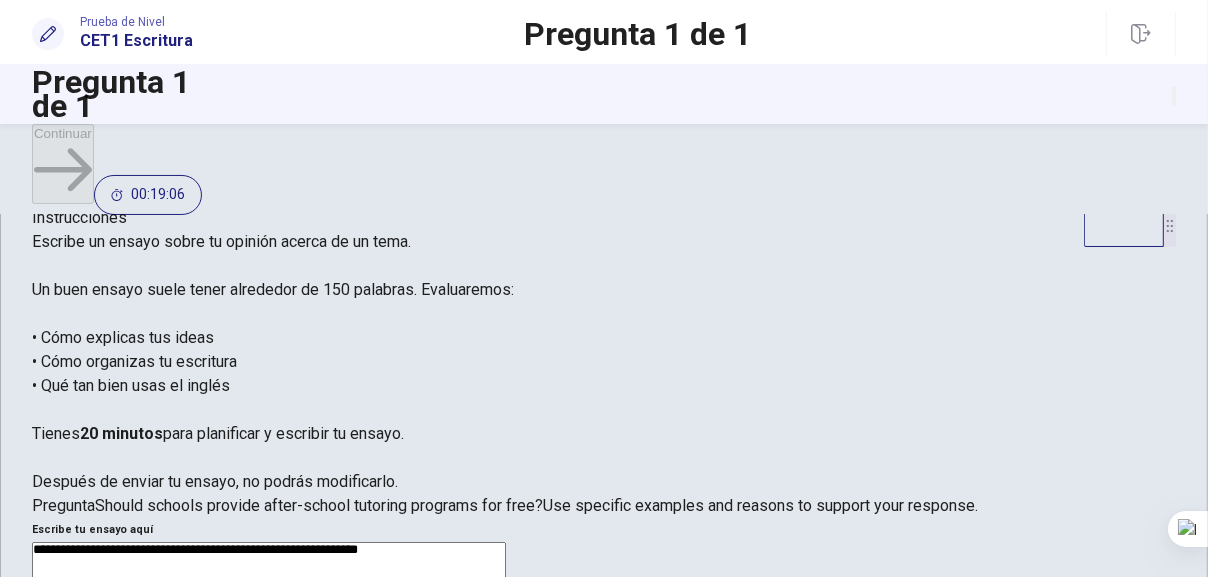 click on "**********" at bounding box center (269, 802) 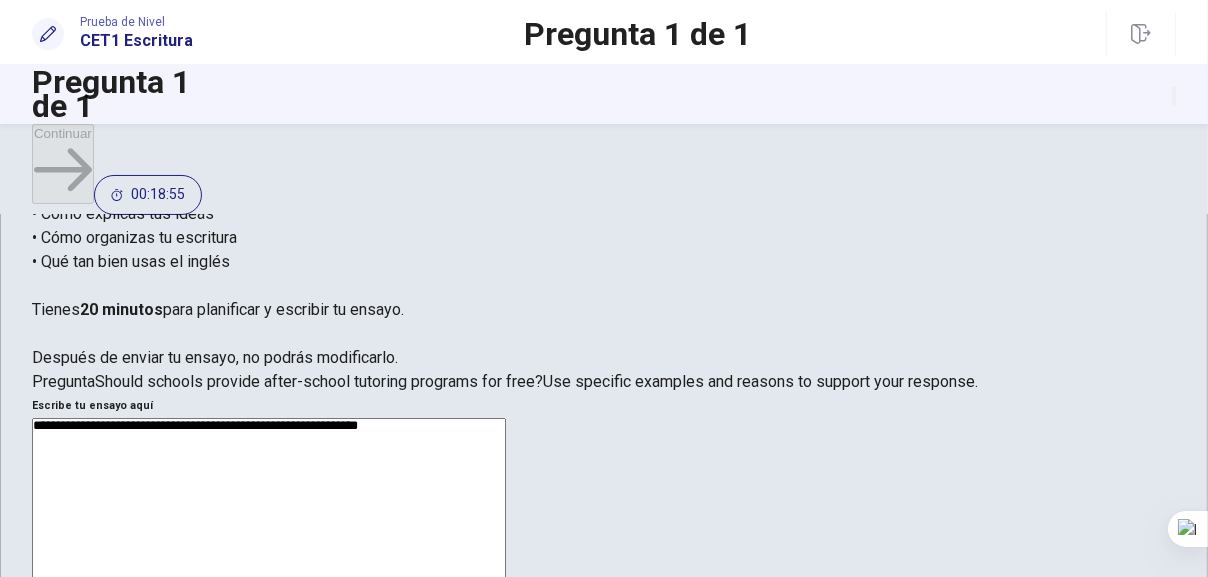 scroll, scrollTop: 65, scrollLeft: 0, axis: vertical 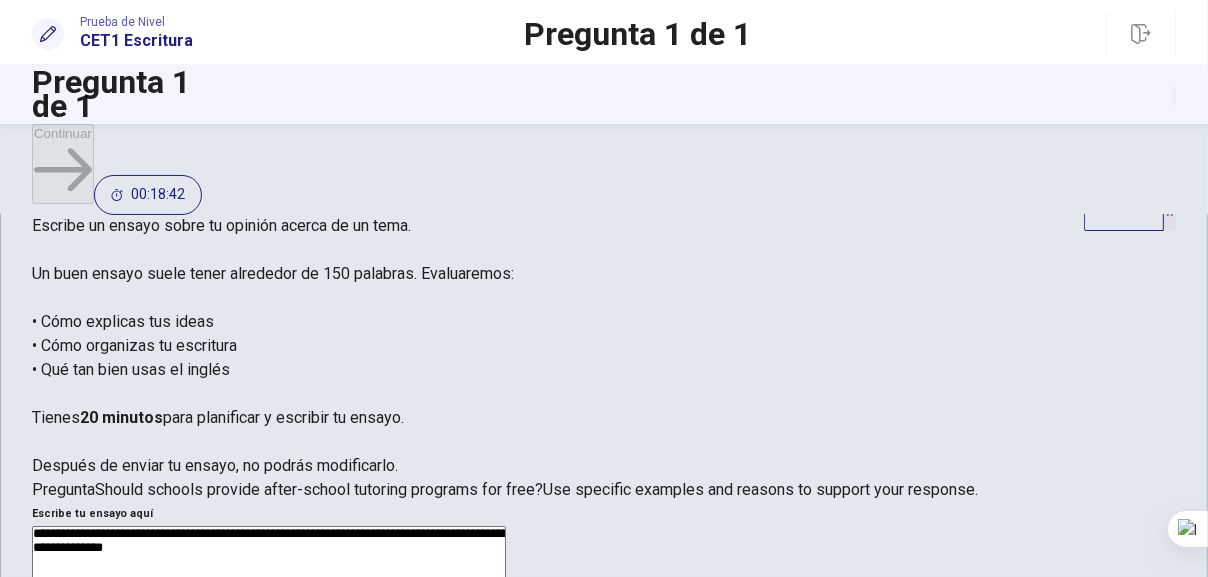 click on "**********" at bounding box center (269, 786) 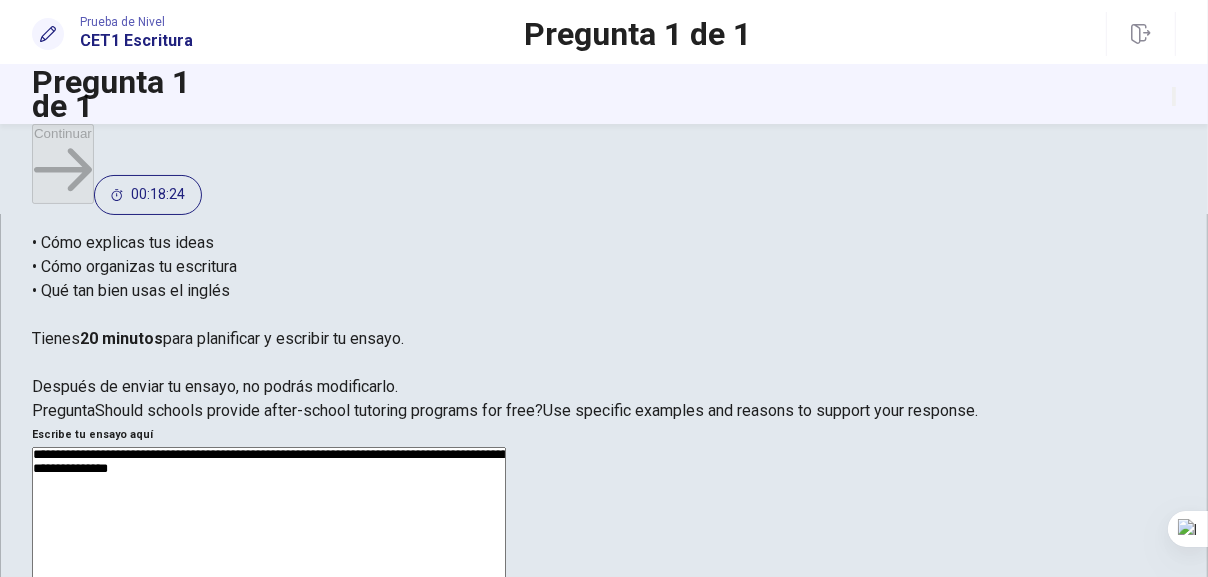 scroll, scrollTop: 110, scrollLeft: 0, axis: vertical 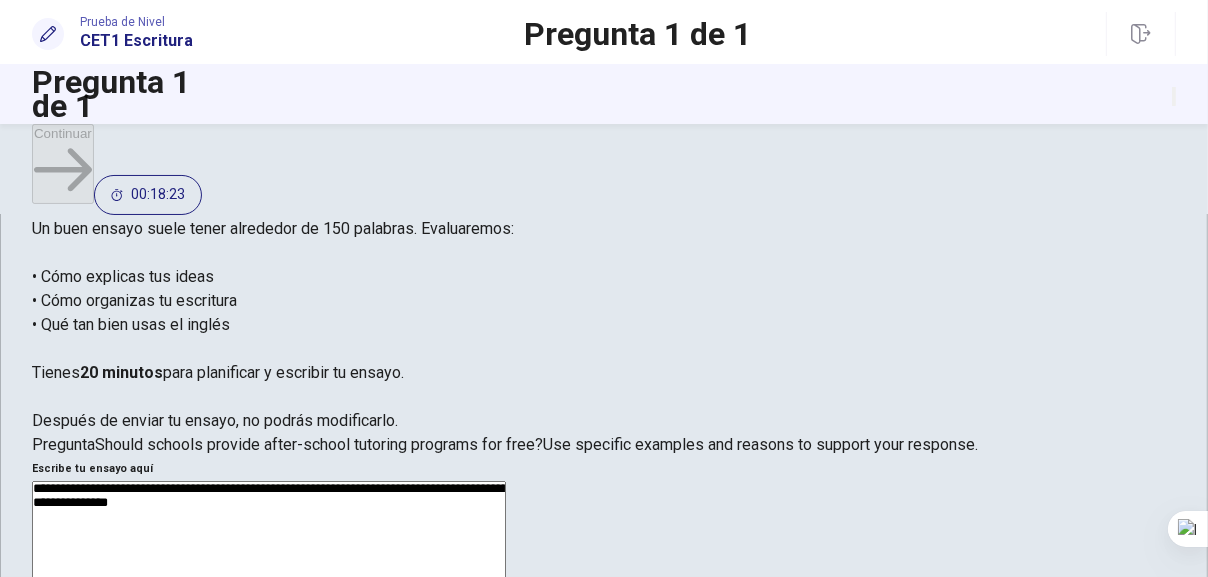 click on "**********" at bounding box center [269, 741] 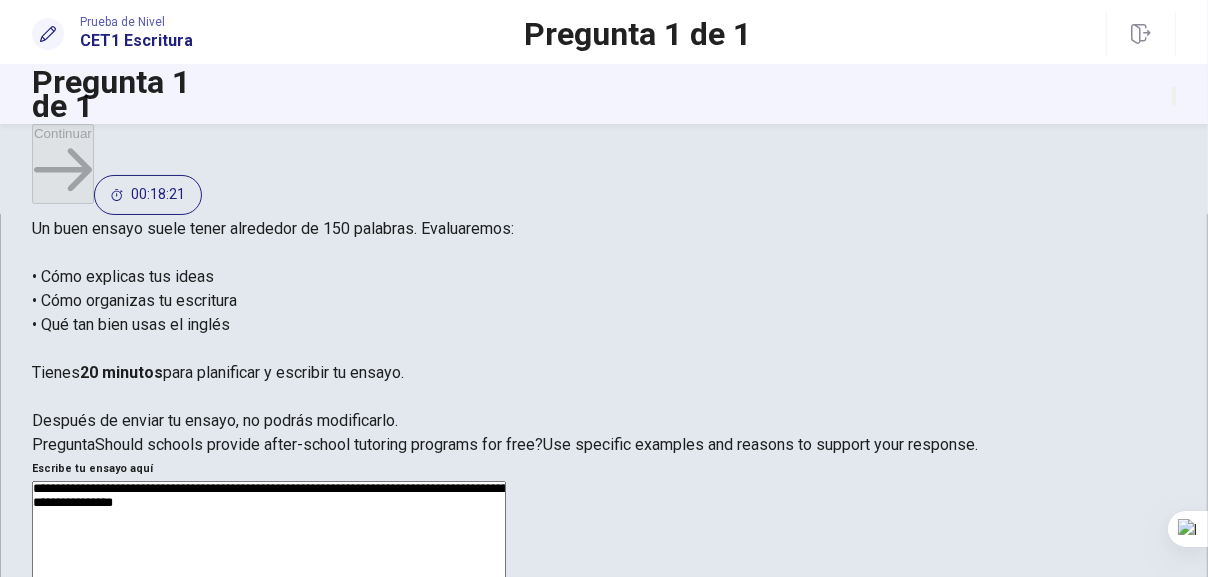 click on "**********" at bounding box center [269, 741] 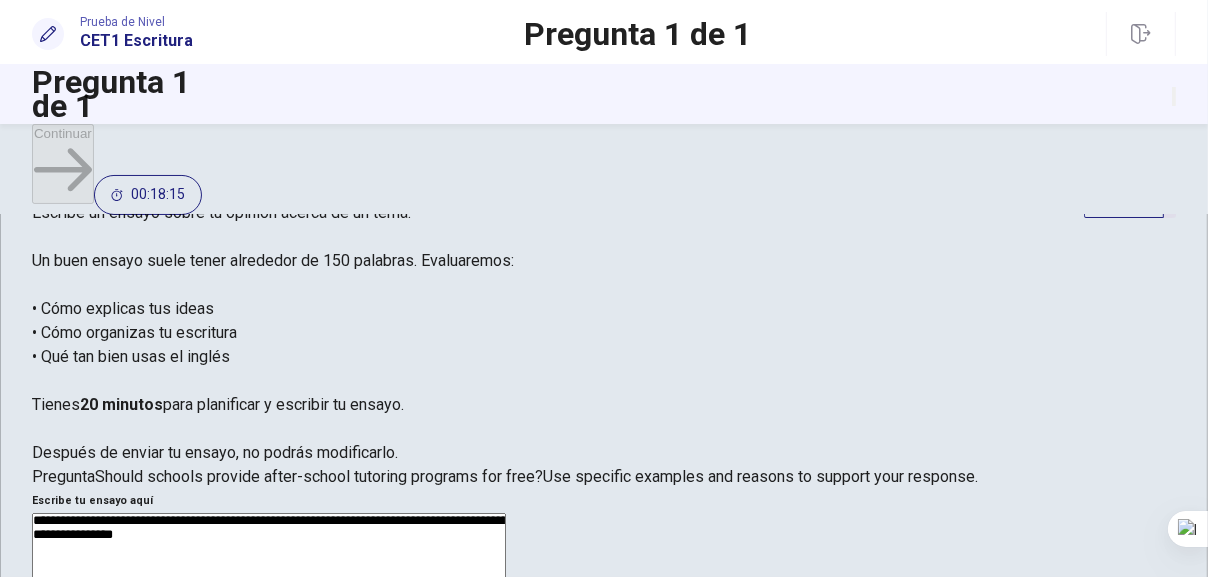 scroll, scrollTop: 0, scrollLeft: 0, axis: both 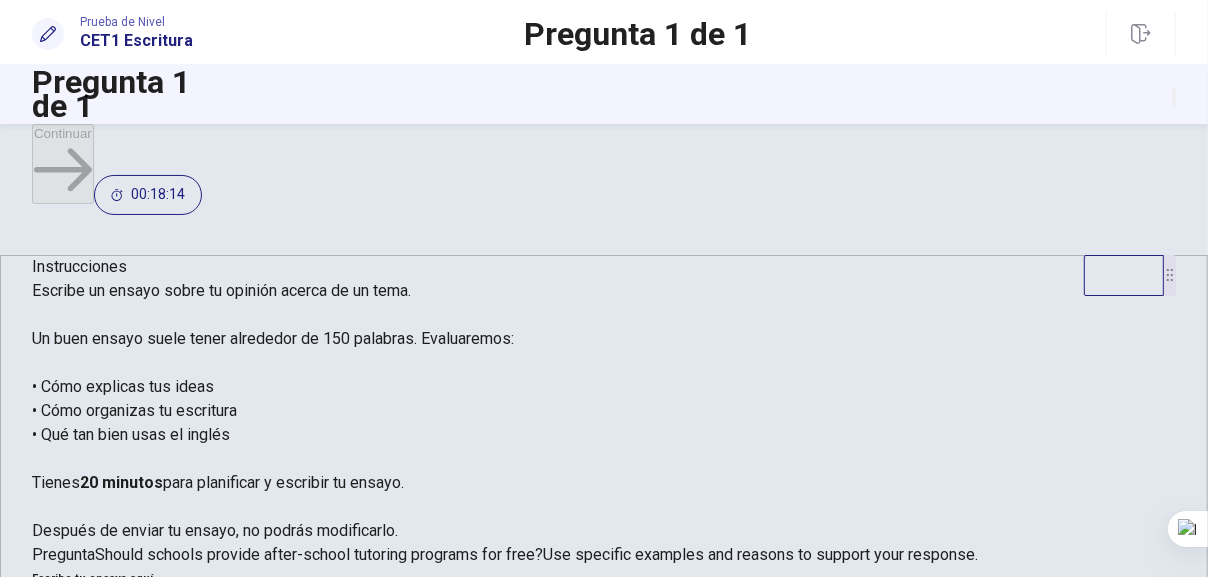 click on "**********" at bounding box center [269, 851] 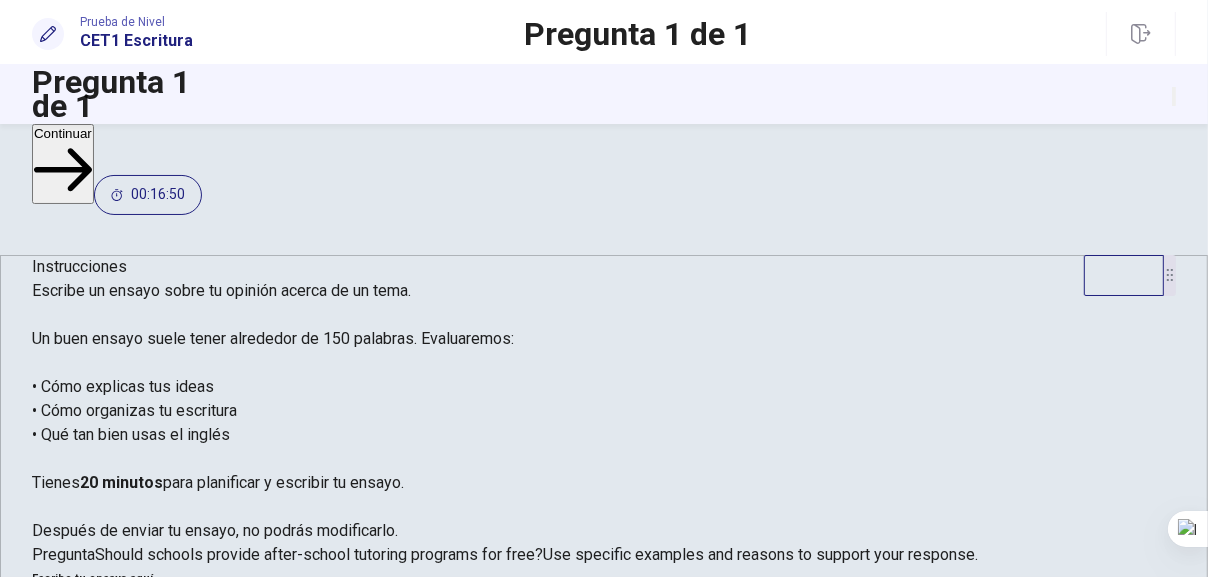 click on "**********" at bounding box center (269, 851) 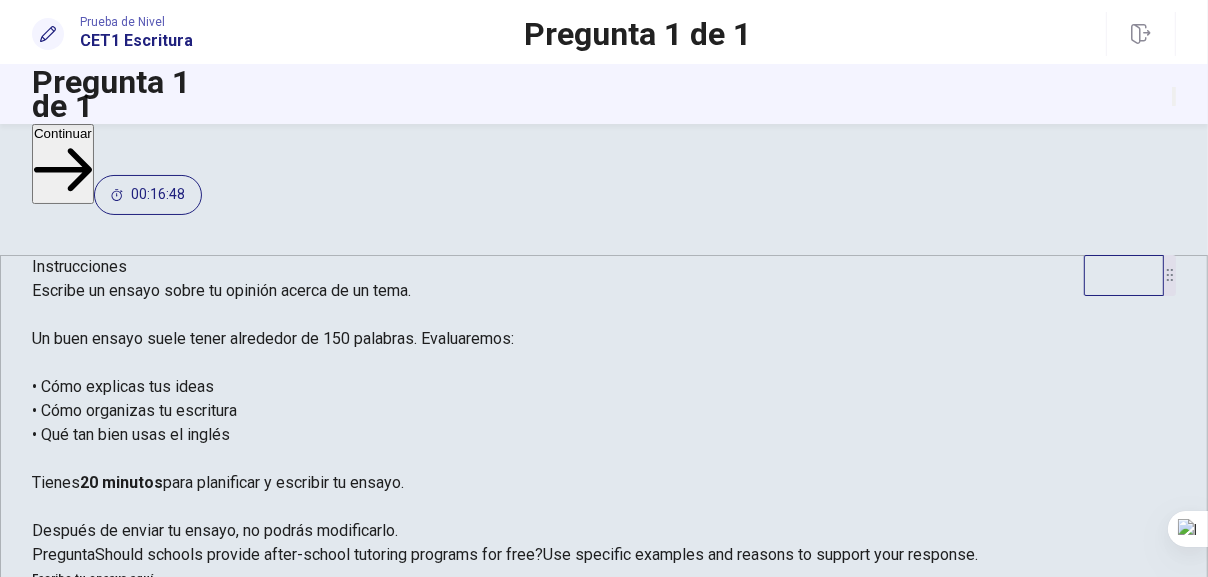 click on "**********" at bounding box center [269, 851] 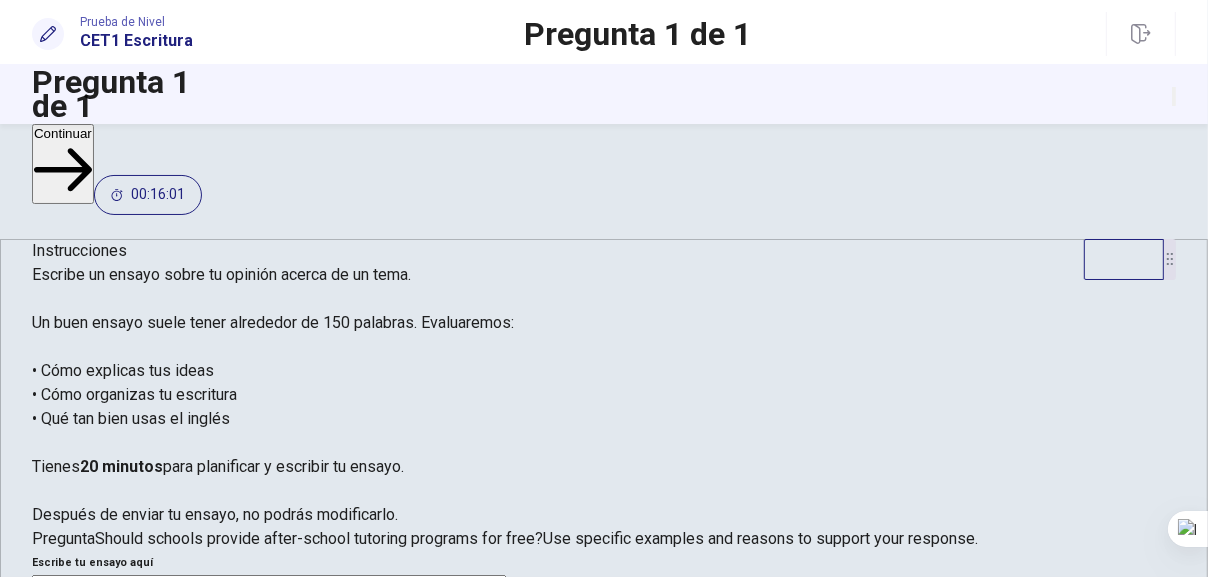 scroll, scrollTop: 21, scrollLeft: 0, axis: vertical 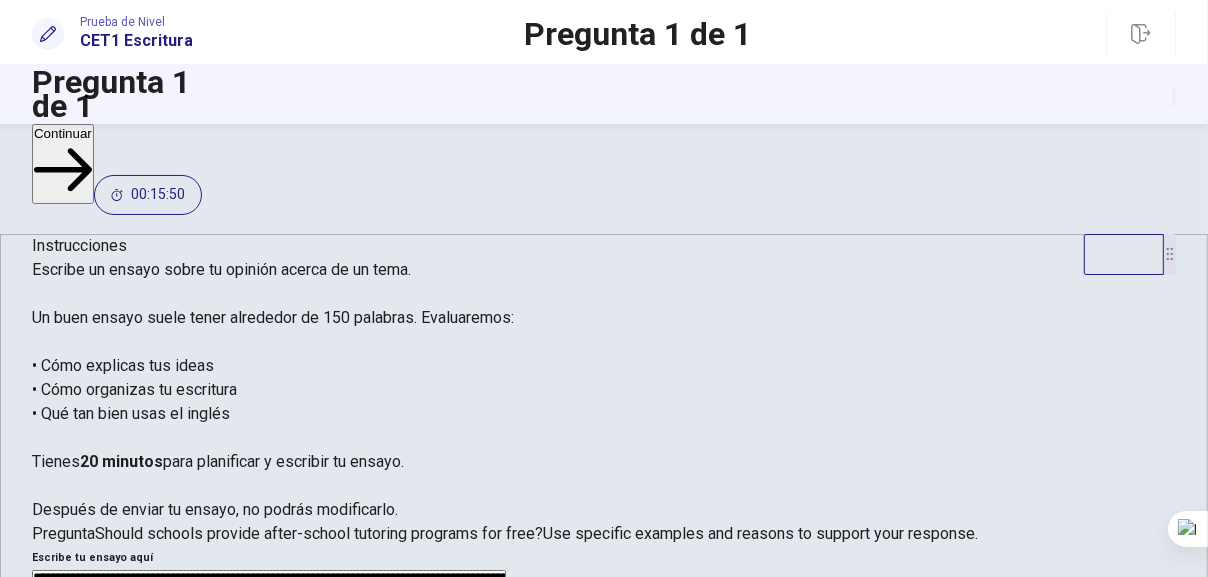 click on "**********" at bounding box center (269, 830) 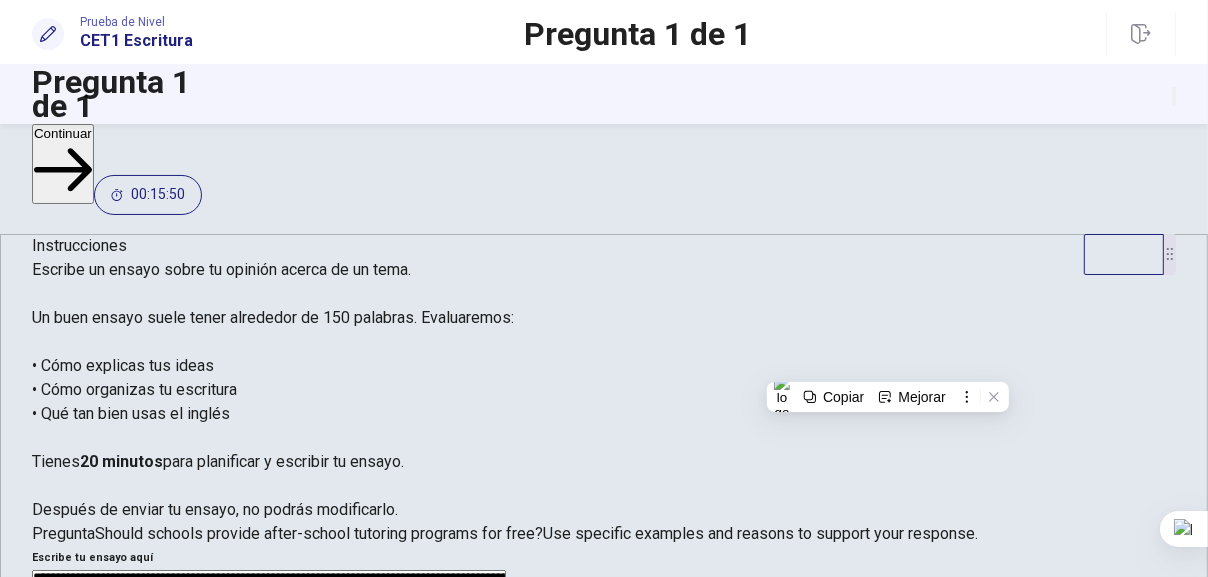 click on "**********" at bounding box center [269, 830] 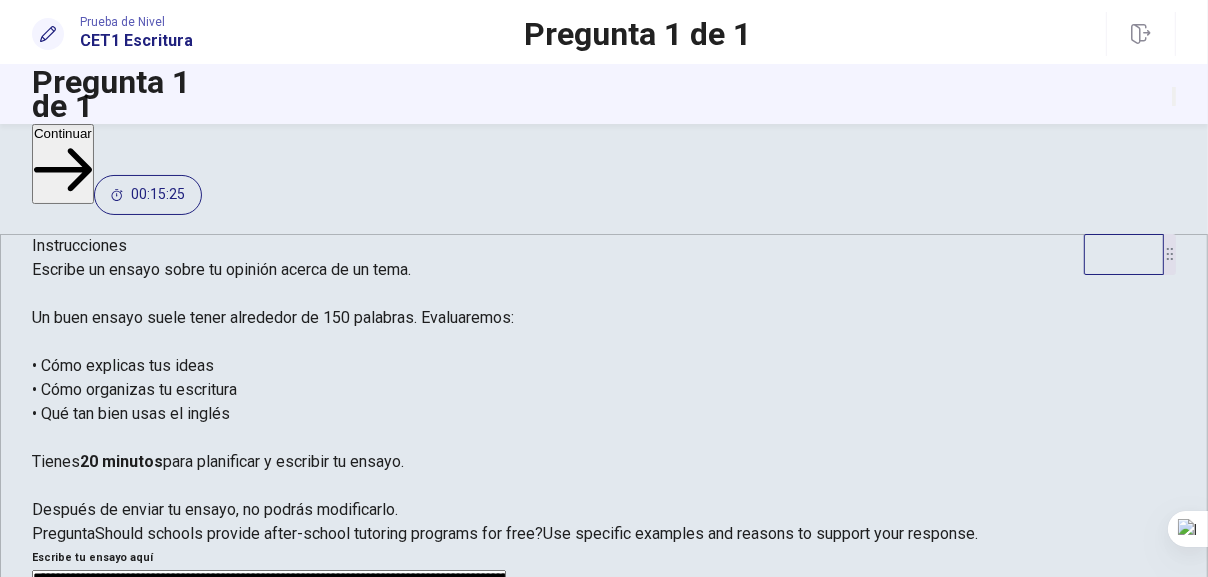 click on "**********" at bounding box center (269, 830) 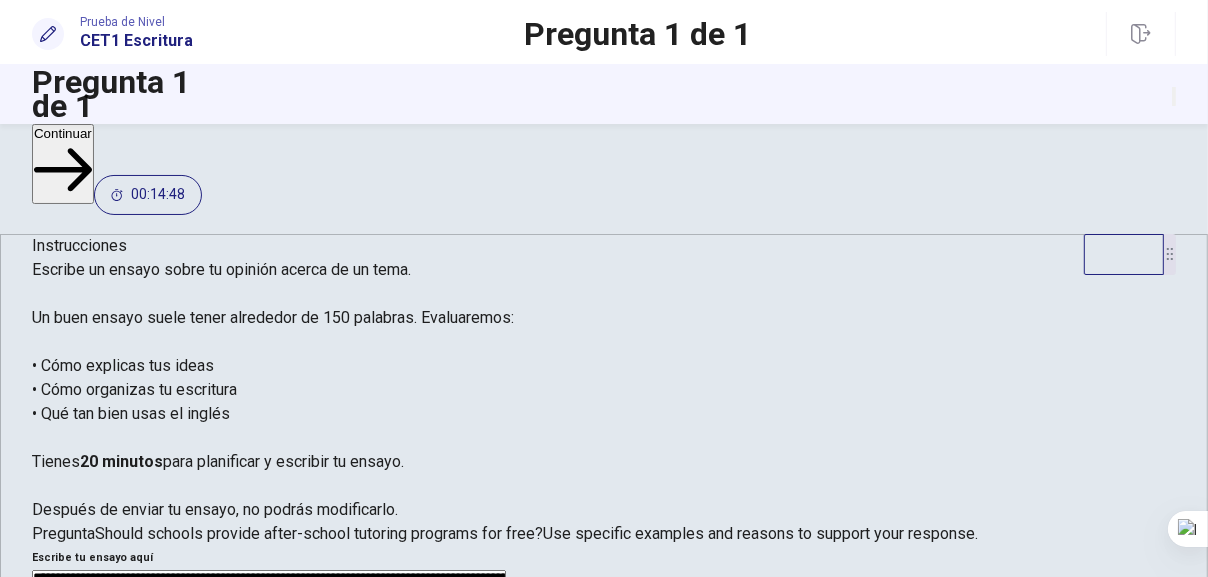 click on "**********" at bounding box center [269, 830] 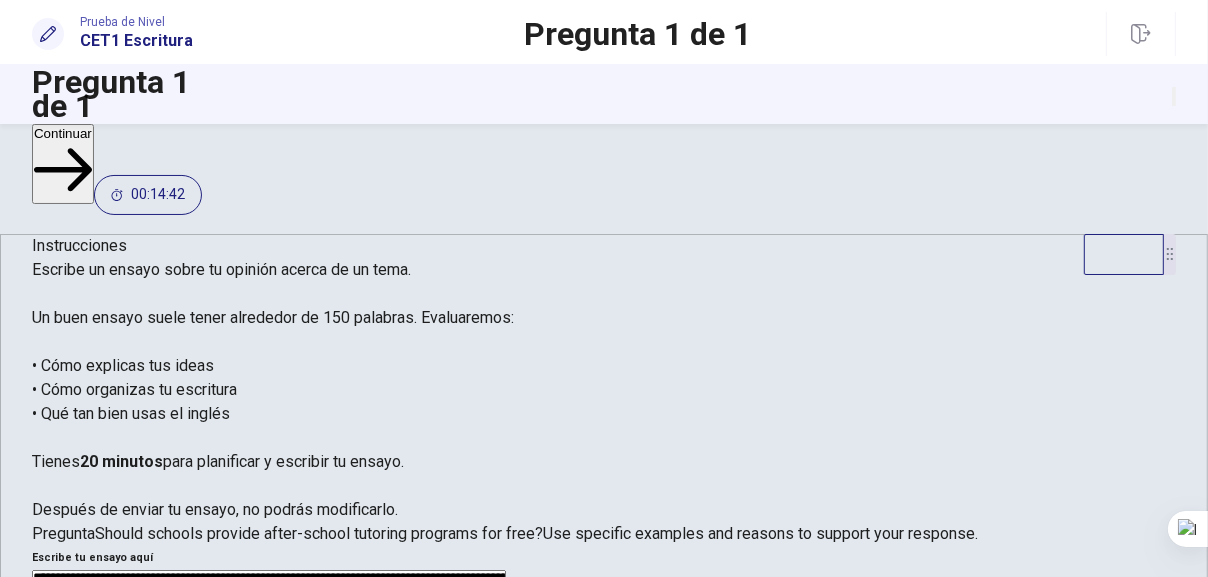 click on "**********" at bounding box center (269, 830) 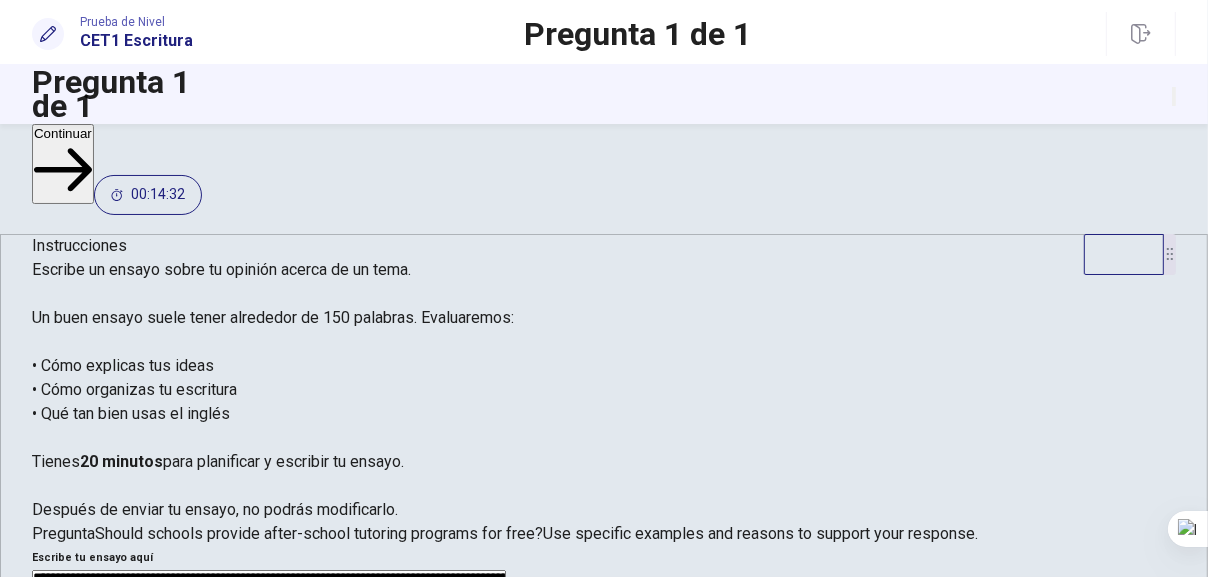 click on "**********" at bounding box center [269, 830] 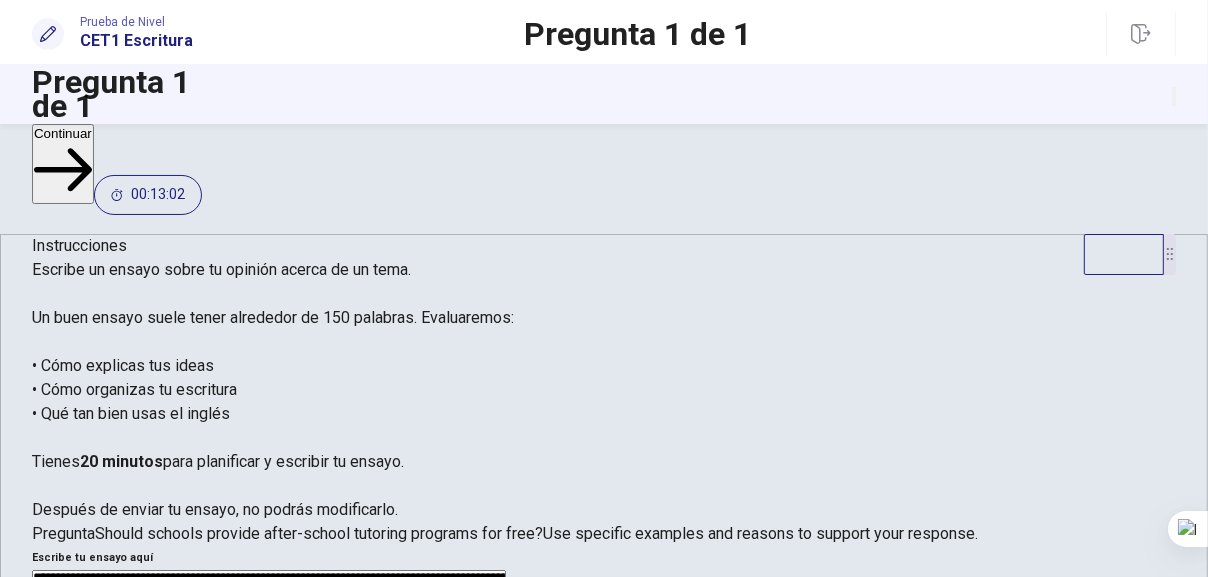 click on "**********" at bounding box center (269, 830) 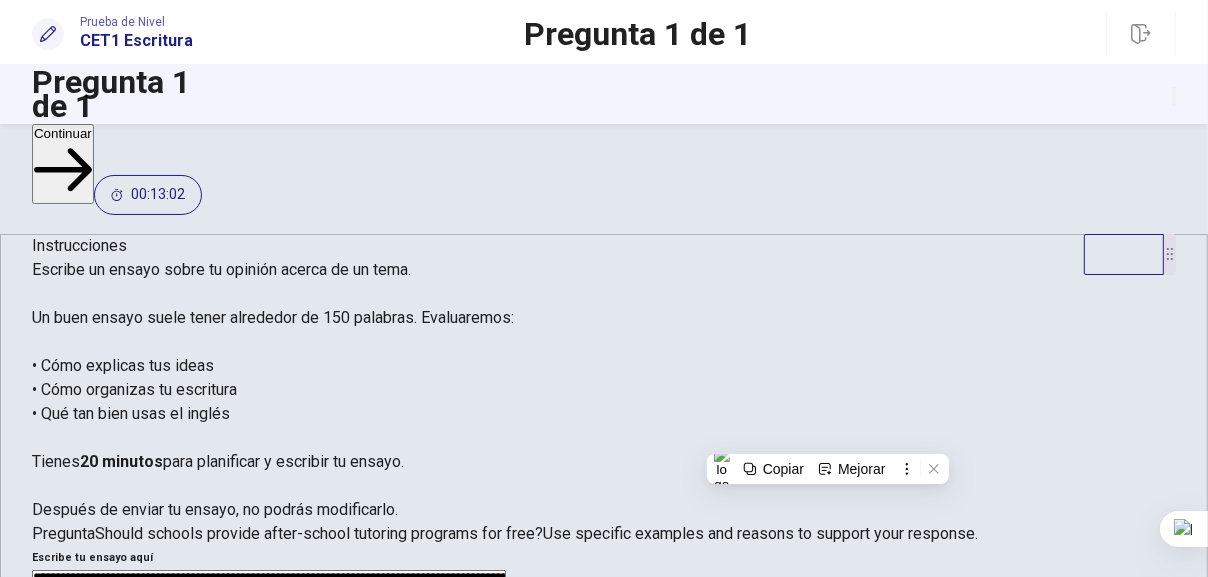 click on "**********" at bounding box center [269, 830] 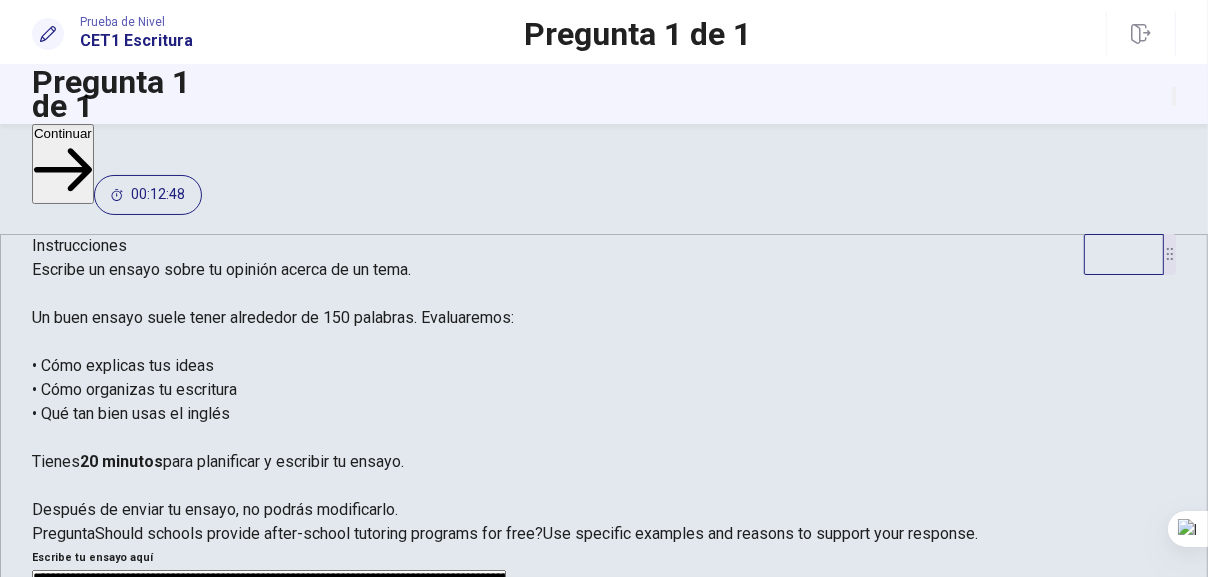 click on "**********" at bounding box center [269, 830] 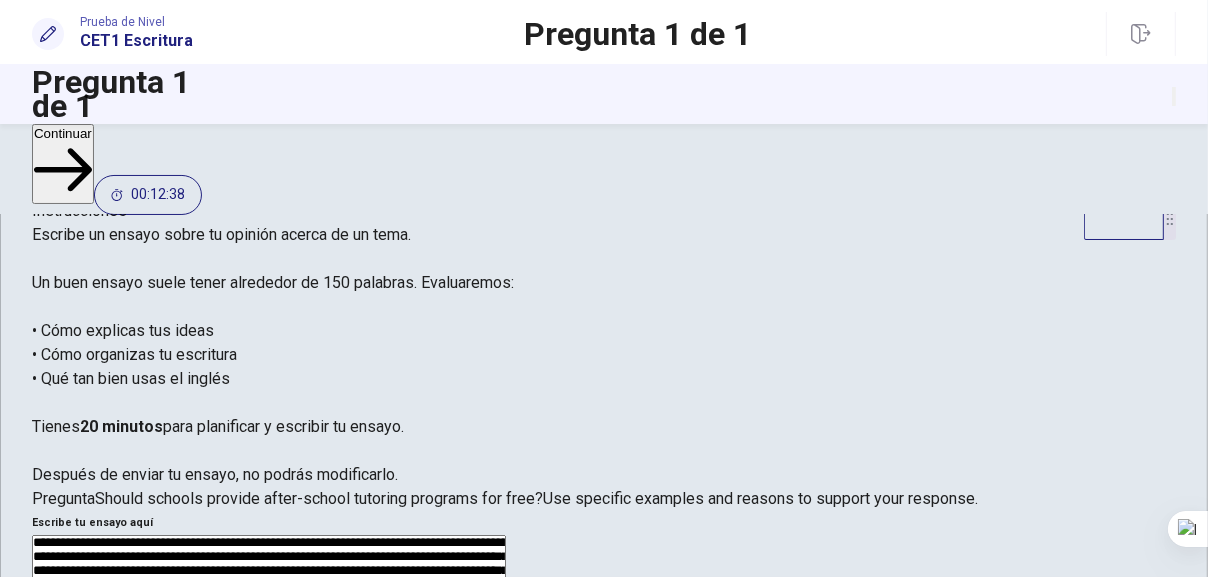 scroll, scrollTop: 60, scrollLeft: 0, axis: vertical 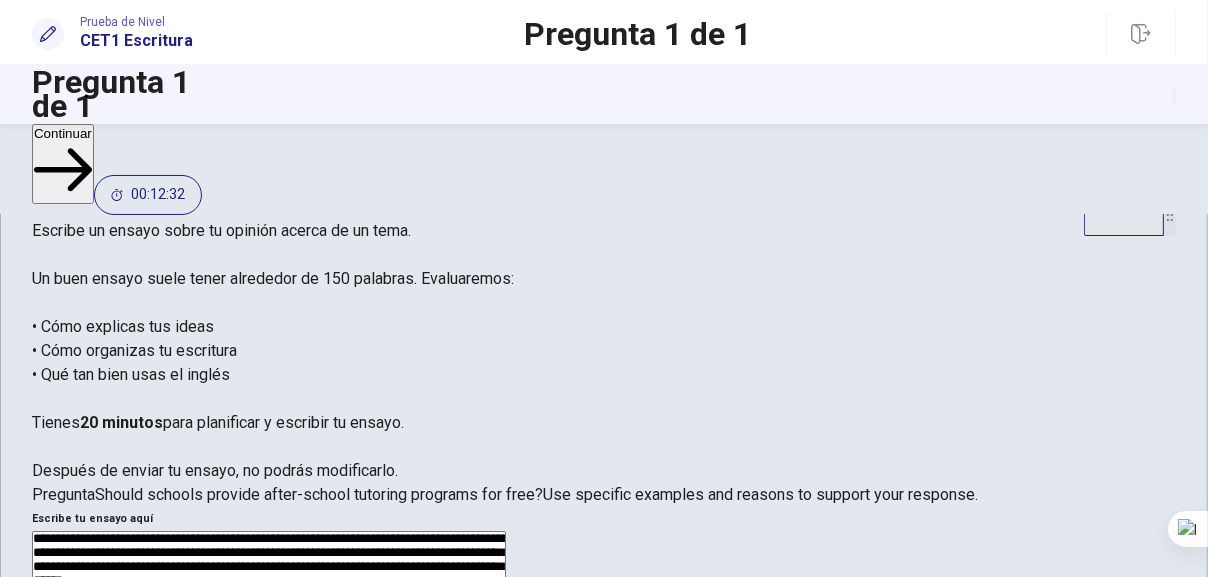 click on "**********" at bounding box center (269, 791) 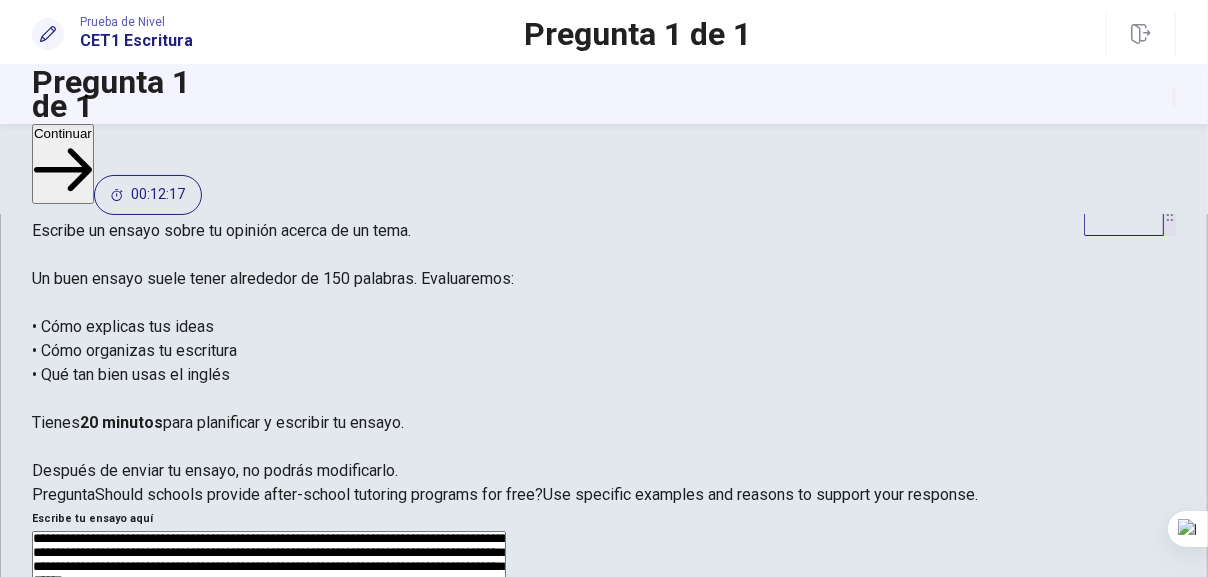 click on "**********" at bounding box center (269, 791) 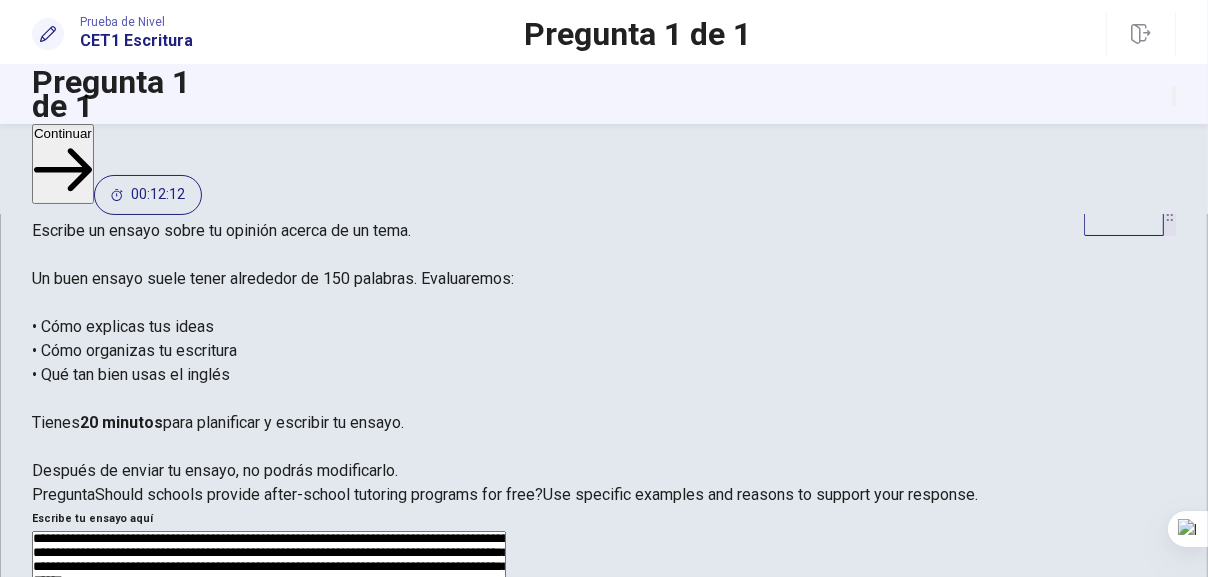 click on "**********" at bounding box center [269, 791] 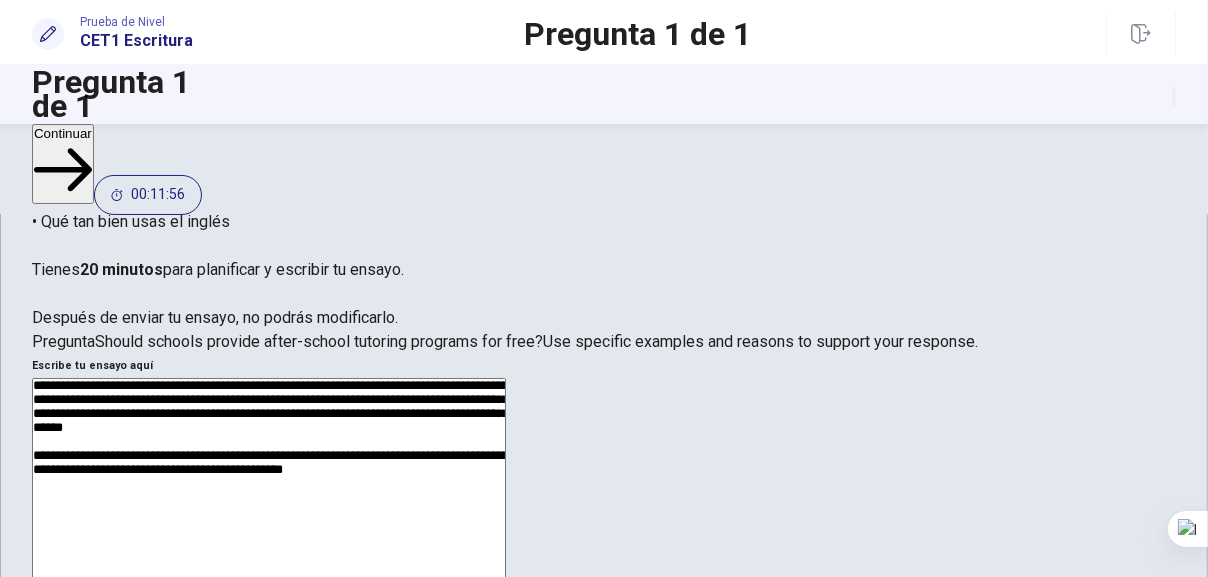 scroll, scrollTop: 140, scrollLeft: 0, axis: vertical 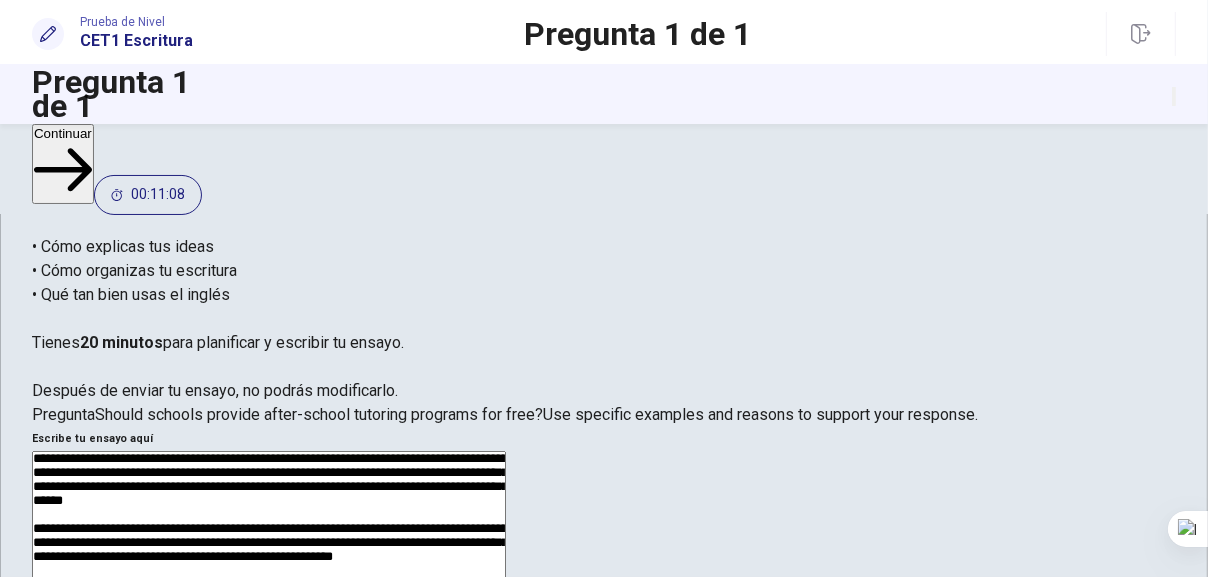click on "**********" at bounding box center [269, 711] 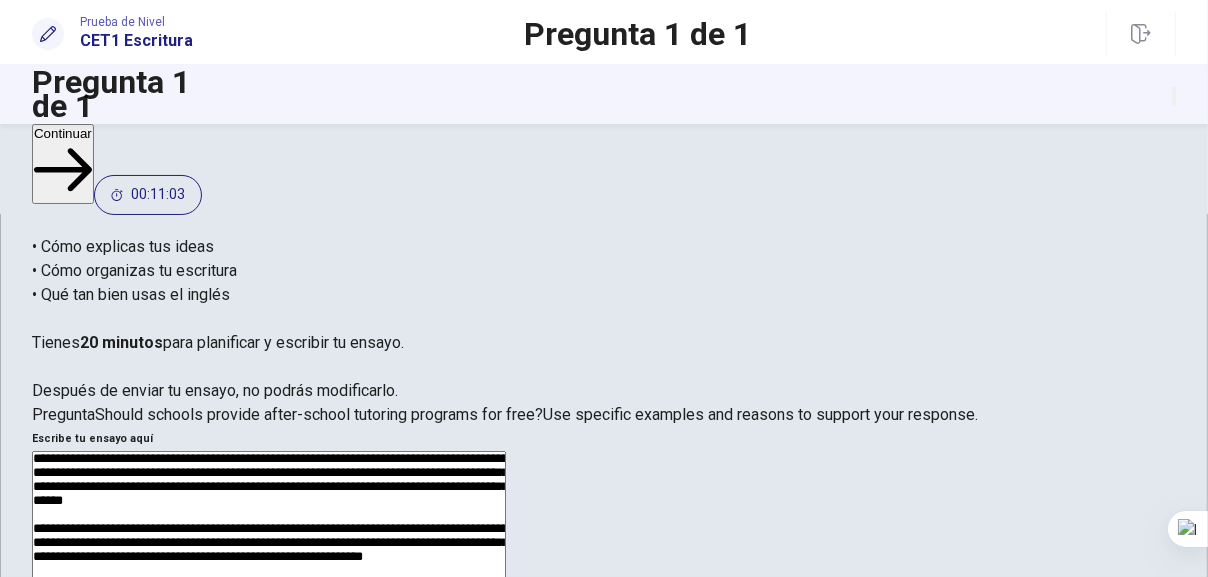 click on "**********" at bounding box center [269, 711] 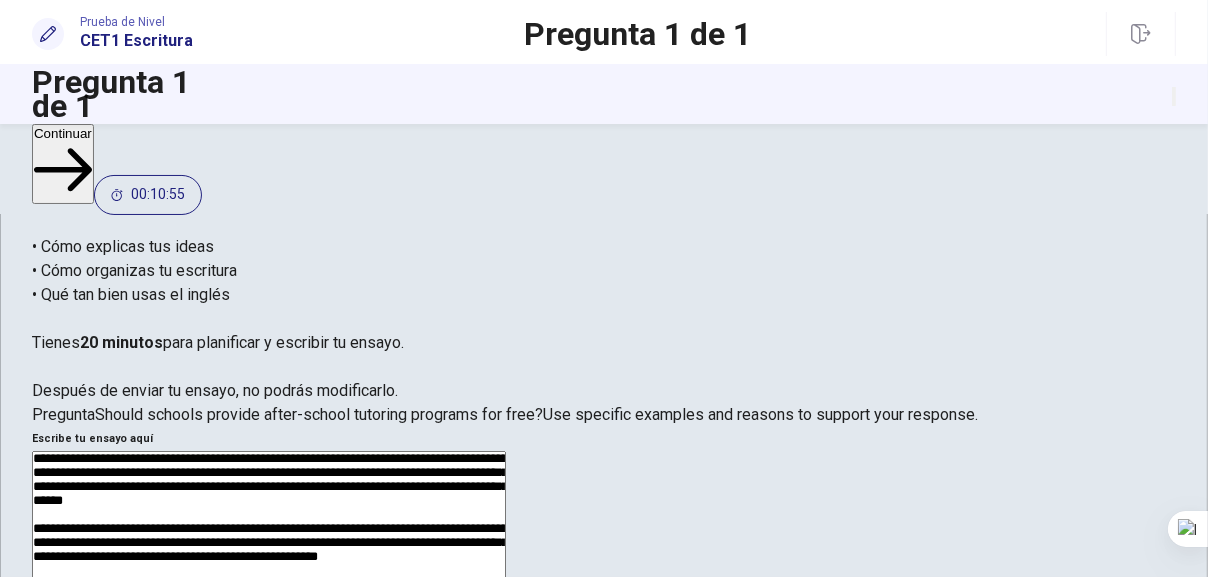 click on "**********" at bounding box center [269, 711] 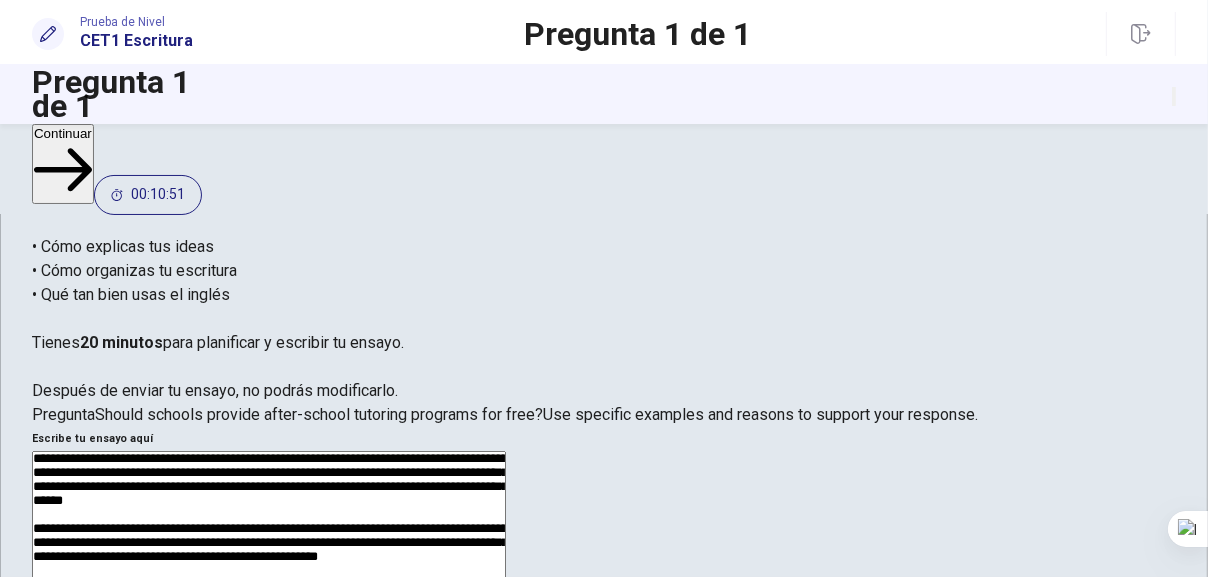 click on "**********" at bounding box center (269, 711) 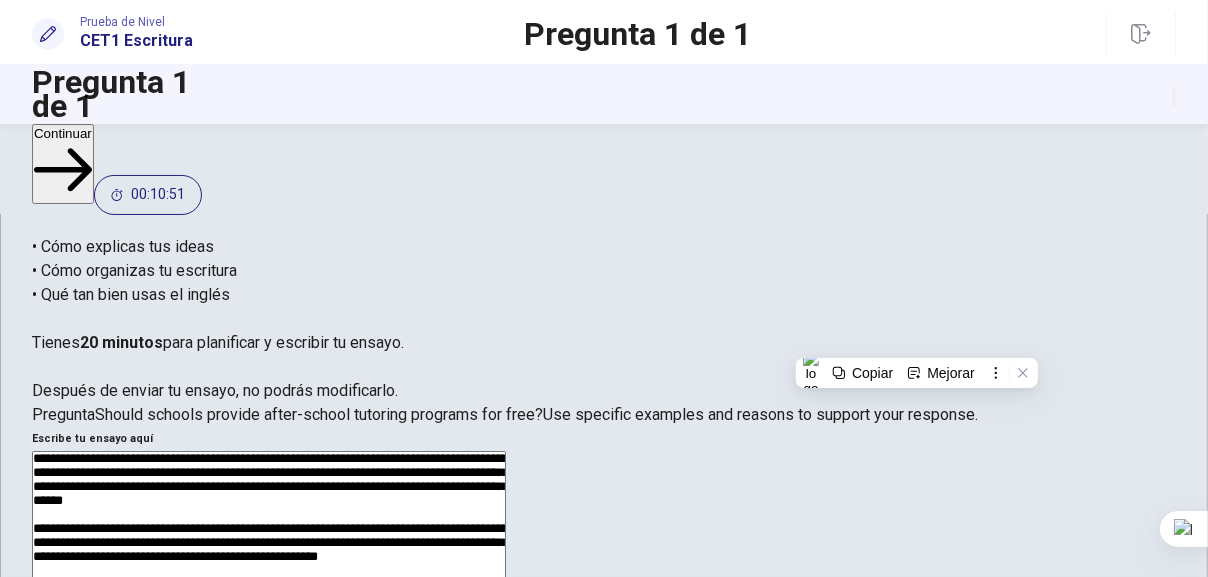 click on "**********" at bounding box center (269, 711) 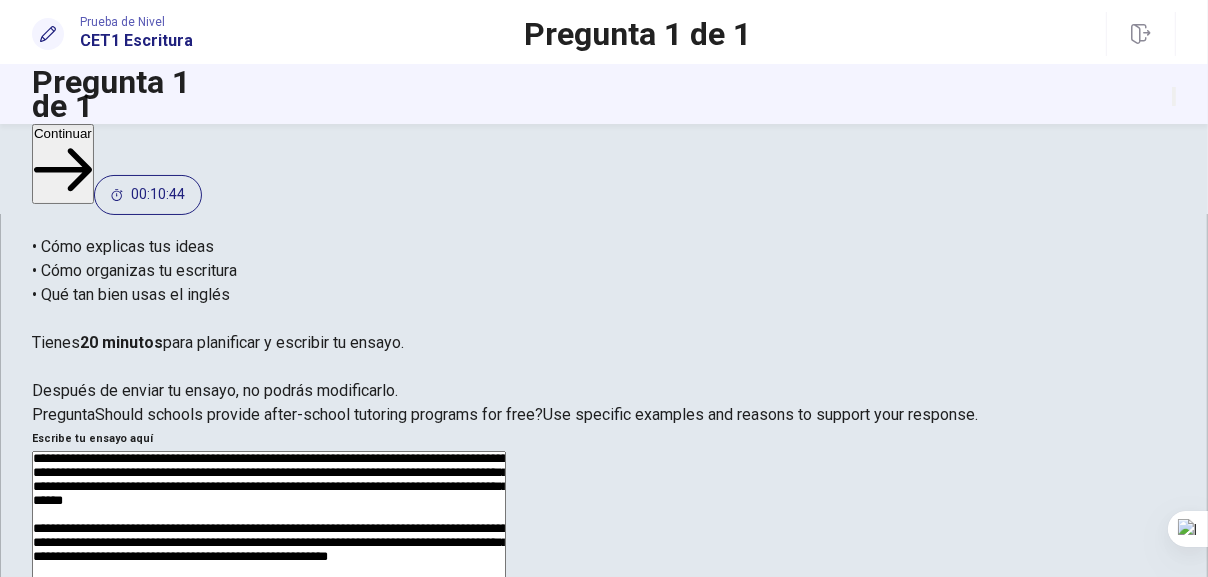 click on "**********" at bounding box center (269, 711) 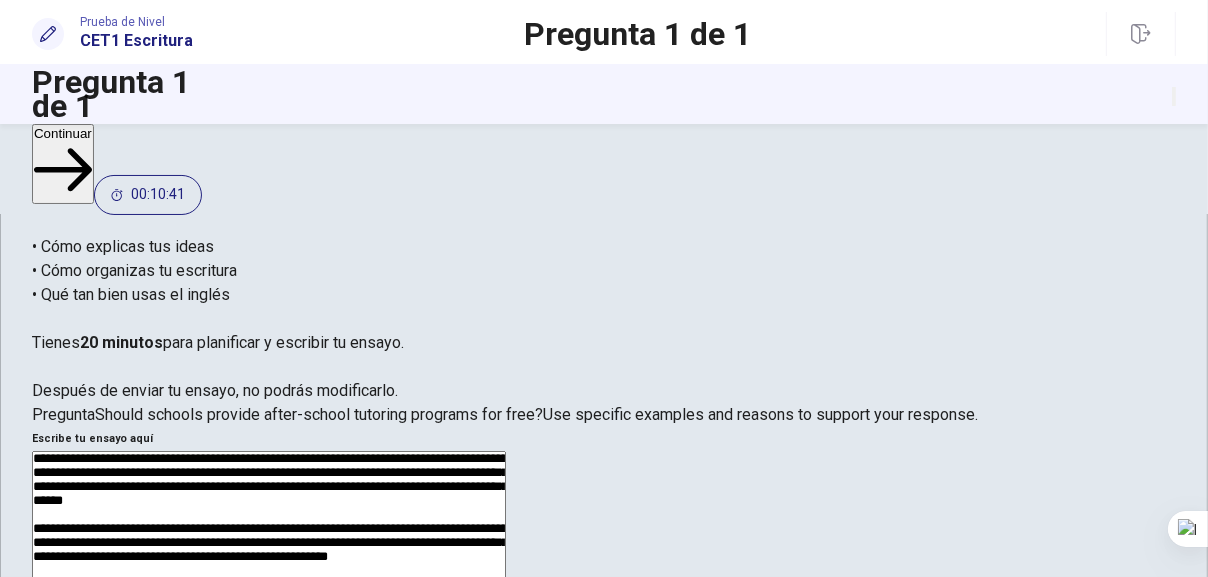 click on "**********" at bounding box center (269, 711) 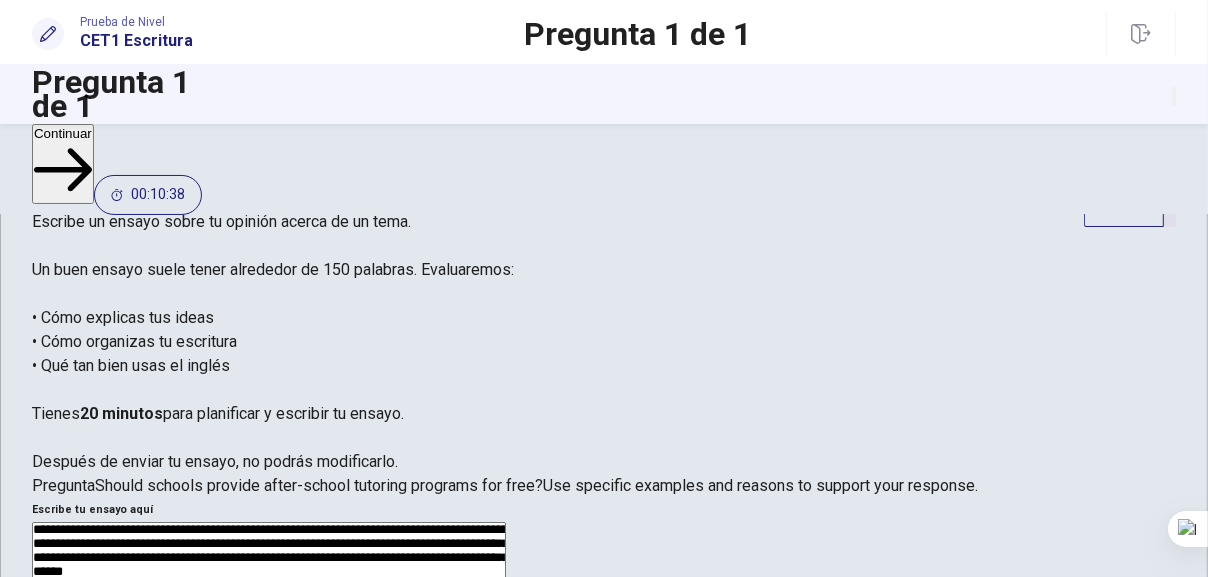 scroll, scrollTop: 66, scrollLeft: 0, axis: vertical 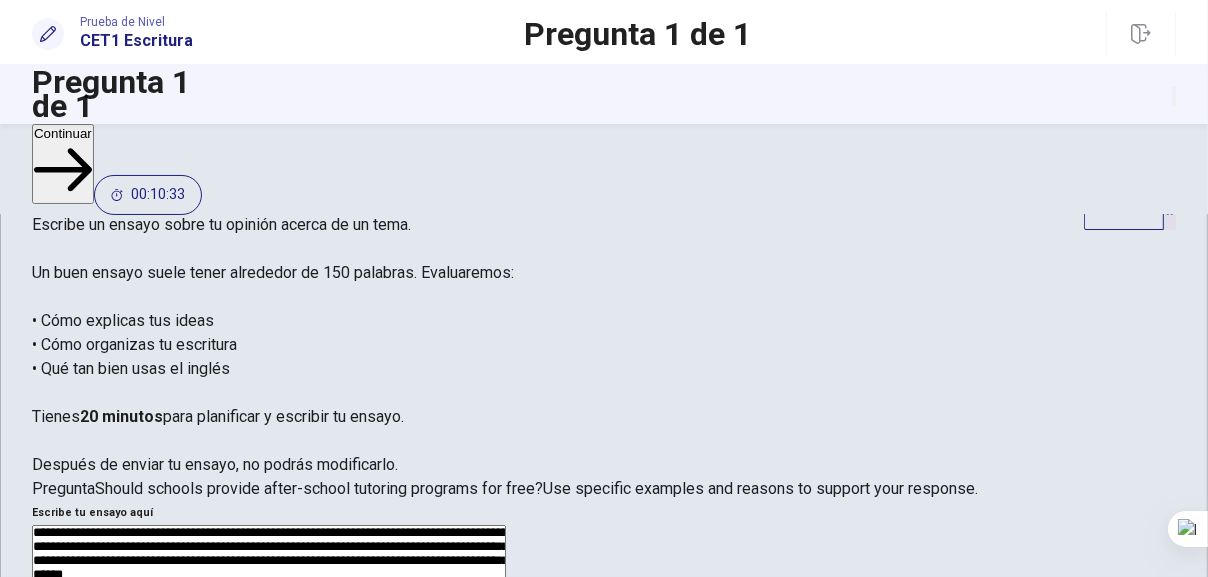 click on "**********" at bounding box center (269, 785) 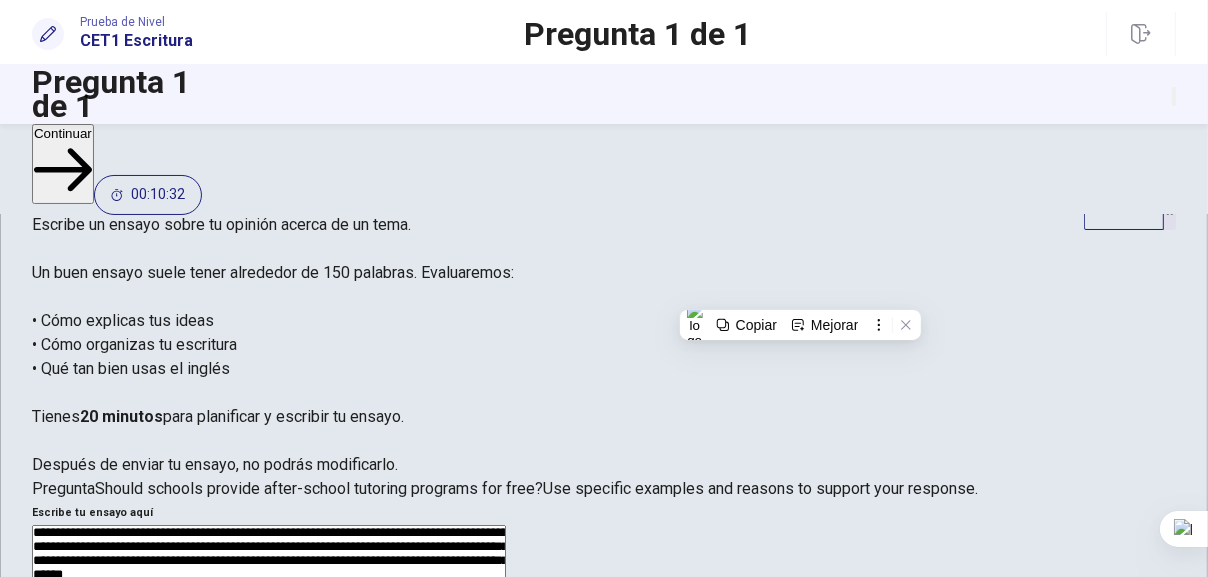 click on "**********" at bounding box center (269, 785) 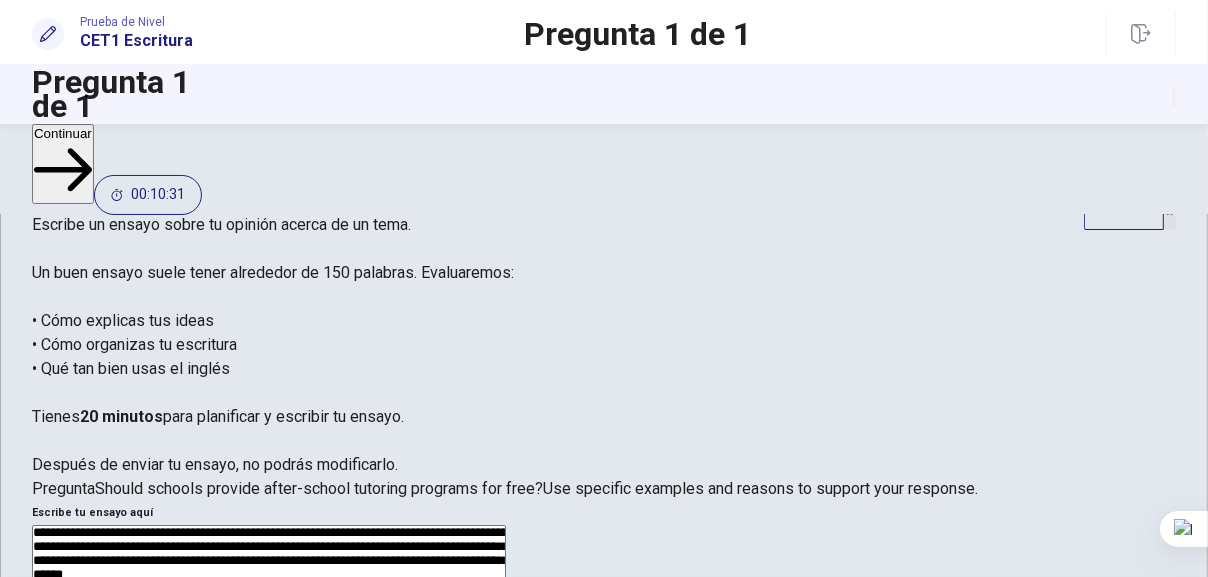 click on "**********" at bounding box center [269, 785] 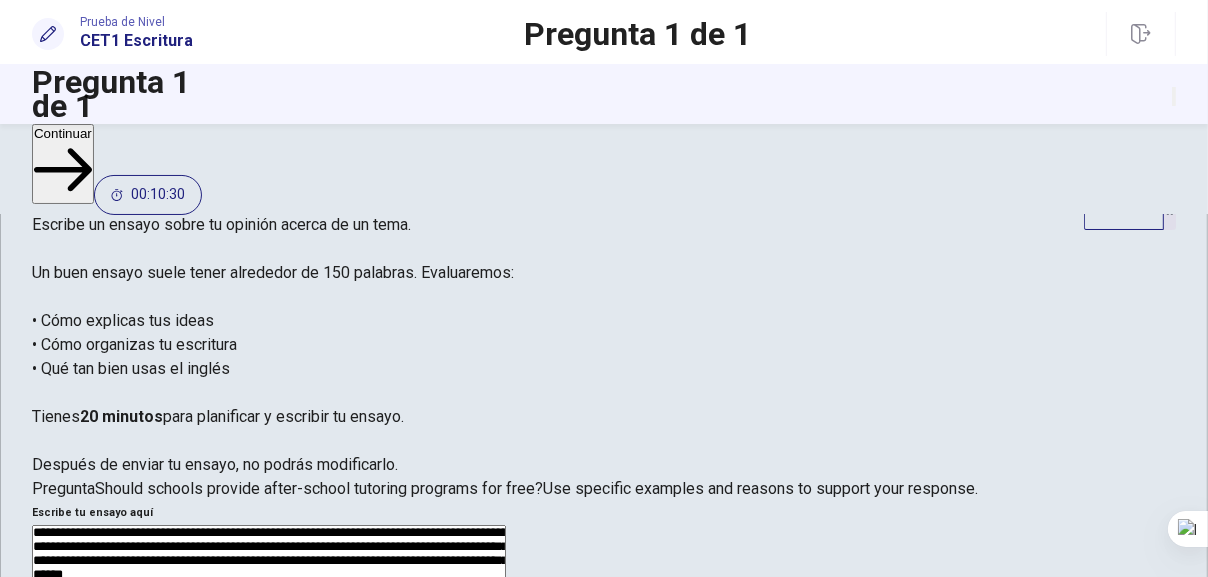 click on "**********" at bounding box center [269, 785] 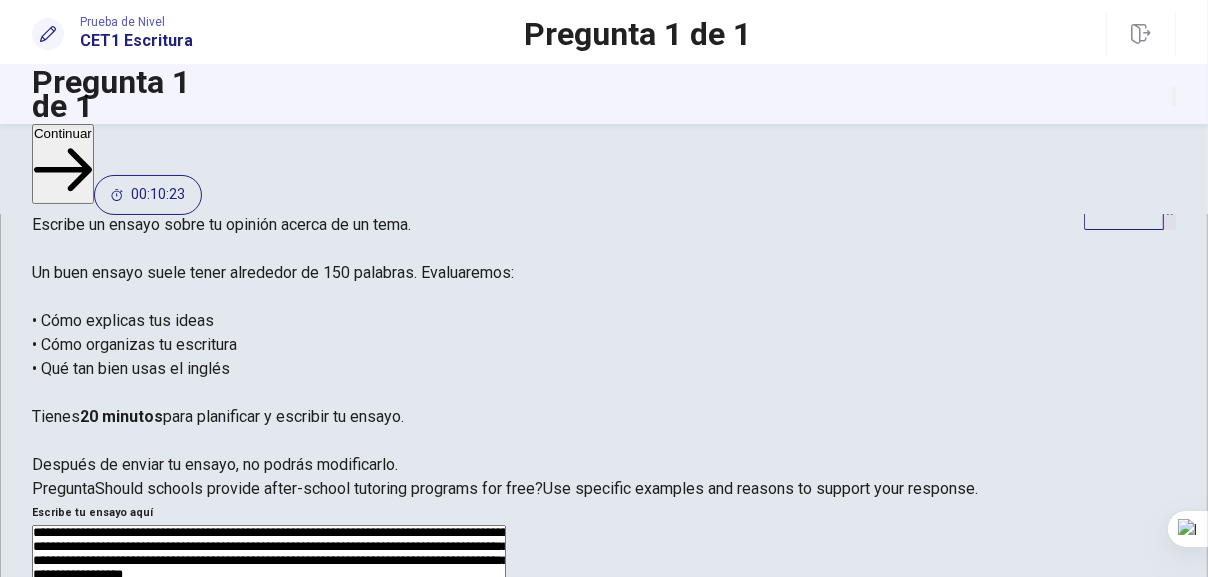 click on "**********" at bounding box center (269, 785) 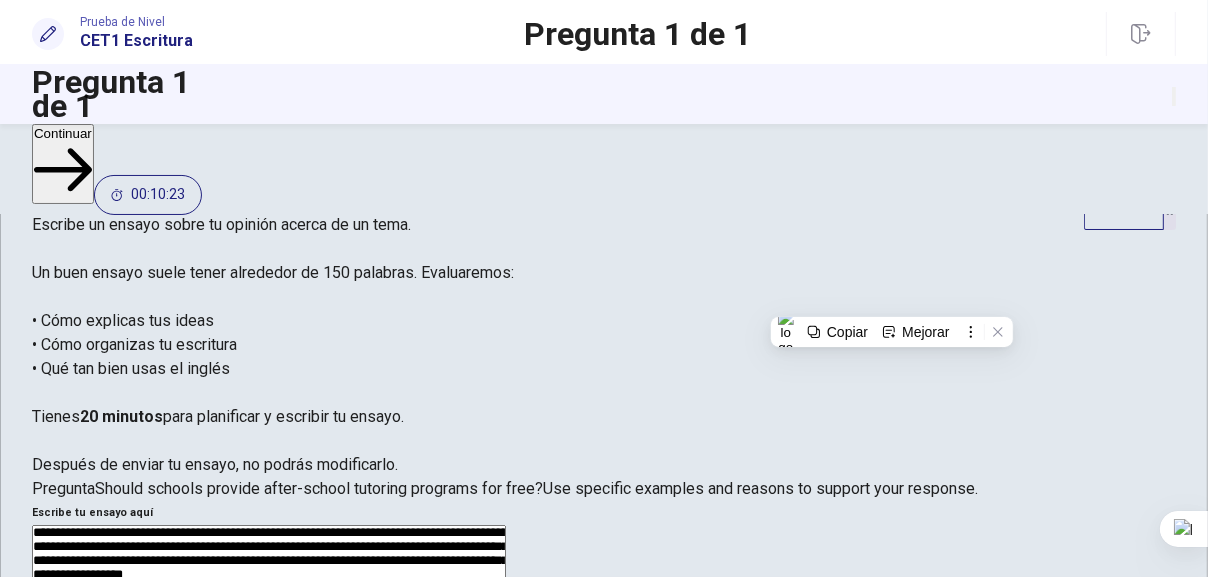click on "**********" at bounding box center (269, 785) 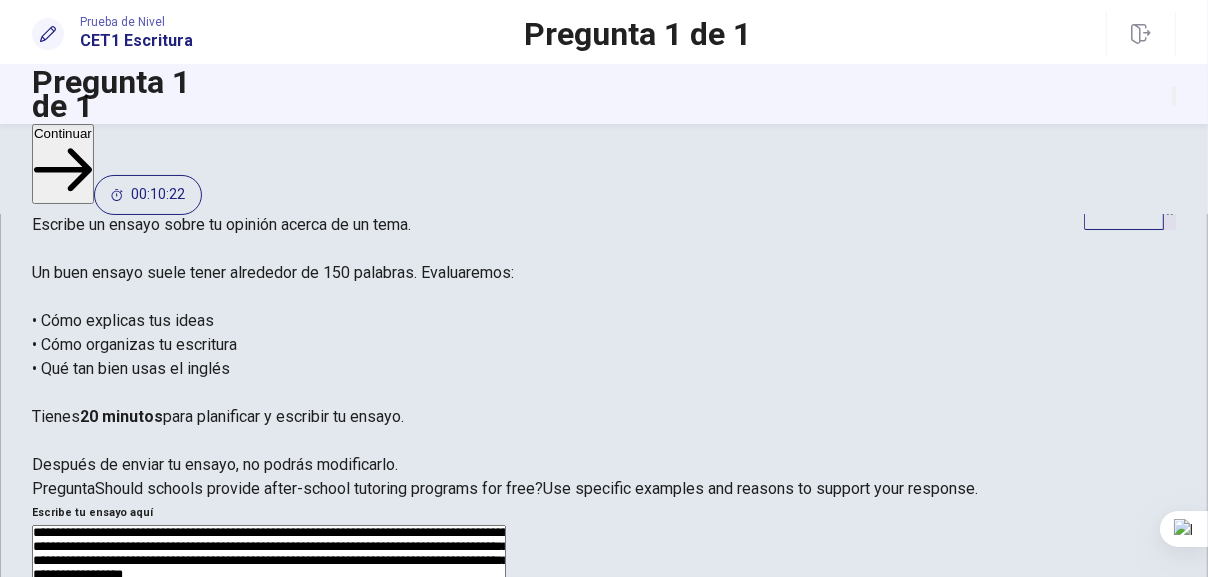 click on "**********" at bounding box center [269, 785] 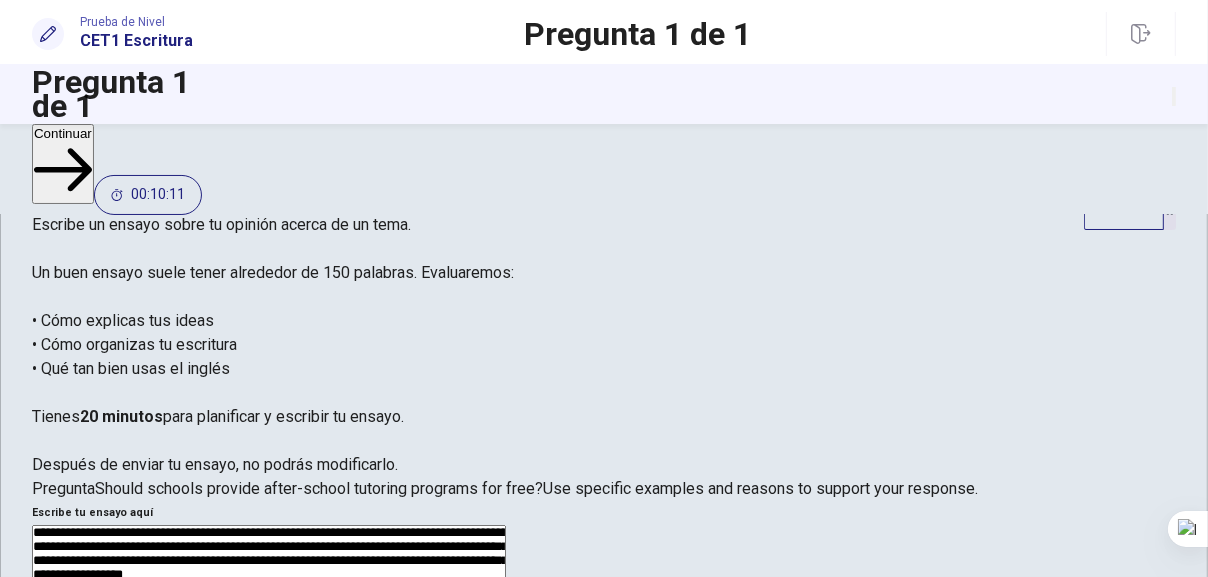 drag, startPoint x: 931, startPoint y: 302, endPoint x: 938, endPoint y: 325, distance: 24.04163 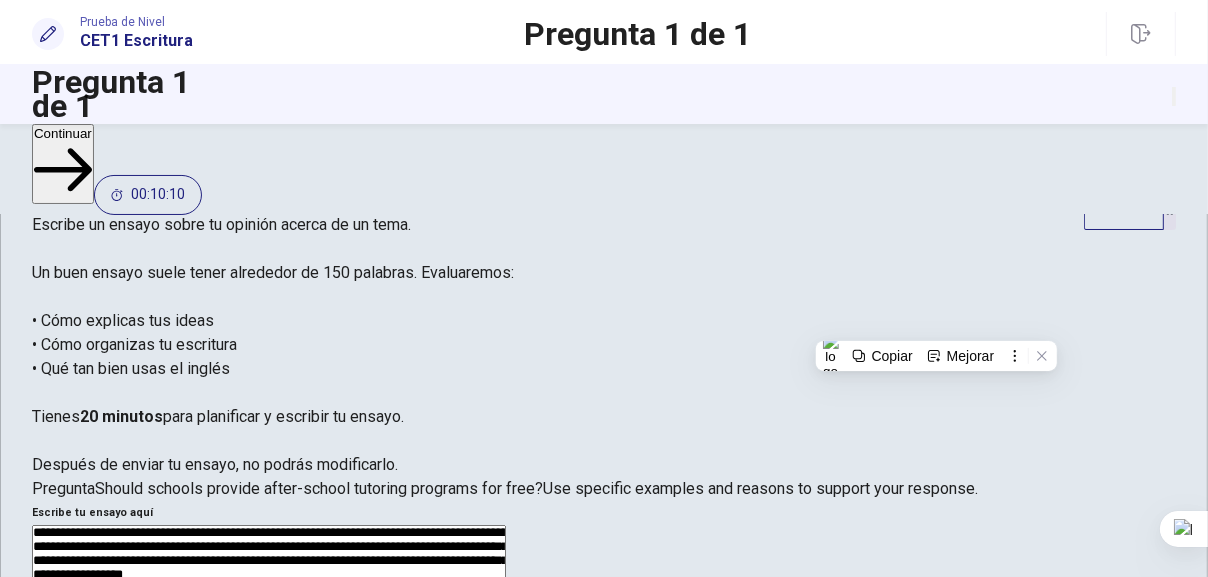 click on "**********" at bounding box center [269, 785] 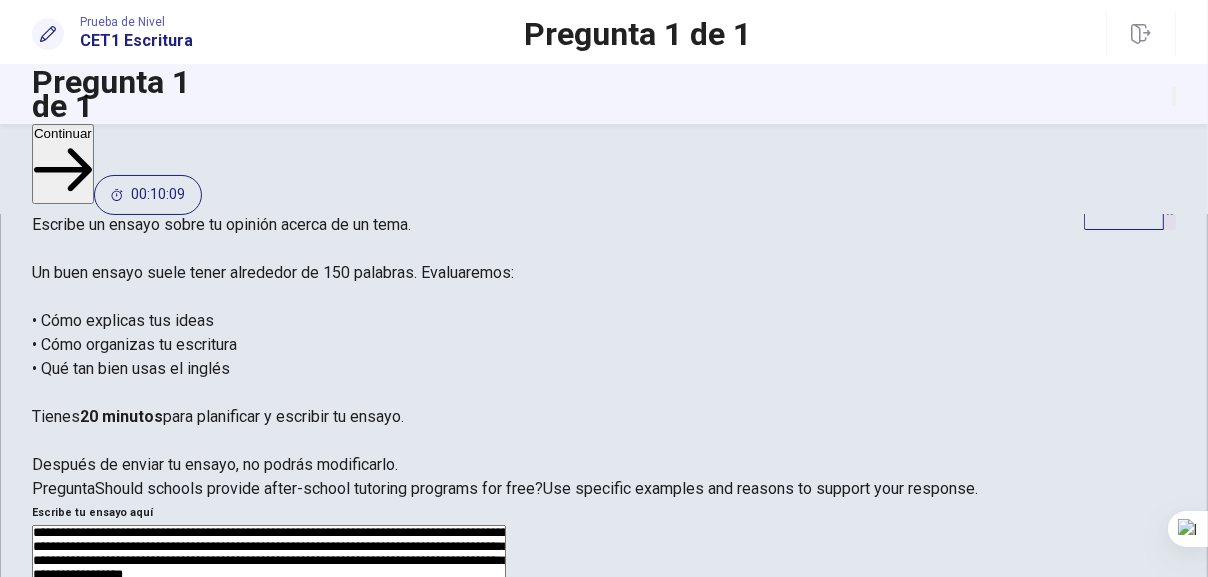 click on "**********" at bounding box center (269, 785) 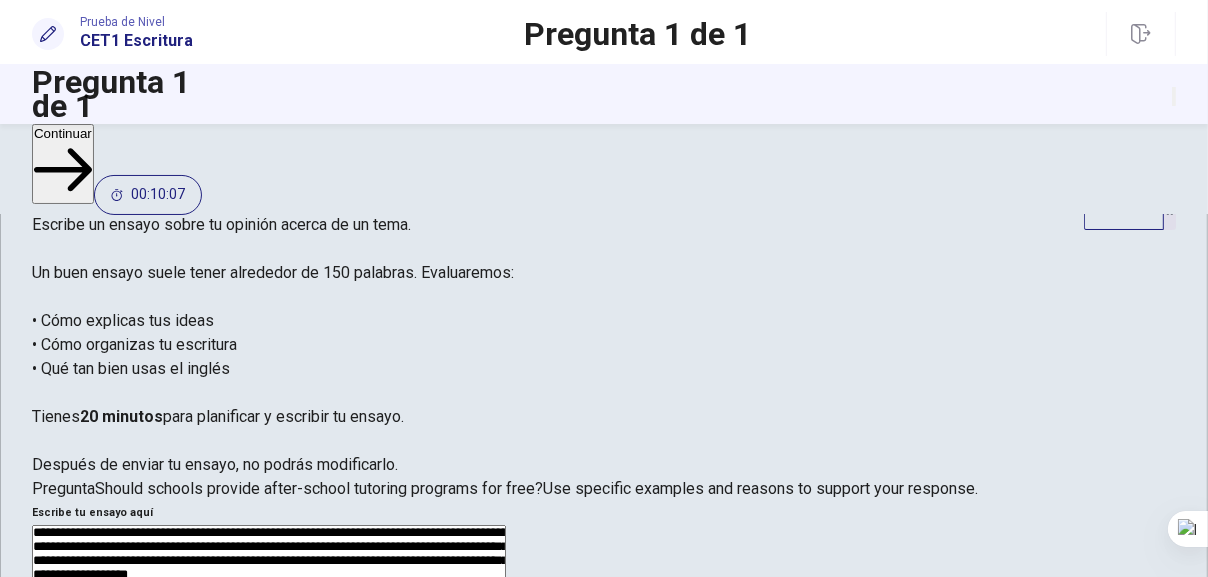 click on "**********" at bounding box center [269, 785] 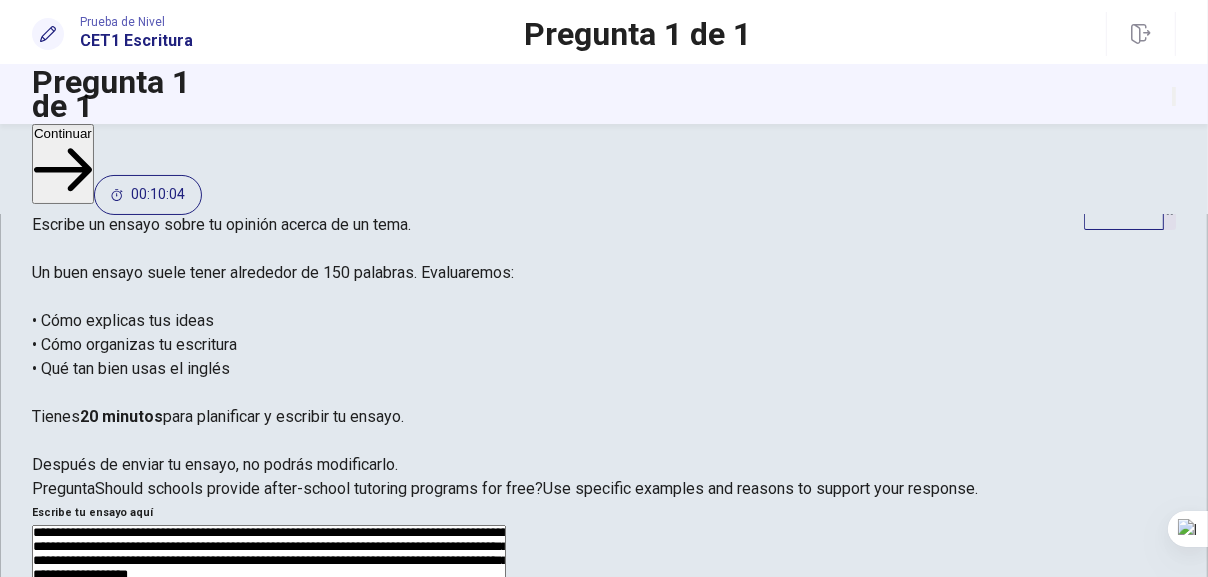 click on "**********" at bounding box center (269, 785) 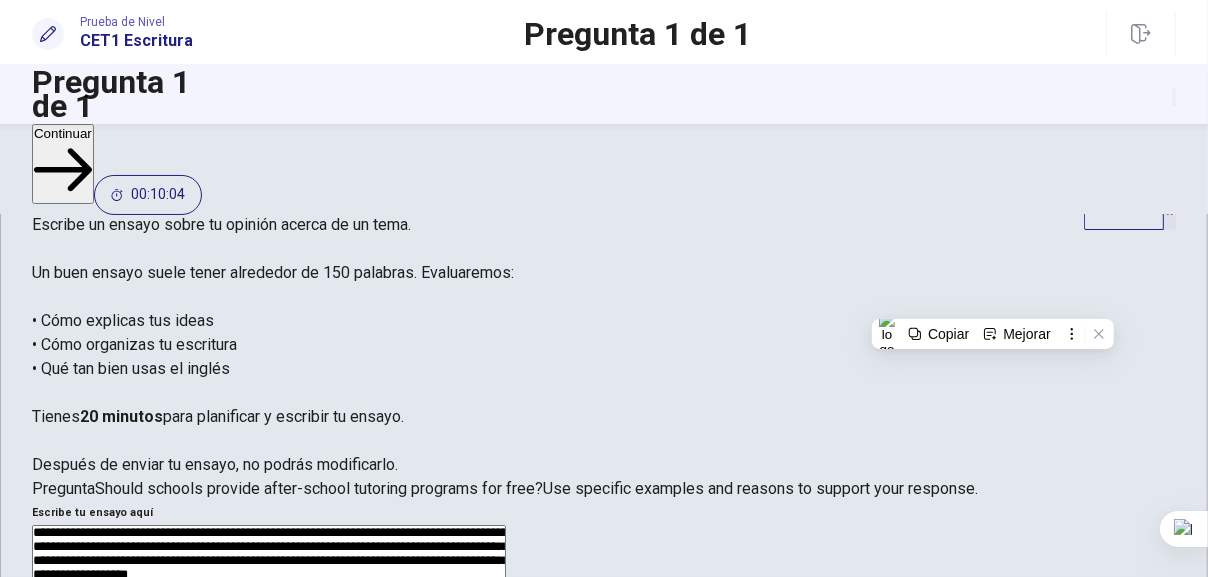 click on "**********" at bounding box center [269, 785] 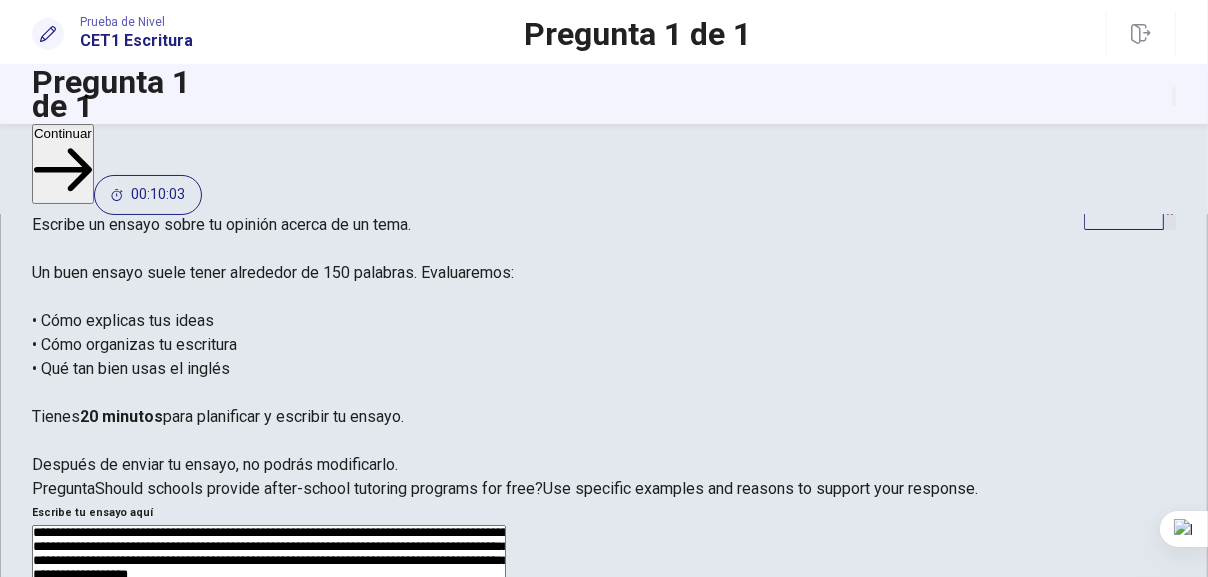 click on "**********" at bounding box center [269, 785] 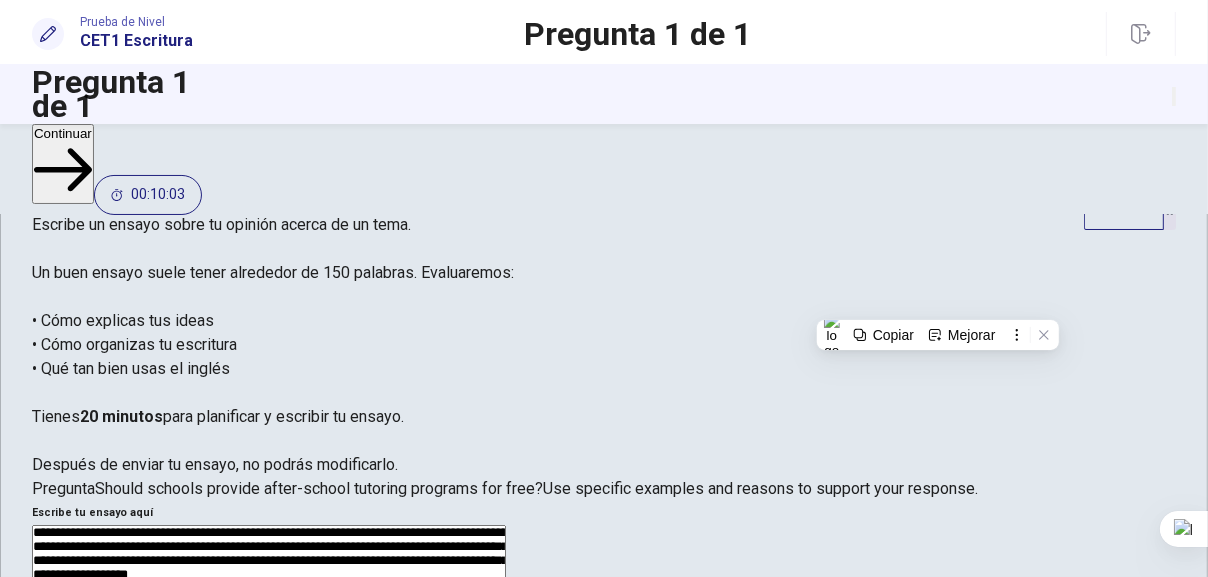 click on "**********" at bounding box center [269, 785] 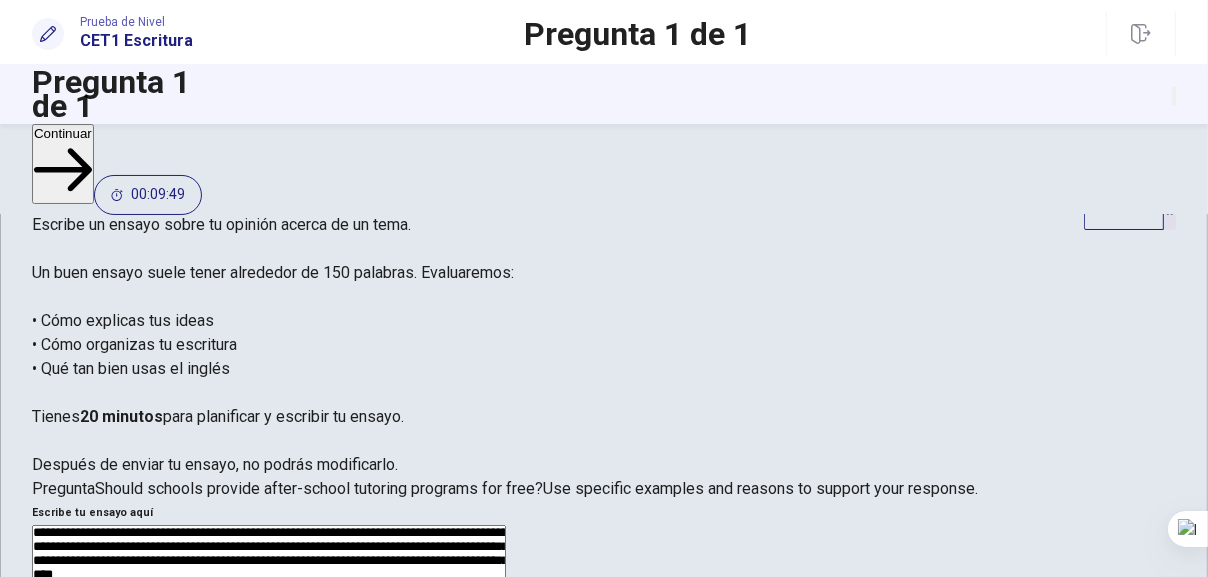 drag, startPoint x: 746, startPoint y: 321, endPoint x: 814, endPoint y: 326, distance: 68.18358 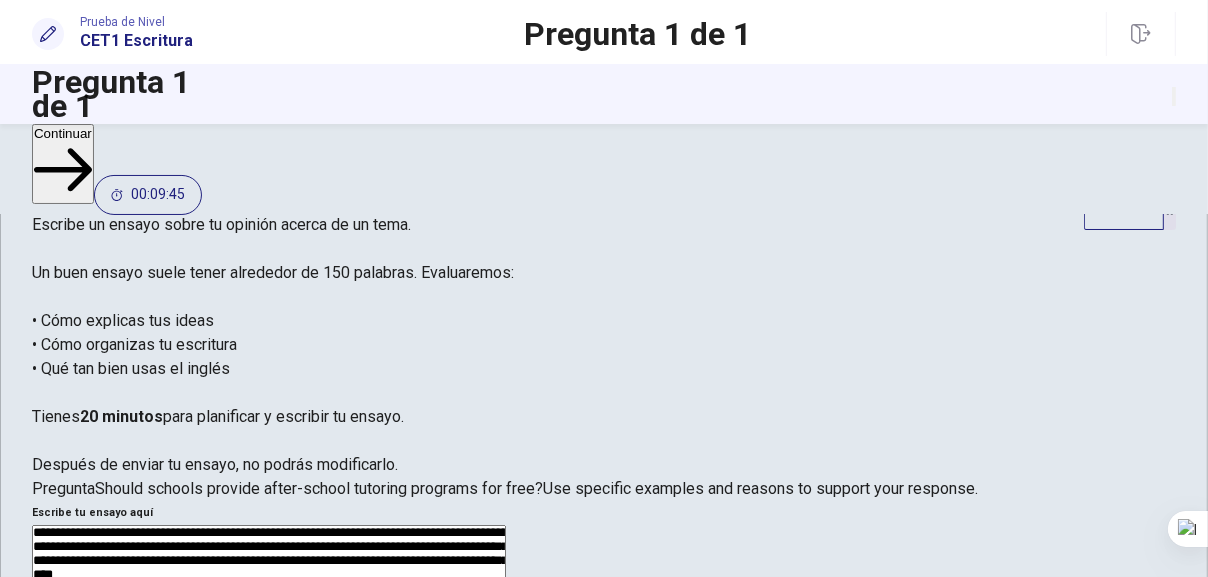 drag, startPoint x: 741, startPoint y: 321, endPoint x: 1012, endPoint y: 328, distance: 271.0904 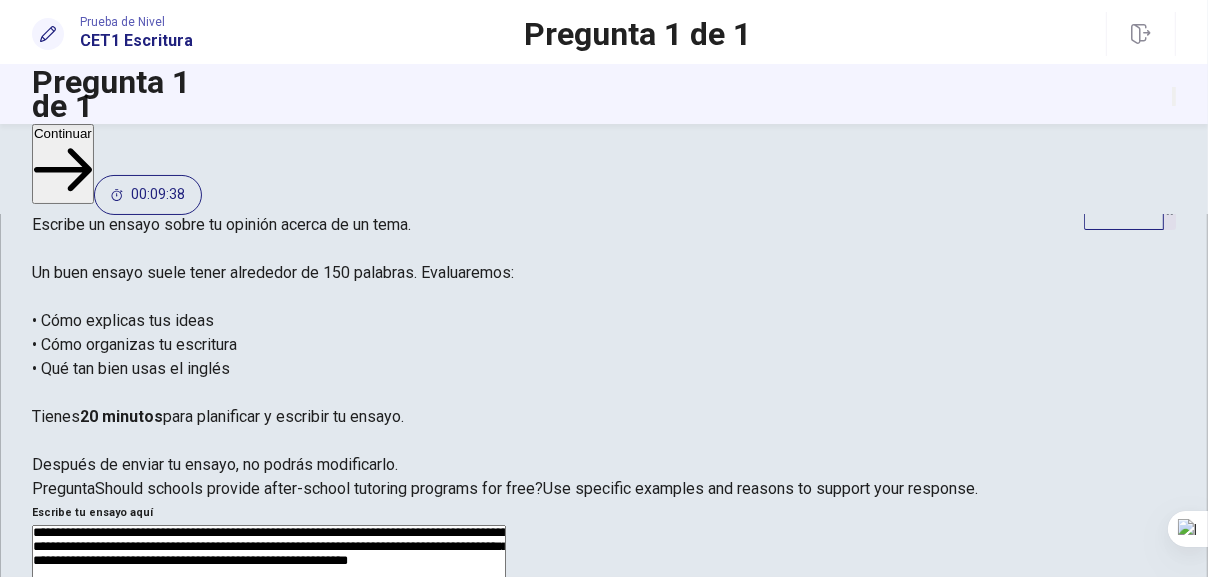 click on "**********" at bounding box center [269, 785] 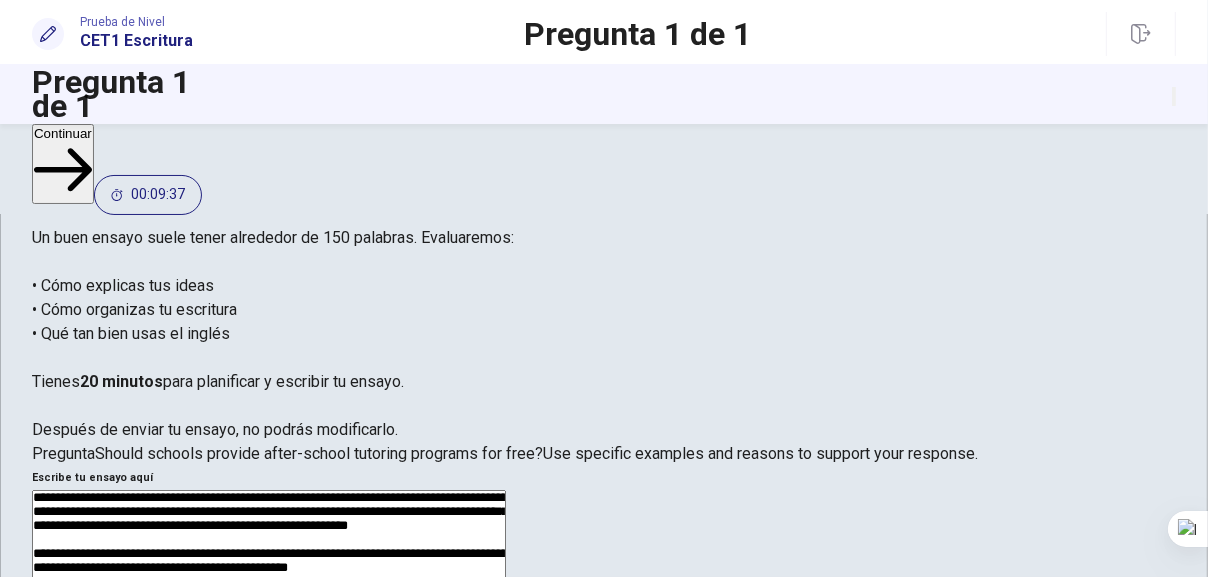 scroll, scrollTop: 103, scrollLeft: 0, axis: vertical 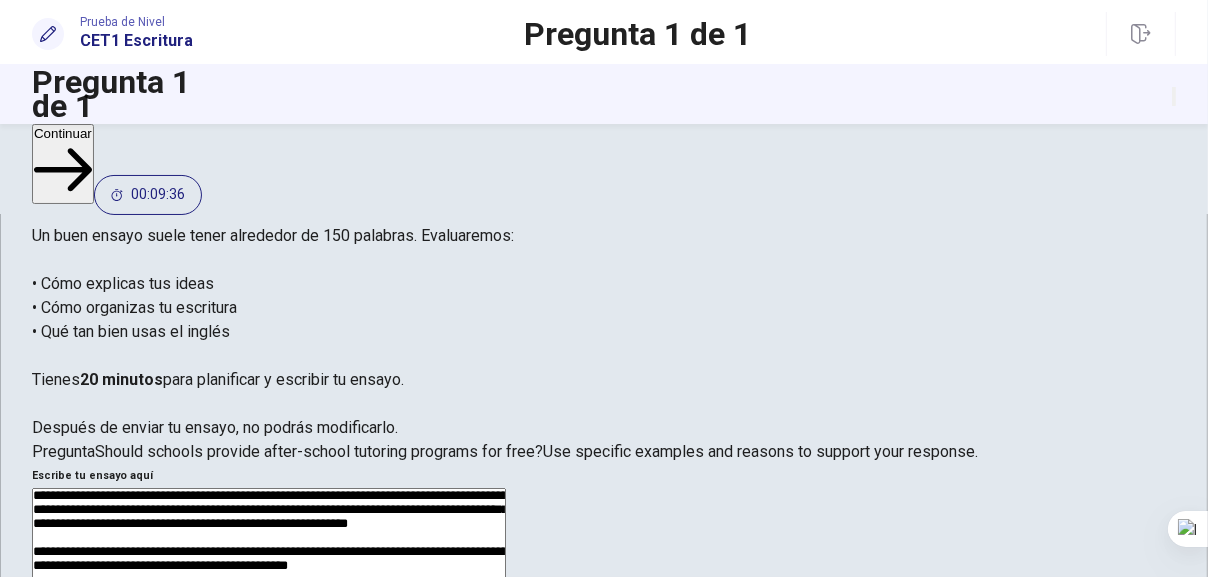 click on "**********" at bounding box center [269, 748] 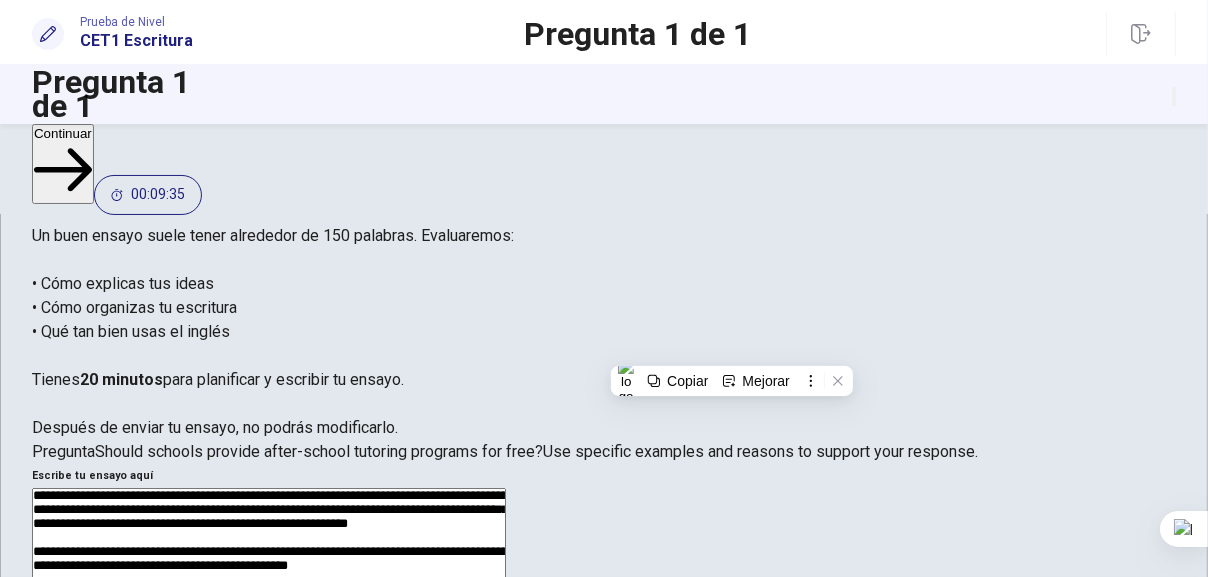 click on "**********" at bounding box center [269, 748] 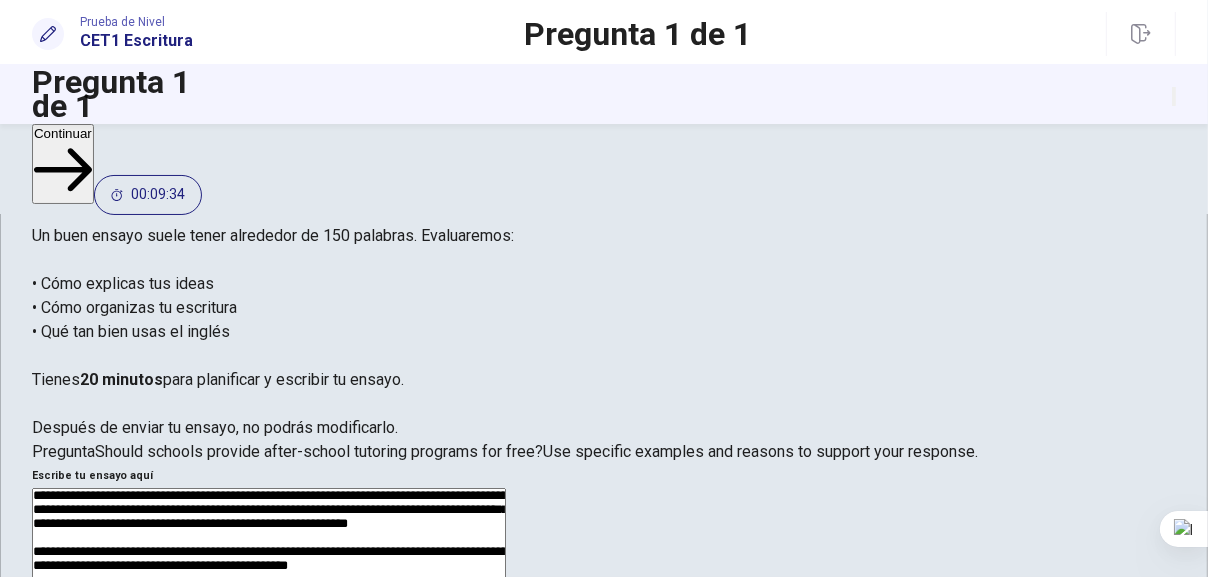 click on "**********" at bounding box center [269, 748] 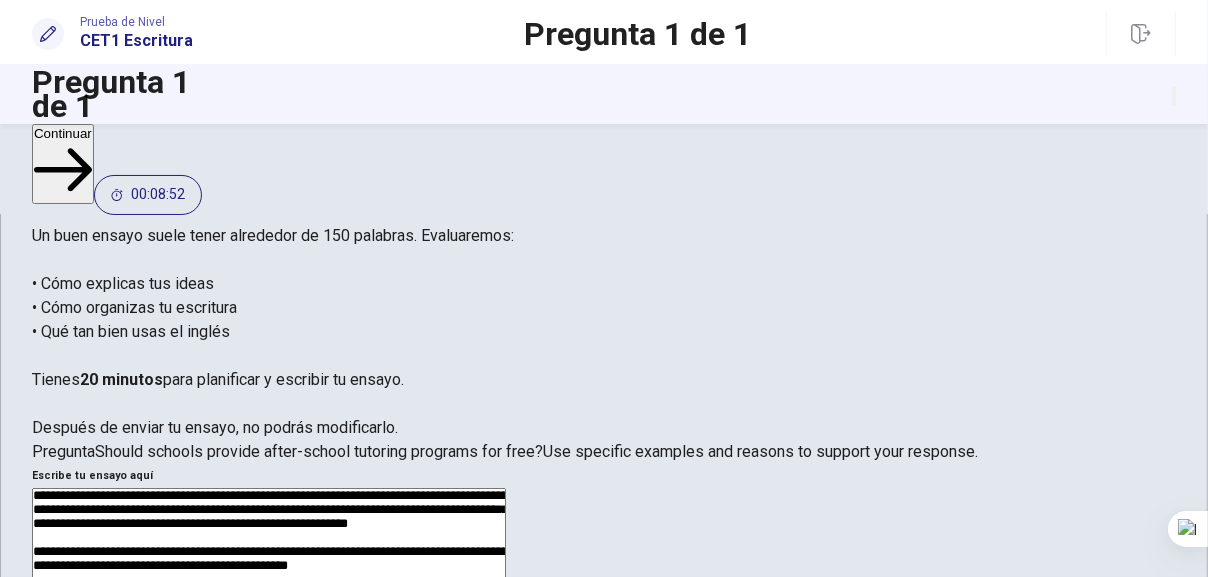 click on "**********" at bounding box center [269, 748] 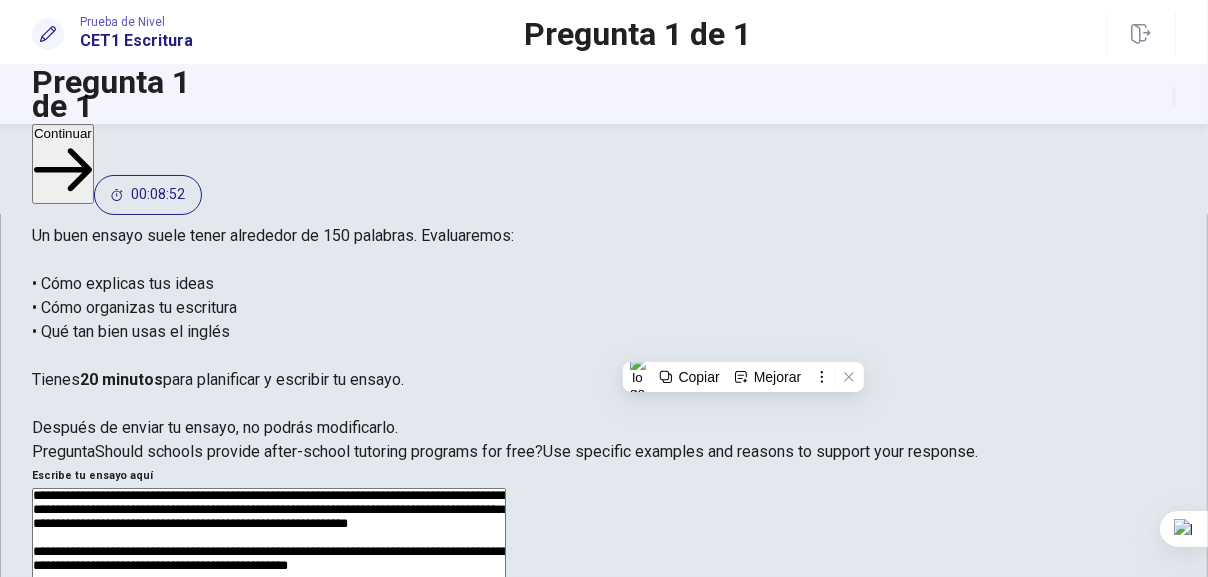 click on "**********" at bounding box center [269, 748] 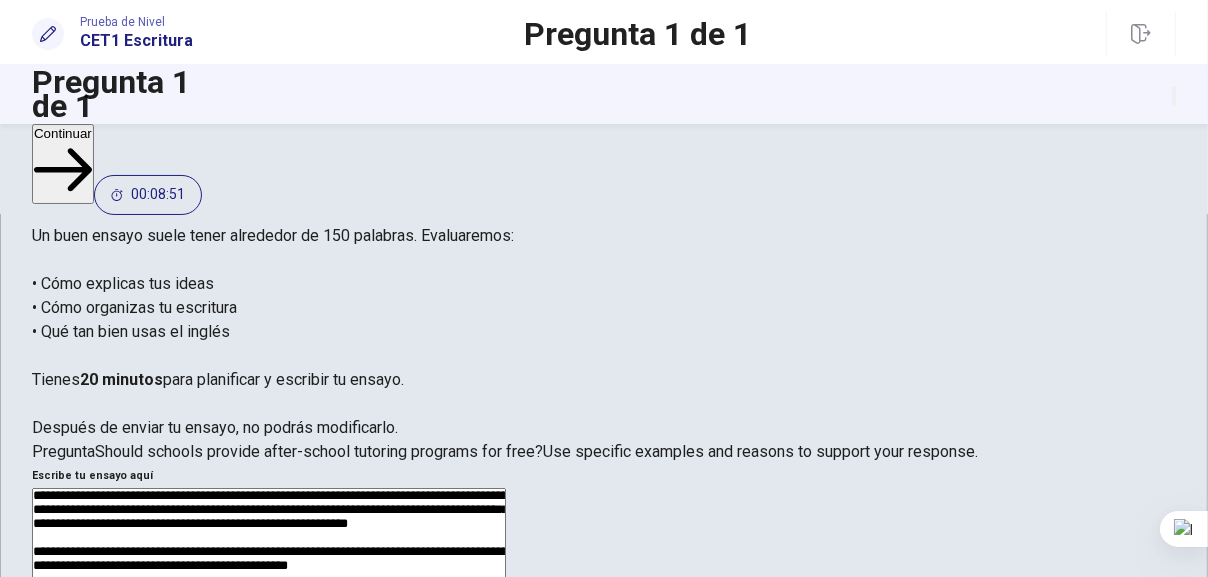 click on "**********" at bounding box center (269, 748) 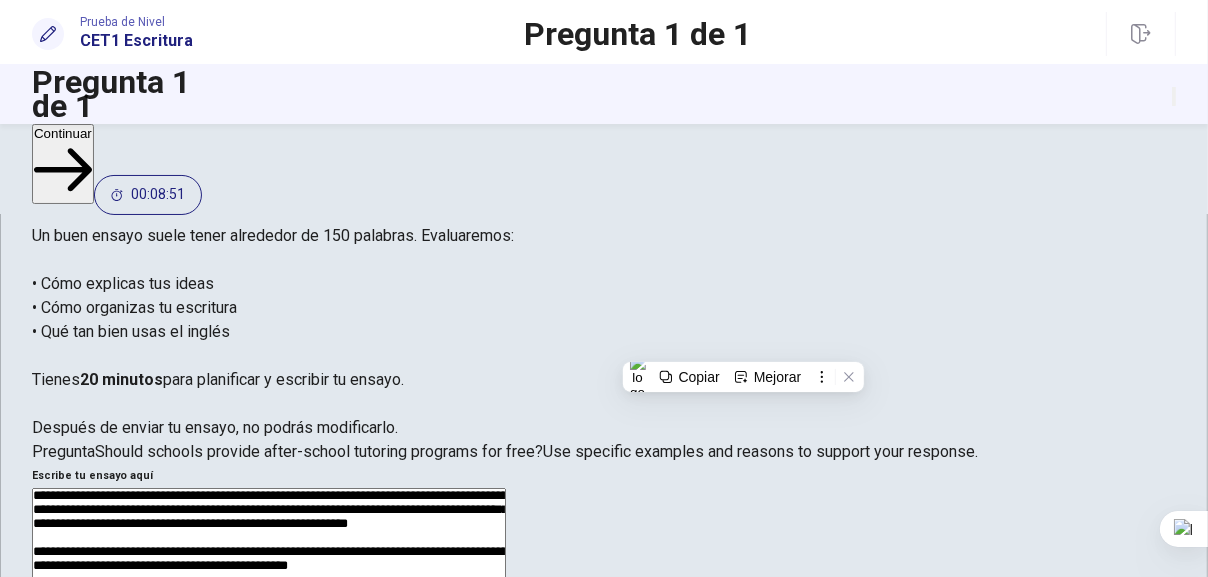 click on "**********" at bounding box center (269, 748) 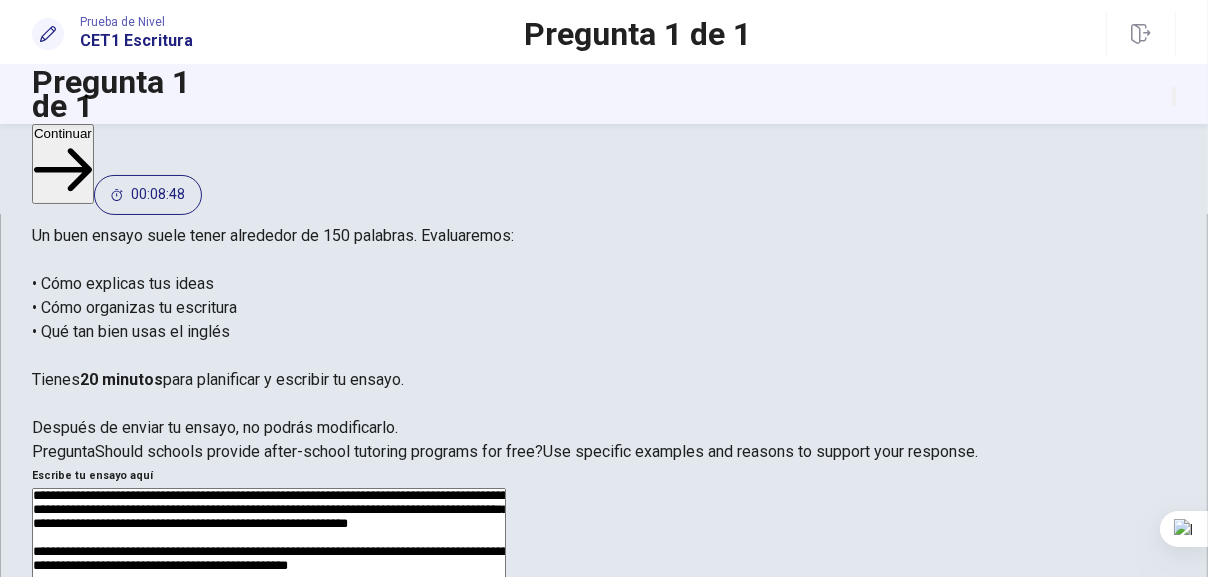 click on "**********" at bounding box center (269, 748) 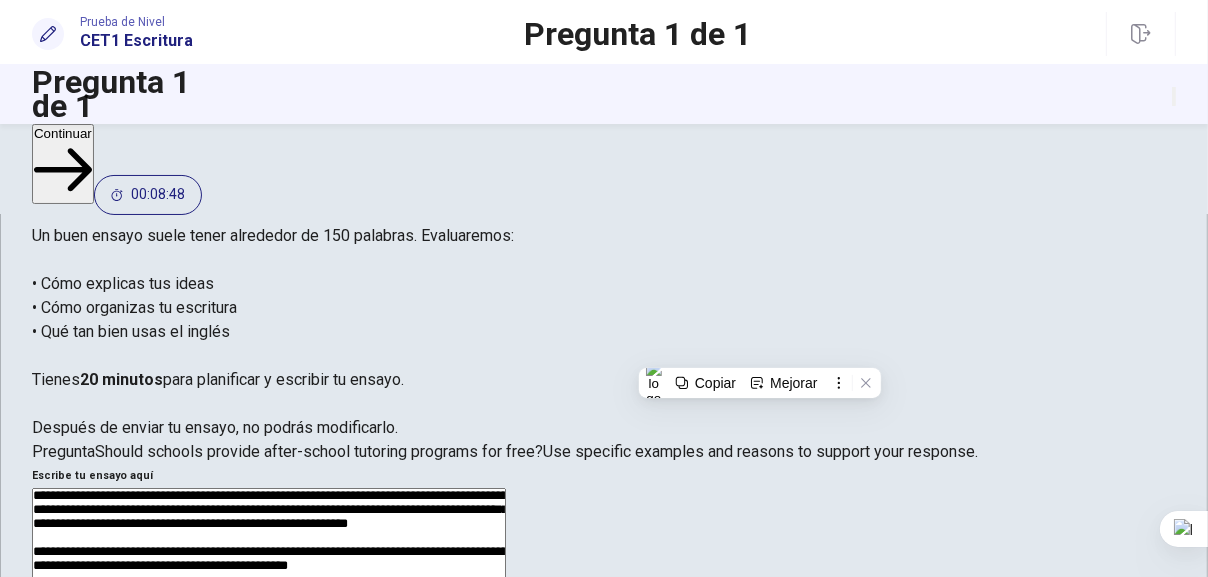 click on "**********" at bounding box center (269, 748) 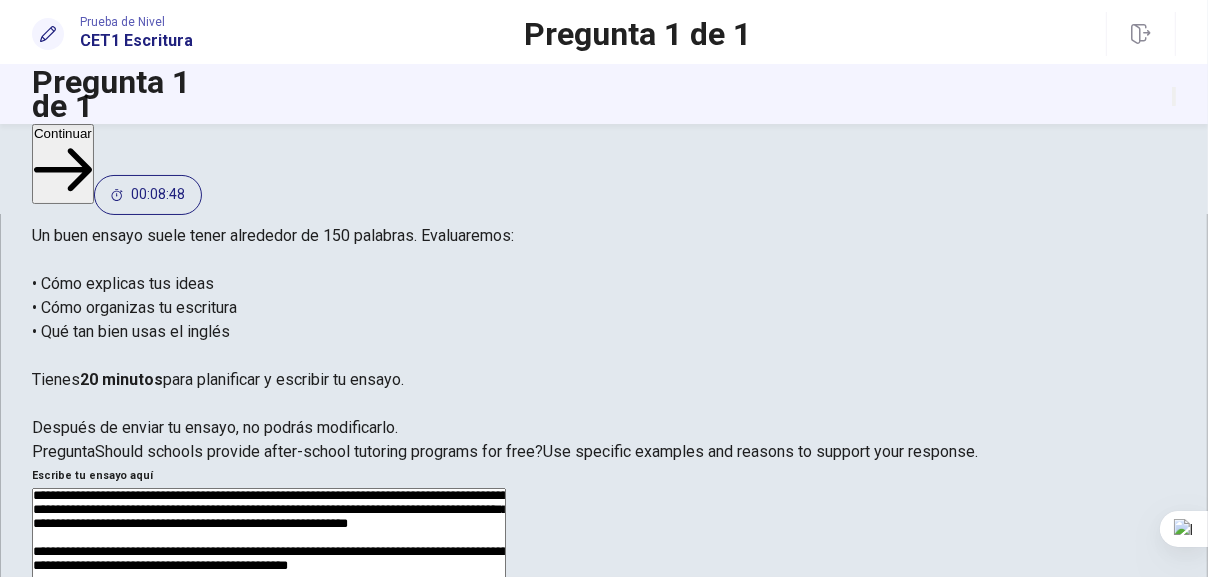 click on "**********" at bounding box center [269, 748] 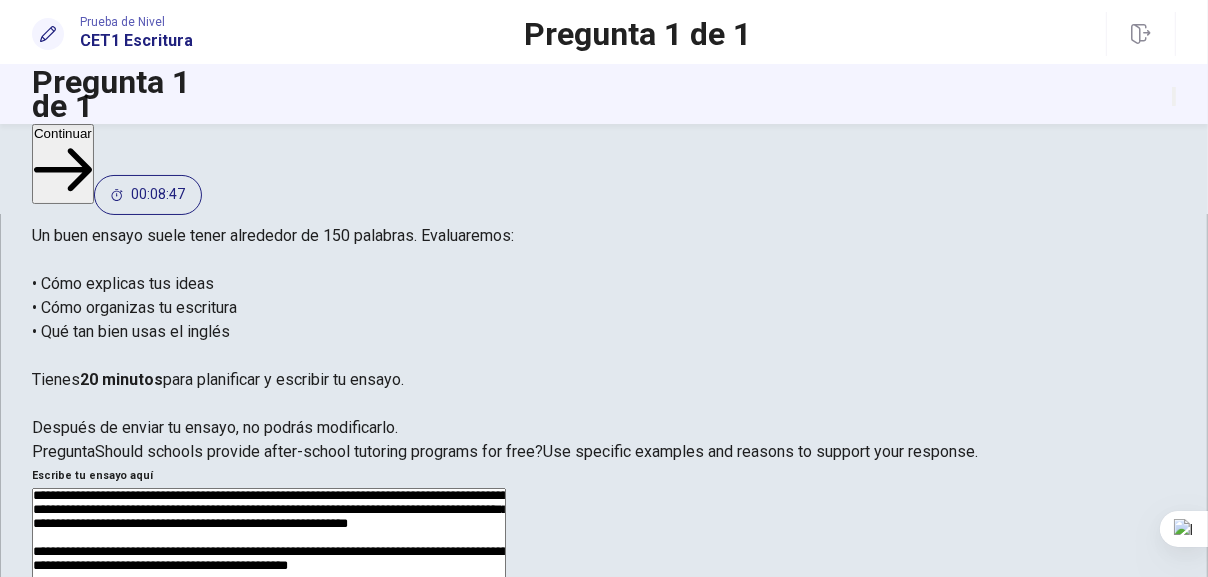 click on "**********" at bounding box center [269, 748] 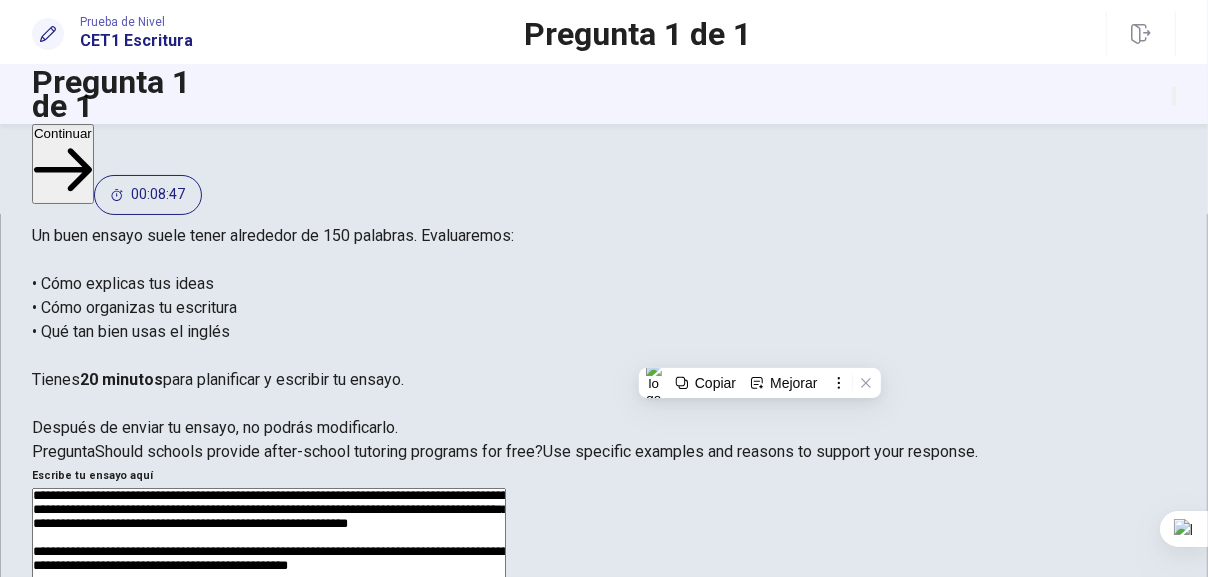 click on "**********" at bounding box center [269, 748] 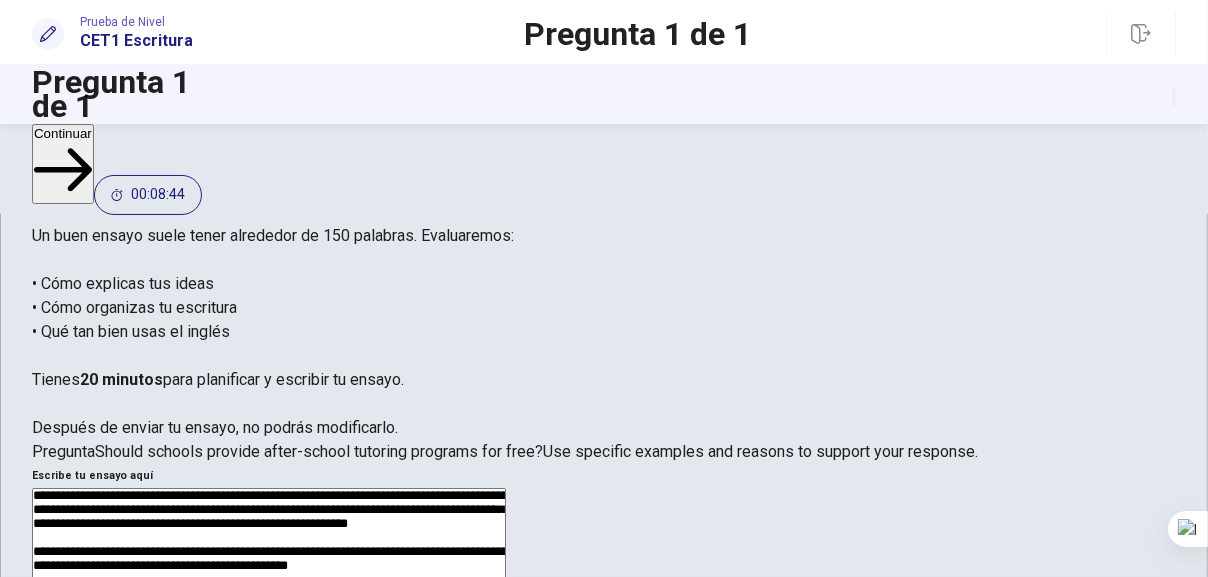 click on "**********" at bounding box center [269, 748] 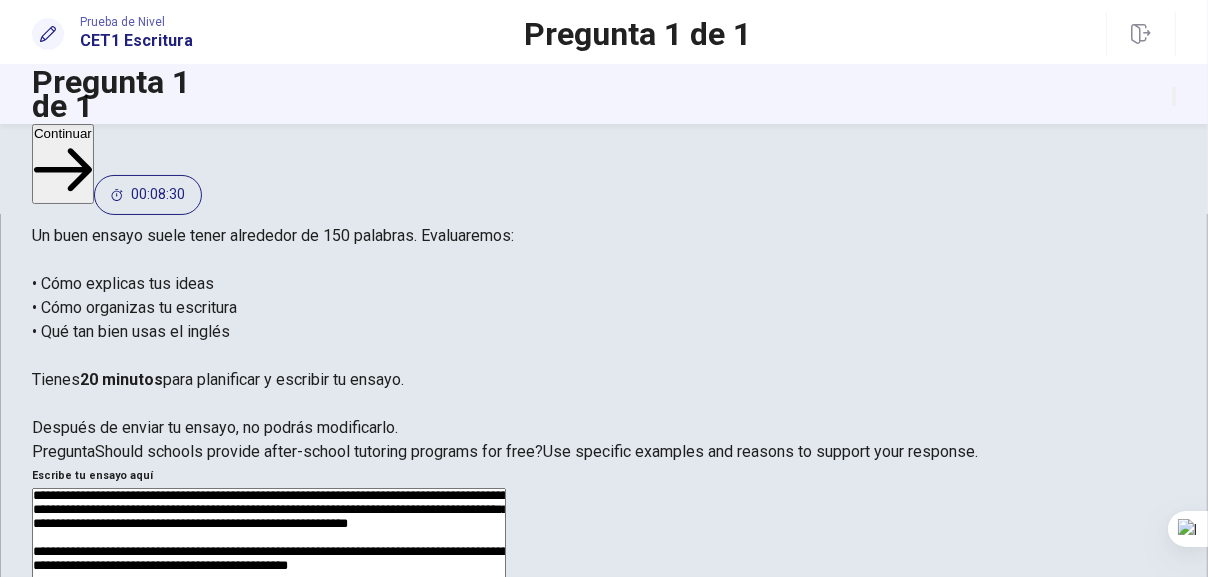 click on "**********" at bounding box center [269, 748] 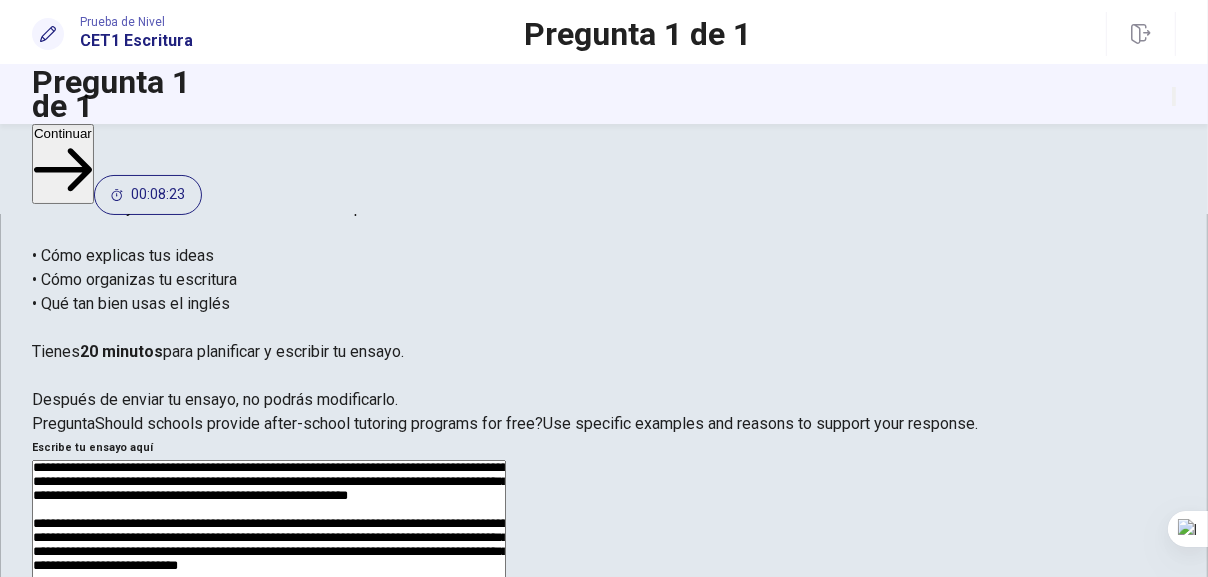 scroll, scrollTop: 133, scrollLeft: 0, axis: vertical 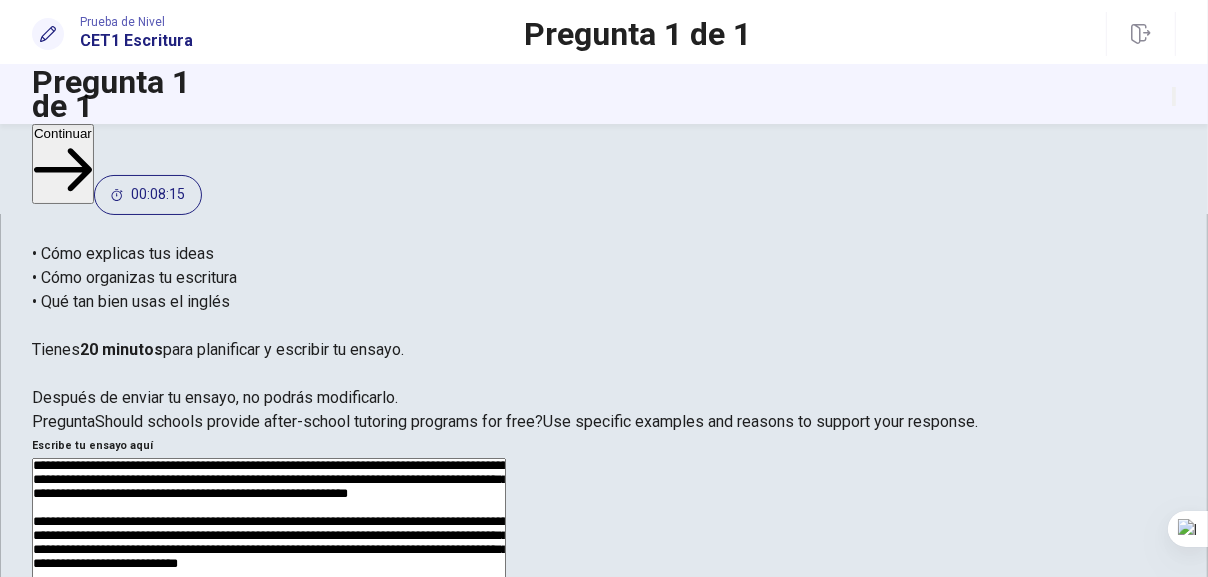 click on "**********" at bounding box center (269, 718) 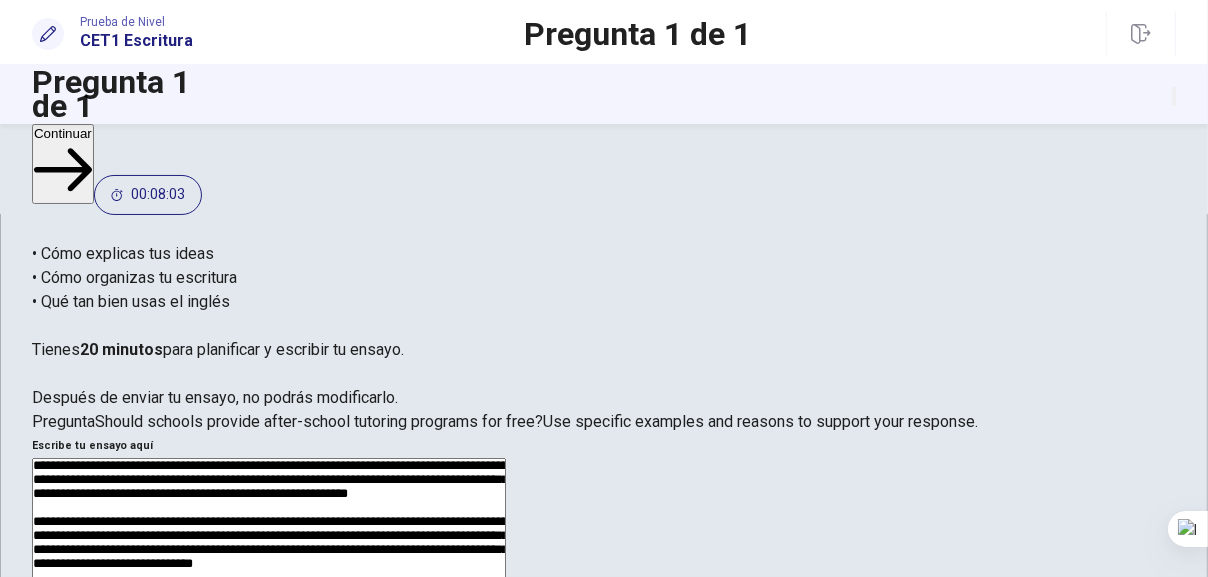 click on "**********" at bounding box center (269, 718) 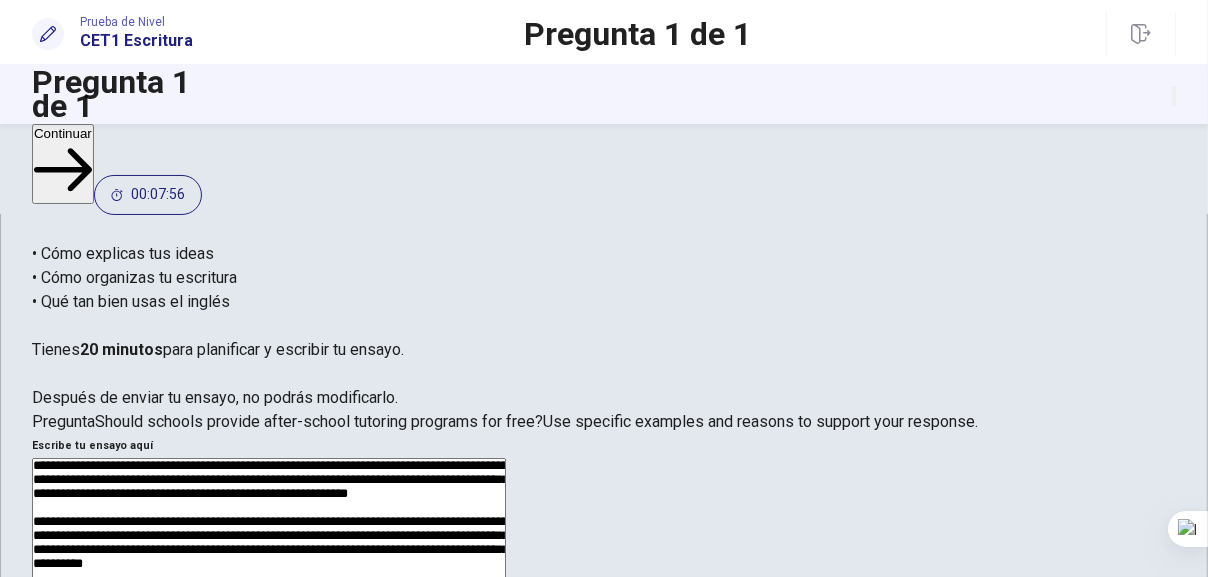 click on "**********" at bounding box center (604, 721) 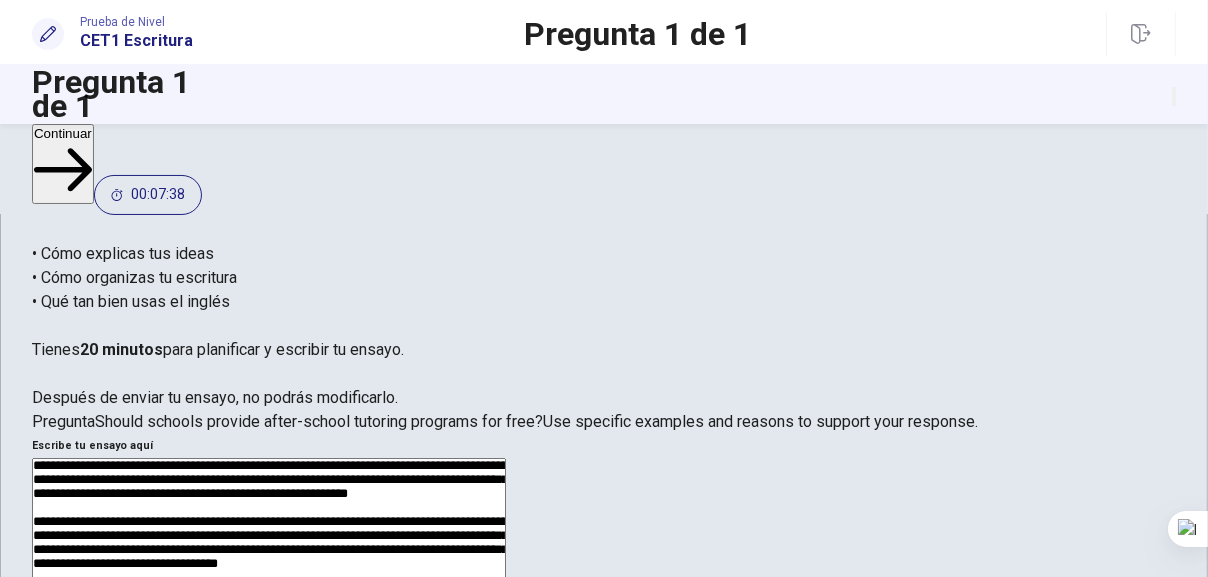 click on "**********" at bounding box center [269, 718] 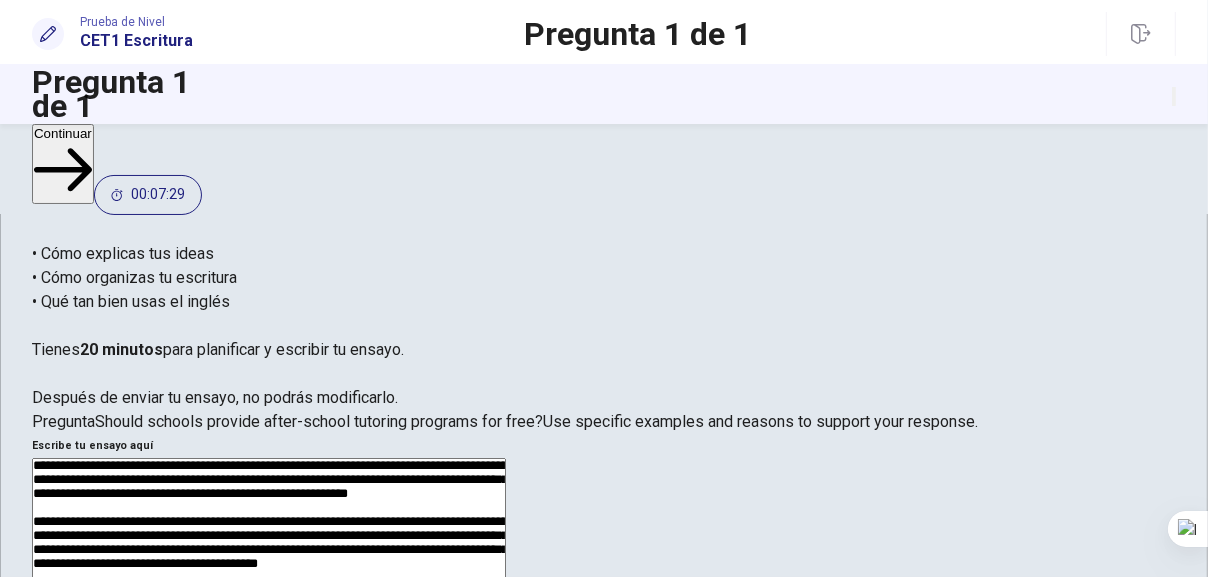 click on "**********" at bounding box center [269, 718] 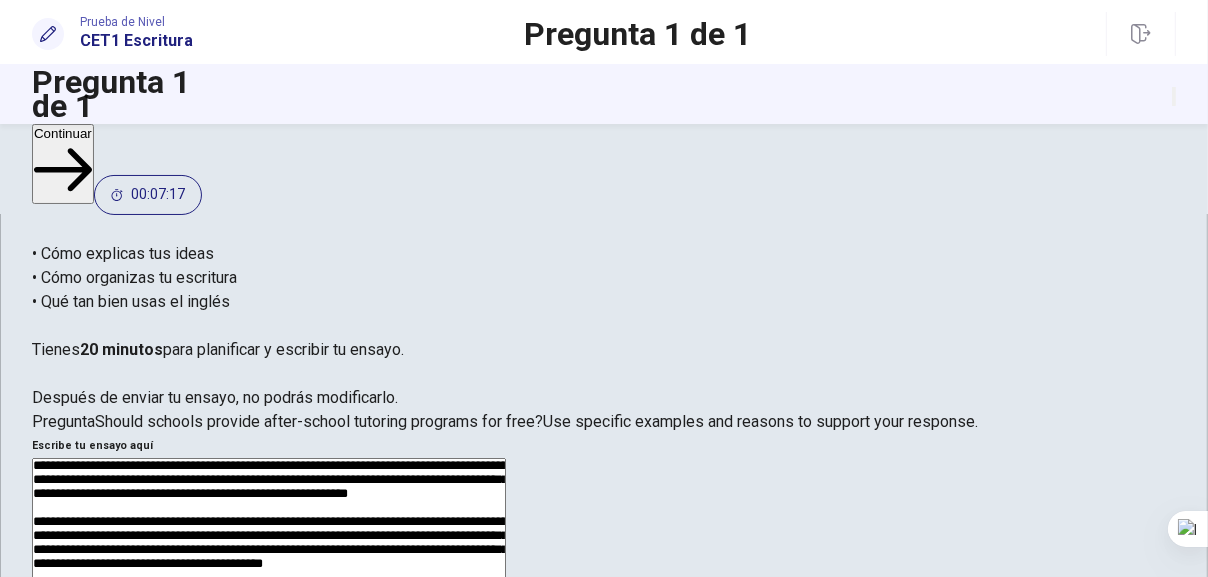 click on "**********" at bounding box center [269, 718] 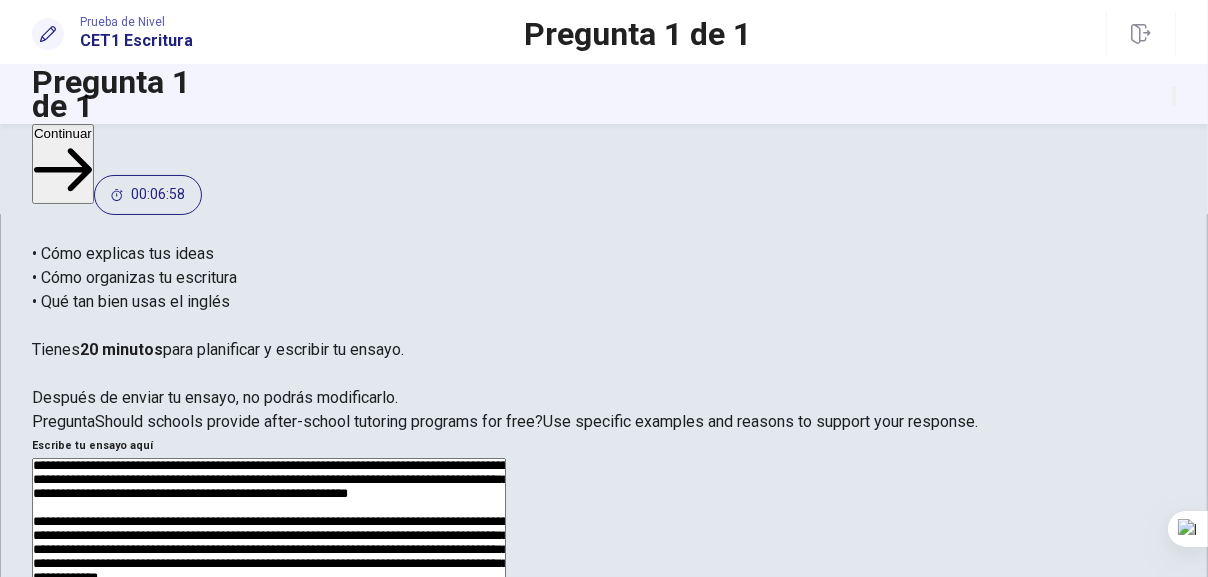 click on "**********" at bounding box center (269, 718) 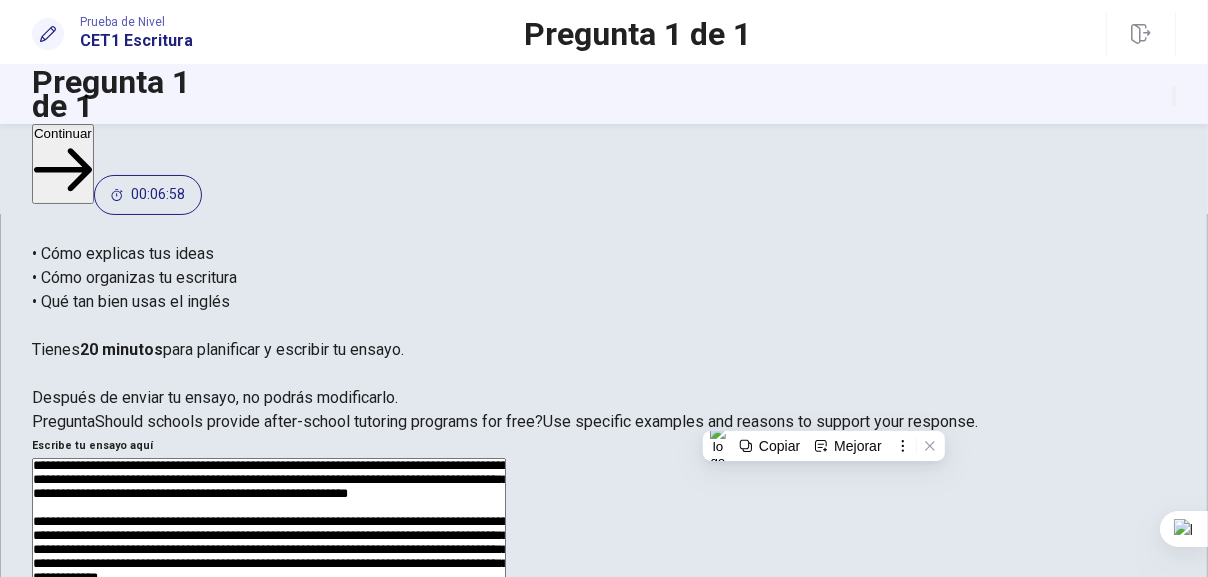 click on "**********" at bounding box center [269, 718] 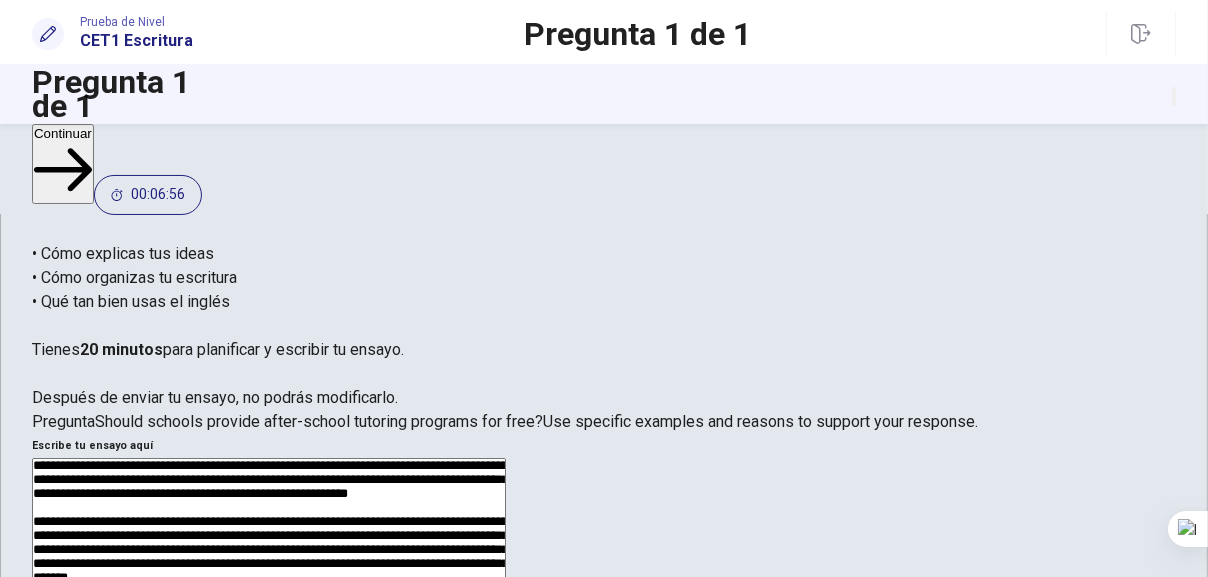 click on "**********" at bounding box center (269, 718) 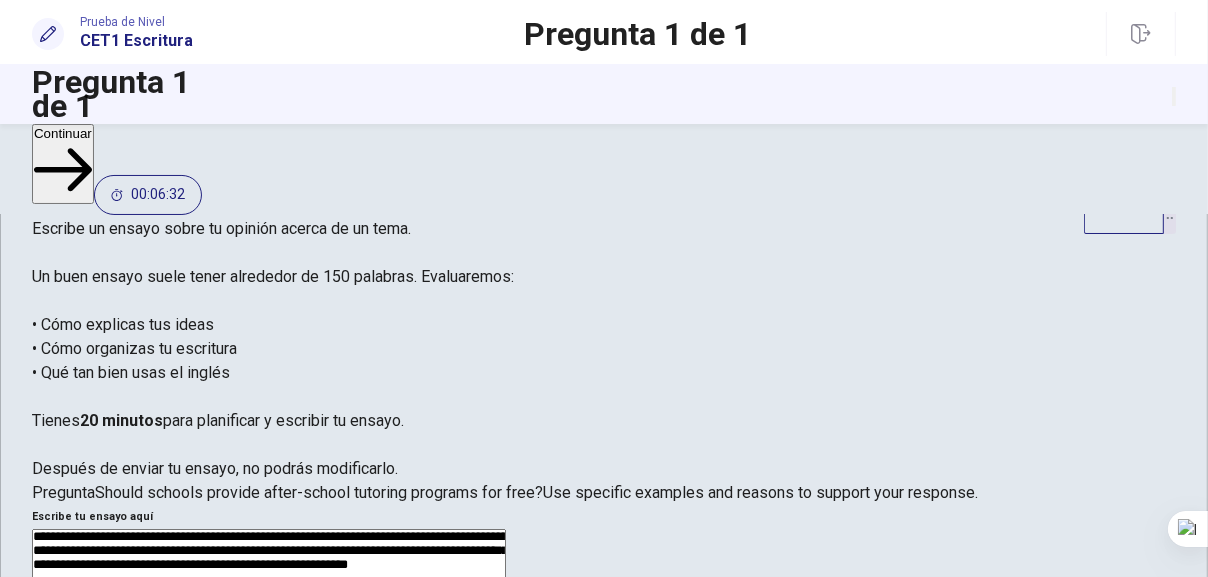 scroll, scrollTop: 182, scrollLeft: 0, axis: vertical 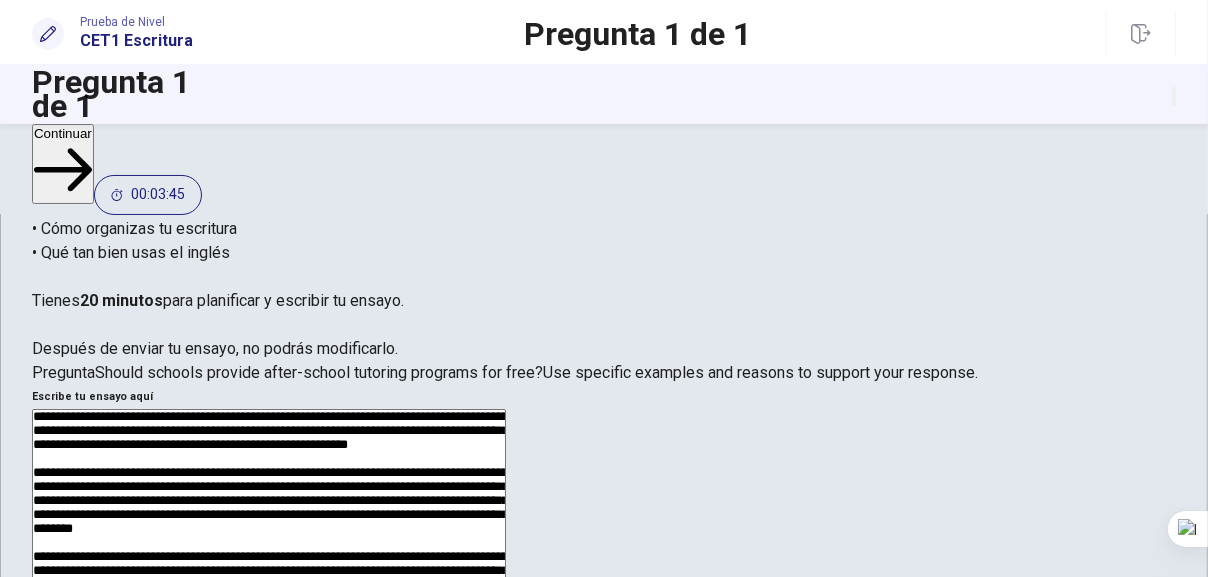 click on "**********" at bounding box center (269, 669) 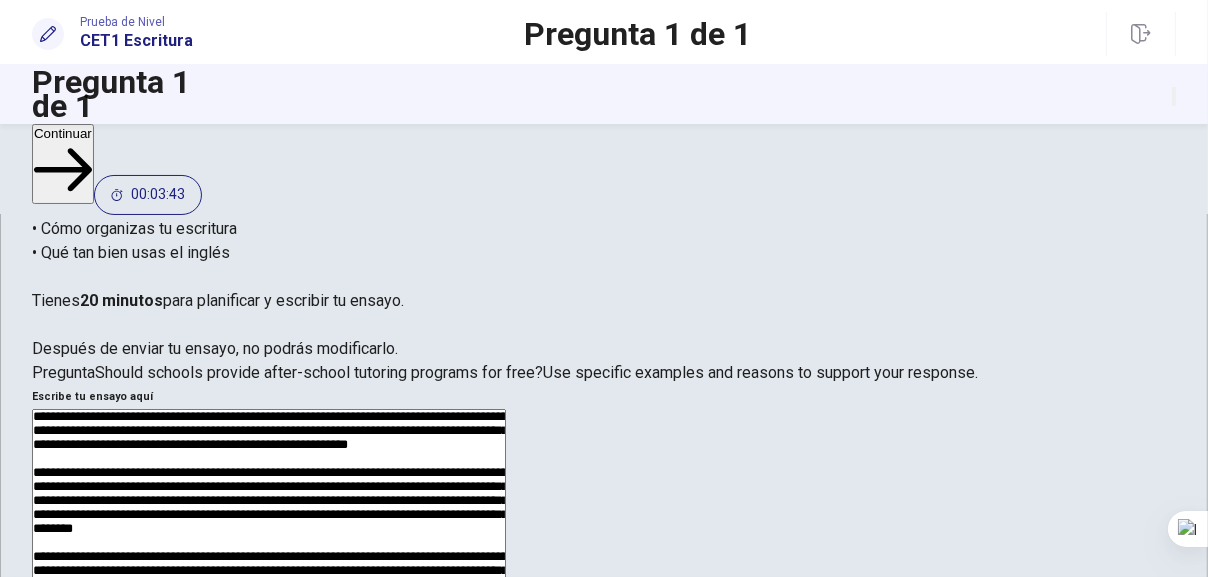 click on "**********" at bounding box center (269, 669) 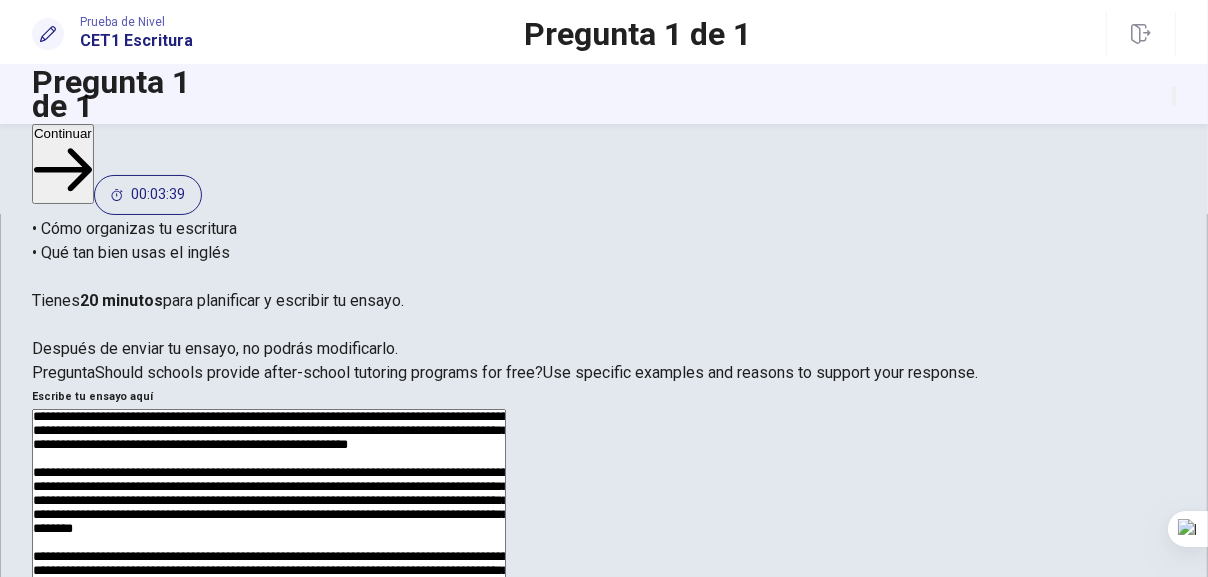 scroll, scrollTop: 235, scrollLeft: 0, axis: vertical 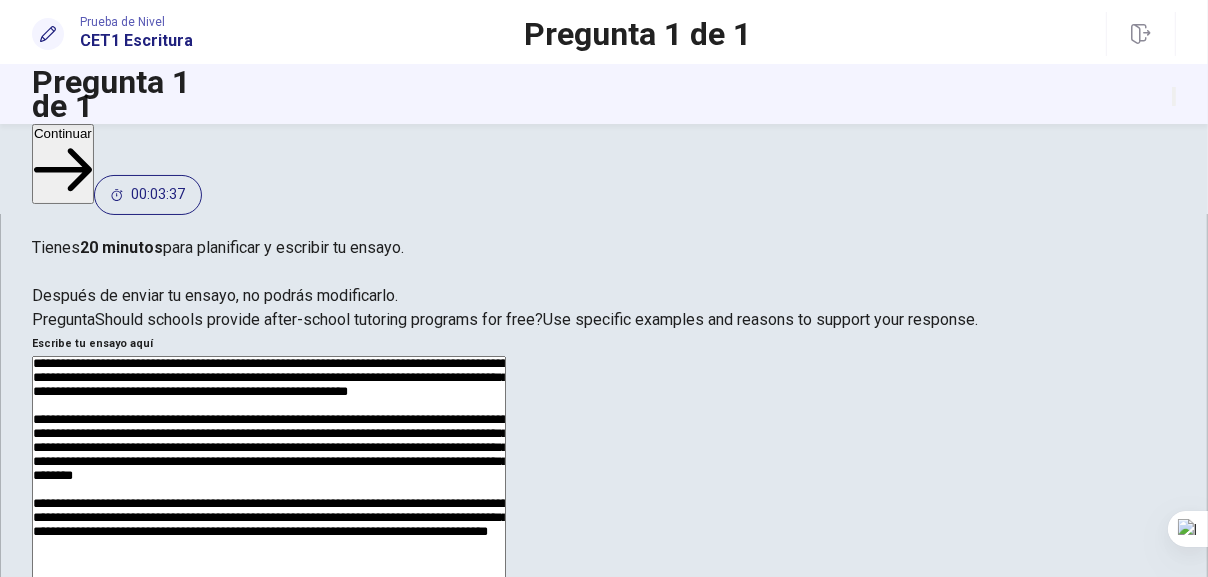 click on "**********" at bounding box center [269, 616] 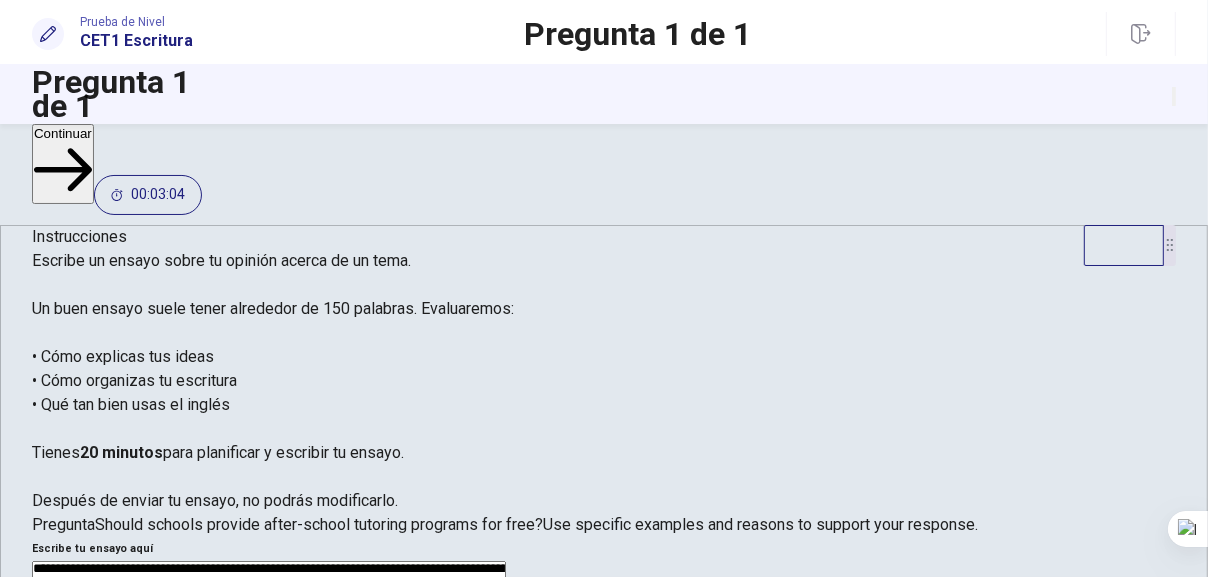 scroll, scrollTop: 111, scrollLeft: 0, axis: vertical 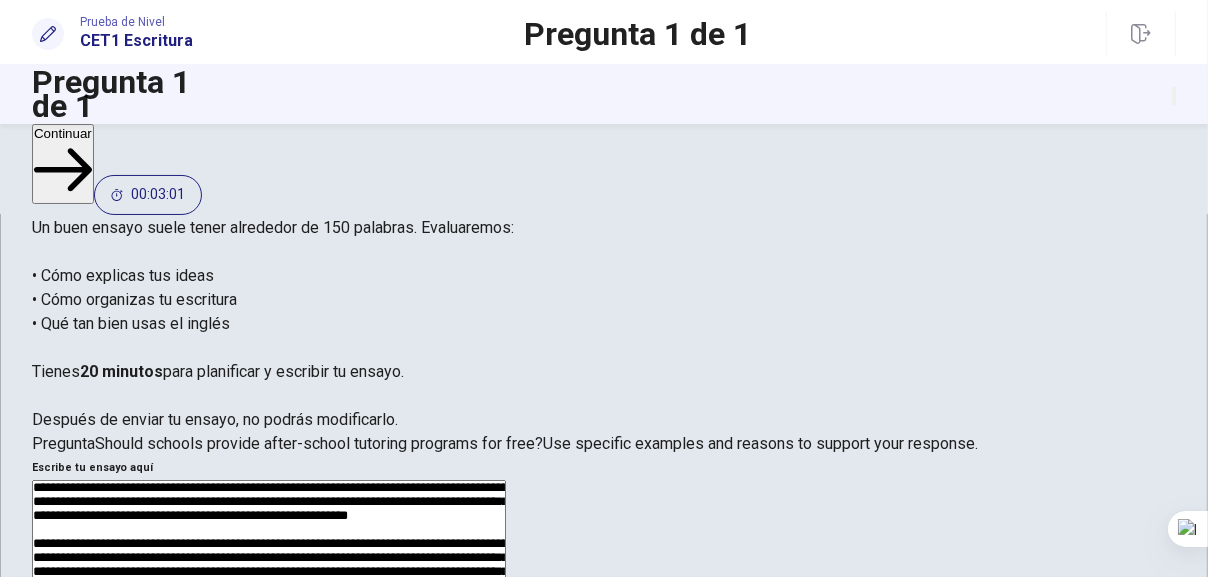 click on "**********" at bounding box center (269, 740) 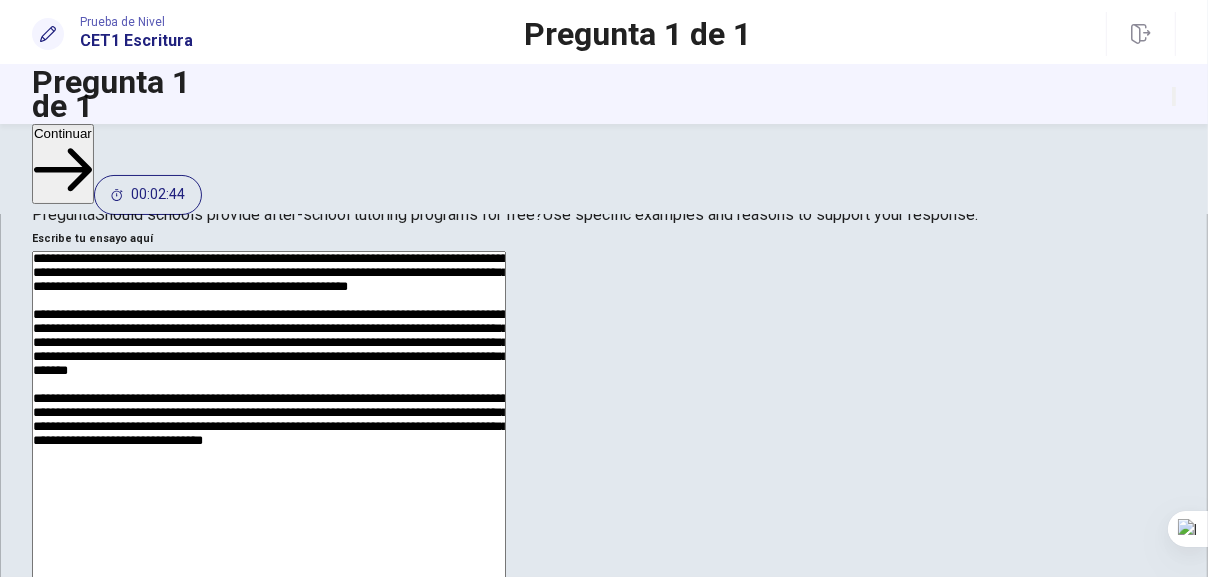 scroll, scrollTop: 341, scrollLeft: 0, axis: vertical 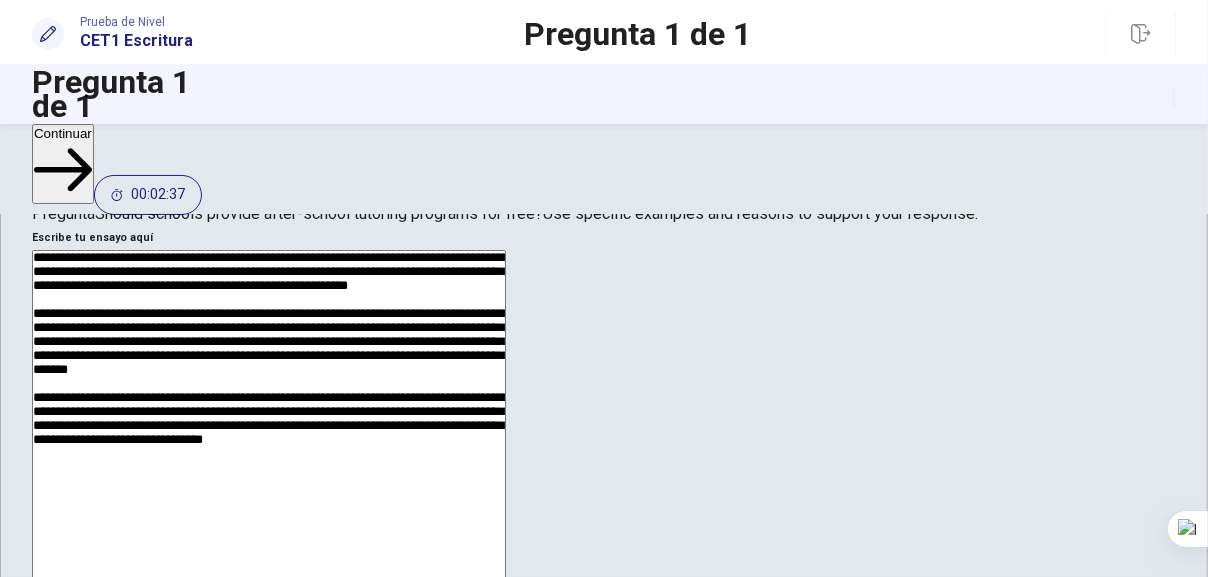 click on "**********" at bounding box center (269, 510) 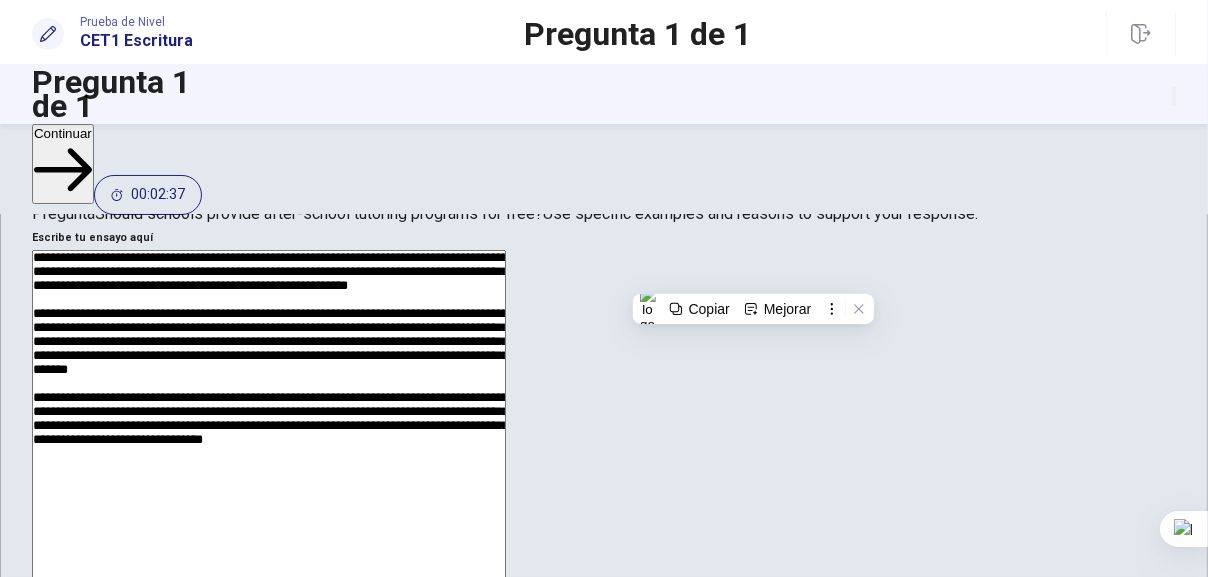 click on "**********" at bounding box center [269, 510] 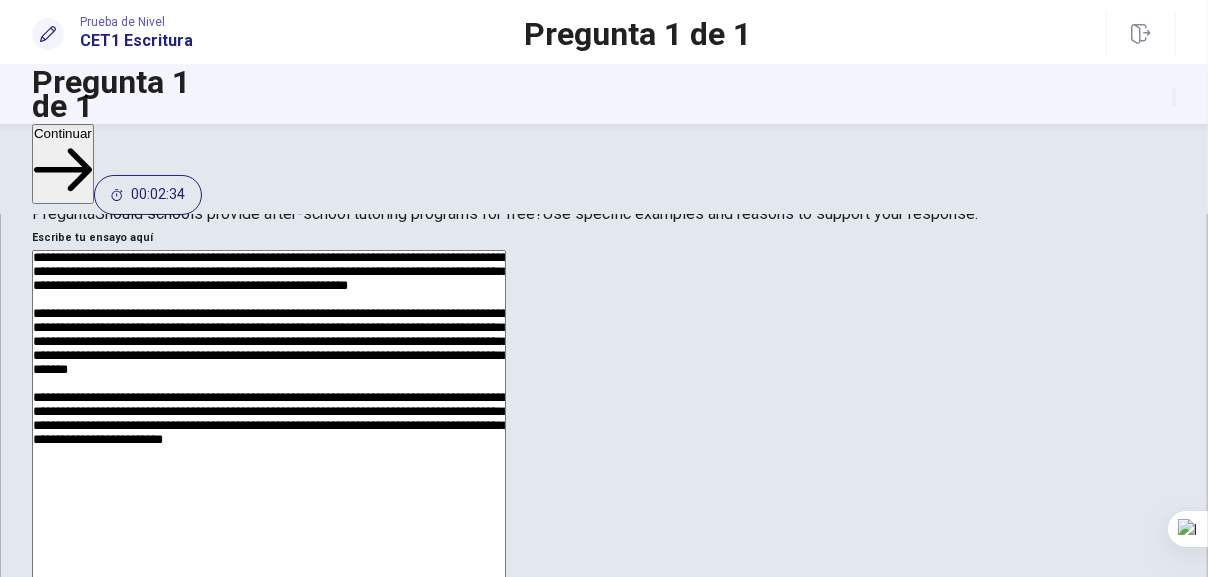 click on "**********" at bounding box center (269, 510) 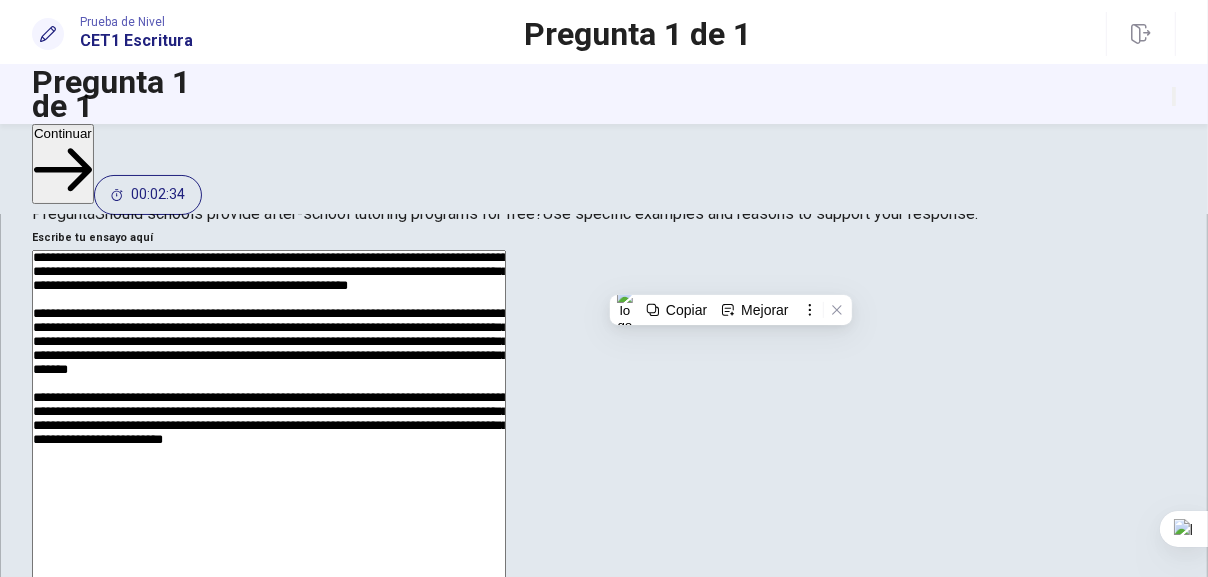 click on "**********" at bounding box center (269, 510) 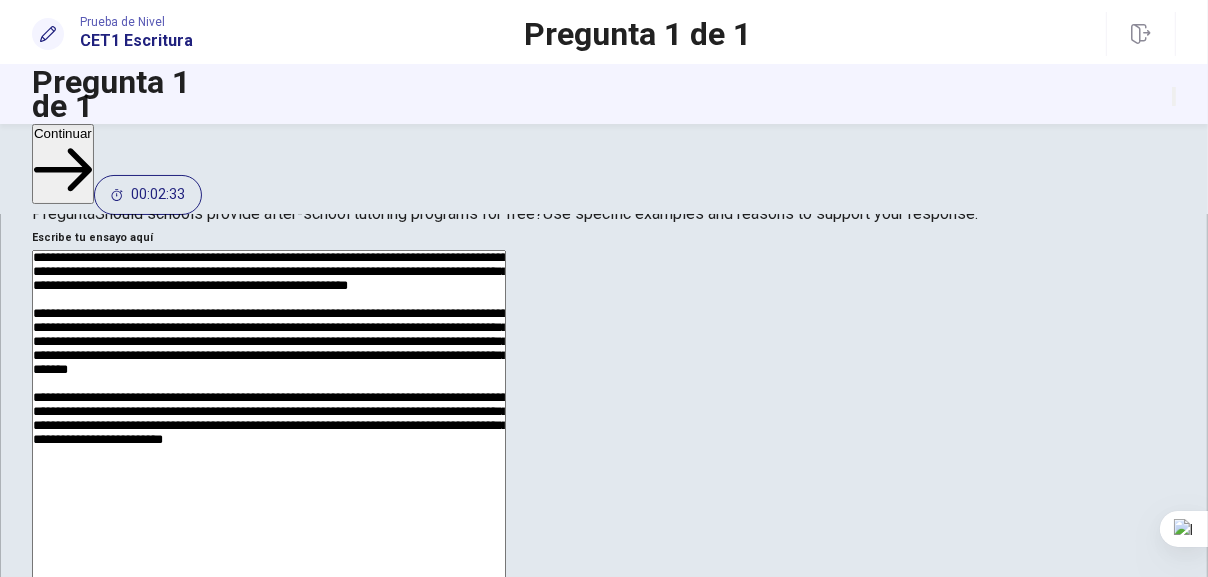 click on "**********" at bounding box center (269, 510) 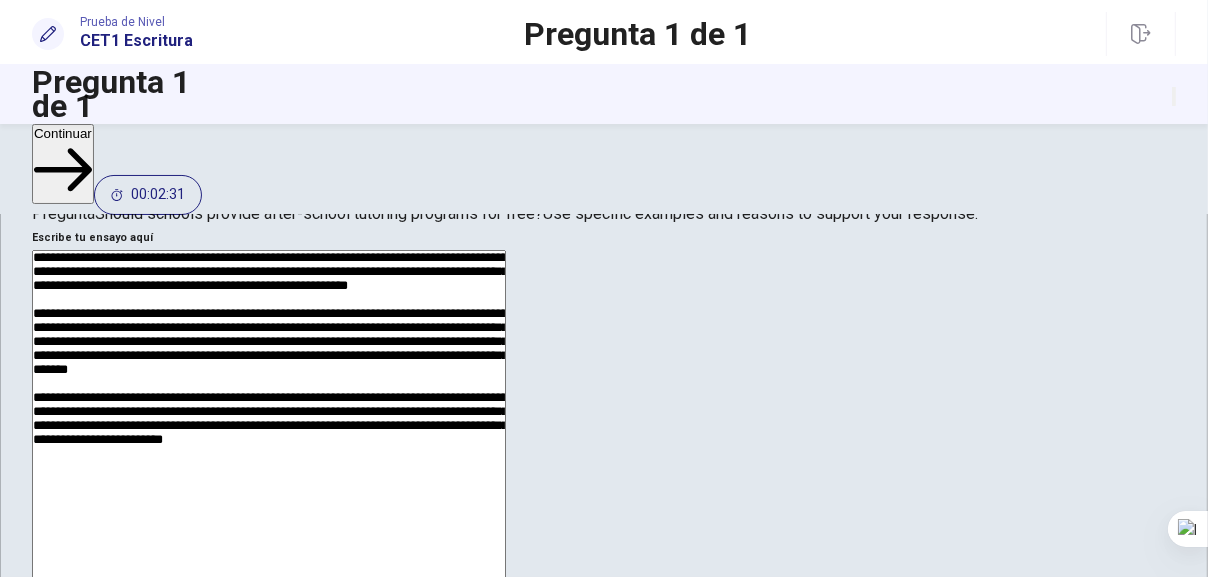 click on "**********" at bounding box center (269, 510) 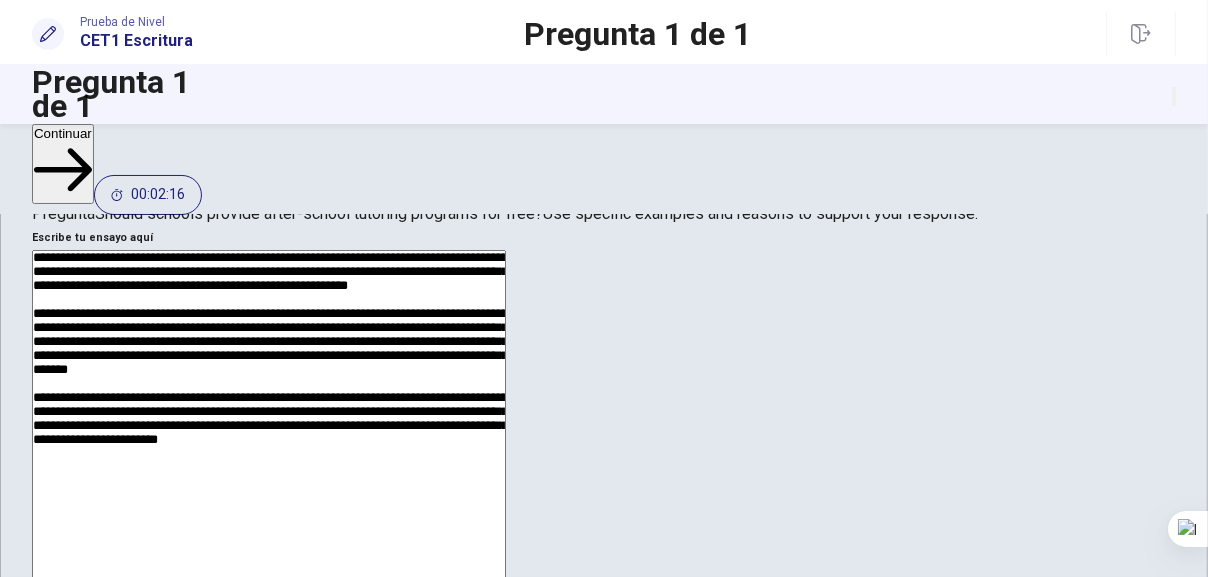 click on "**********" at bounding box center [269, 510] 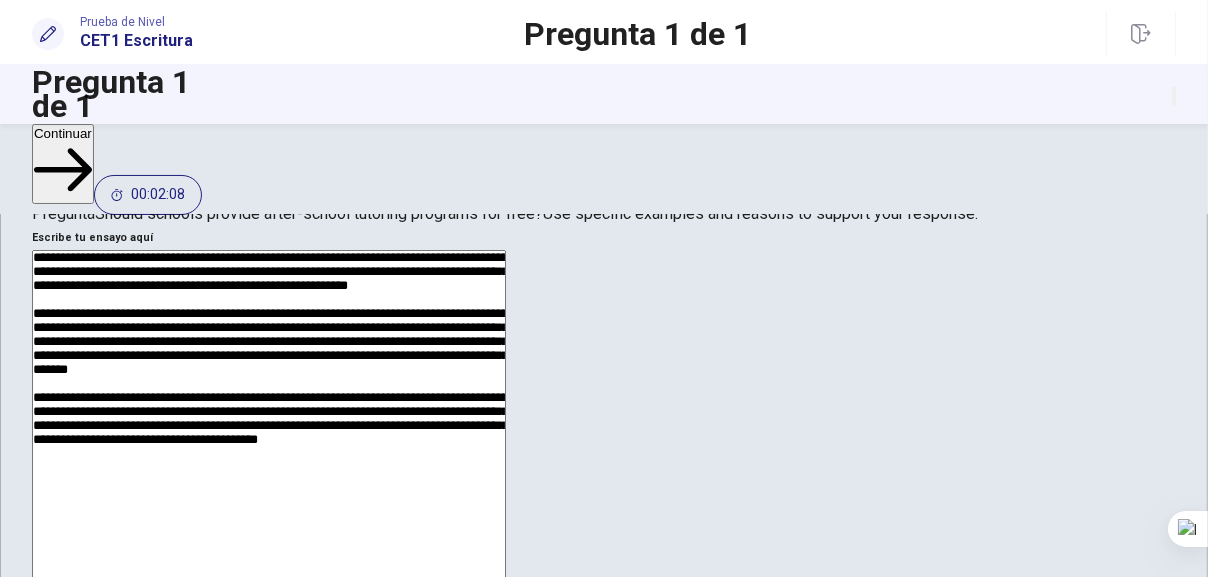 click on "**********" at bounding box center [269, 510] 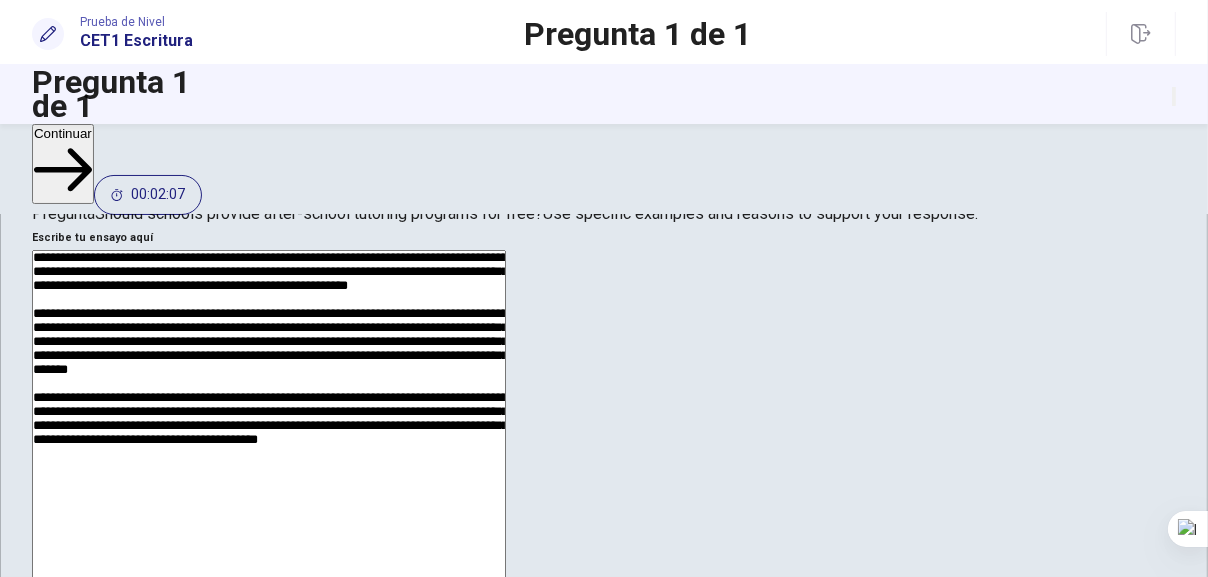 click on "**********" at bounding box center (269, 510) 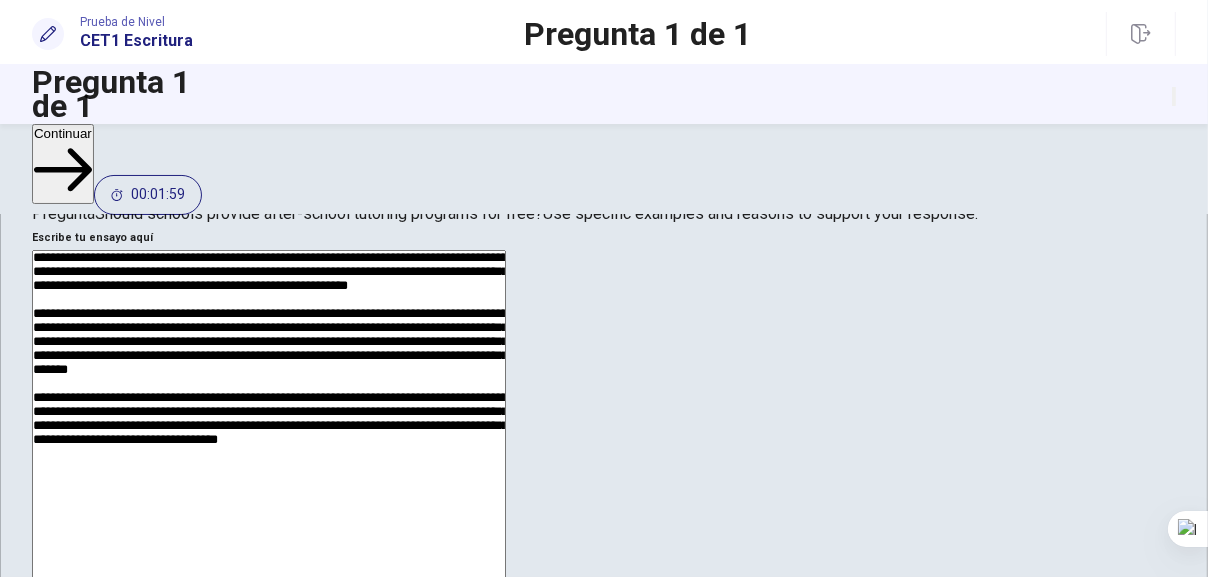 click on "**********" at bounding box center (269, 510) 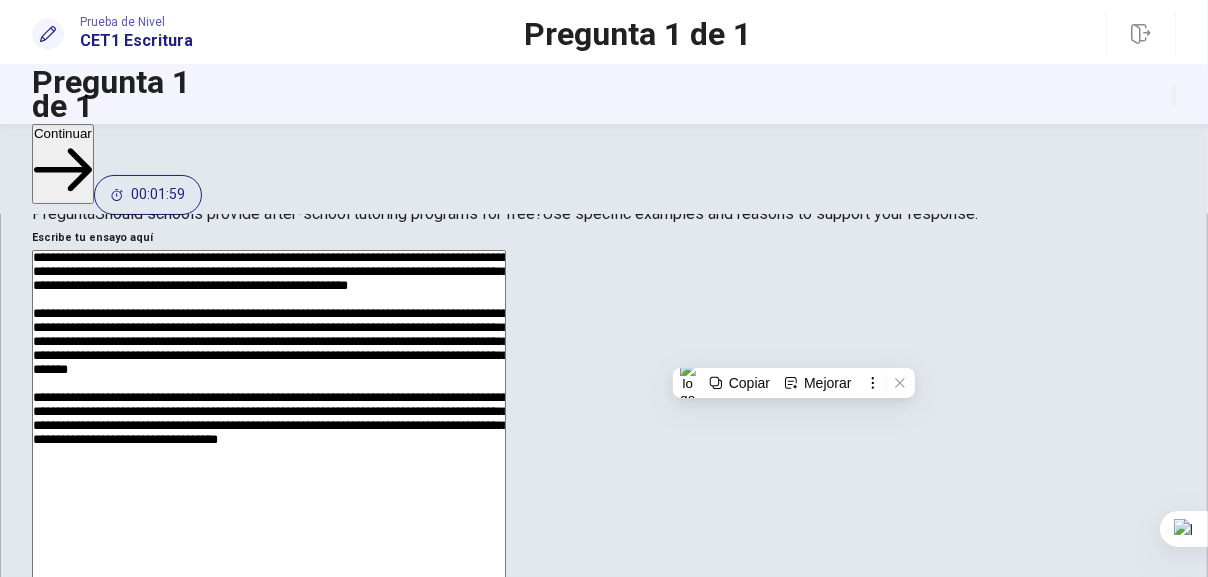 click on "**********" at bounding box center [269, 510] 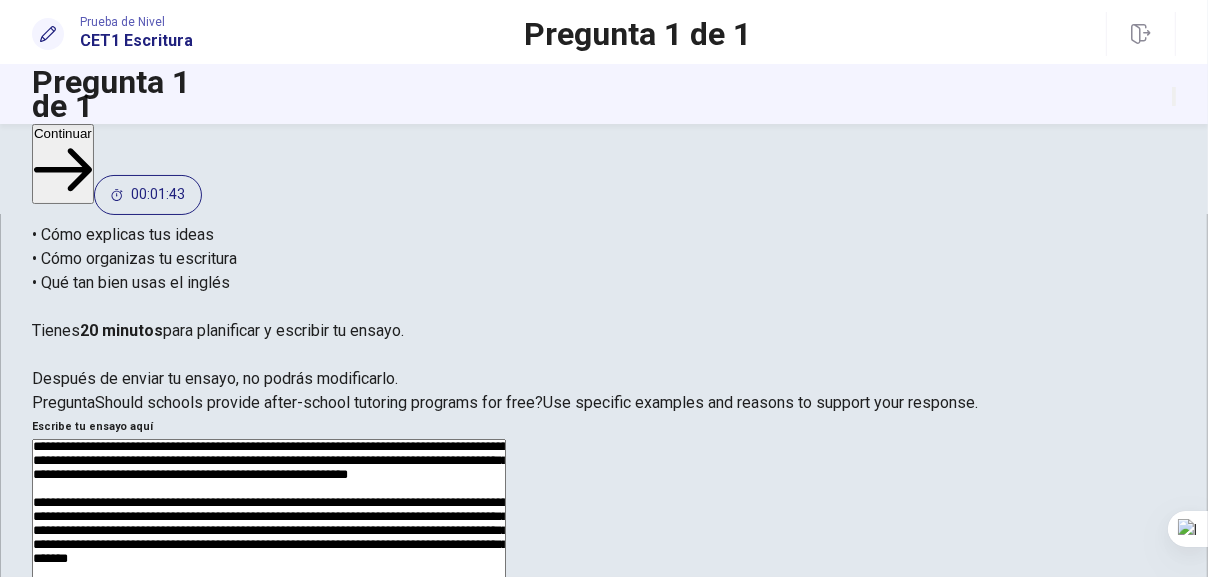 scroll, scrollTop: 50, scrollLeft: 0, axis: vertical 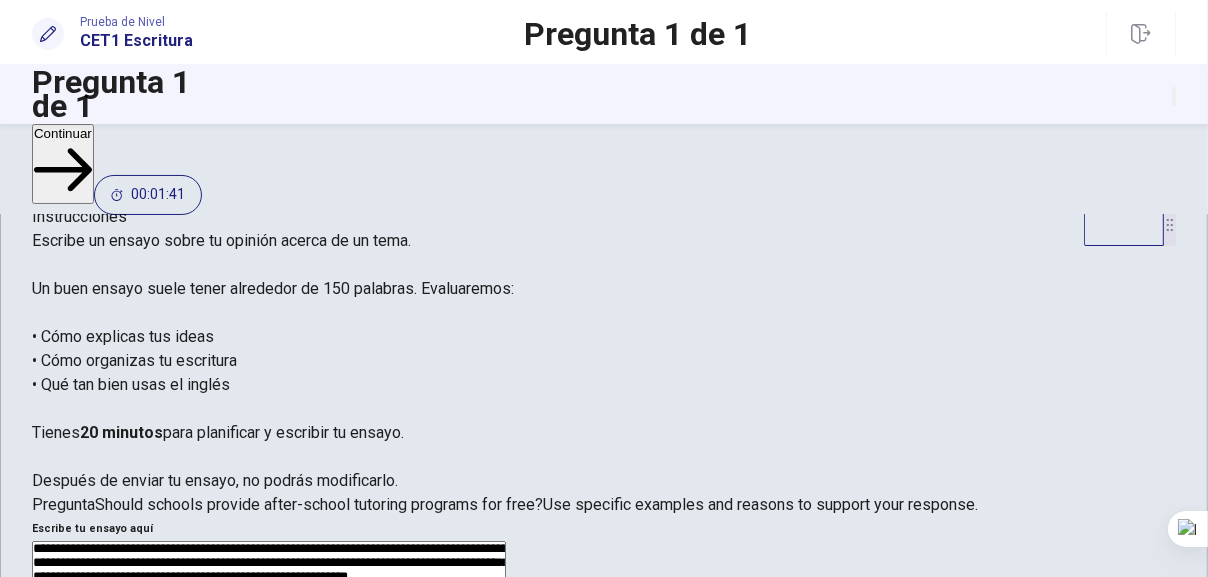 type on "**********" 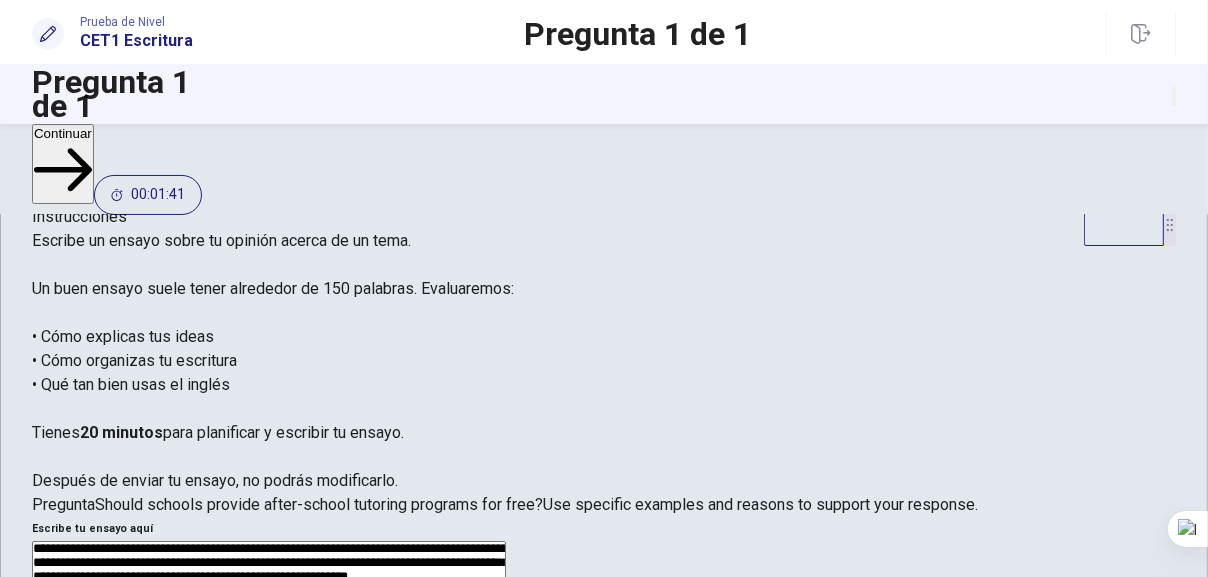 click on "Continuar" at bounding box center [63, 164] 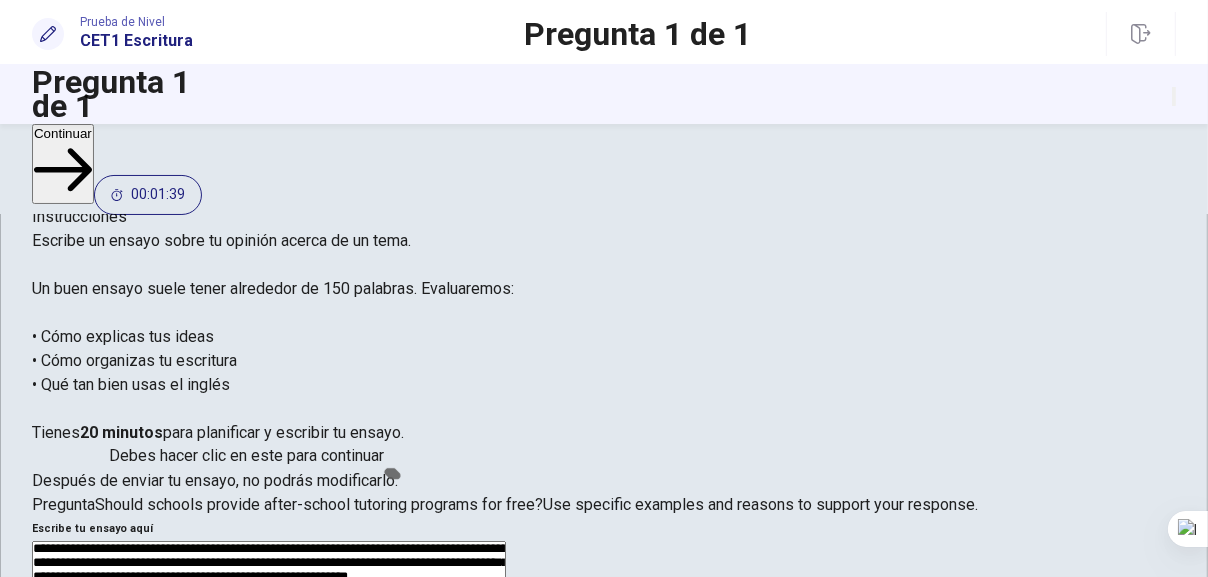 scroll, scrollTop: 189, scrollLeft: 0, axis: vertical 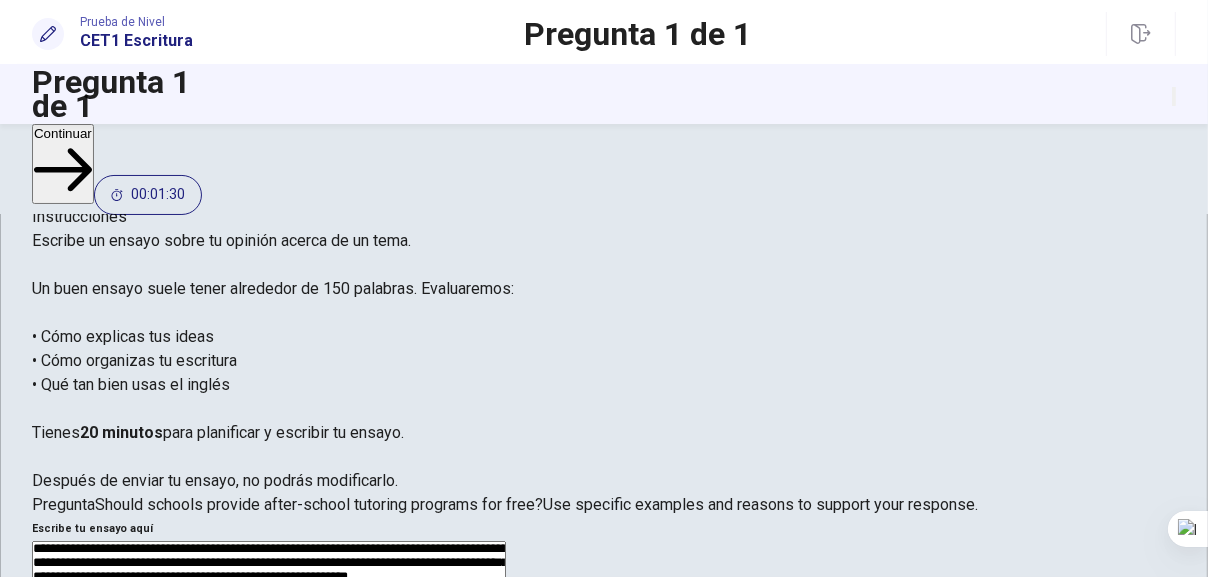 click on "Continuar" at bounding box center (94, 1982) 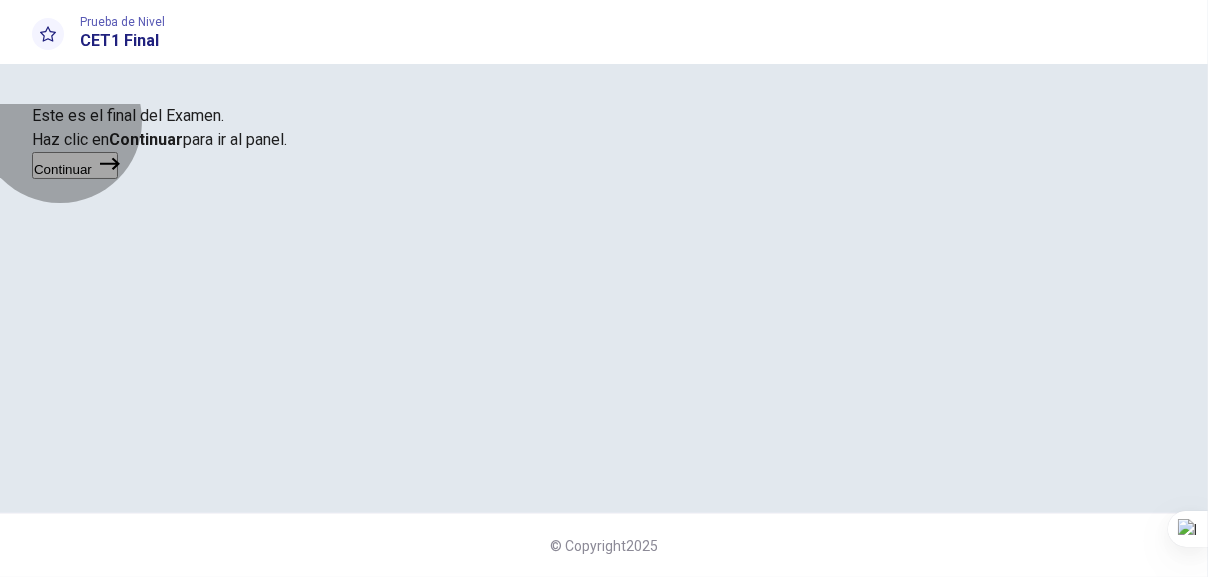 click on "Continuar" at bounding box center [75, 165] 